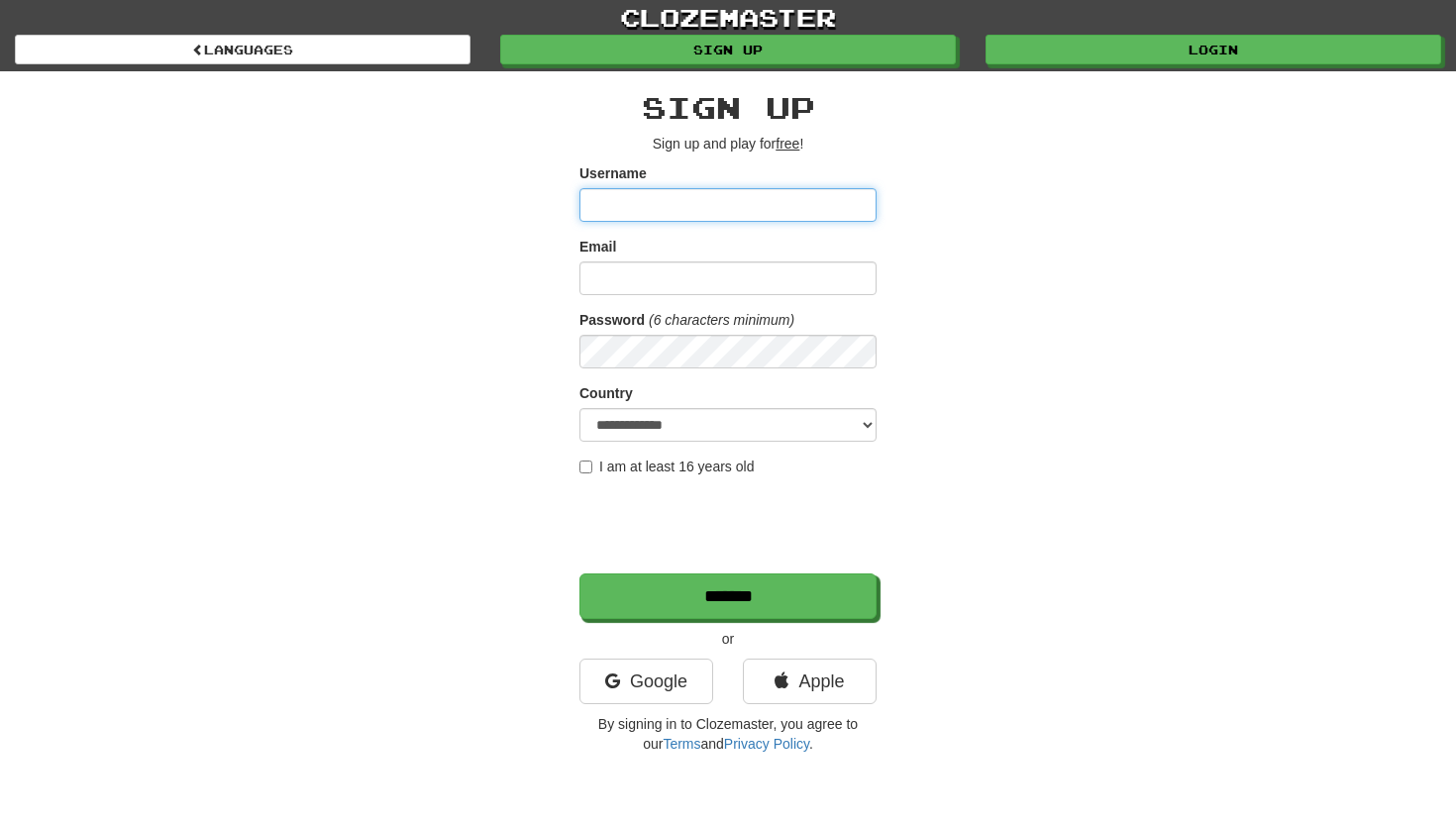 scroll, scrollTop: 0, scrollLeft: 0, axis: both 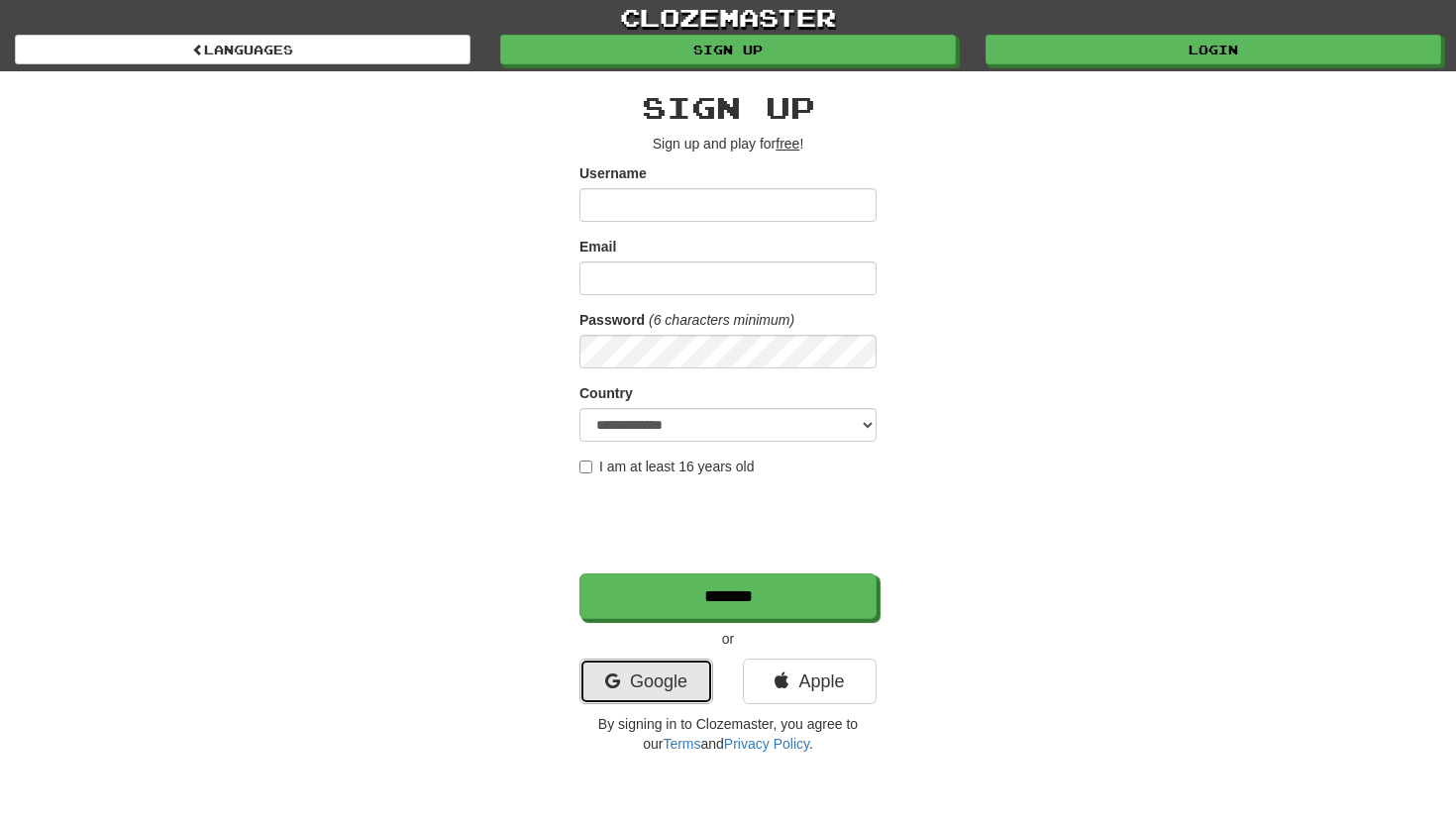 click on "Google" at bounding box center (646, 681) 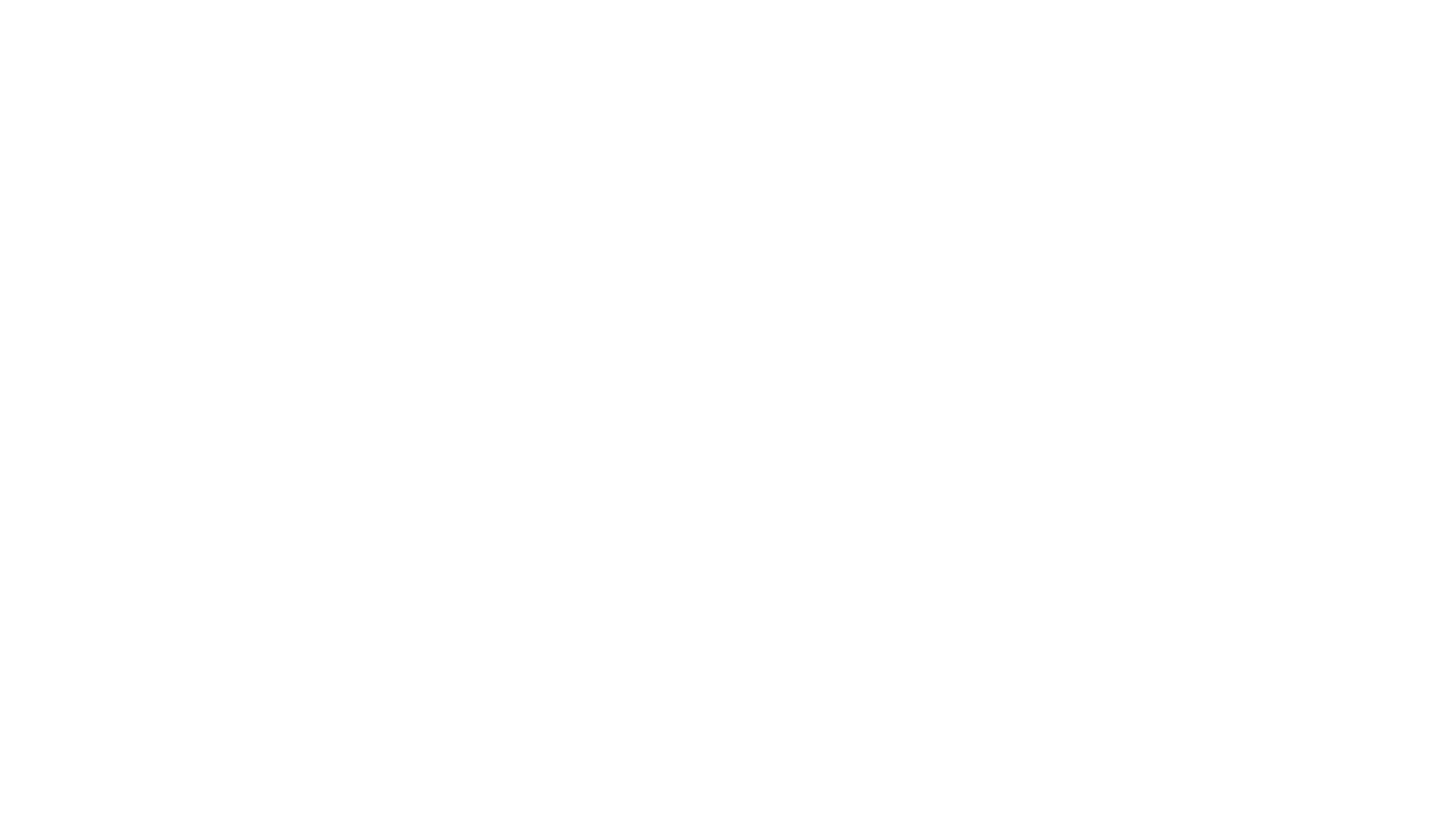 scroll, scrollTop: 0, scrollLeft: 0, axis: both 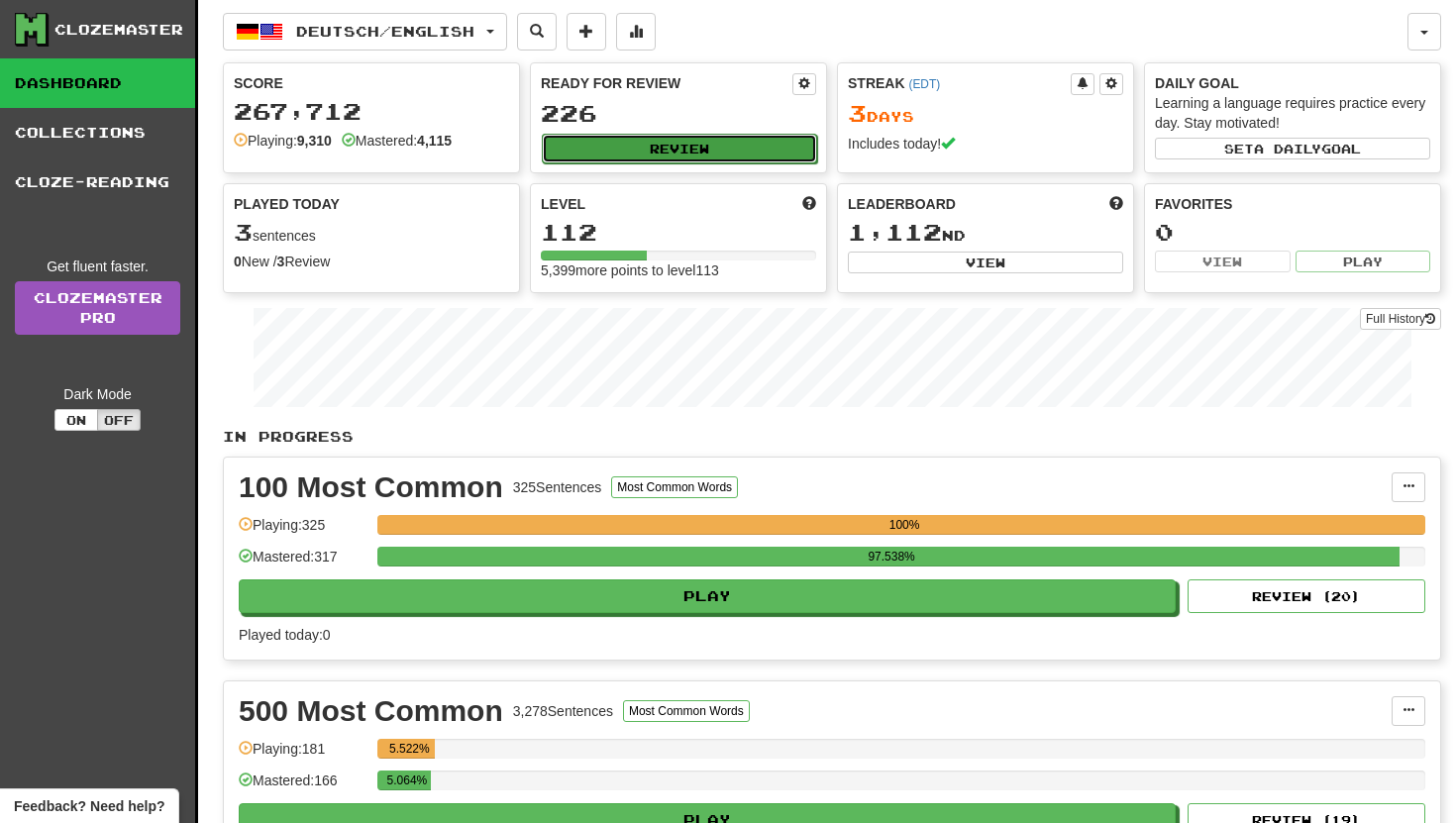 click on "Review" at bounding box center [679, 149] 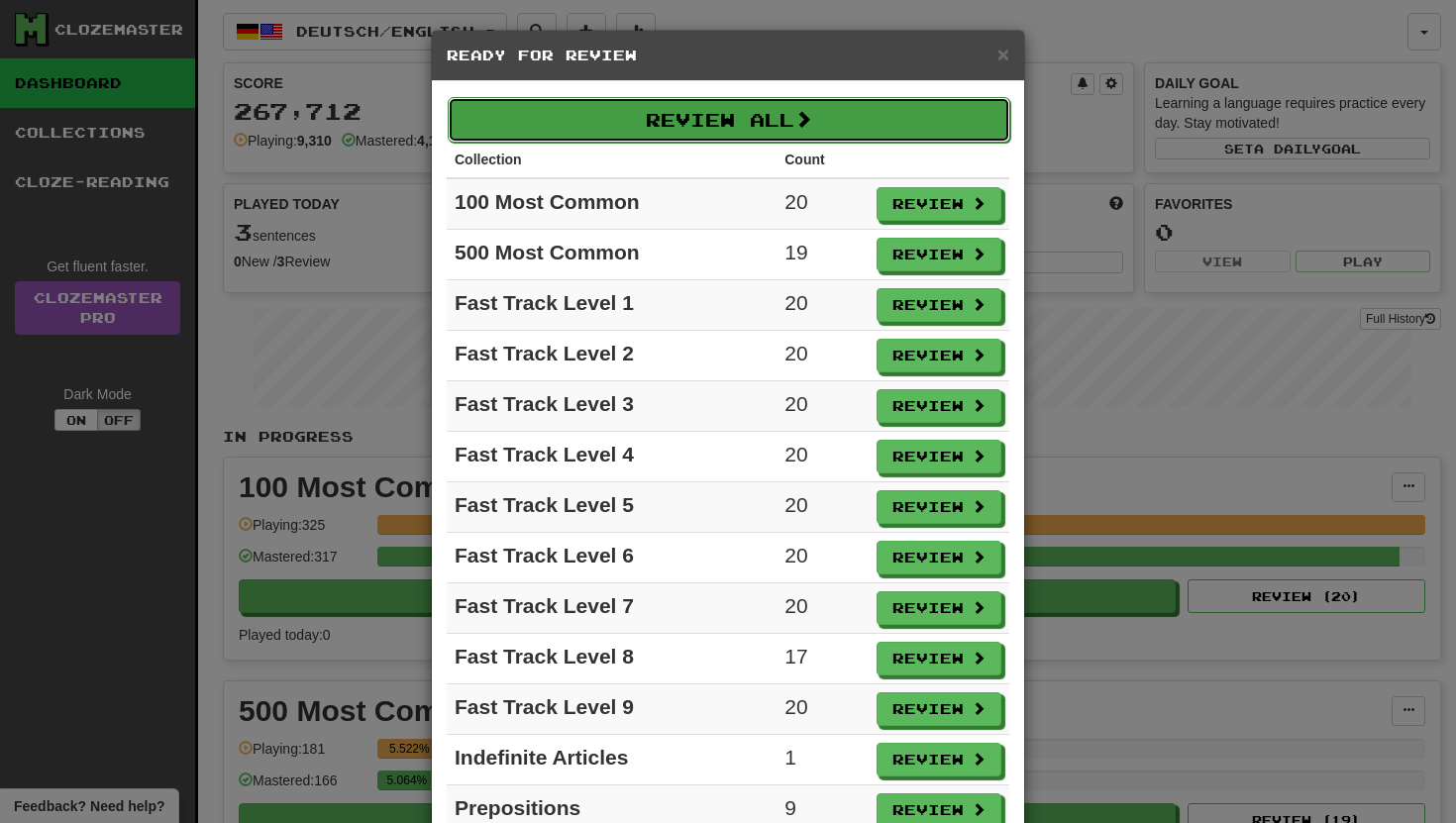 click on "Review All" at bounding box center (729, 120) 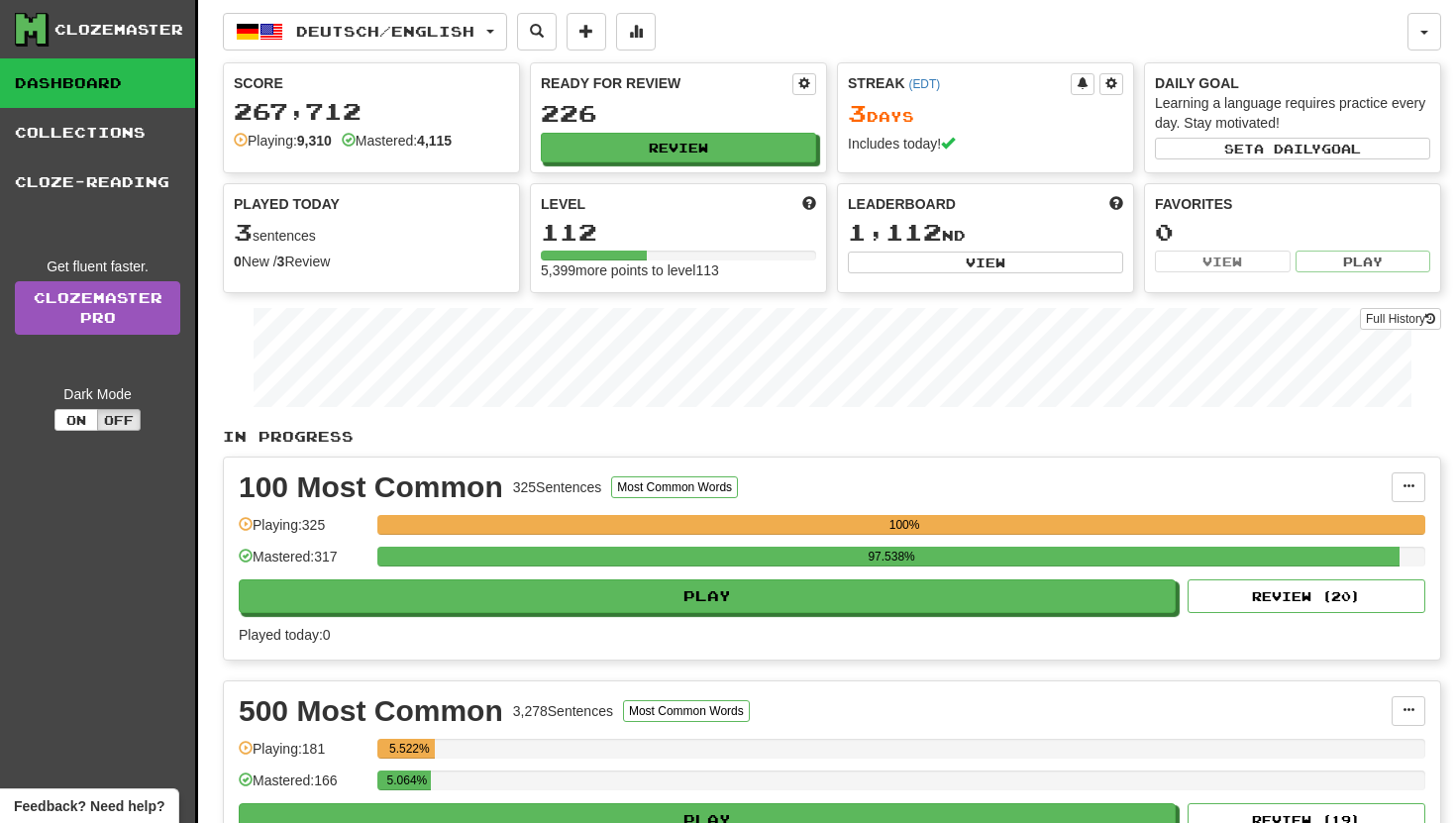 select on "**" 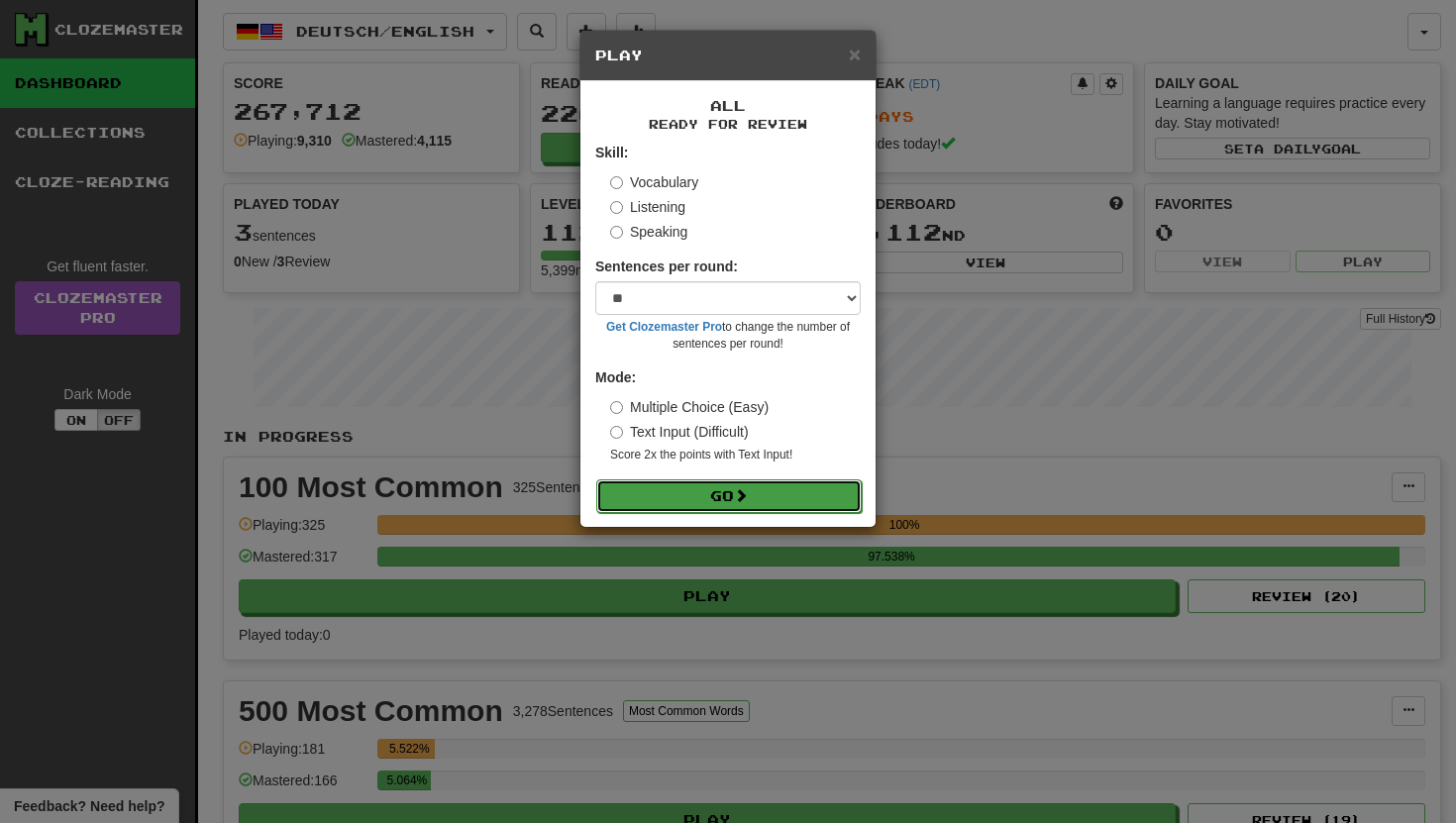 click on "Go" at bounding box center [729, 496] 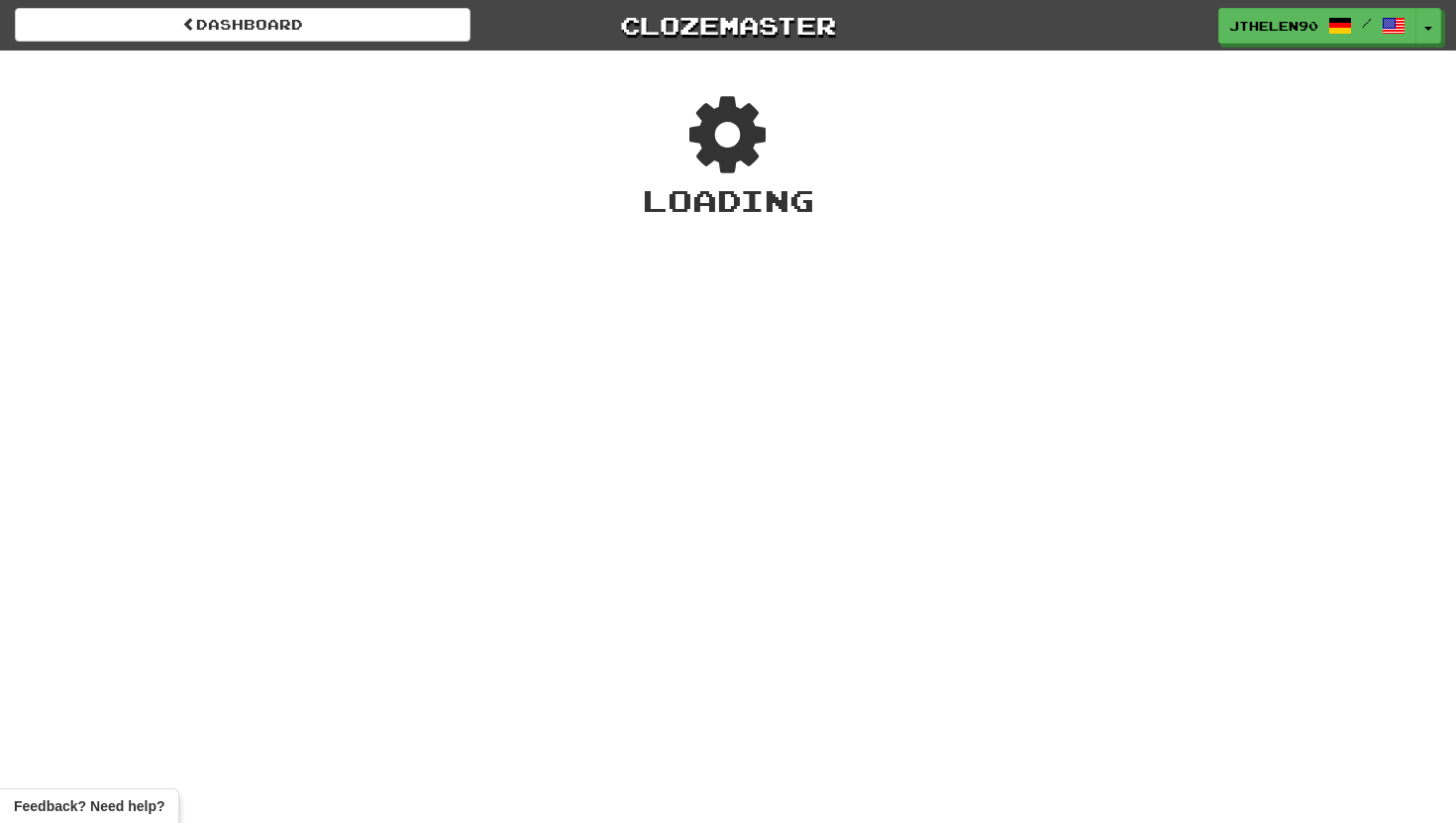 scroll, scrollTop: 0, scrollLeft: 0, axis: both 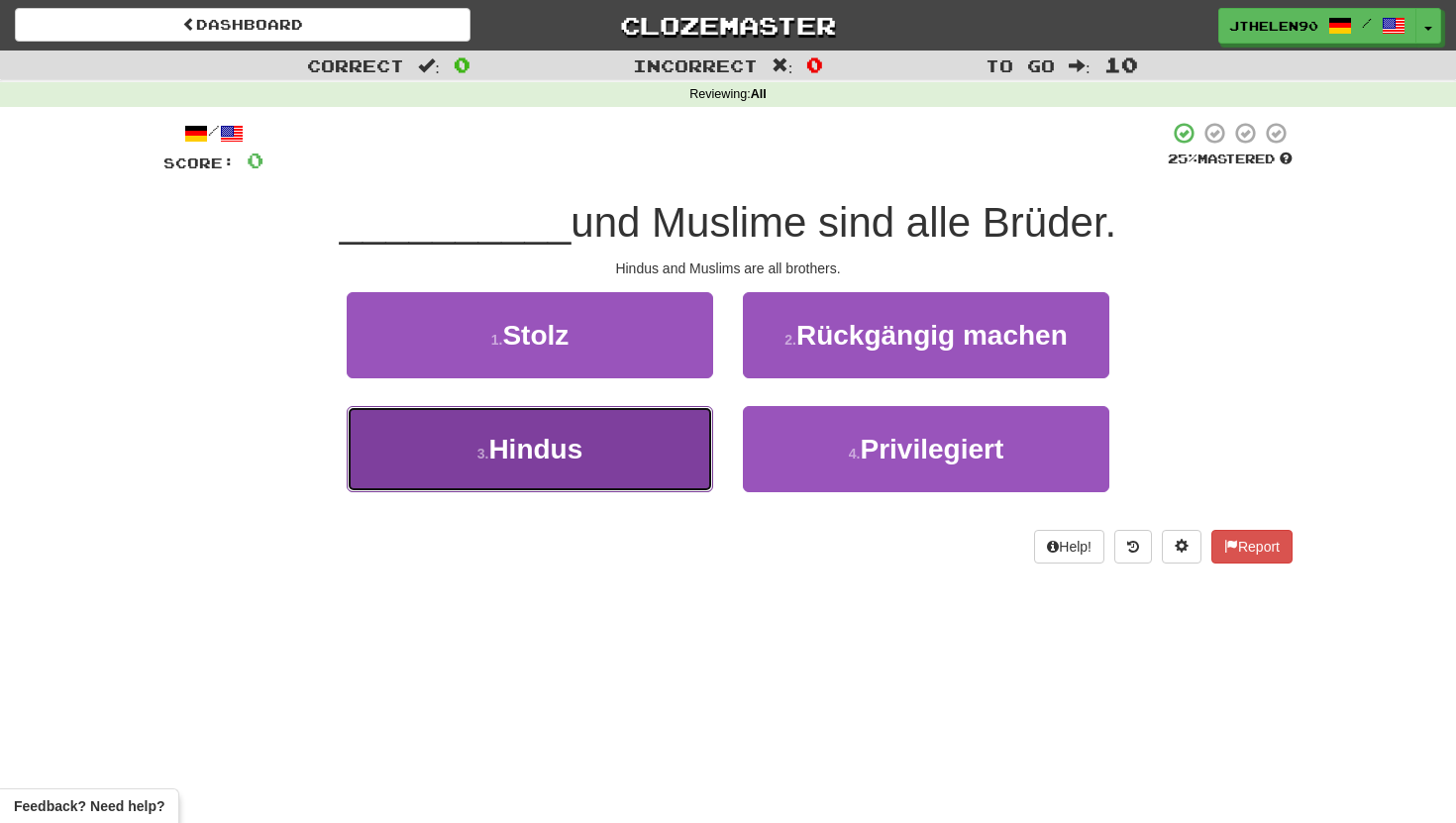 click on "Hindus" at bounding box center [535, 449] 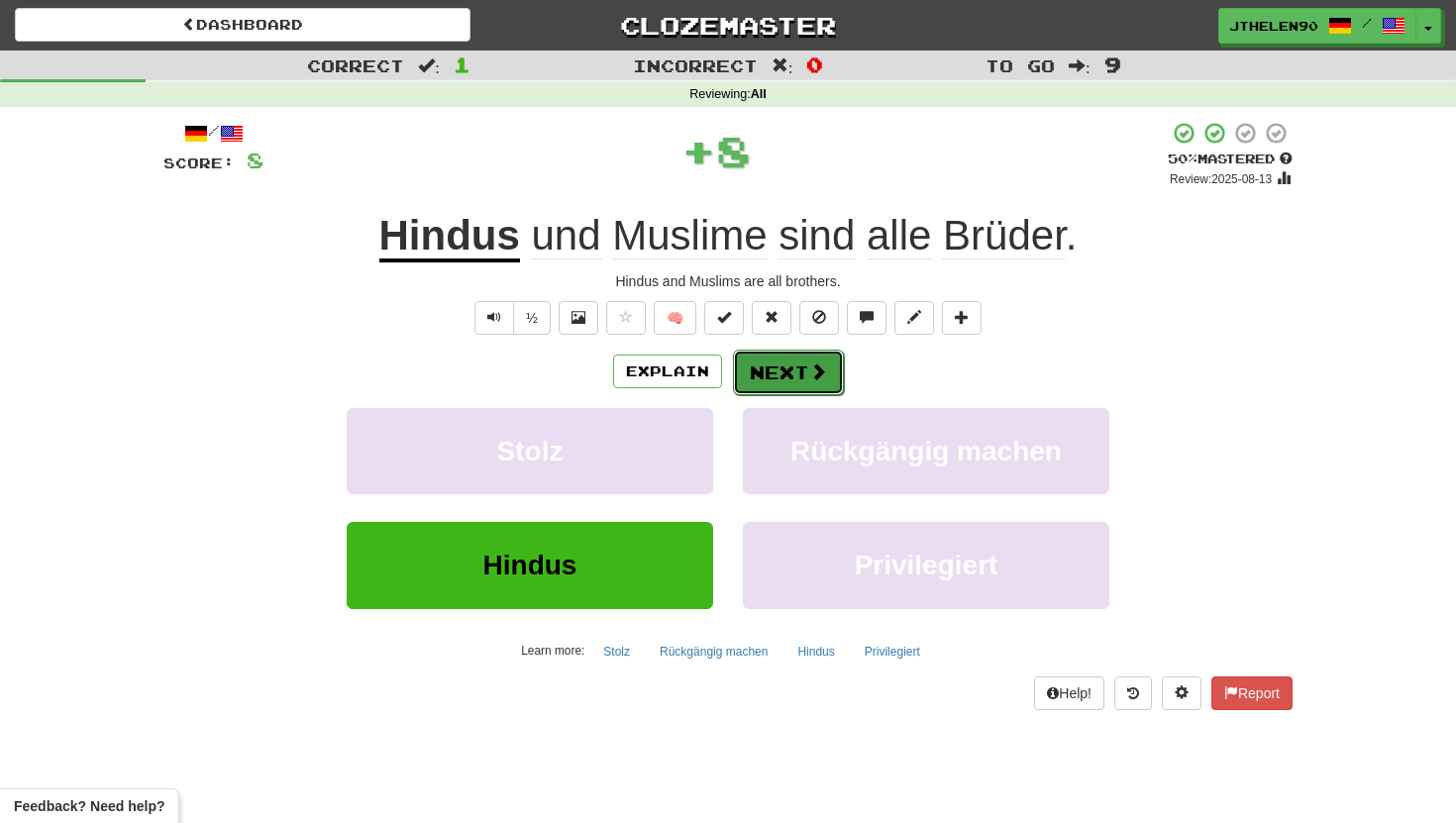 click on "Next" at bounding box center [788, 372] 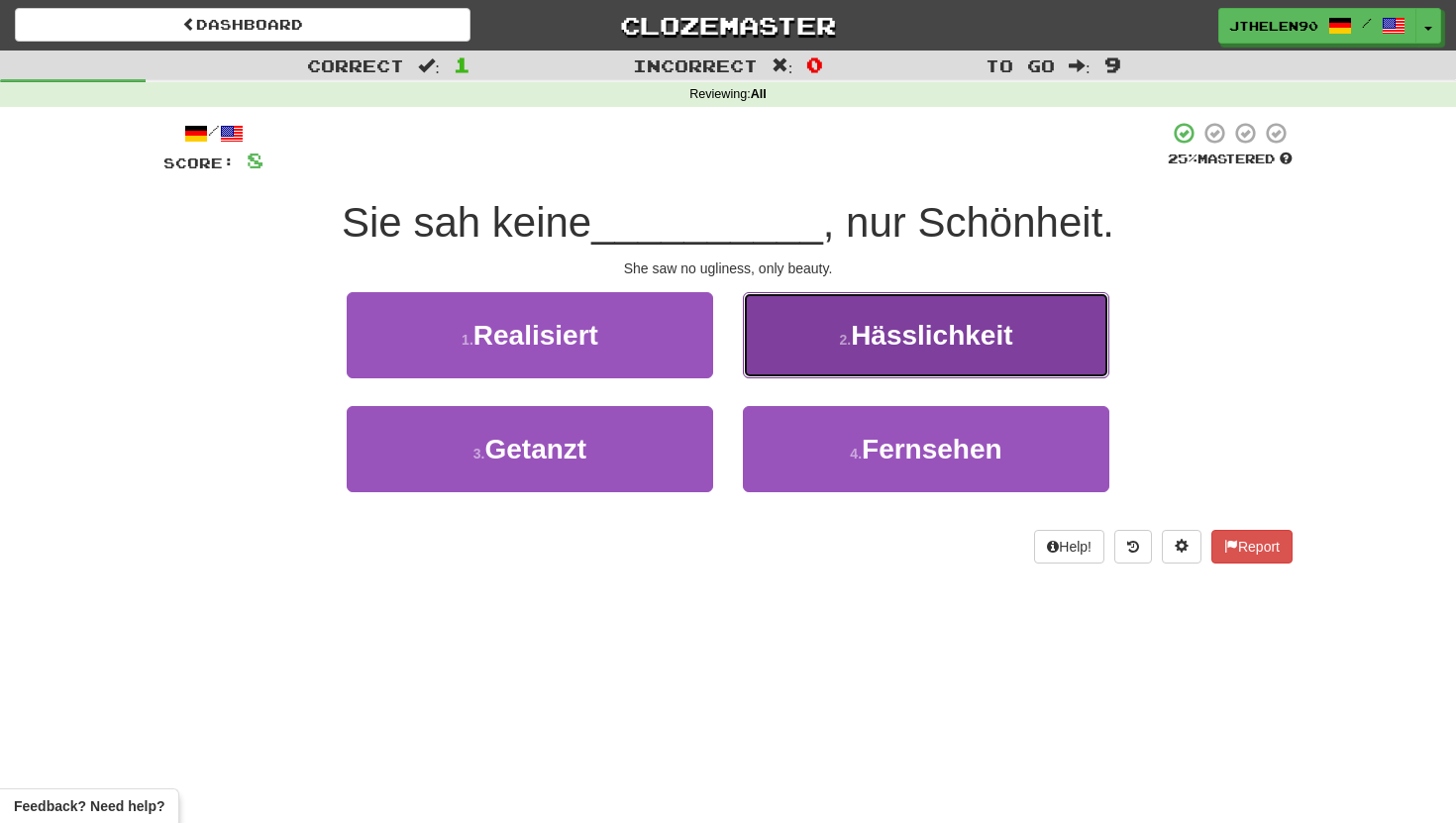 click on "2 .  Hässlichkeit" at bounding box center (926, 335) 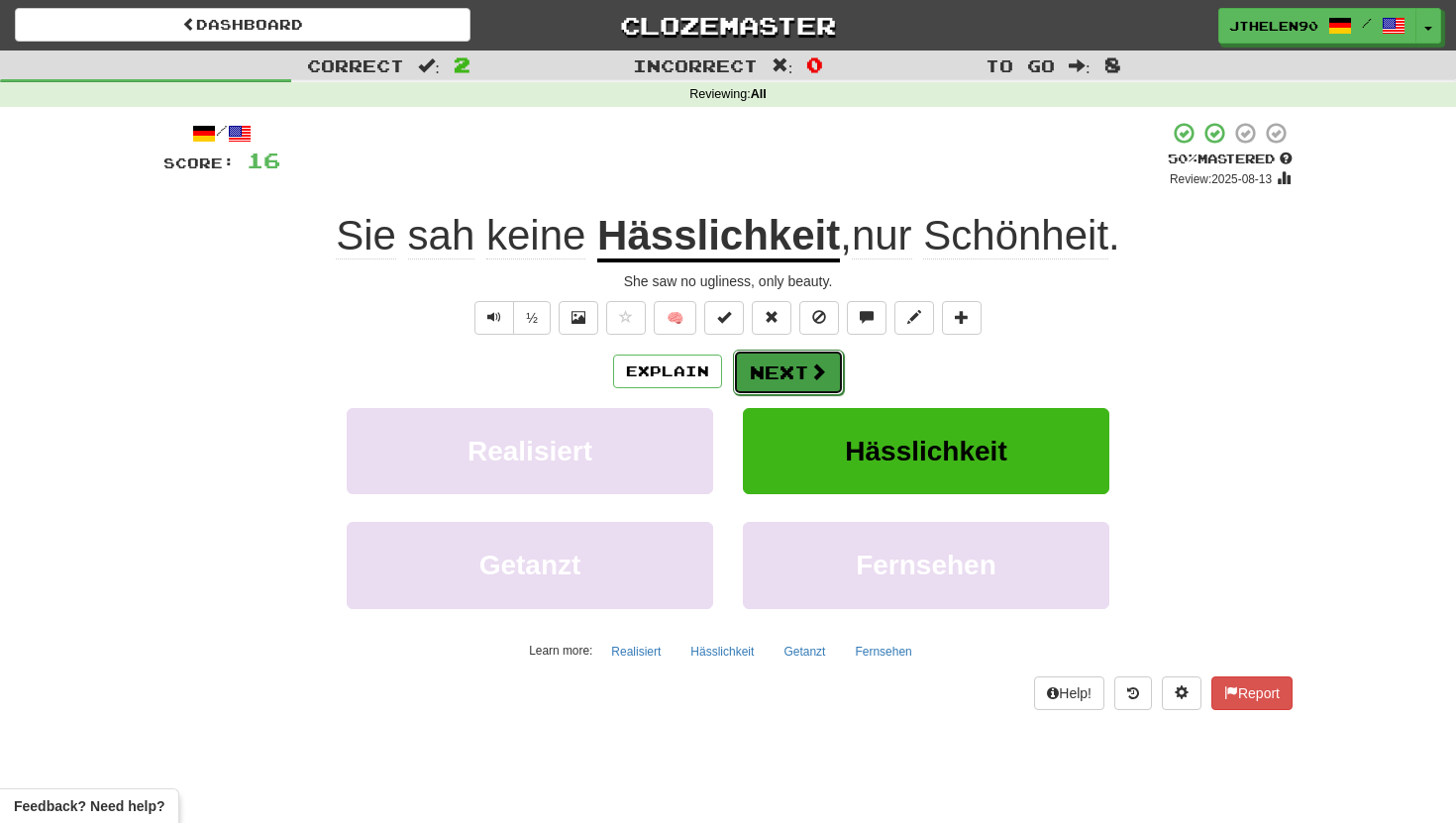 click on "Next" at bounding box center [788, 372] 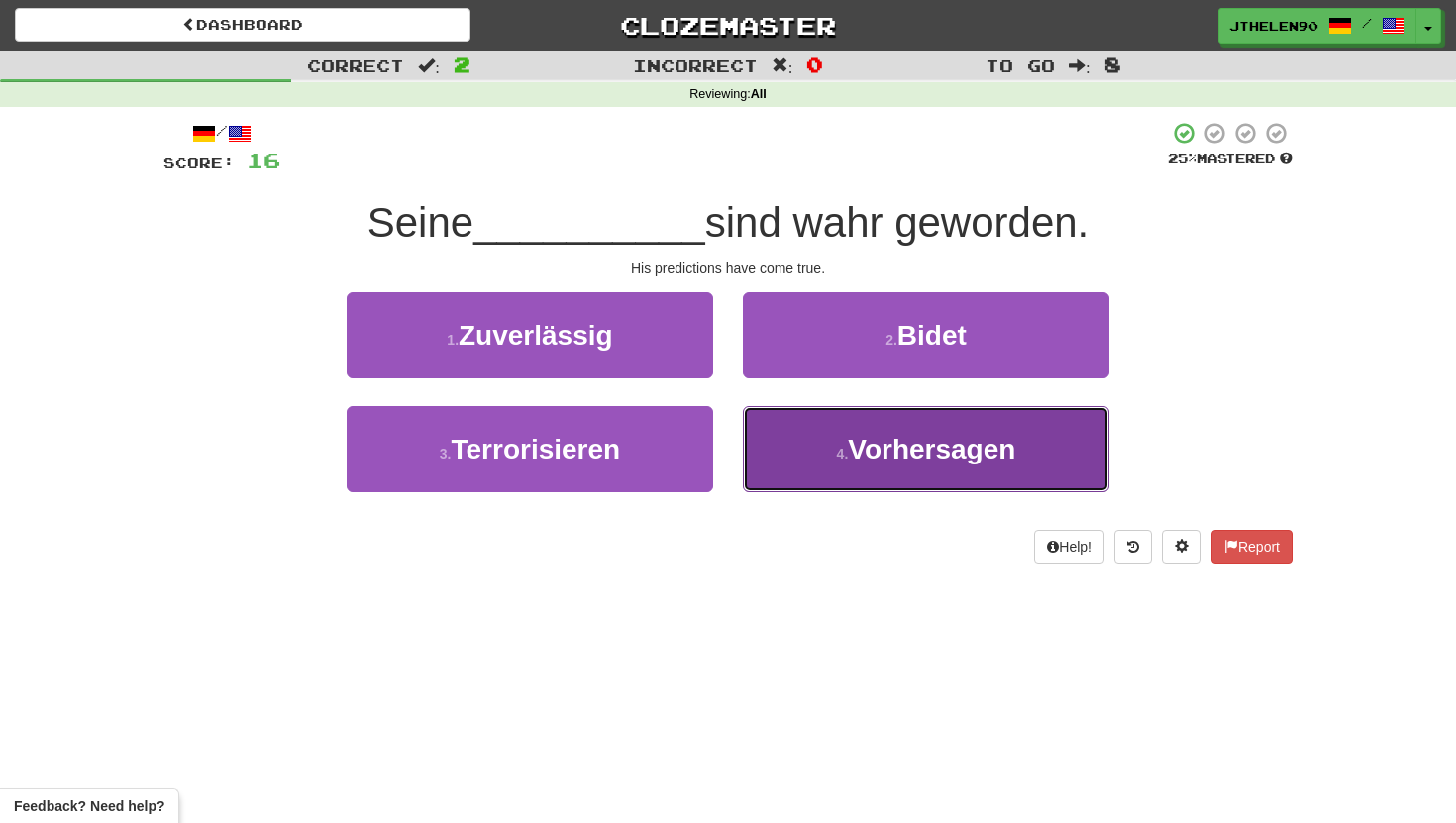 click on "Vorhersagen" at bounding box center (931, 449) 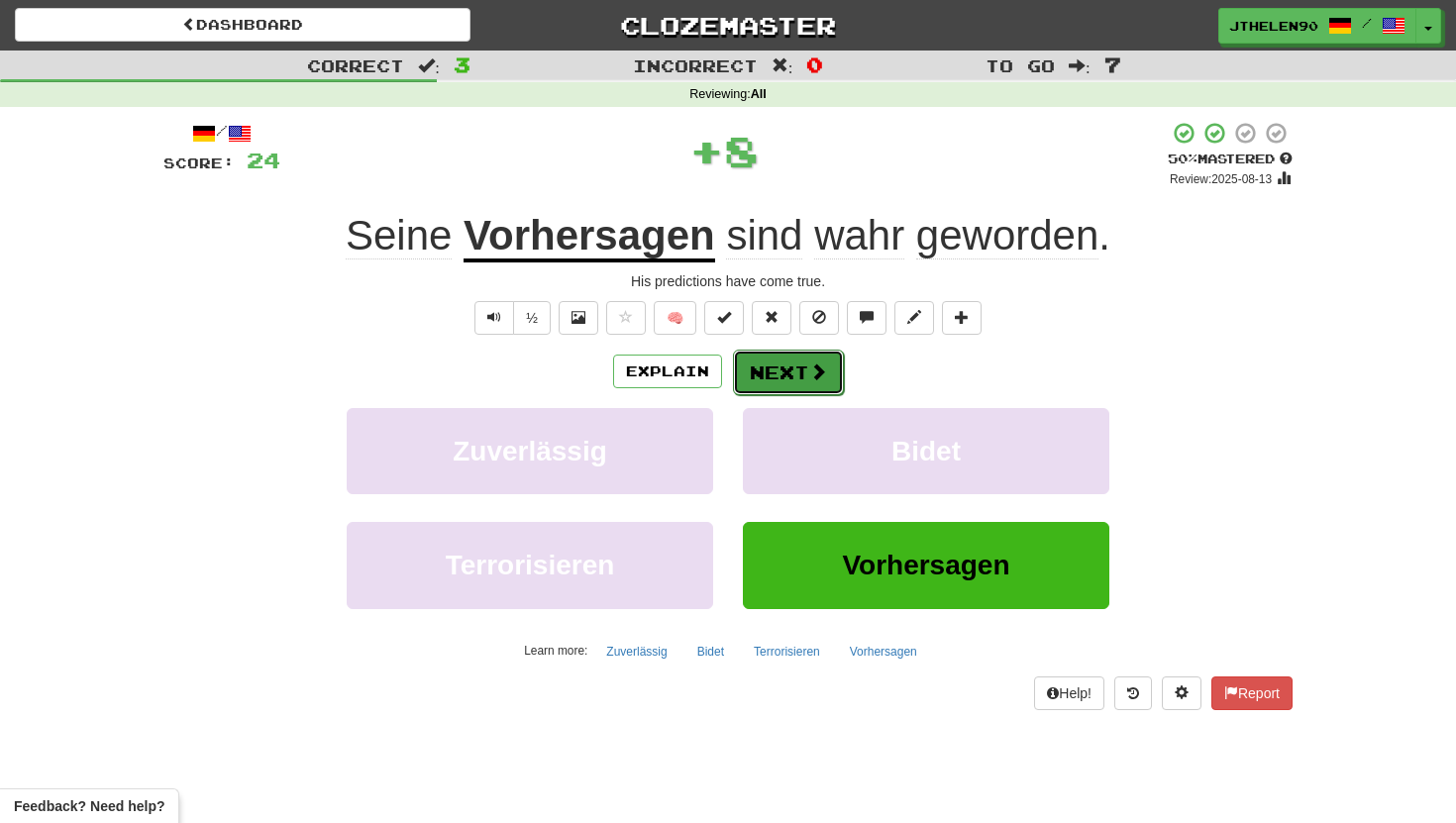 click on "Next" at bounding box center (788, 372) 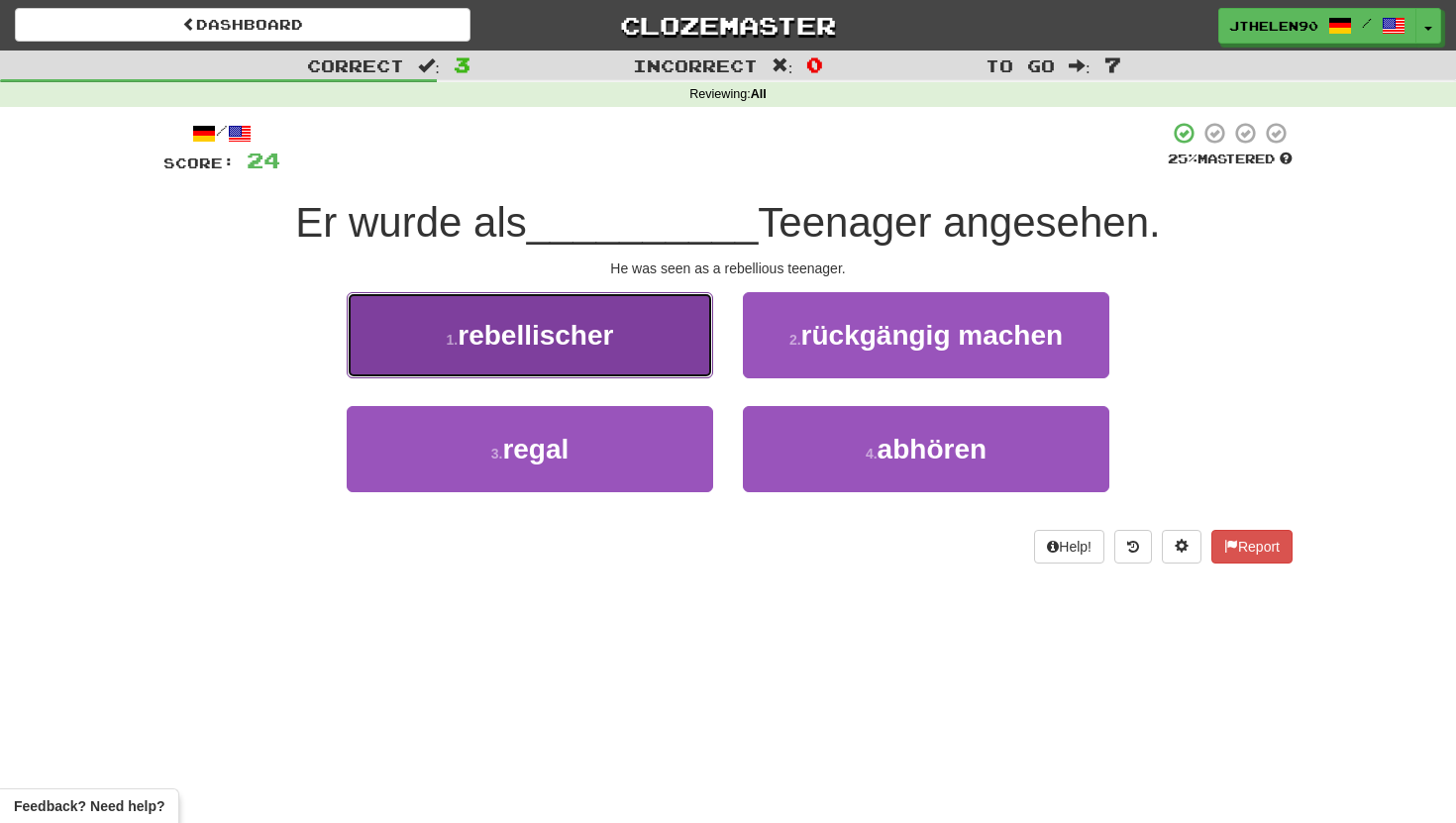 click on "rebellischer" at bounding box center (535, 335) 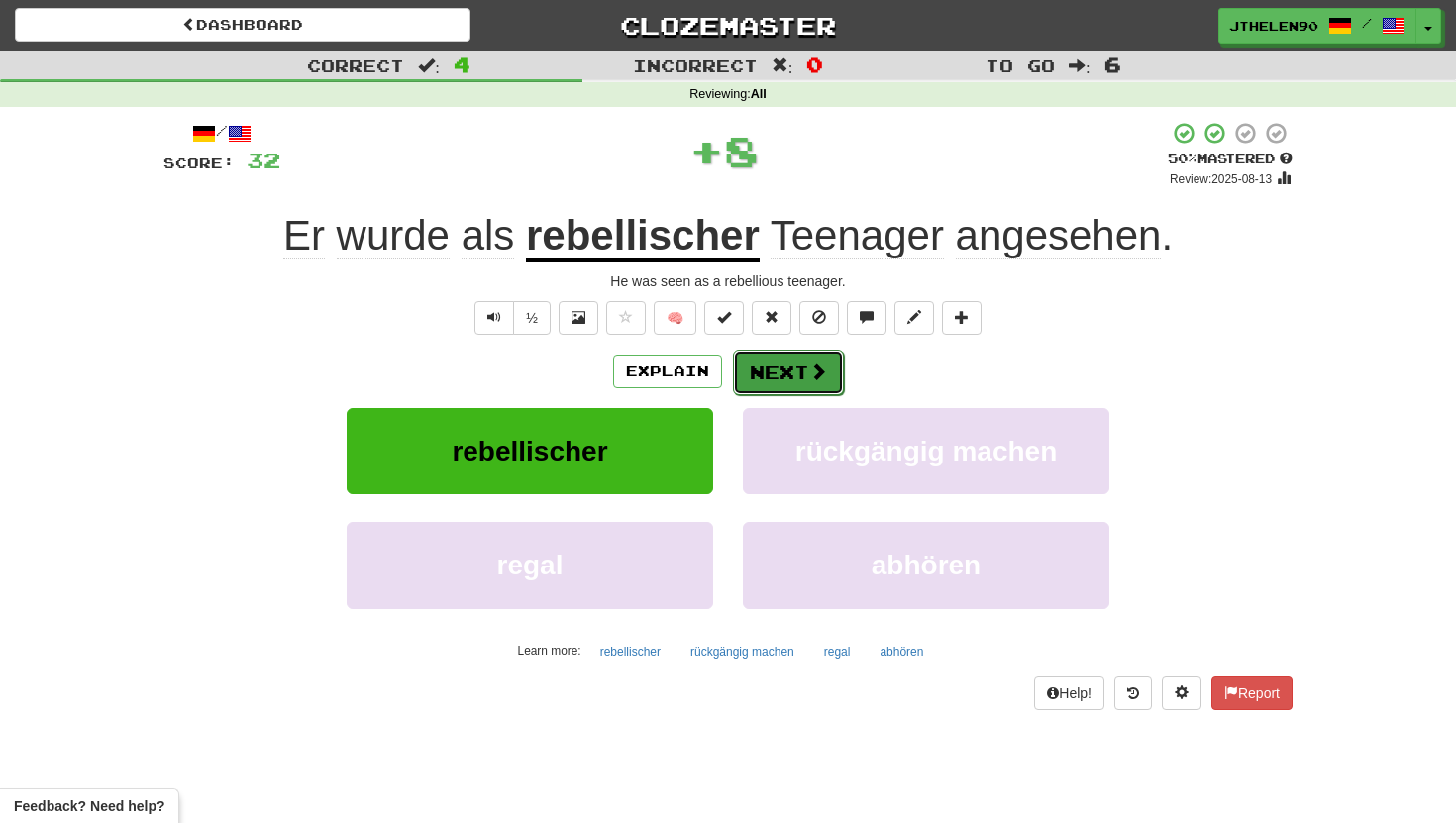 click on "Next" at bounding box center [788, 372] 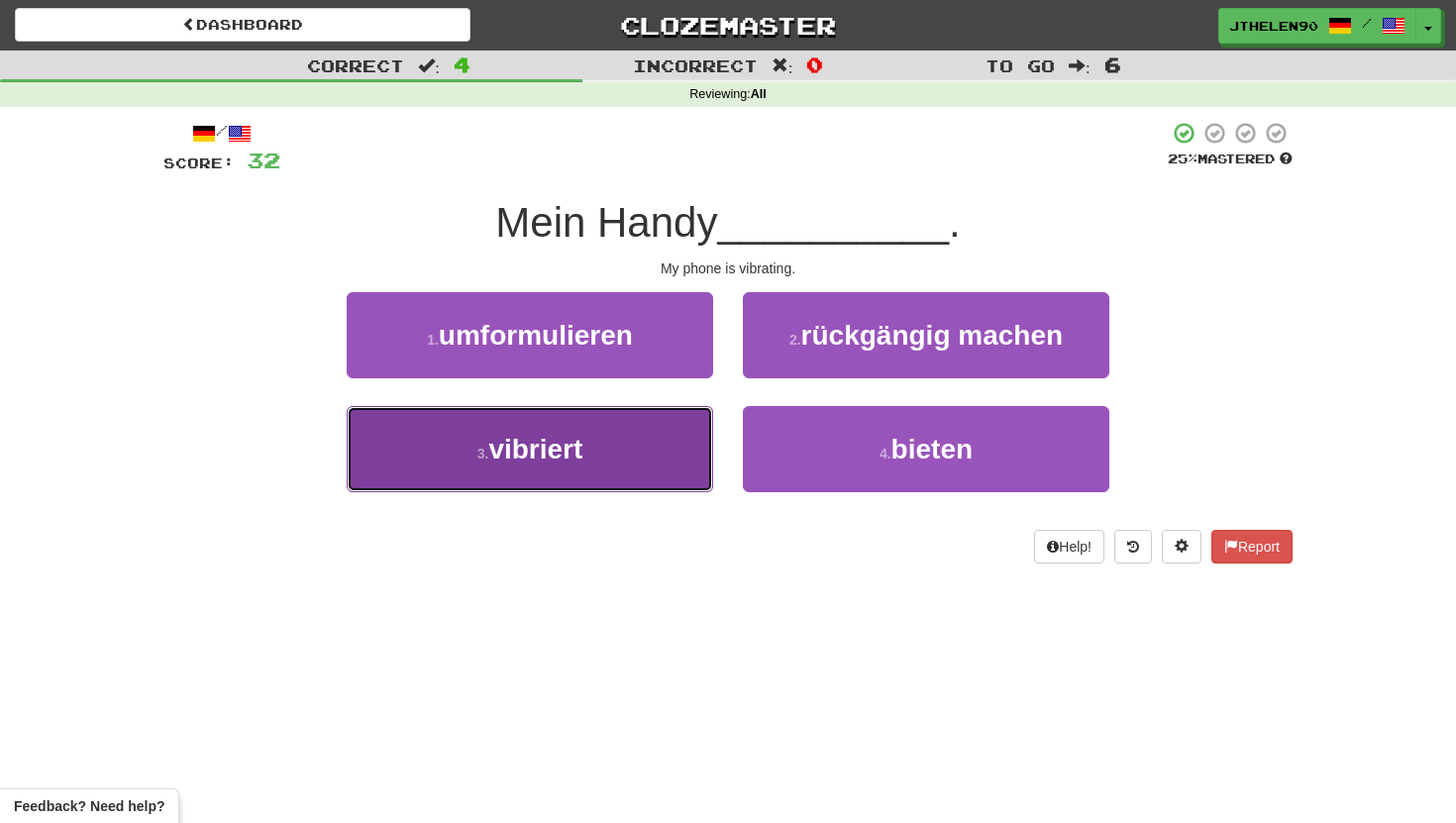 click on "3 .  vibriert" at bounding box center [530, 449] 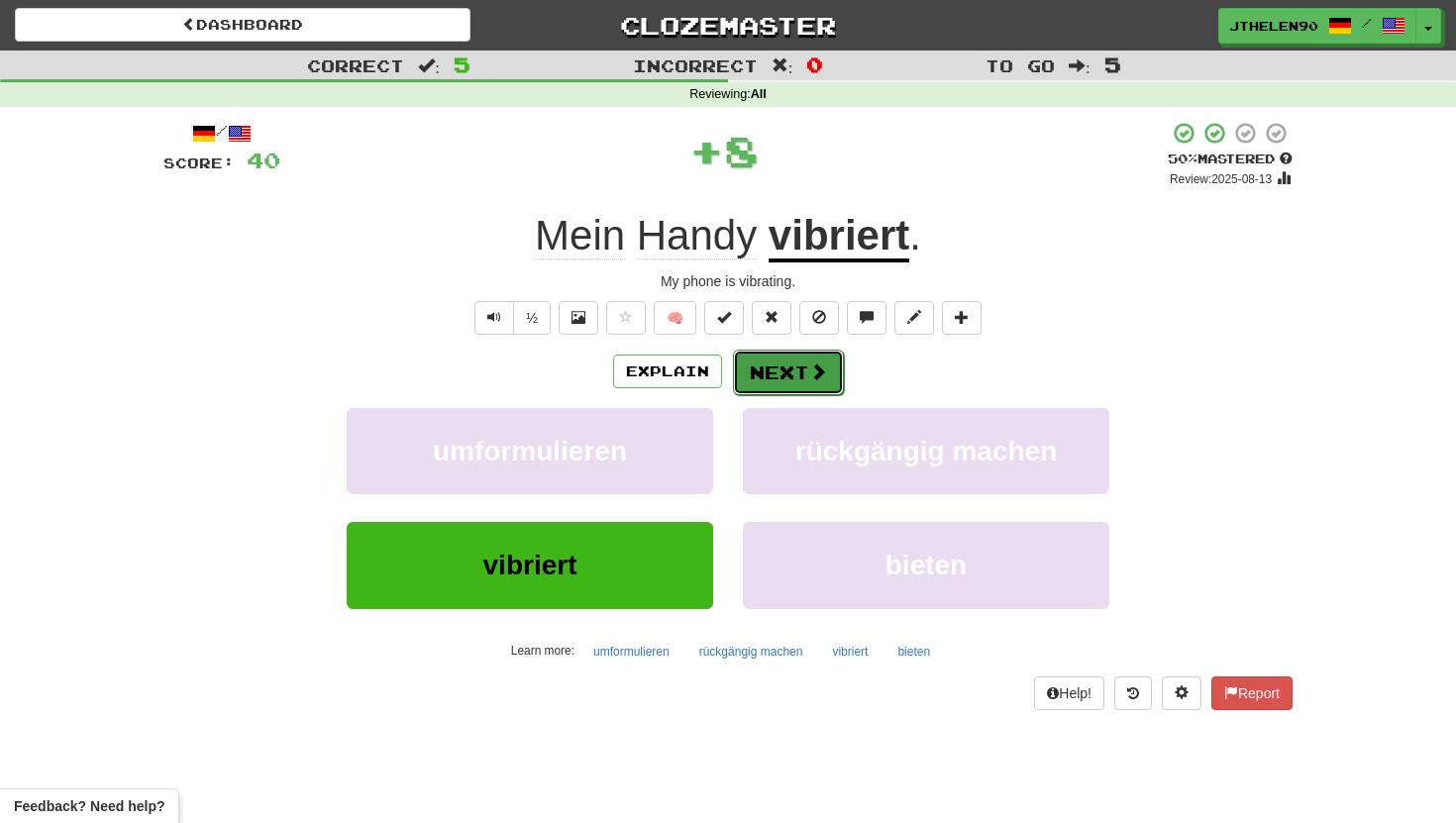 click on "Next" at bounding box center (788, 372) 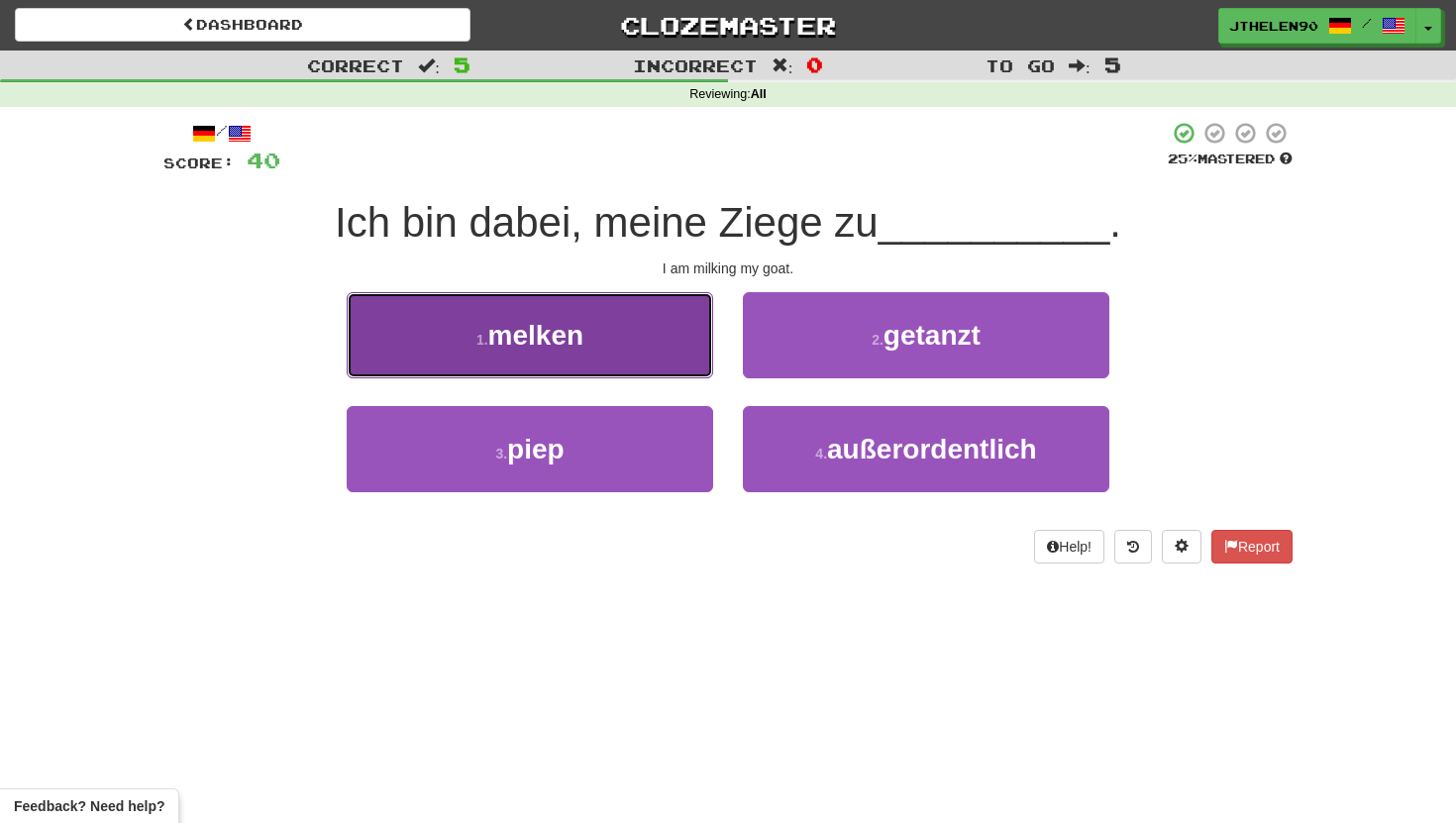 click on "1 .  melken" at bounding box center [530, 335] 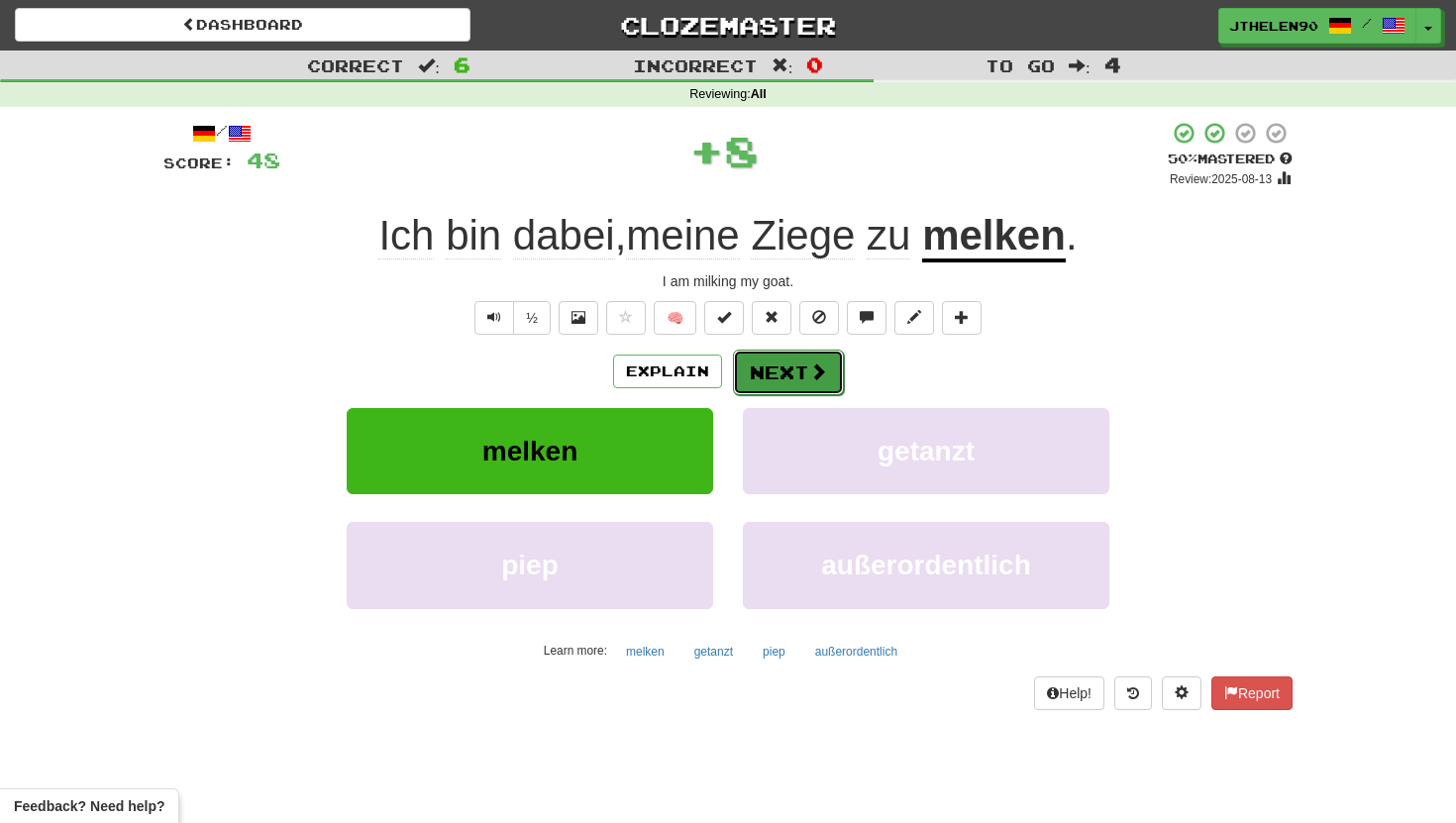 click on "Next" at bounding box center [788, 372] 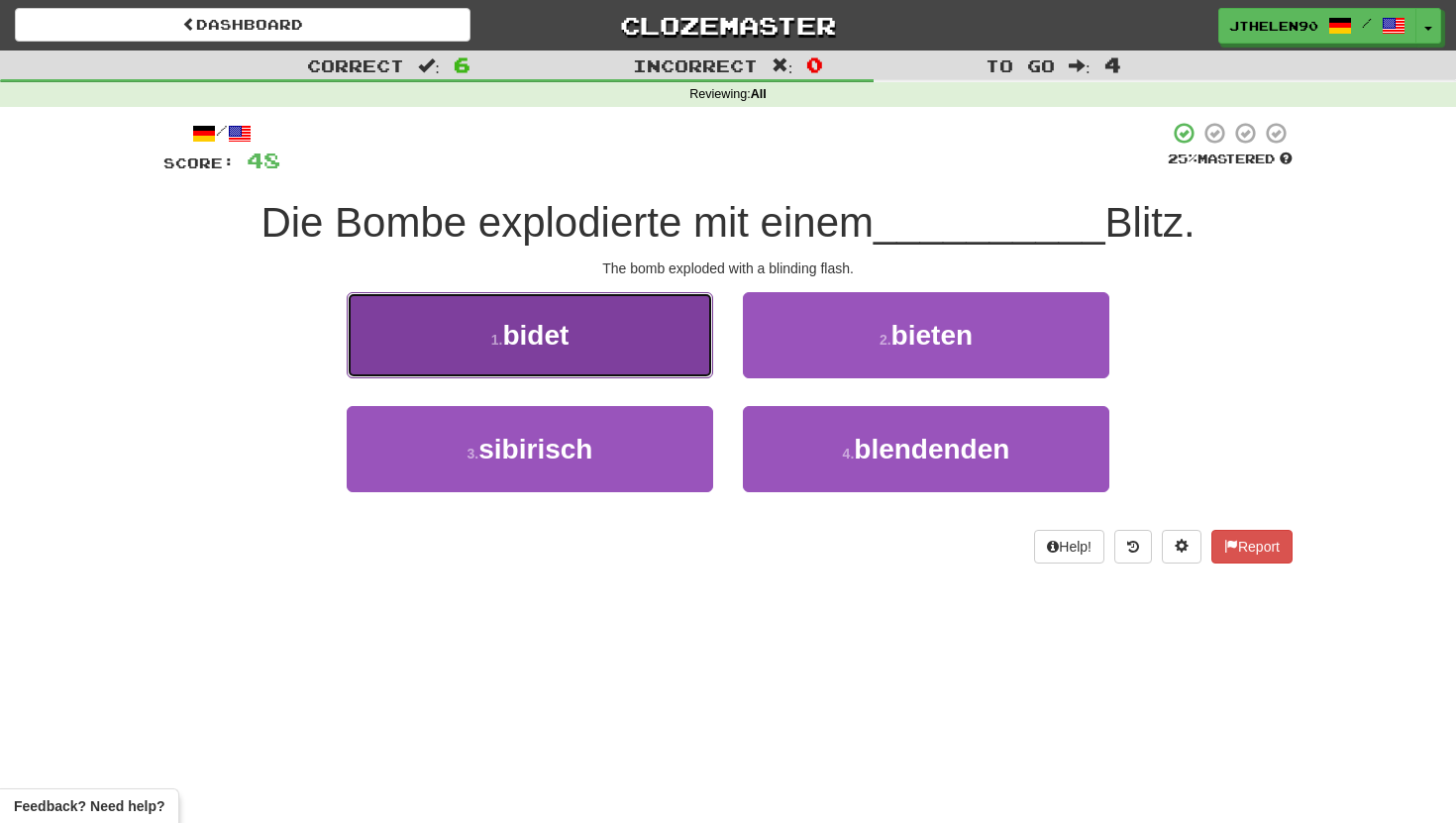 click on "1 .  bidet" at bounding box center [530, 335] 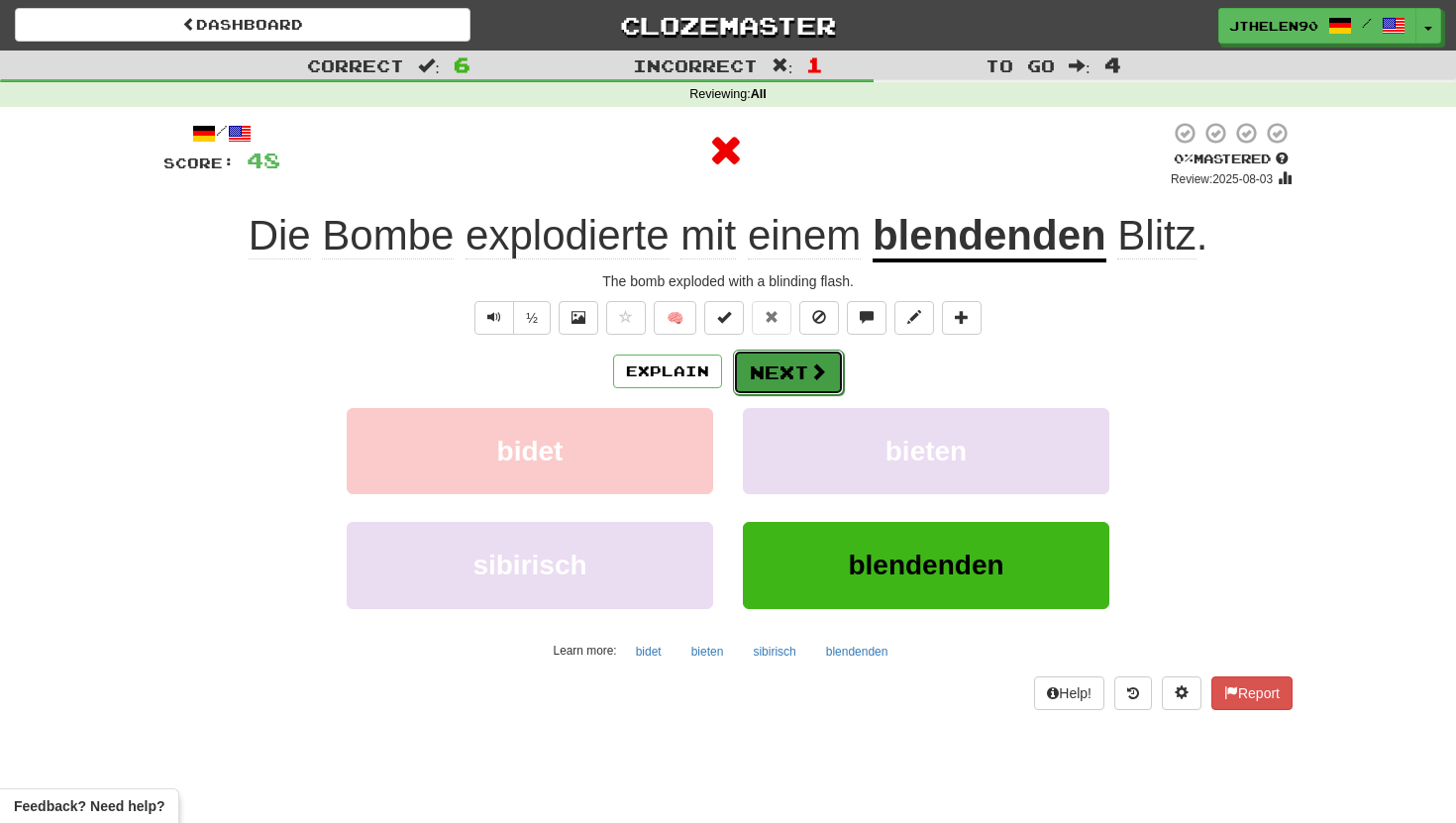 click at bounding box center [818, 371] 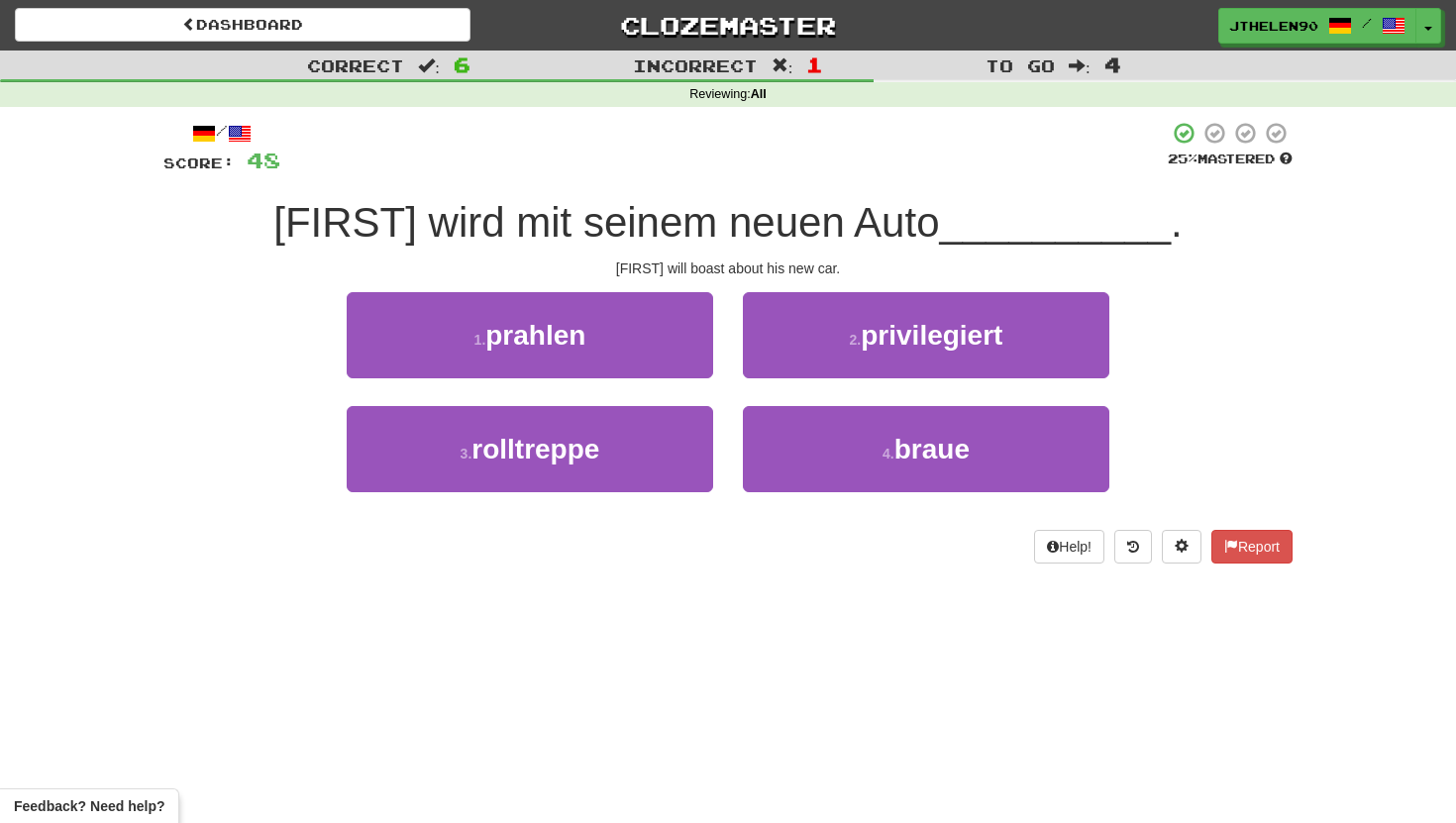 click on "2 .  privilegiert" at bounding box center [926, 349] 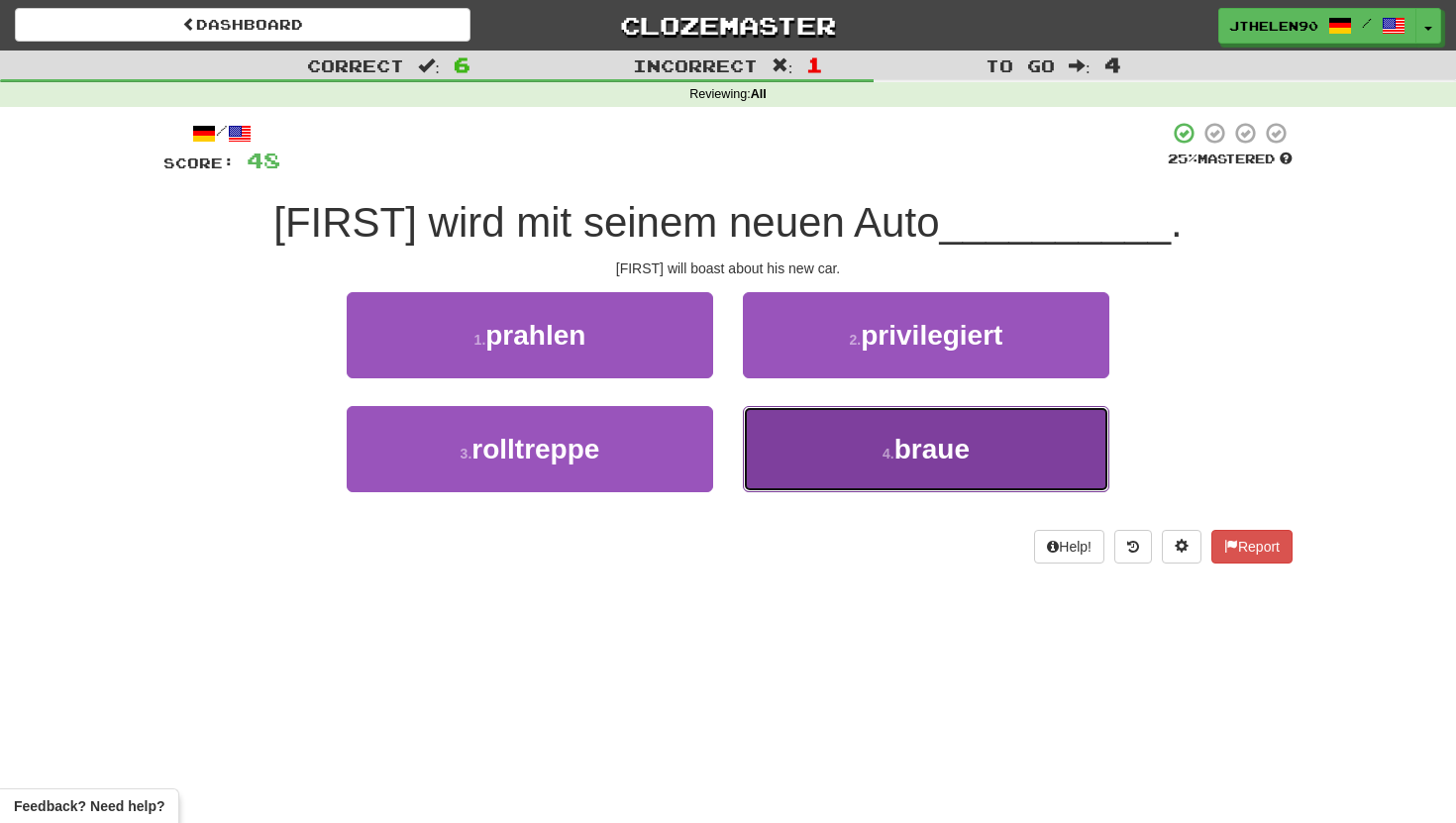 click on "4 .  braue" at bounding box center (926, 449) 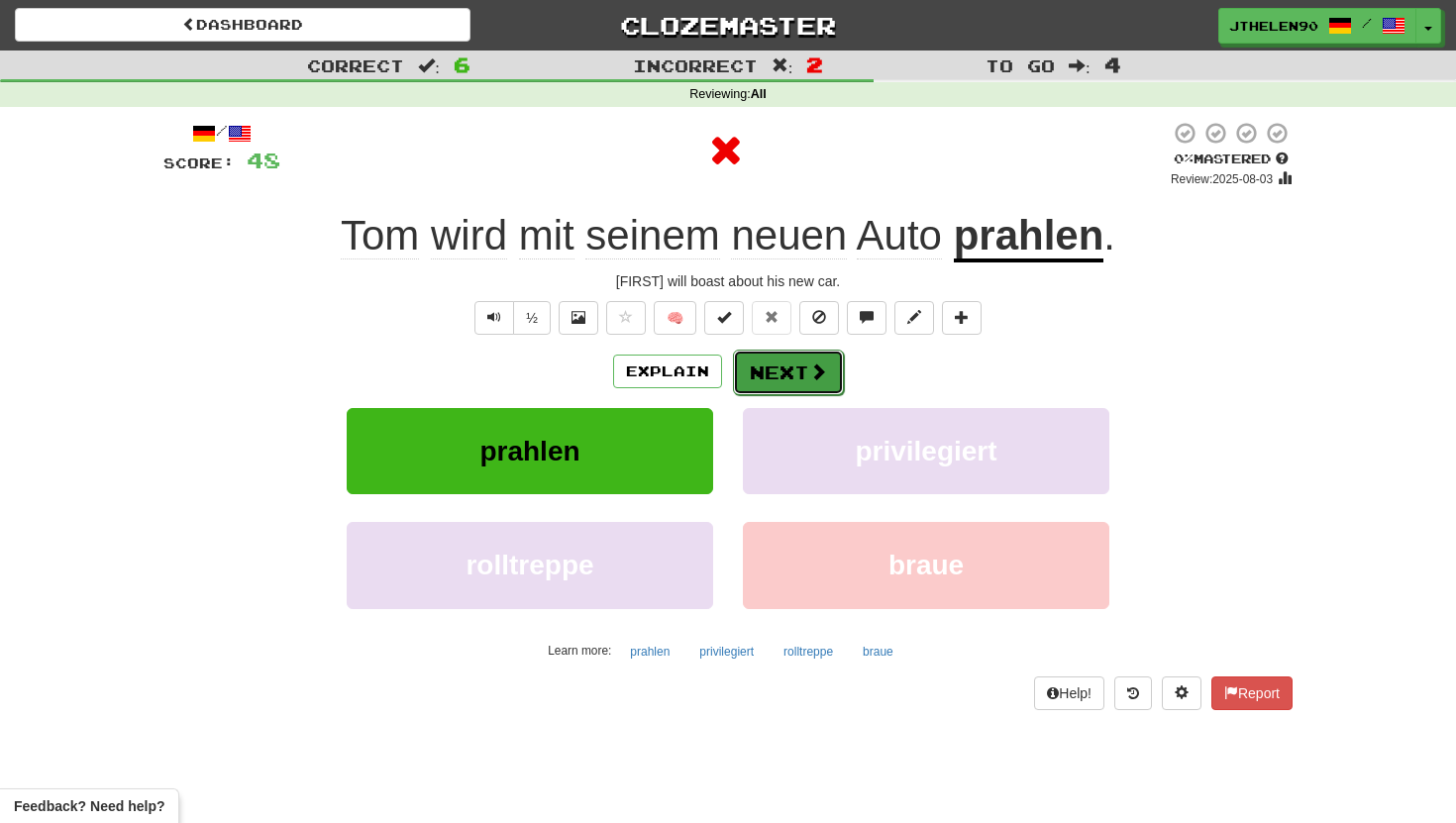 click at bounding box center (818, 371) 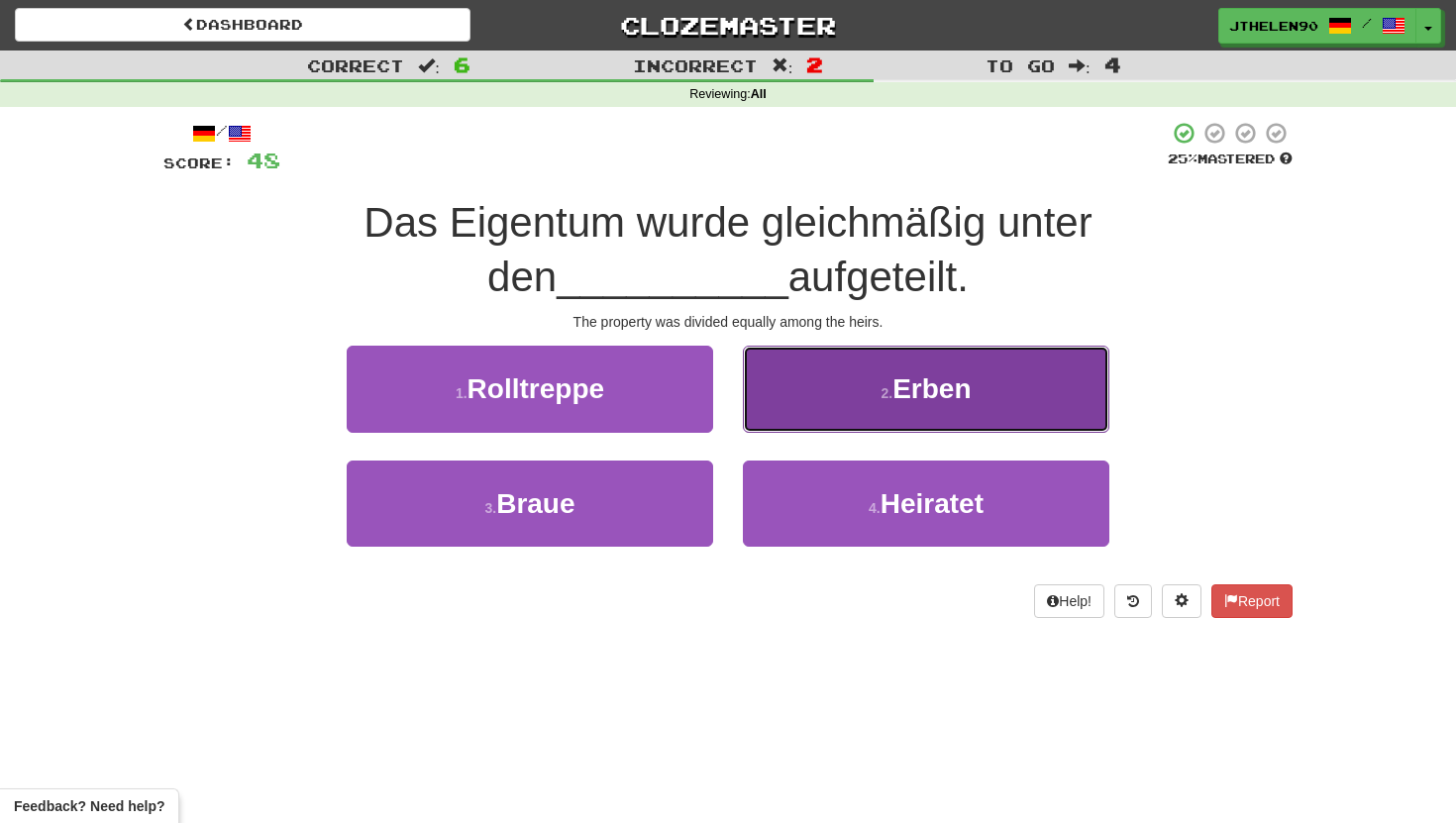 click on "2 .  Erben" at bounding box center [926, 388] 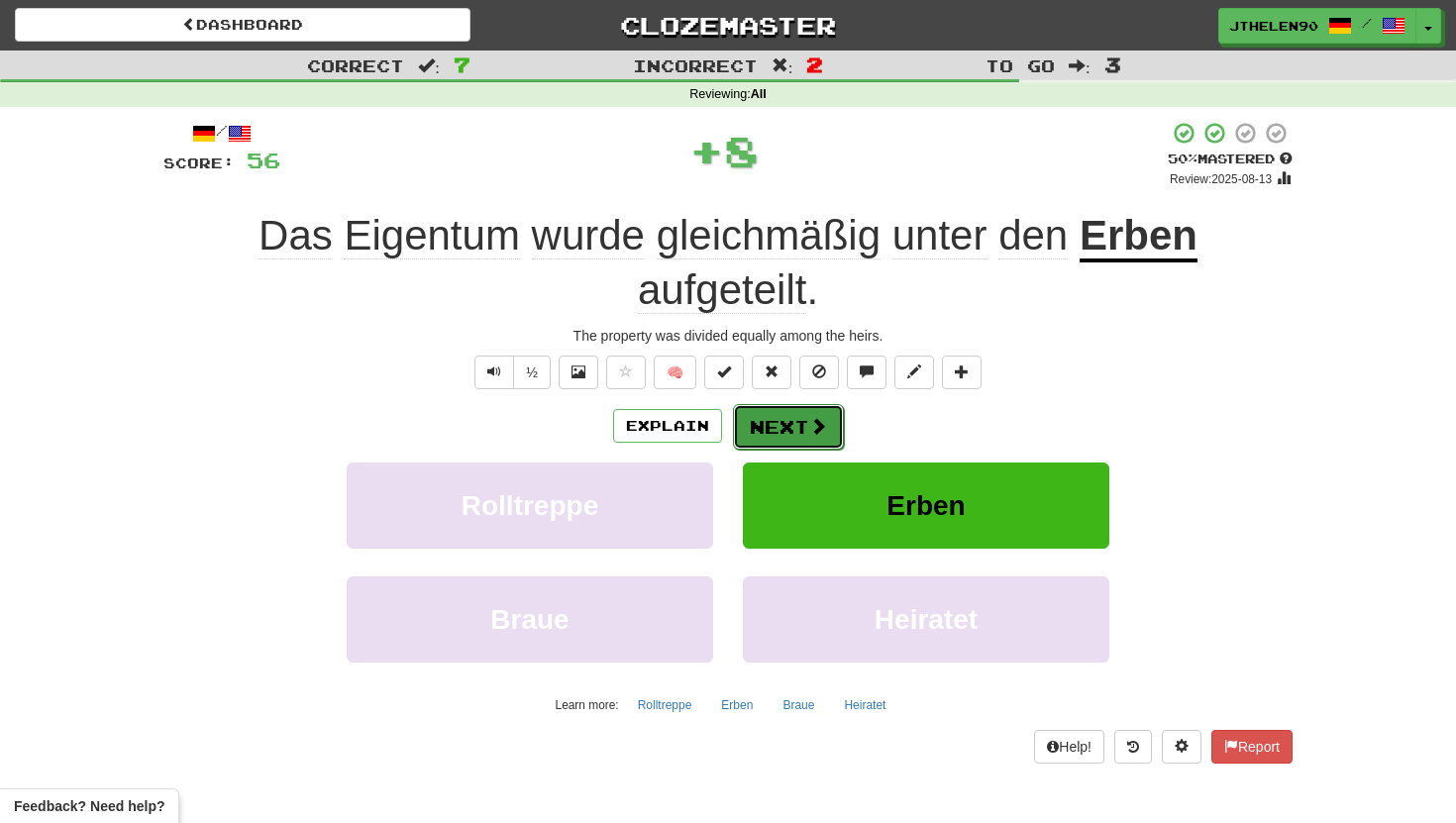 click on "Next" at bounding box center (788, 427) 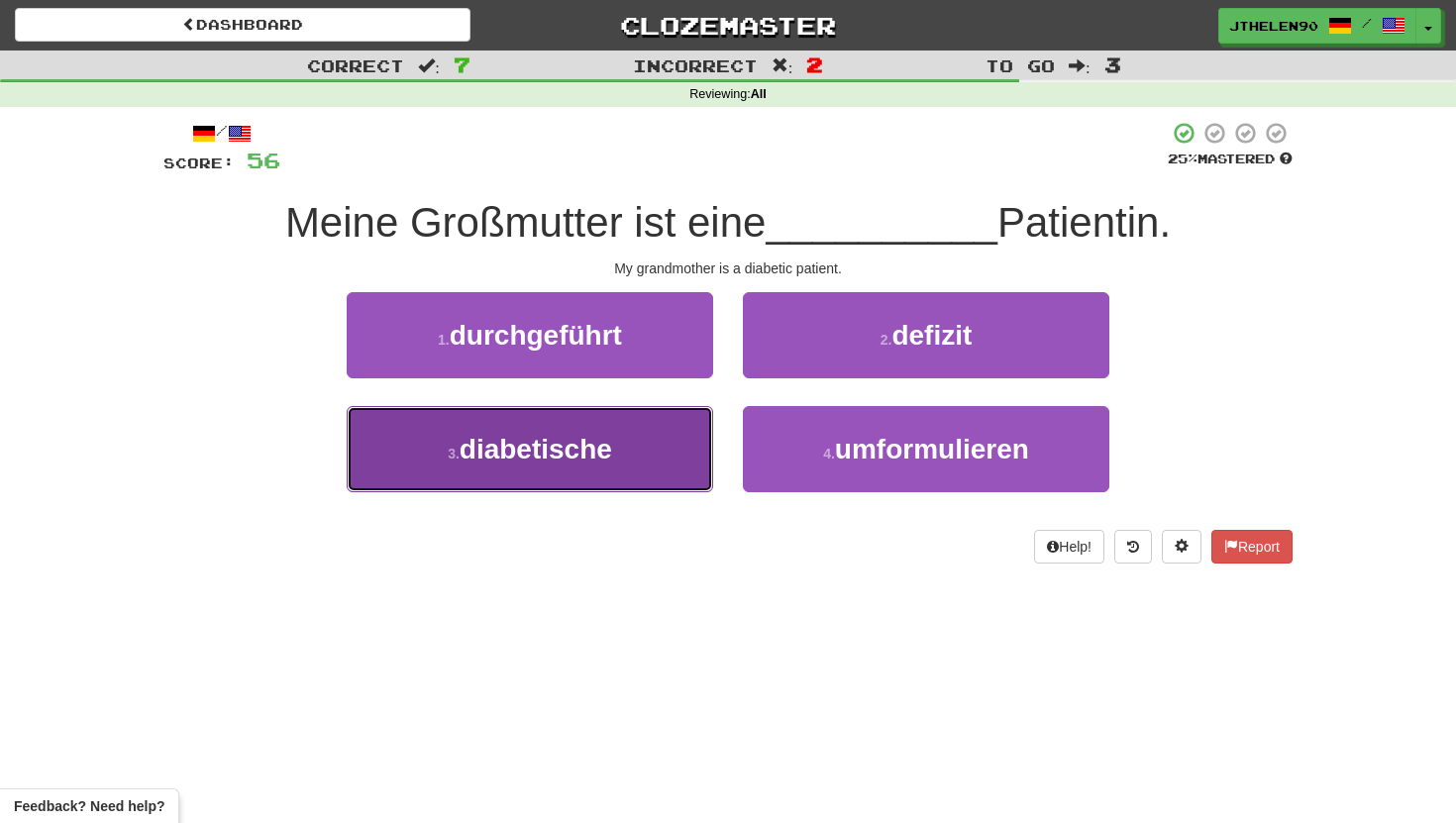 click on "3 .  diabetische" at bounding box center [530, 449] 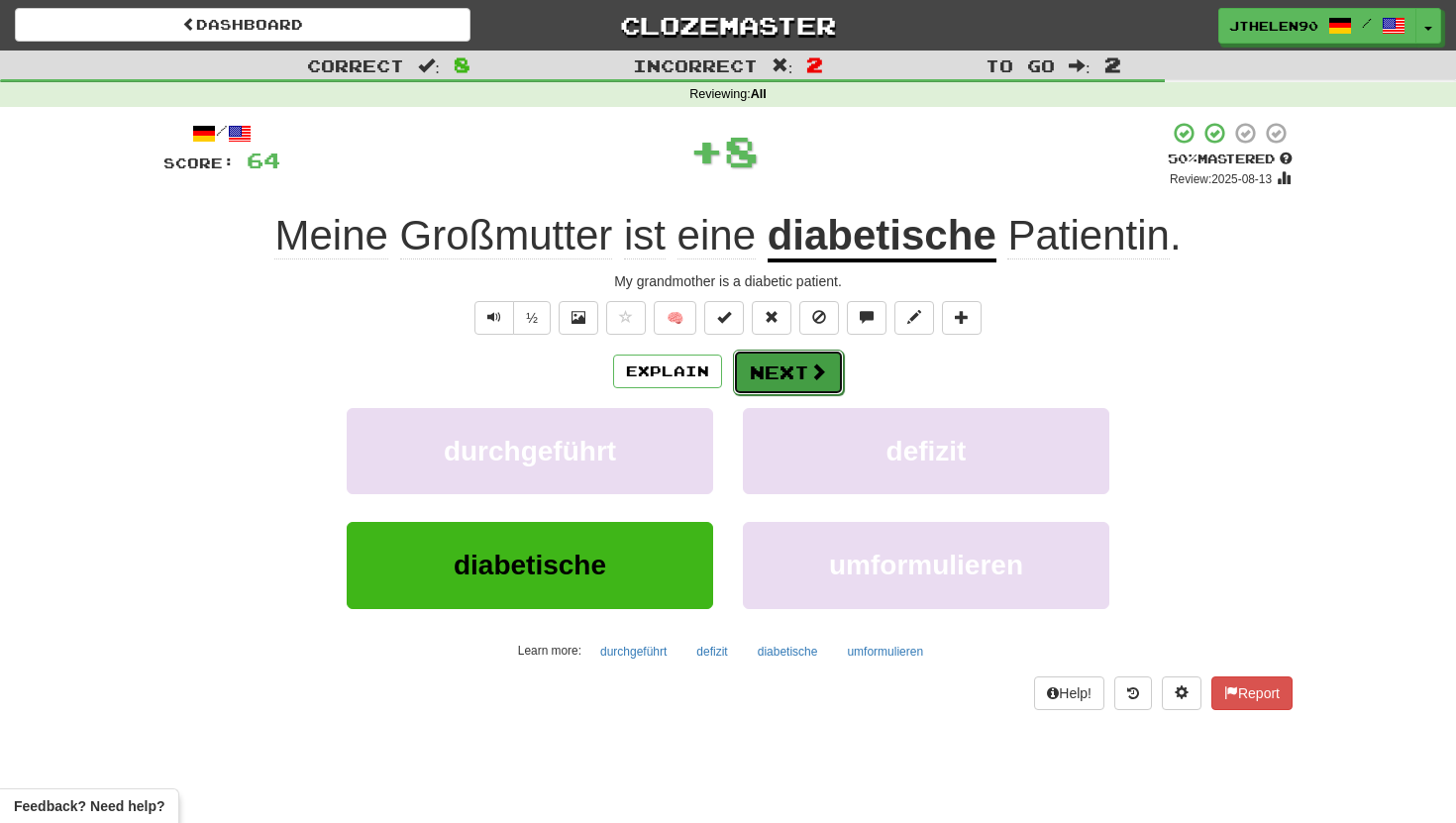 click on "Next" at bounding box center [788, 372] 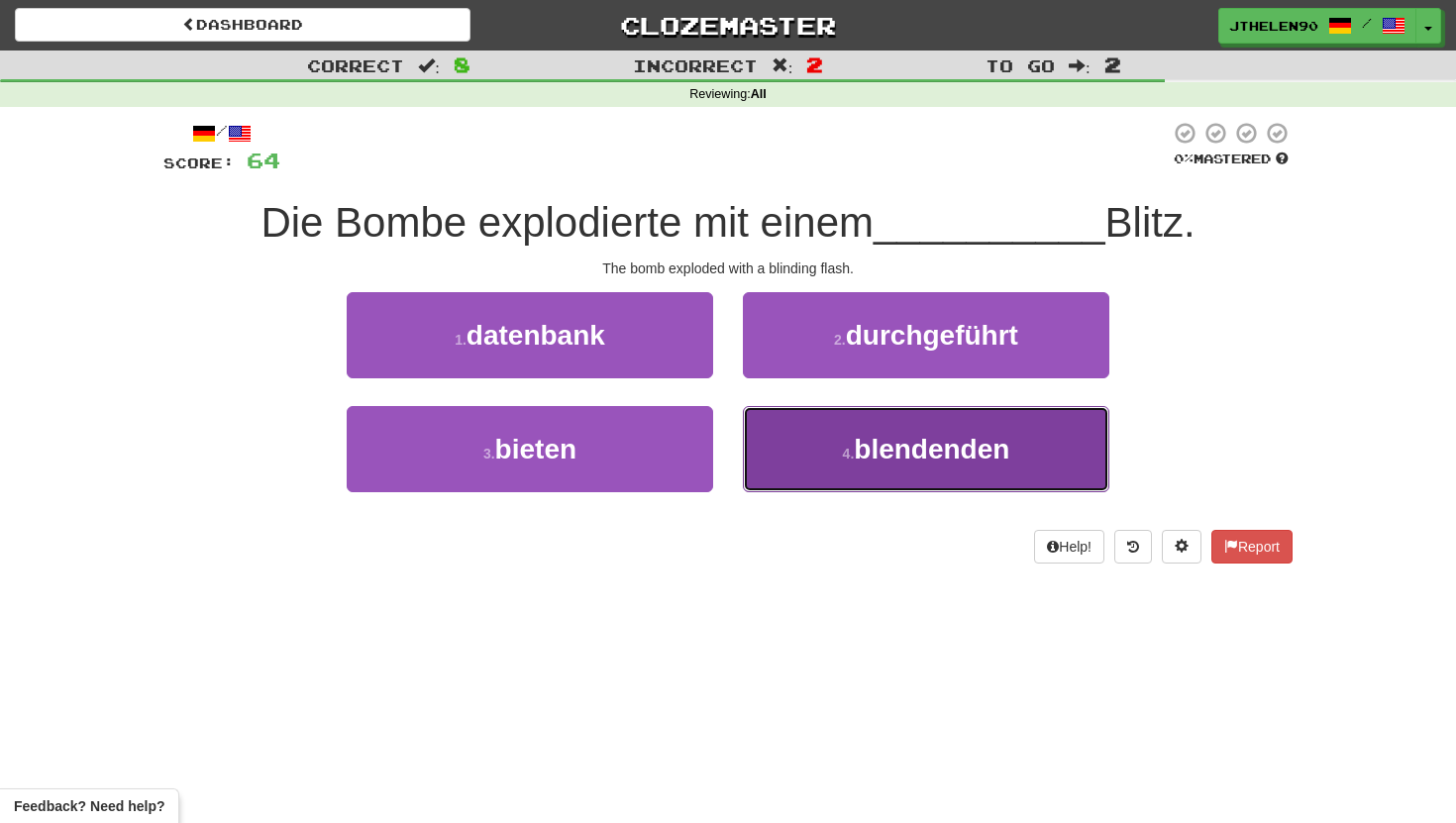 click on "blendenden" at bounding box center [931, 449] 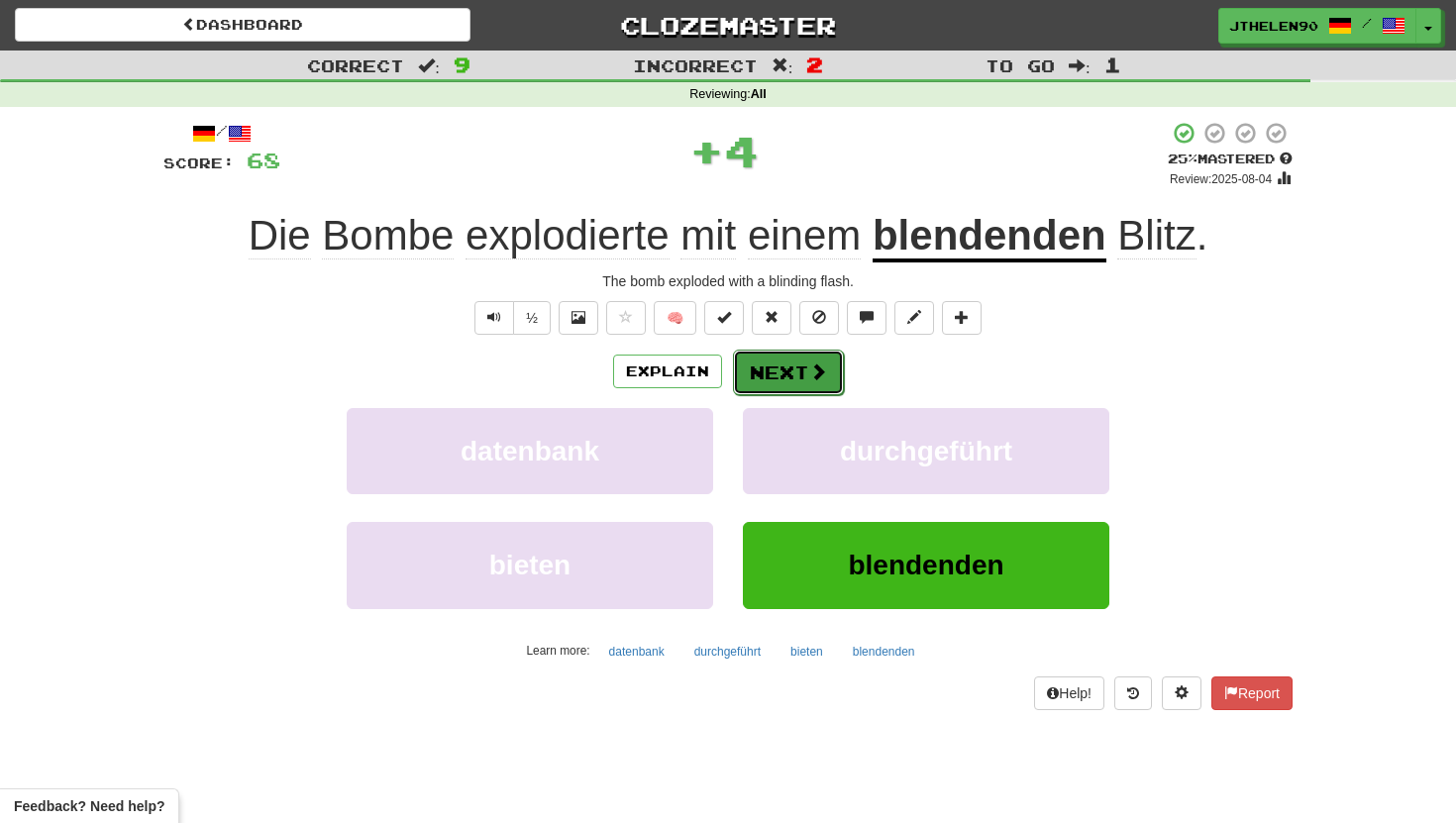 click on "Next" at bounding box center (788, 372) 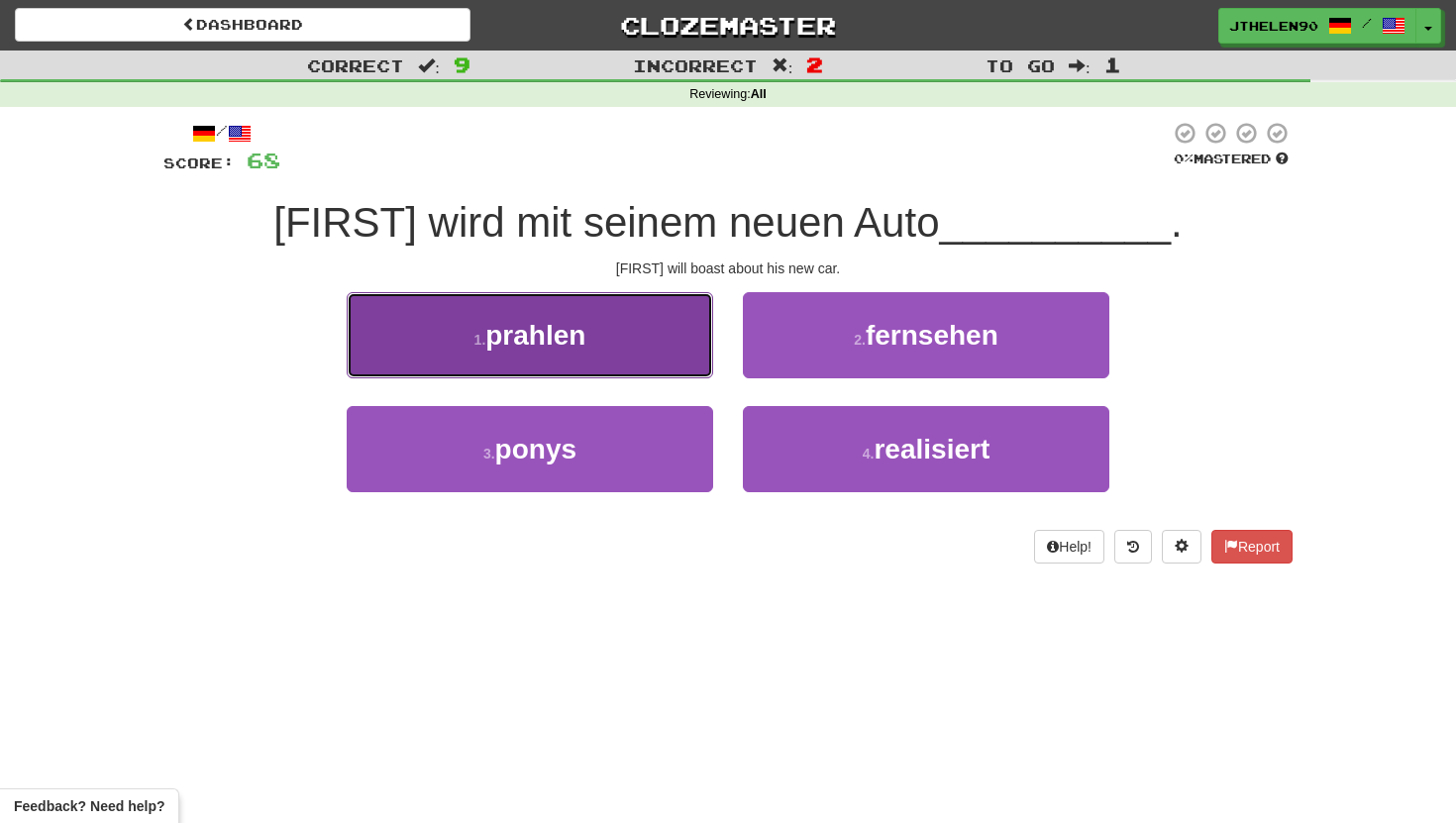 click on "1 .  prahlen" at bounding box center [530, 335] 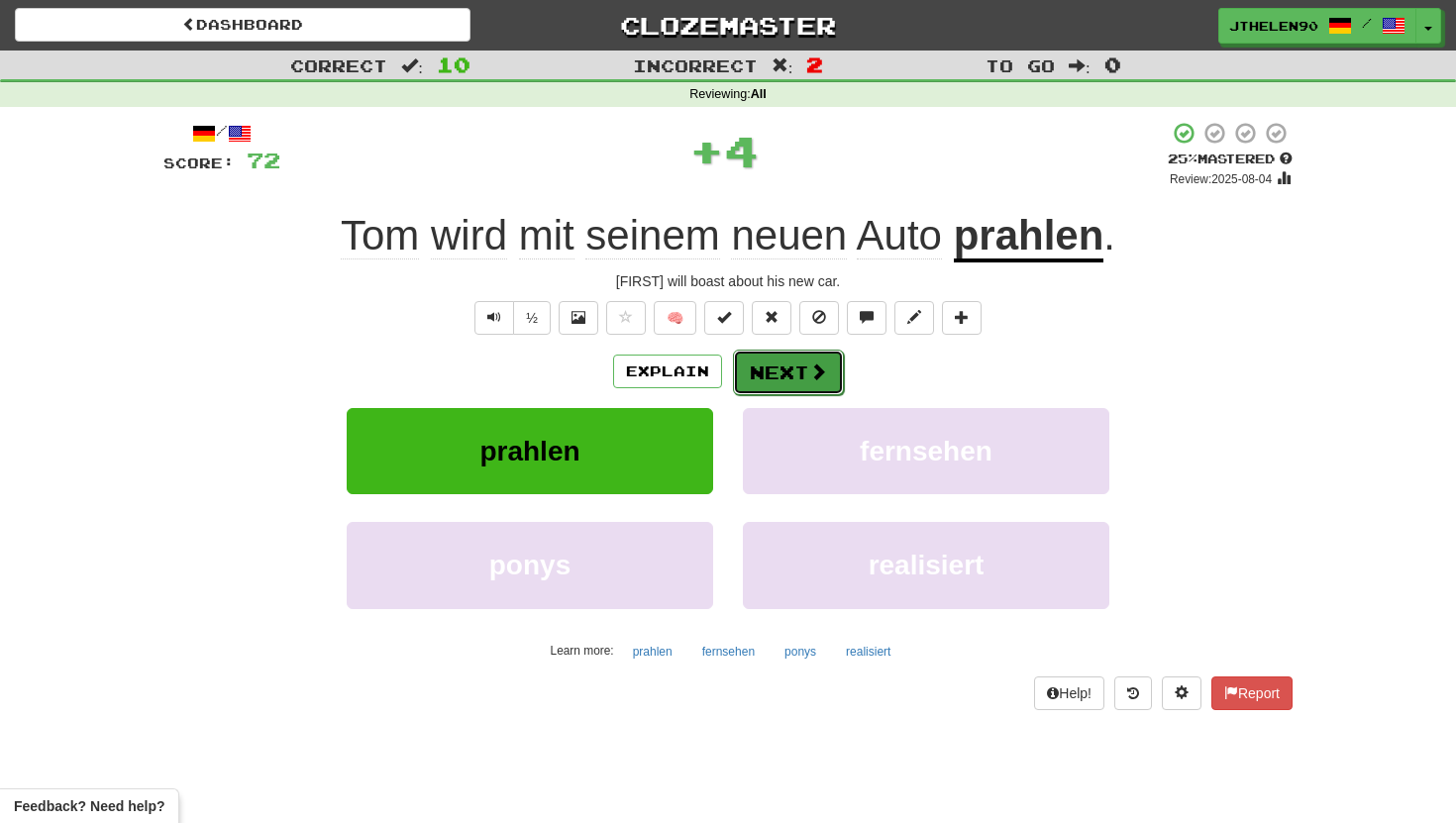 click on "Next" at bounding box center [788, 372] 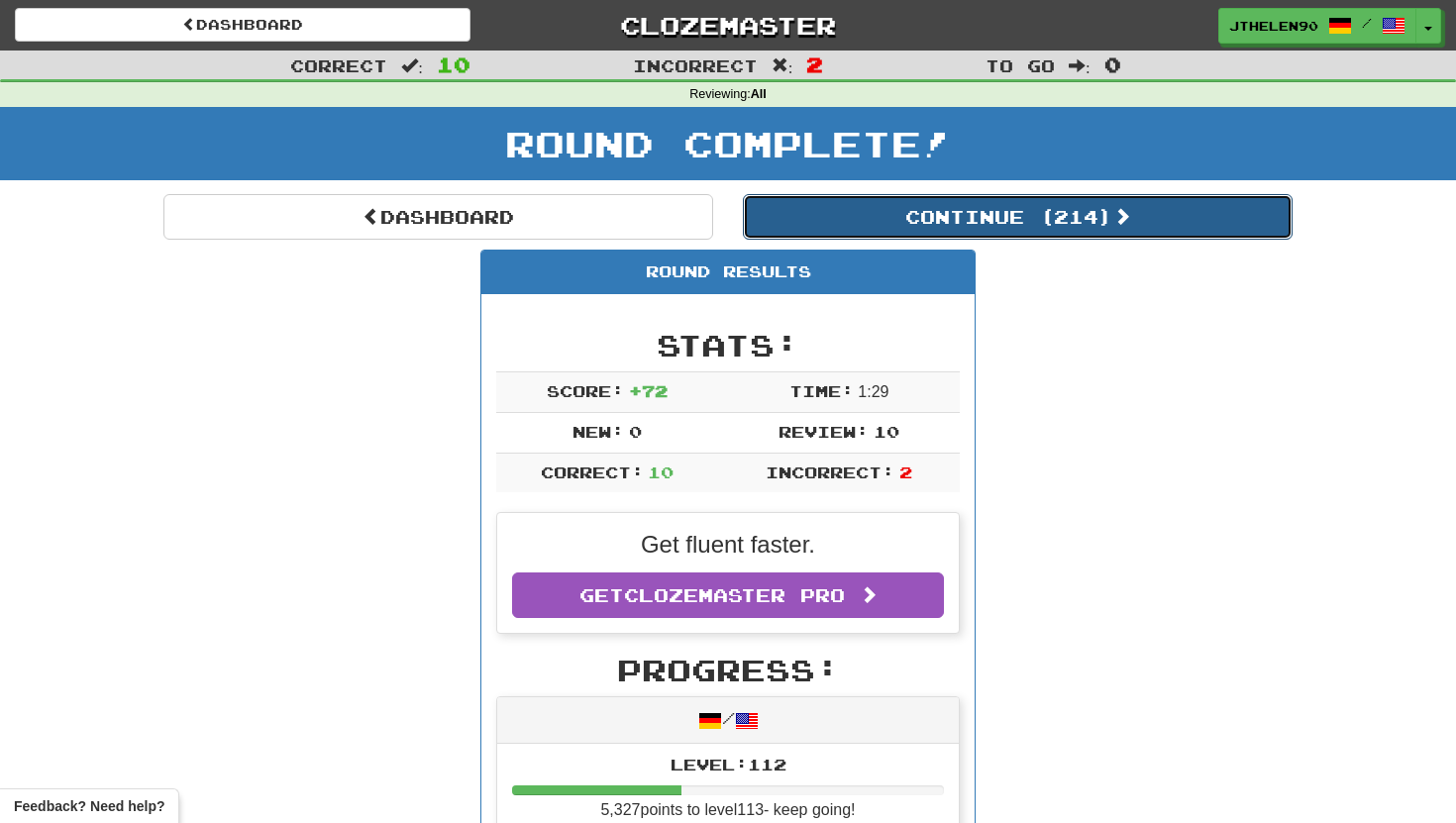 click on "Continue ( 214 )" at bounding box center [1017, 217] 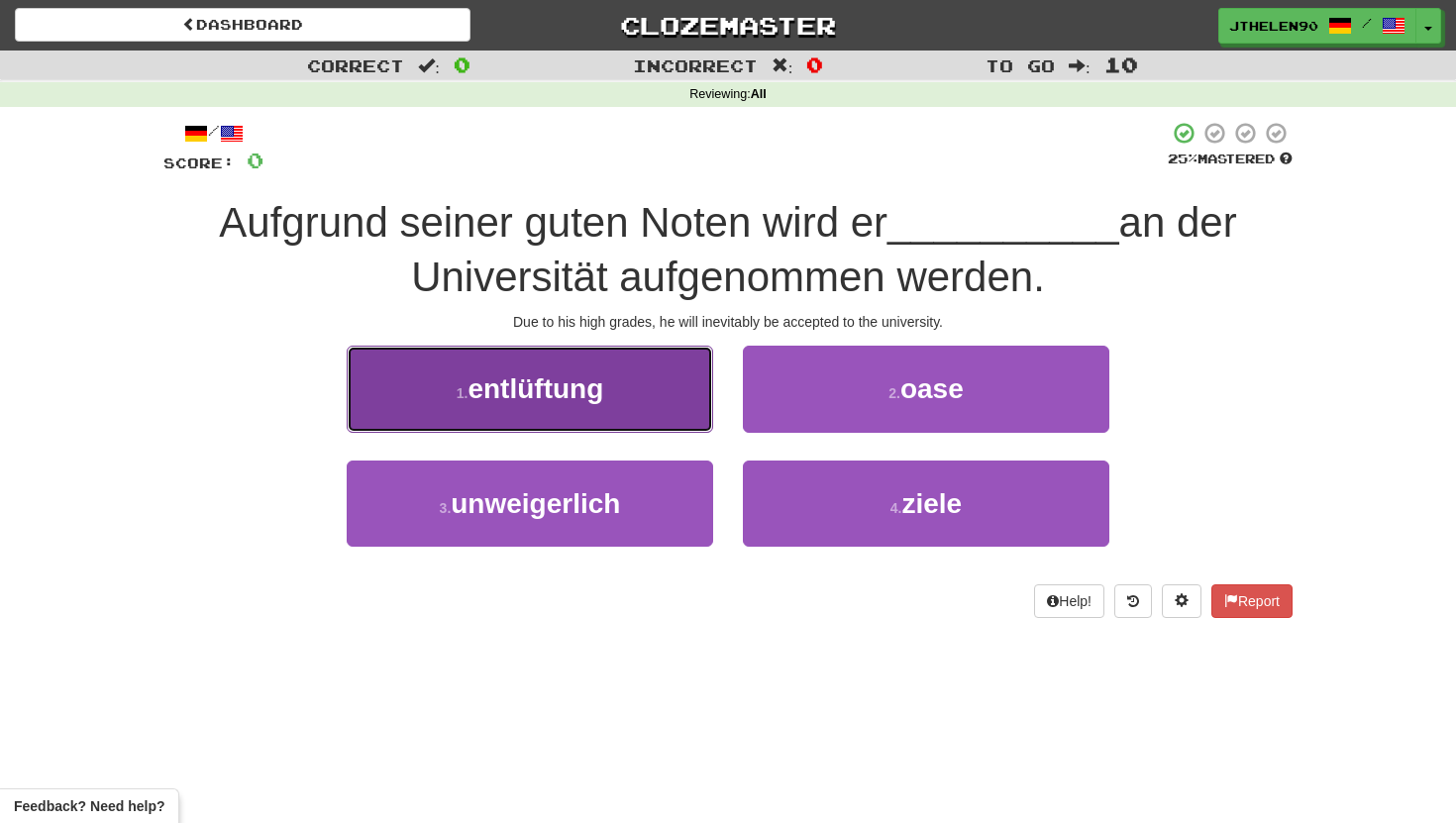 click on "1 .  entlüftung" at bounding box center (530, 388) 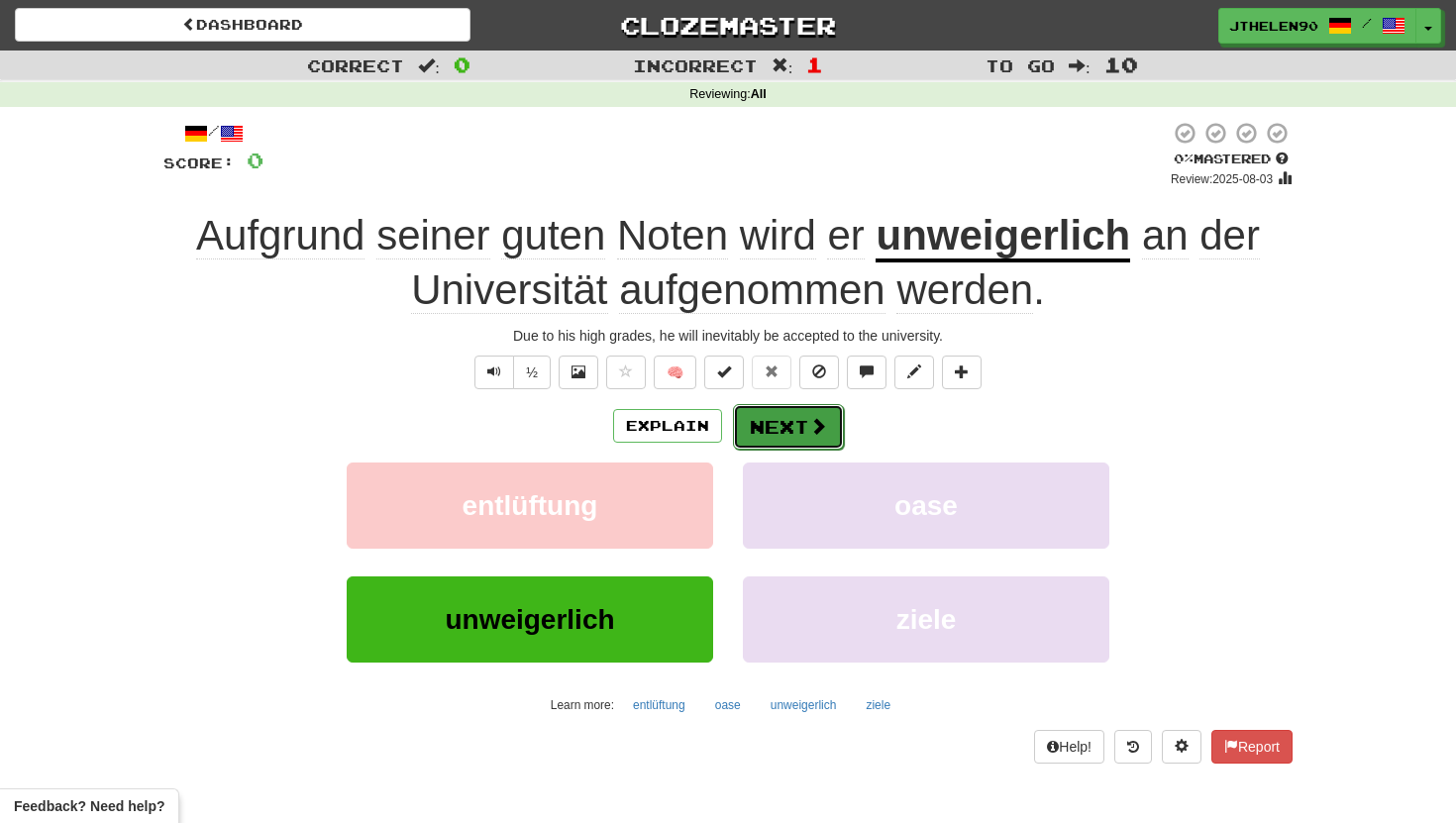 click on "Next" at bounding box center [788, 427] 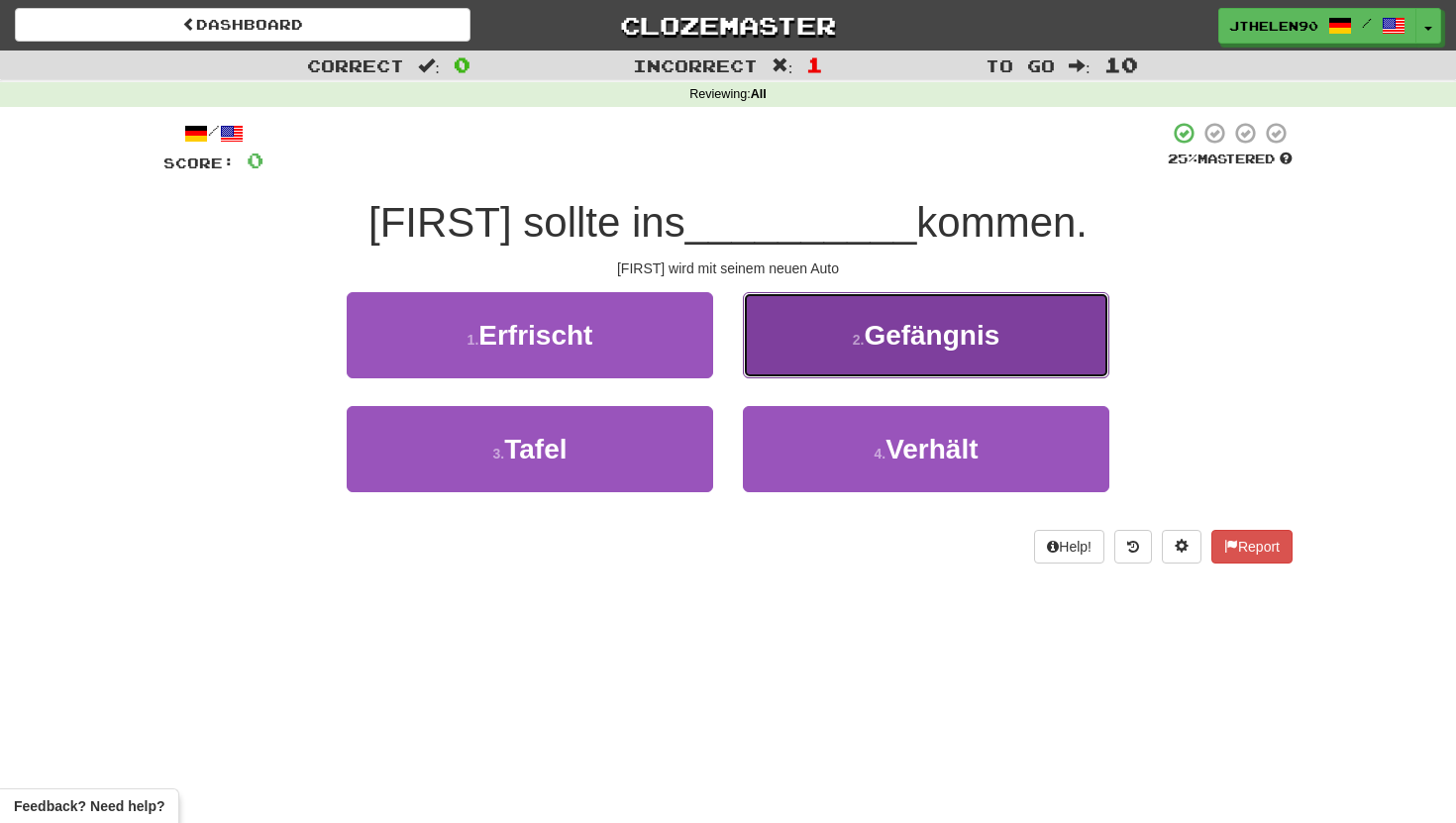 click on "2 .  Gefängnis" at bounding box center (926, 335) 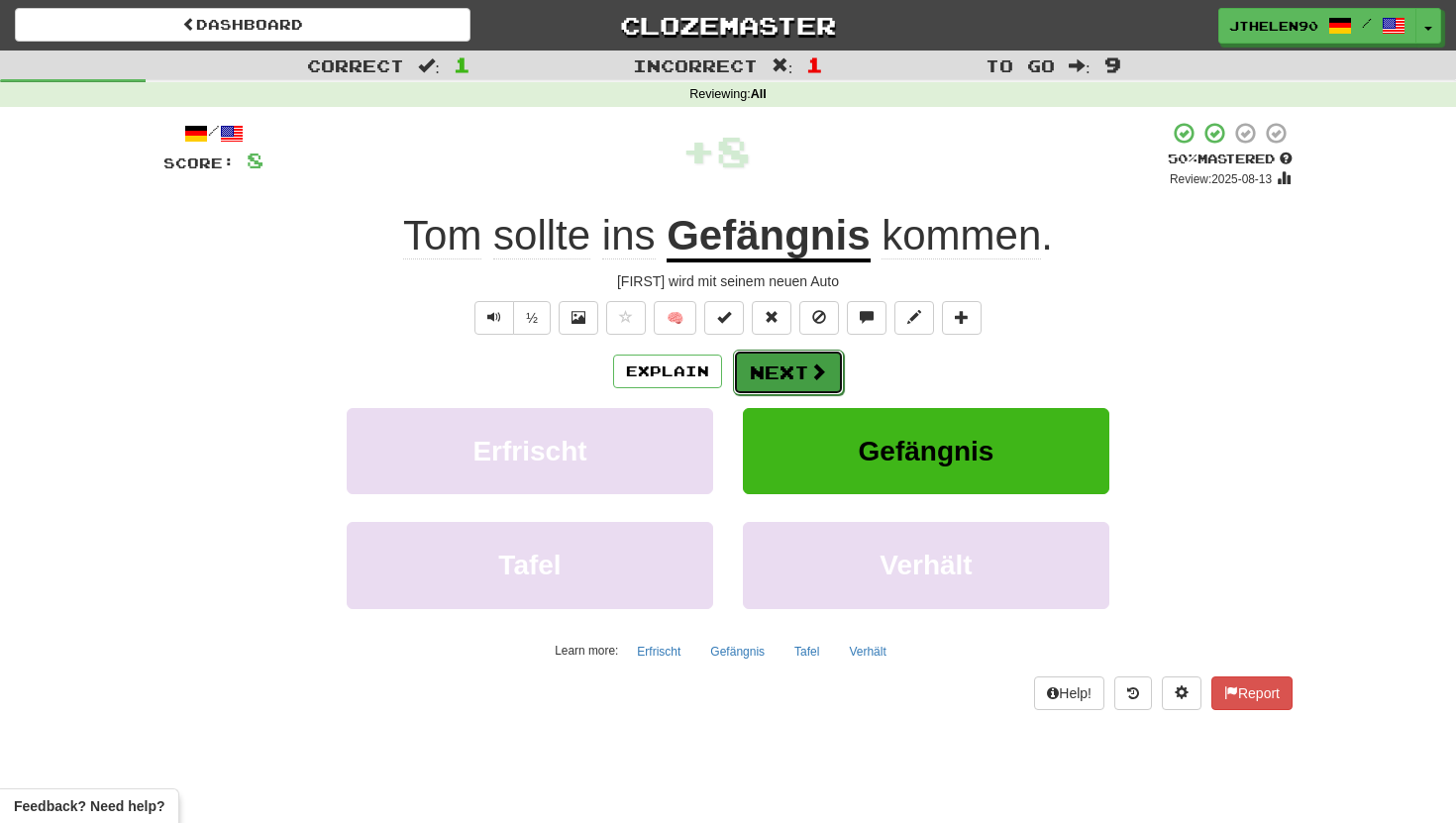 click on "Next" at bounding box center [788, 372] 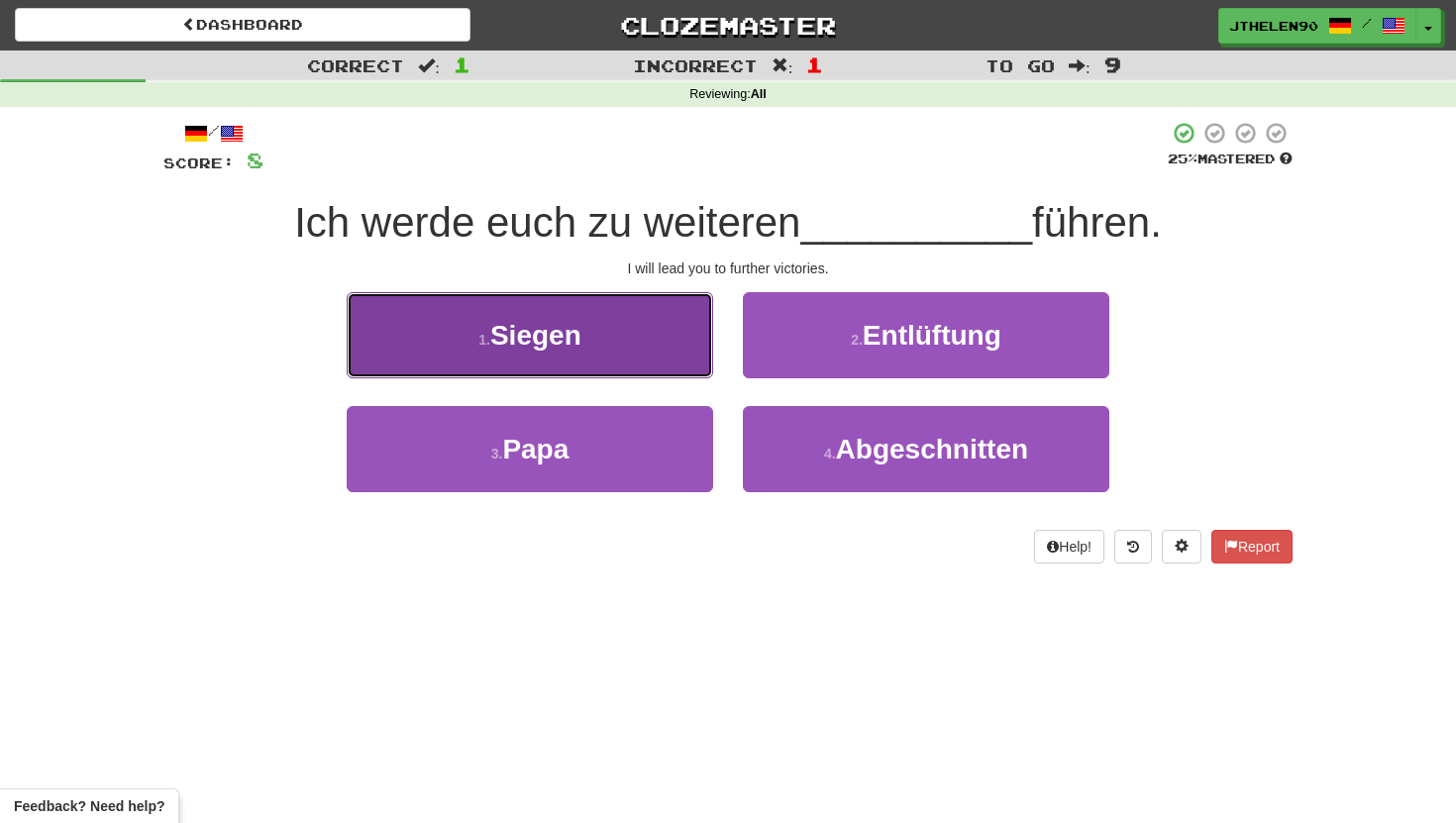 click on "Siegen" at bounding box center [536, 335] 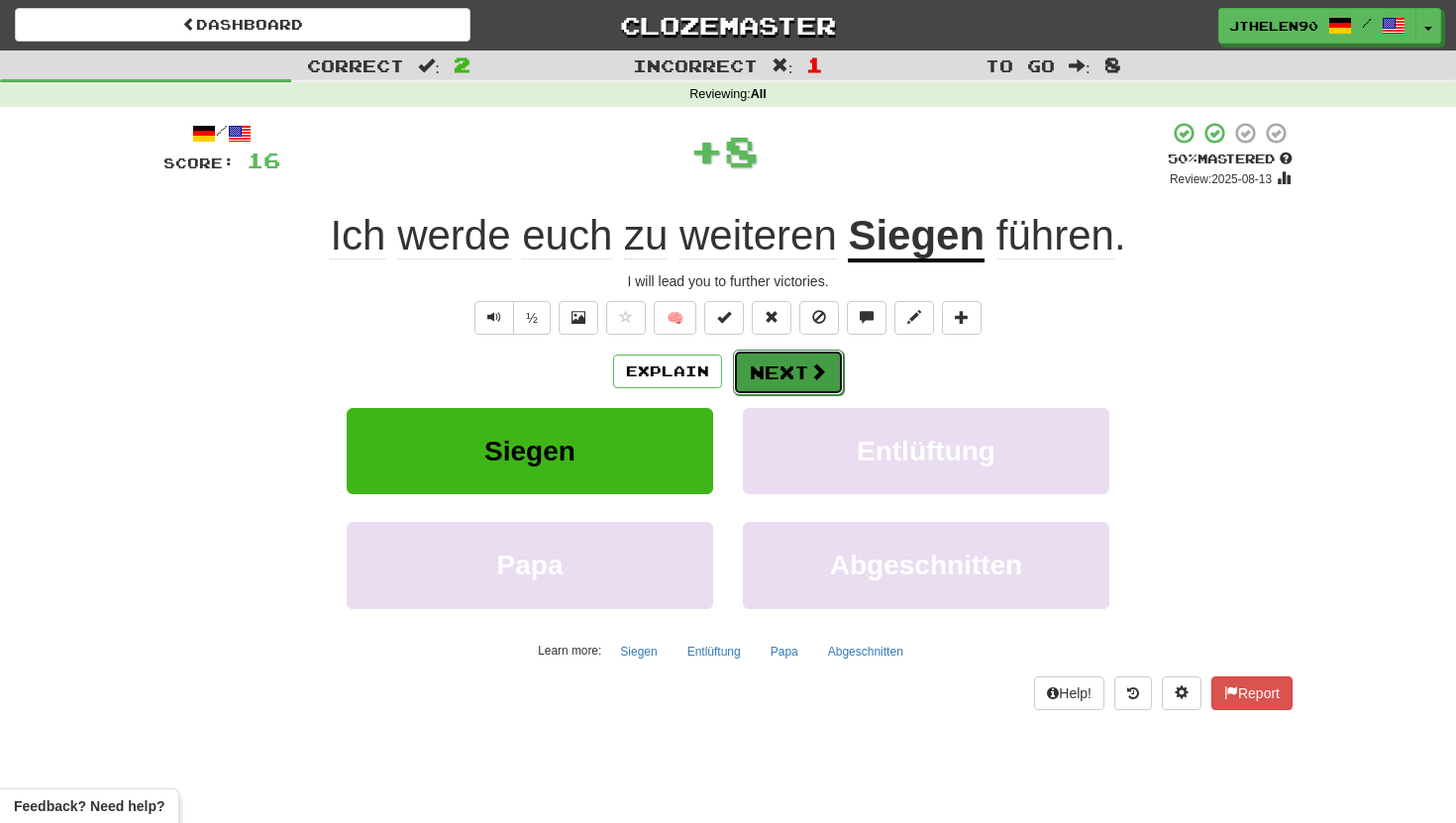 click on "Next" at bounding box center [788, 372] 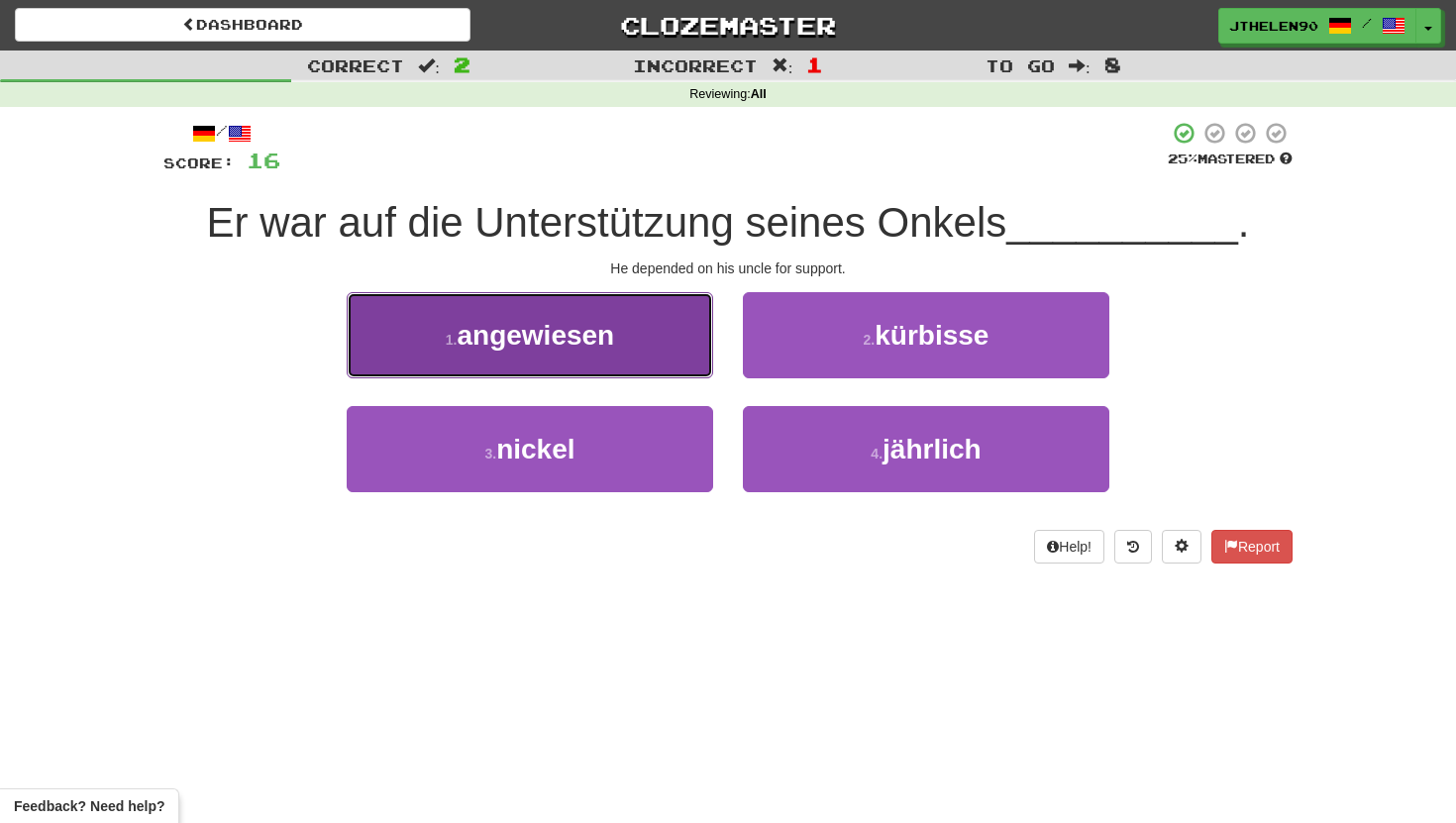 click on "angewiesen" at bounding box center (535, 335) 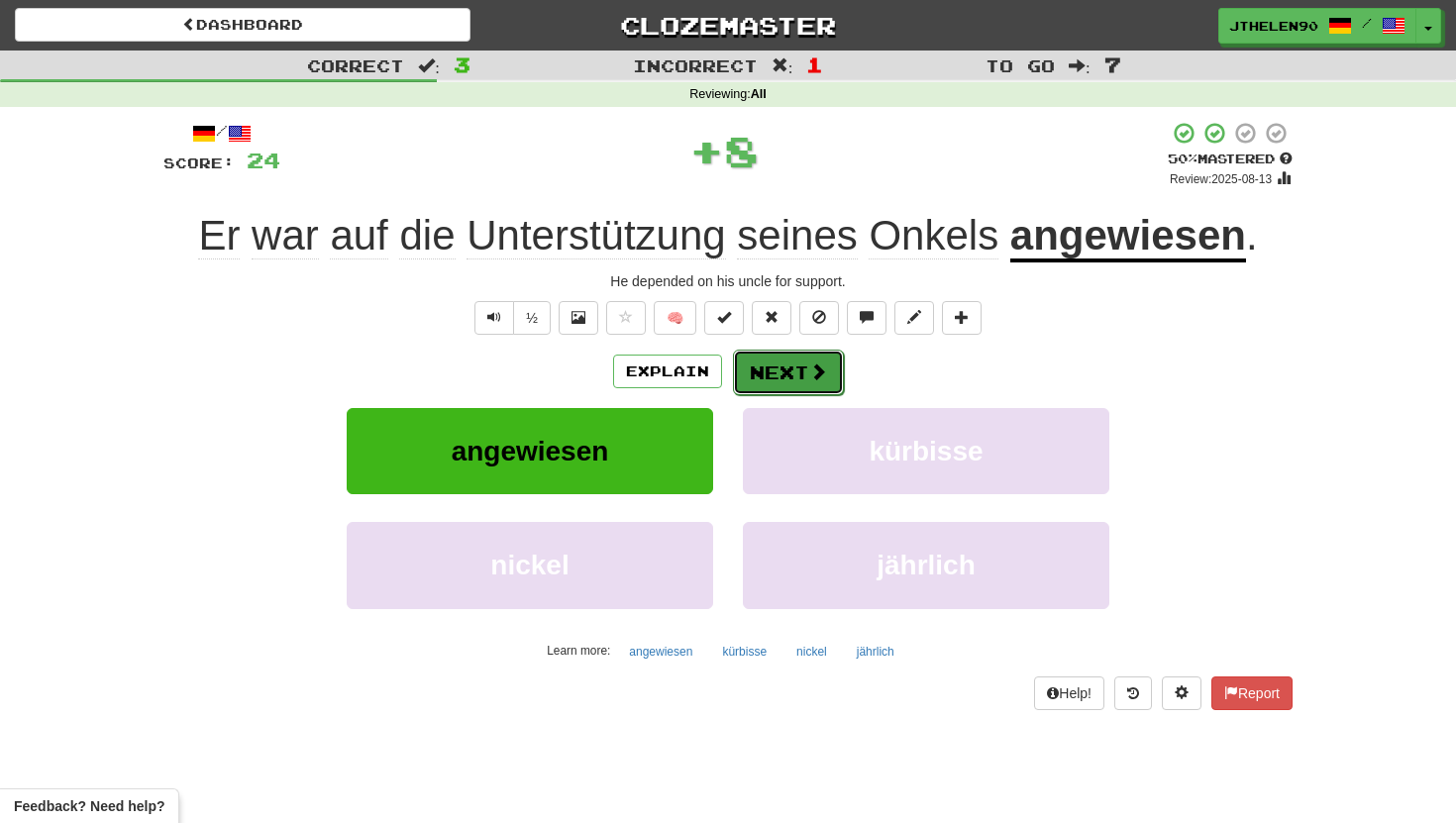 click on "Next" at bounding box center (788, 372) 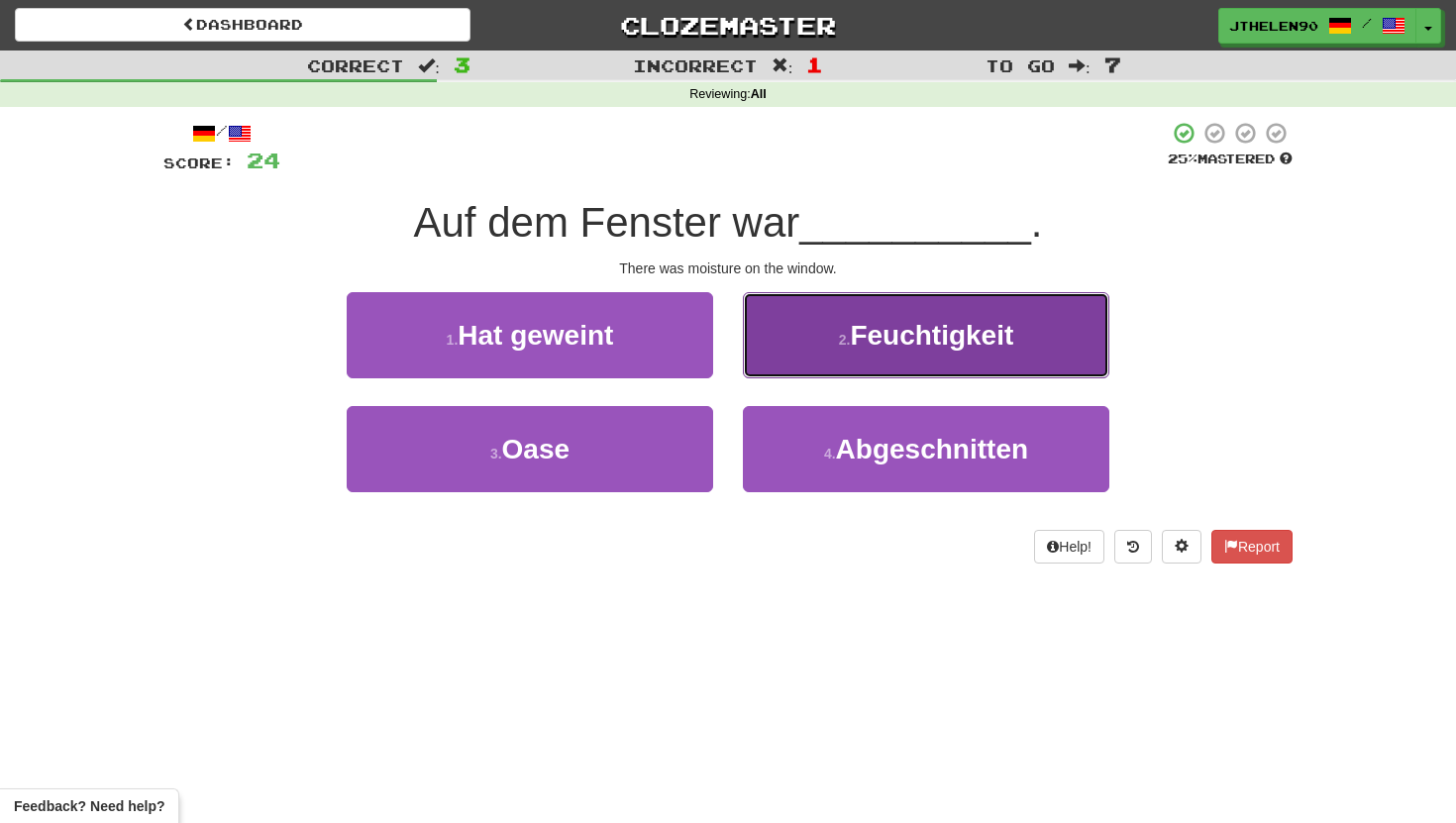 click on "Feuchtigkeit" at bounding box center [931, 335] 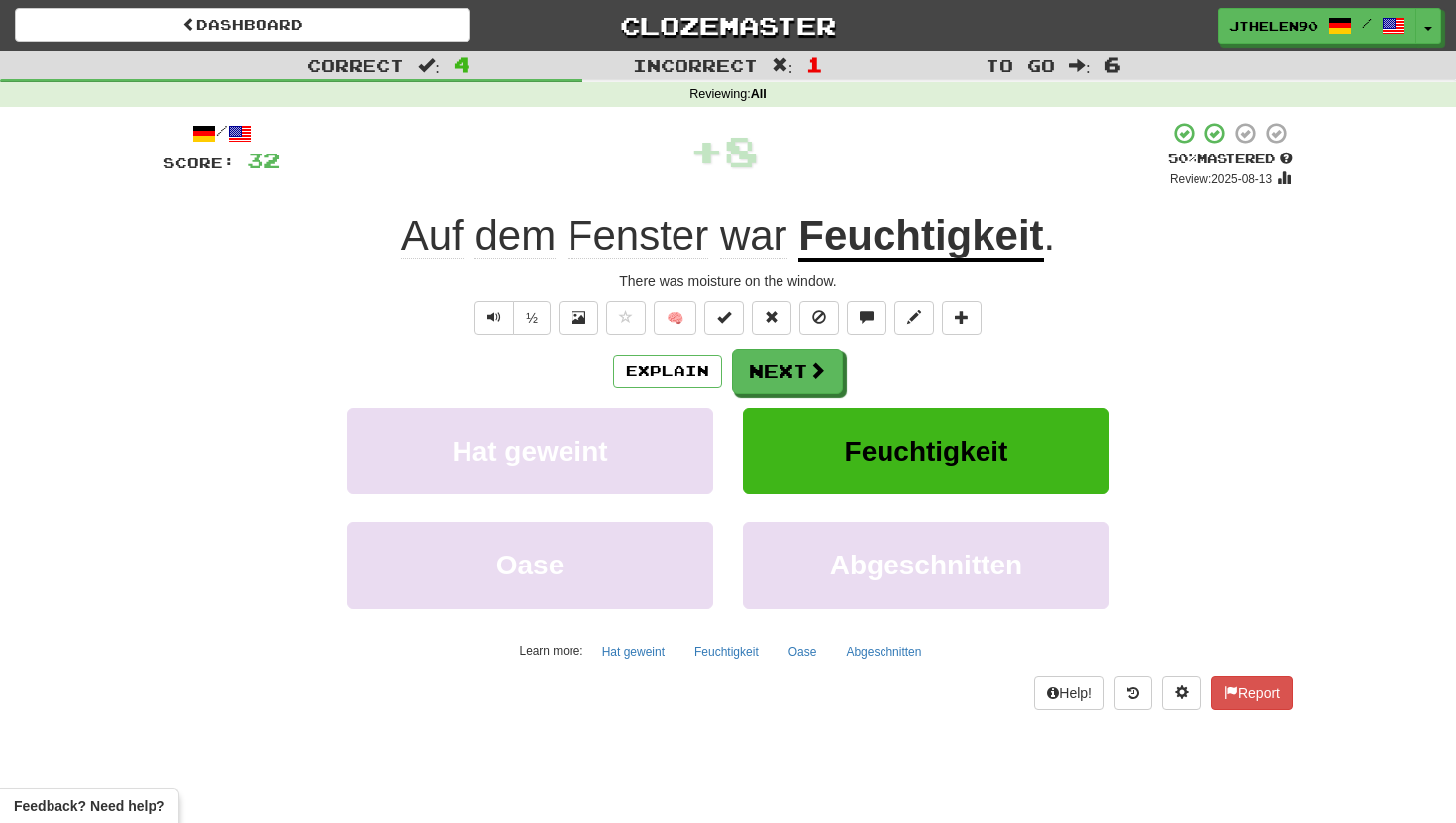 click on "Feuchtigkeit" at bounding box center [920, 237] 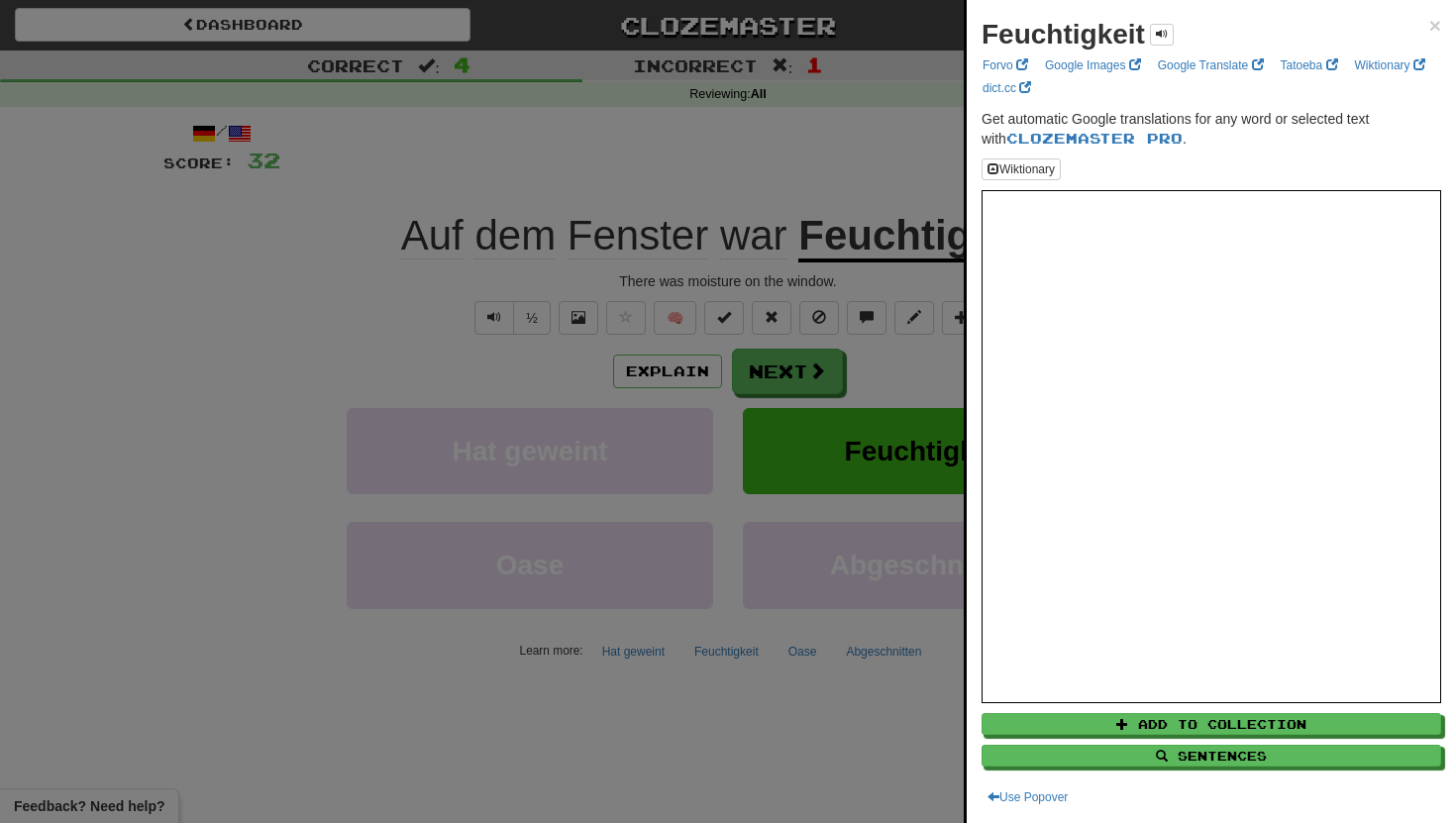 click at bounding box center [728, 411] 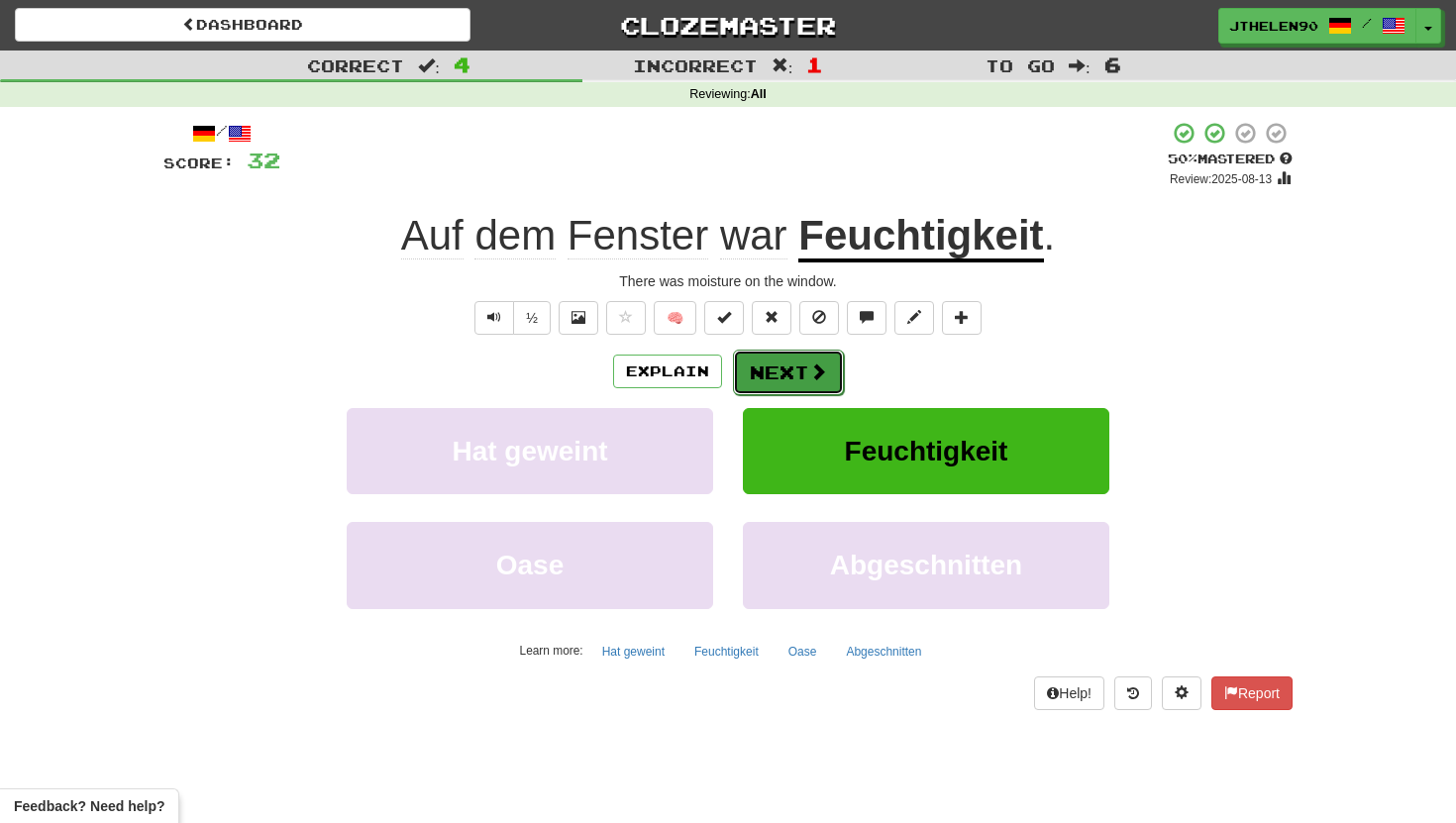 click on "Next" at bounding box center (788, 372) 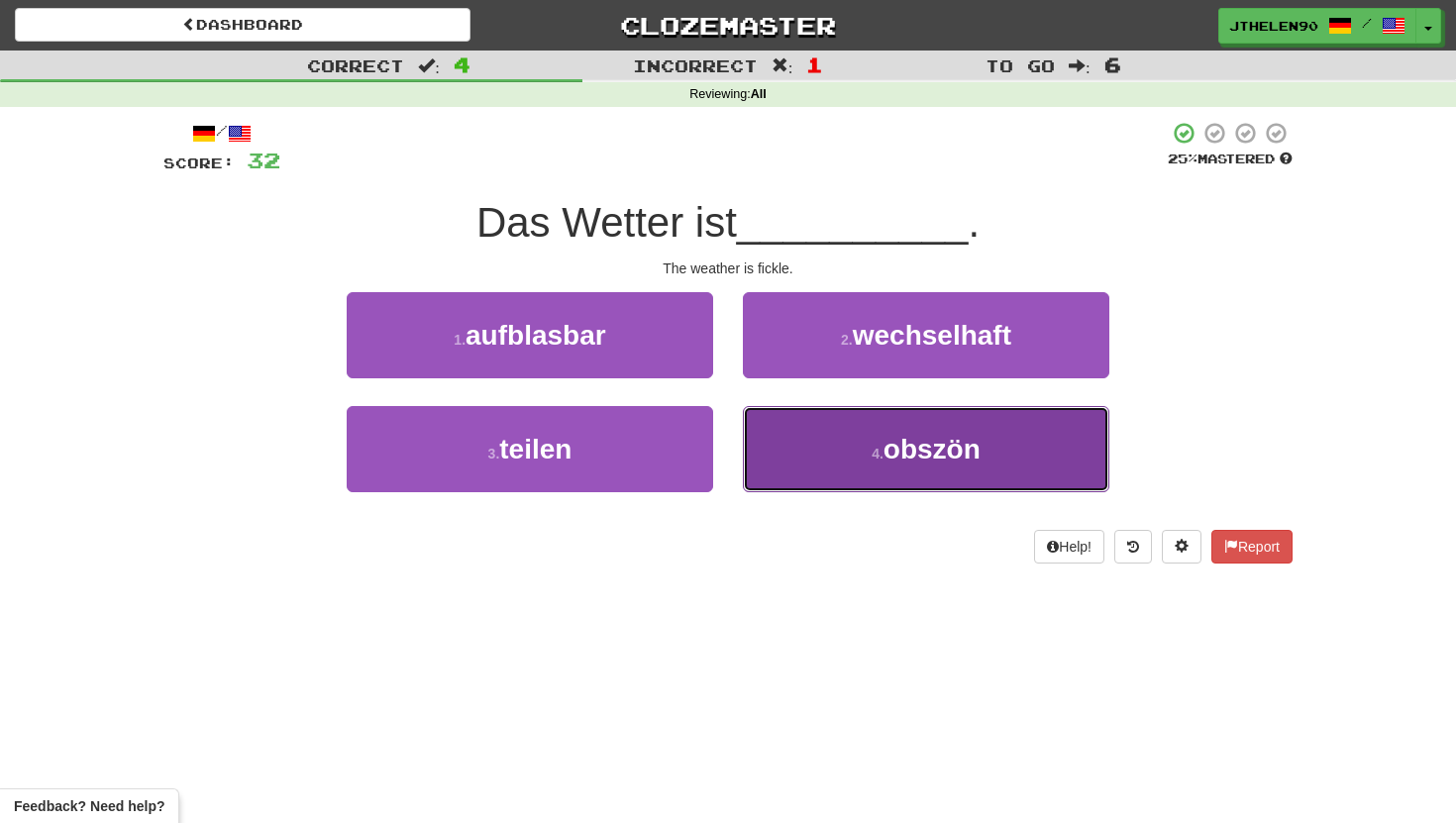 click on "obszön" at bounding box center (932, 449) 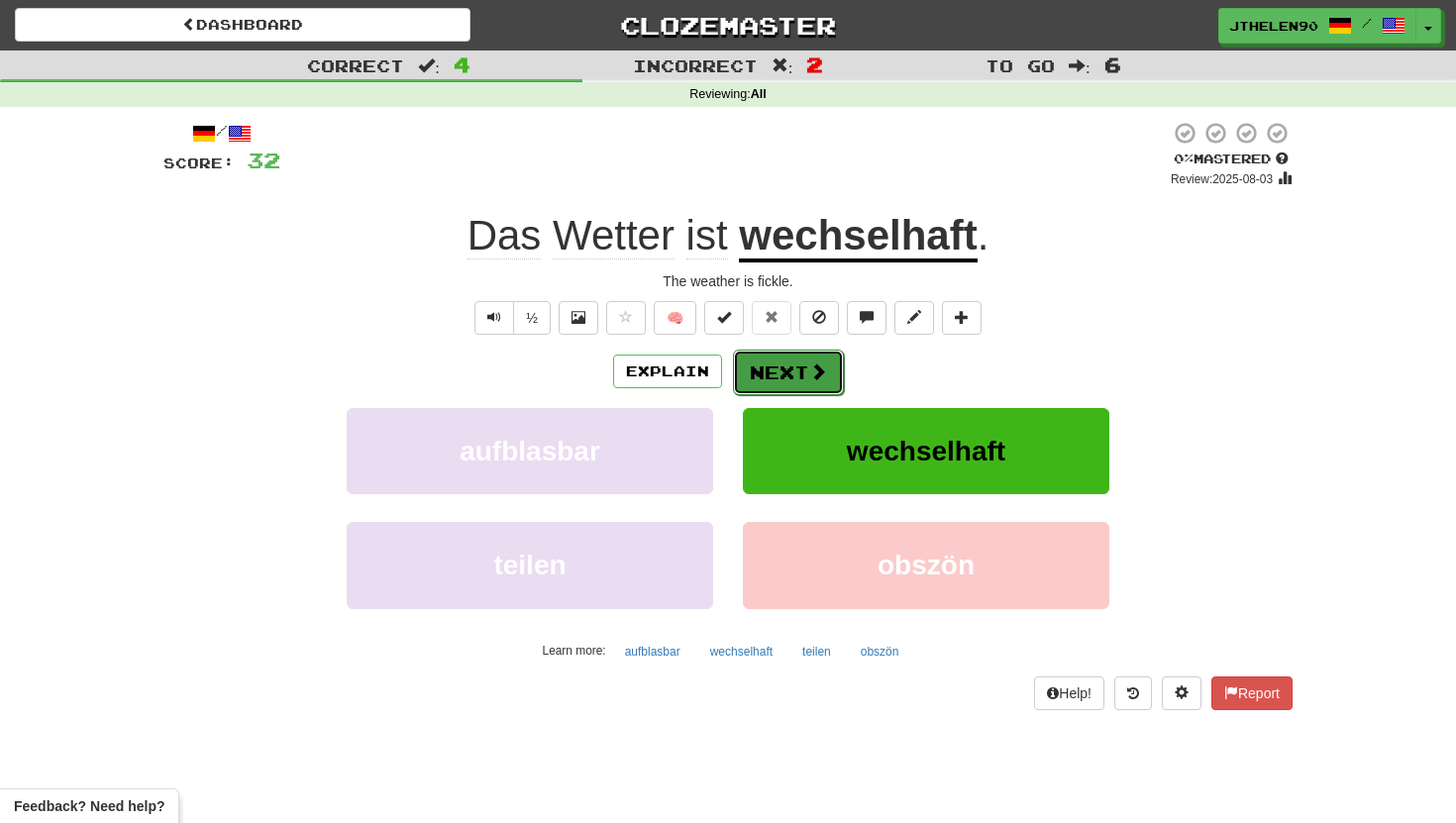 click at bounding box center [818, 371] 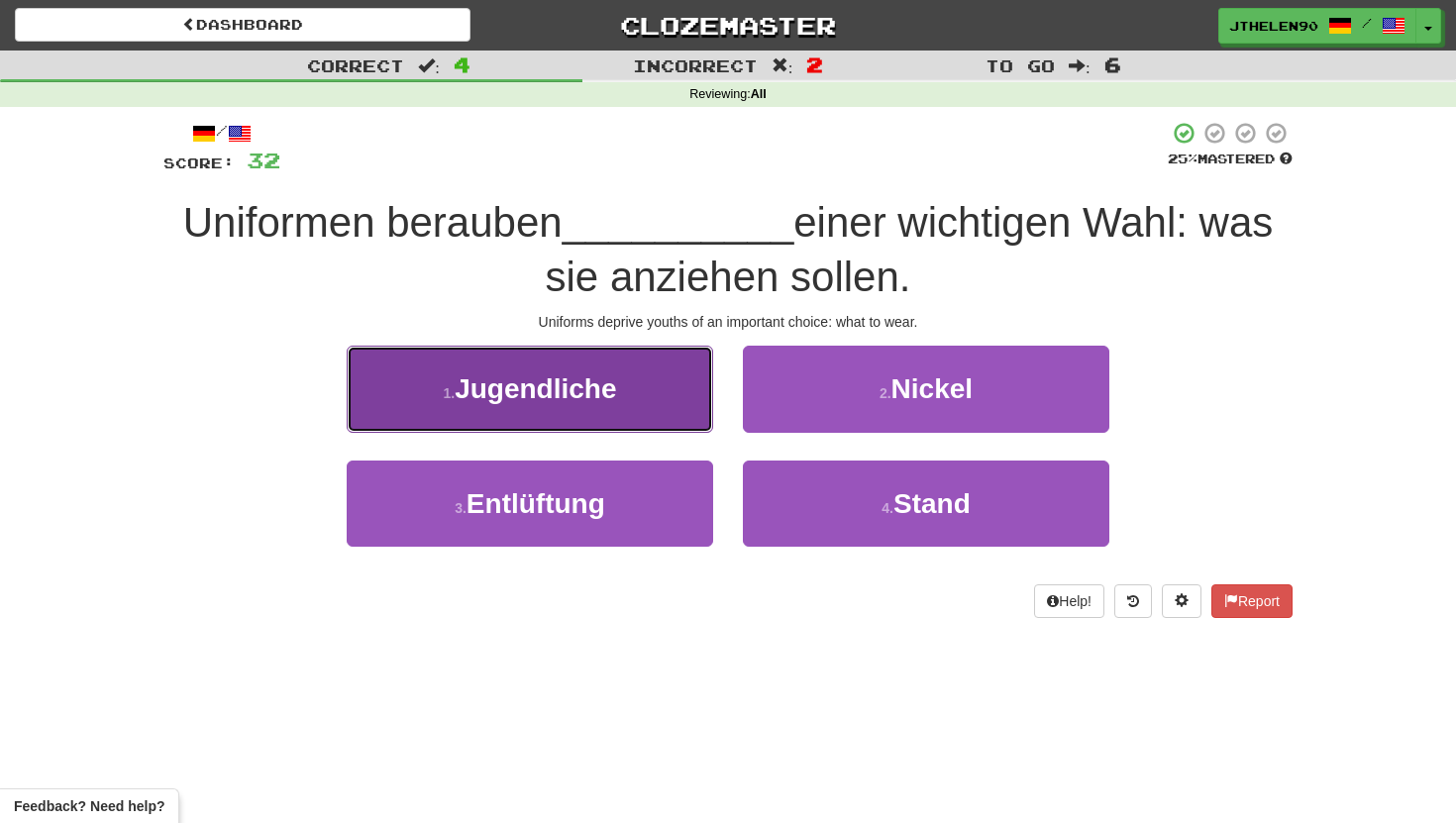 click on "Jugendliche" at bounding box center [535, 388] 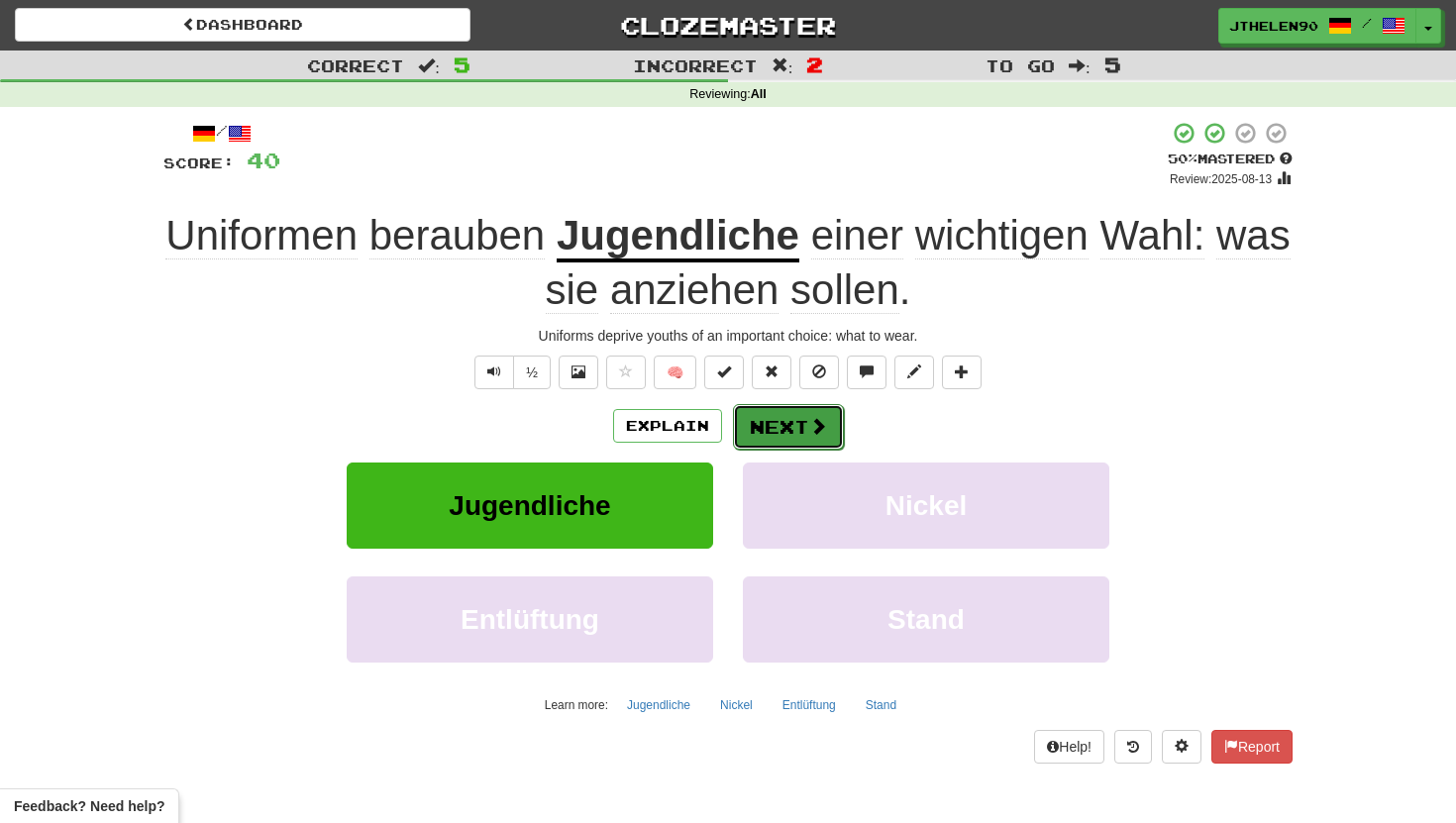 click at bounding box center [818, 426] 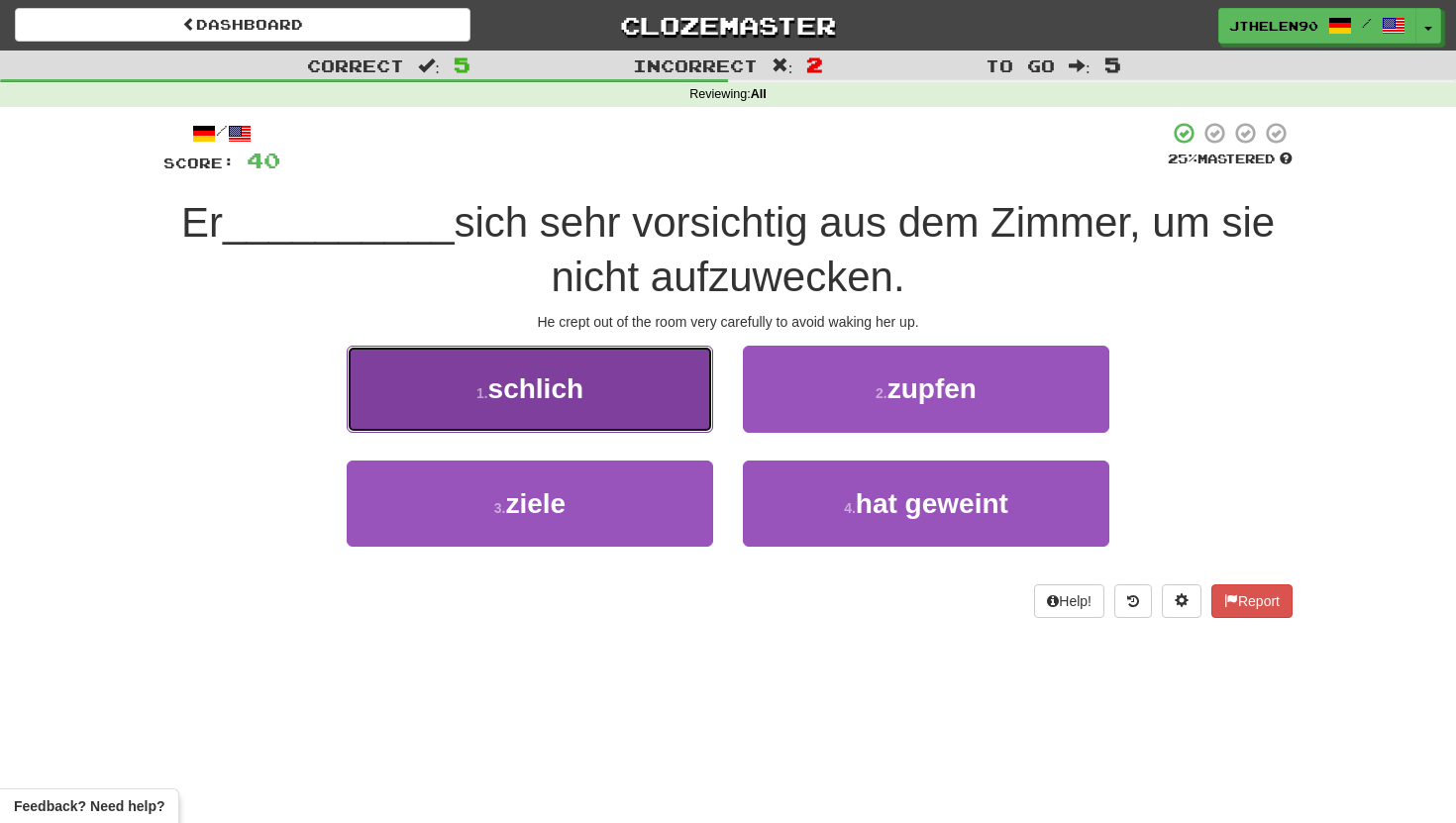 click on "1 .  schlich" at bounding box center [530, 388] 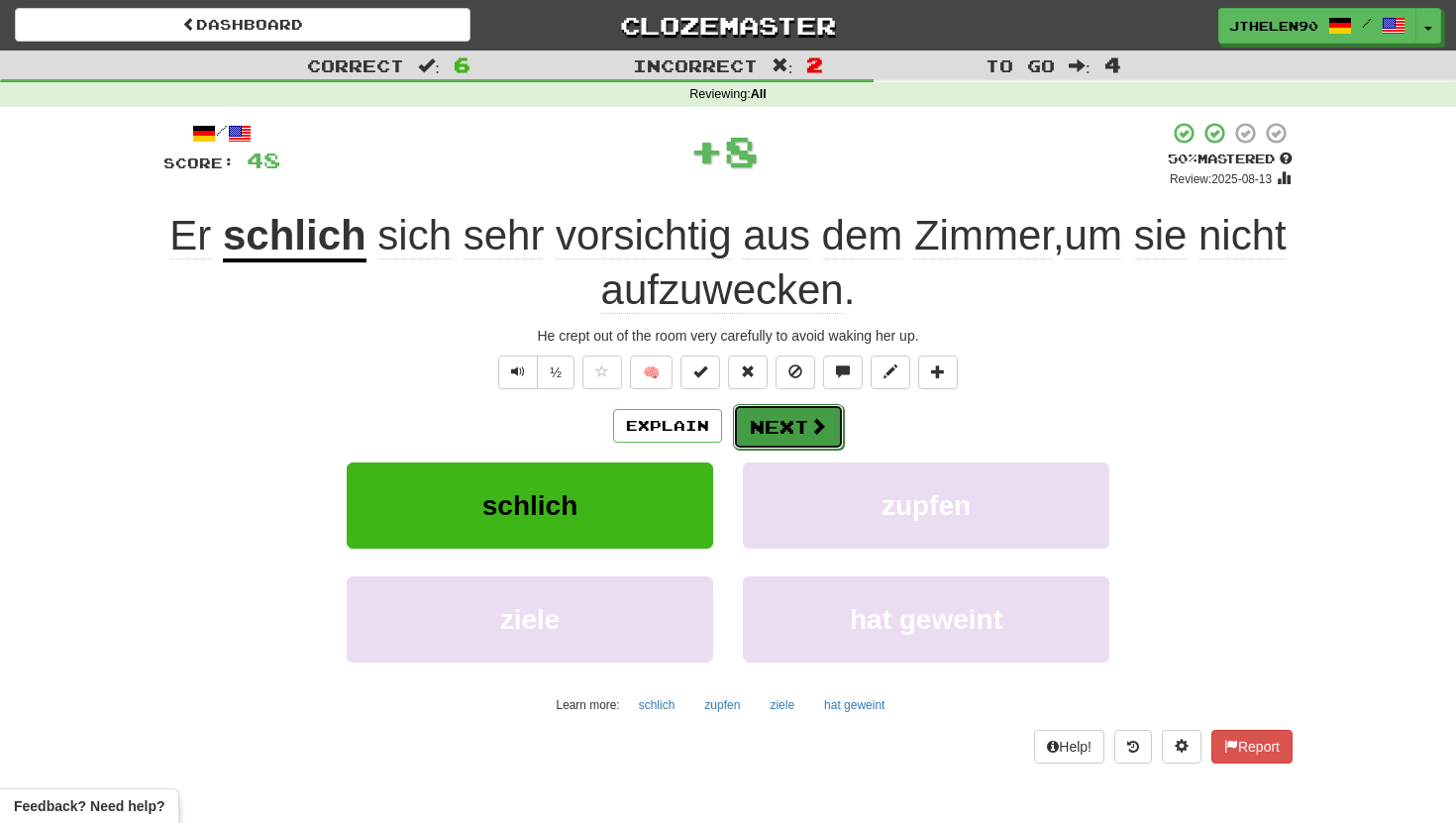 click on "Next" at bounding box center (788, 427) 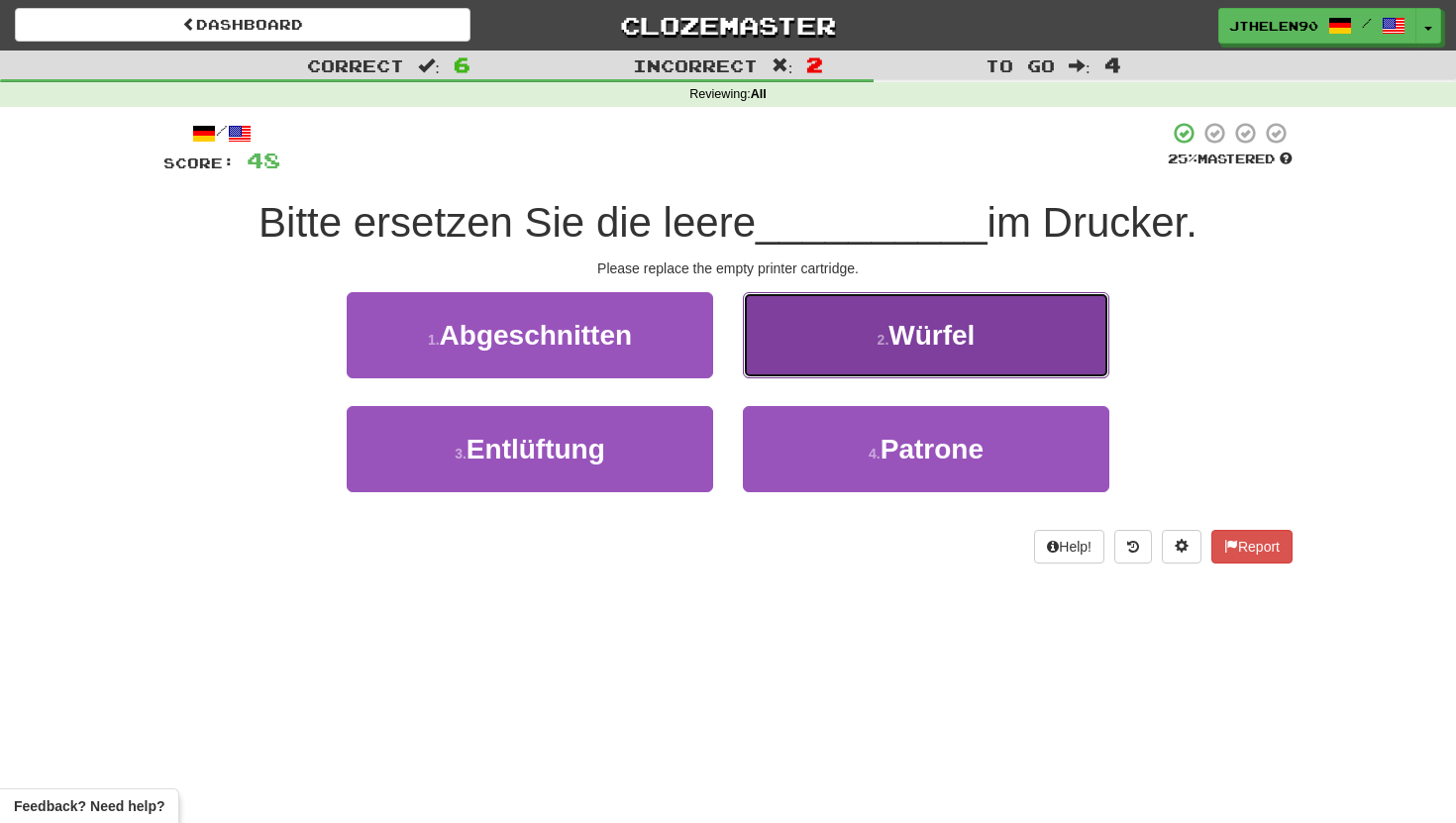 click on "2 .  Würfel" at bounding box center (926, 335) 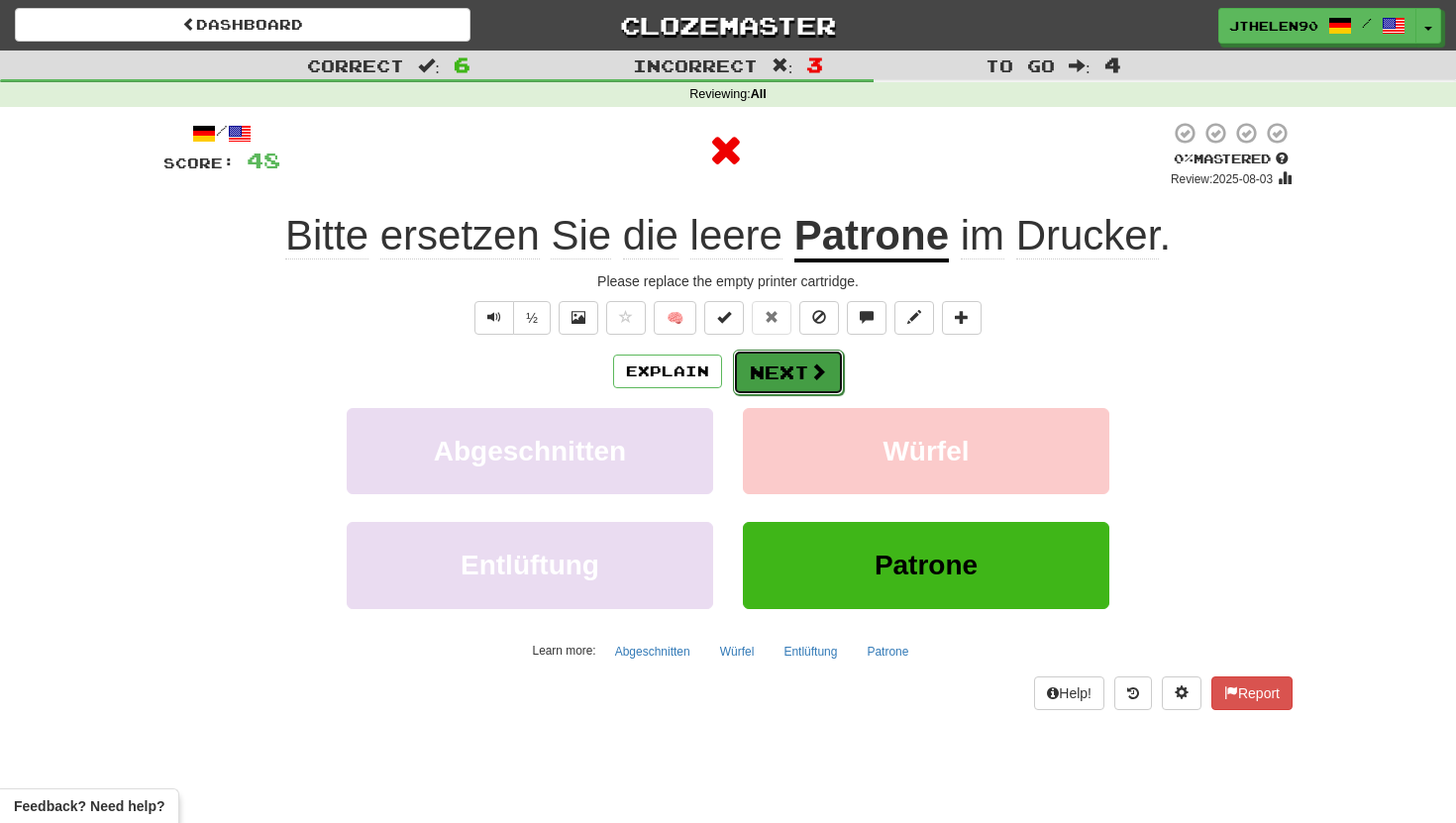 click on "Next" at bounding box center (788, 372) 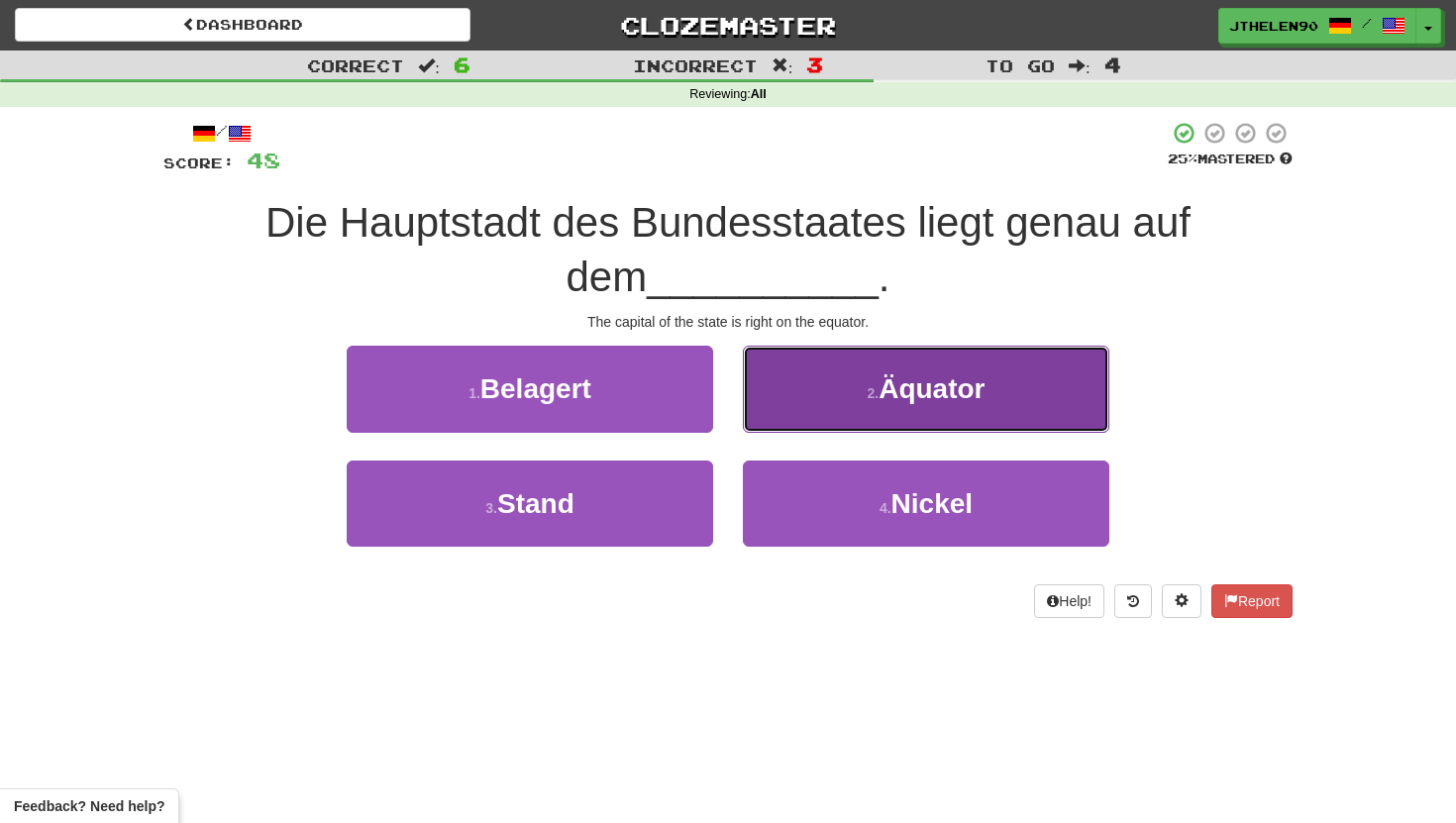 click on "Äquator" at bounding box center [931, 388] 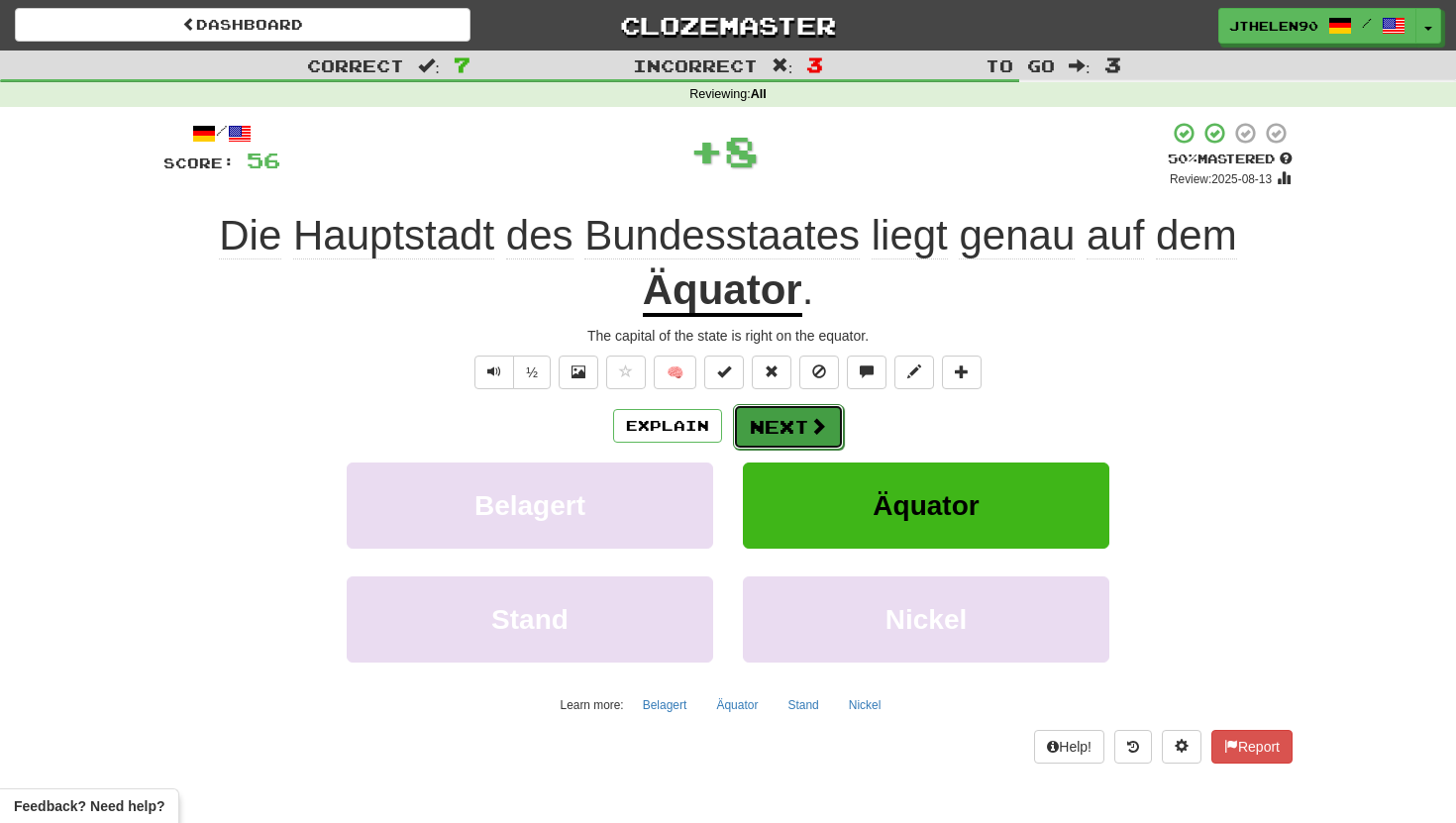 click on "Next" at bounding box center (788, 427) 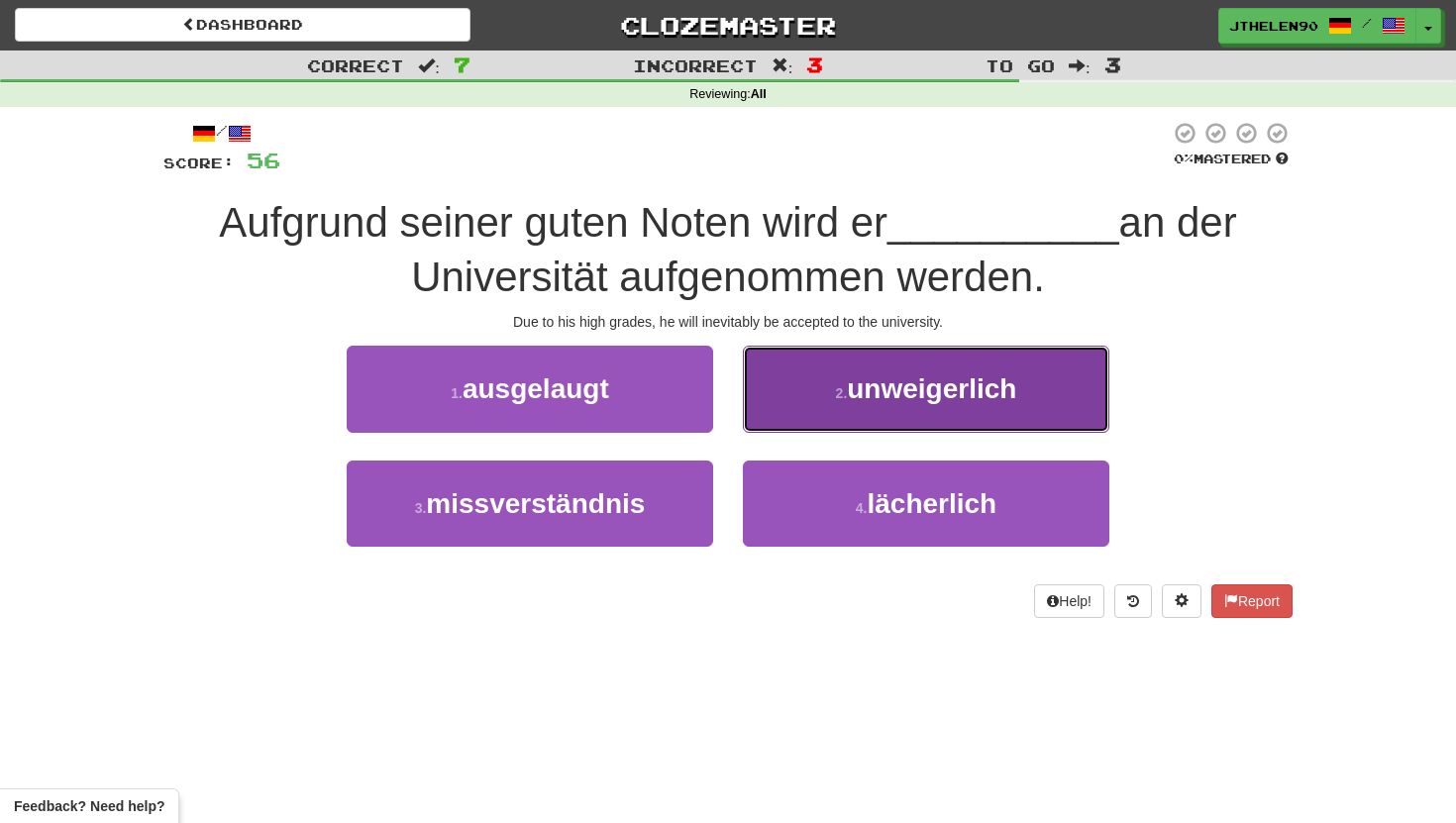 click on "2 .  unweigerlich" at bounding box center [926, 388] 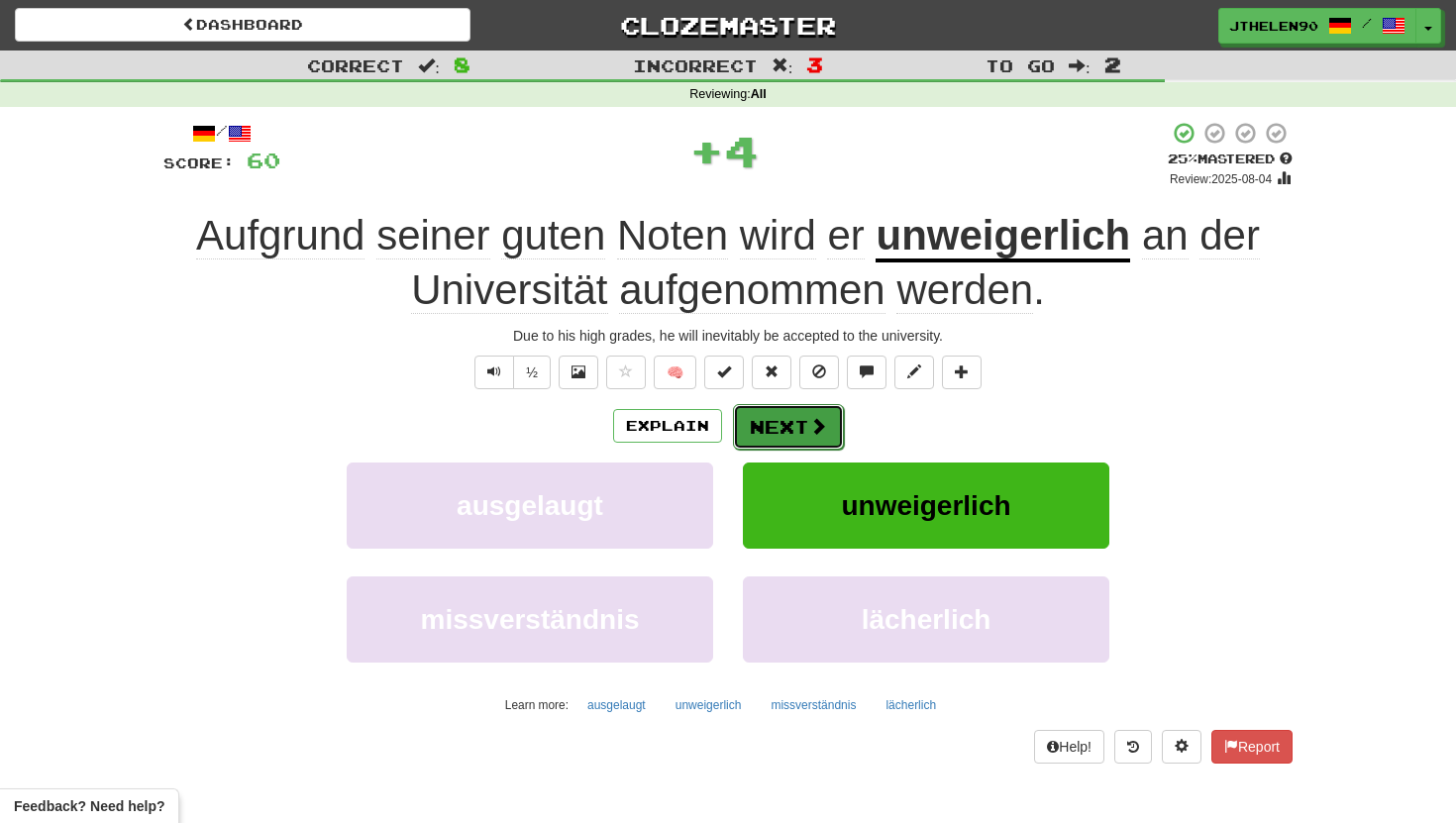 click on "Next" at bounding box center (788, 427) 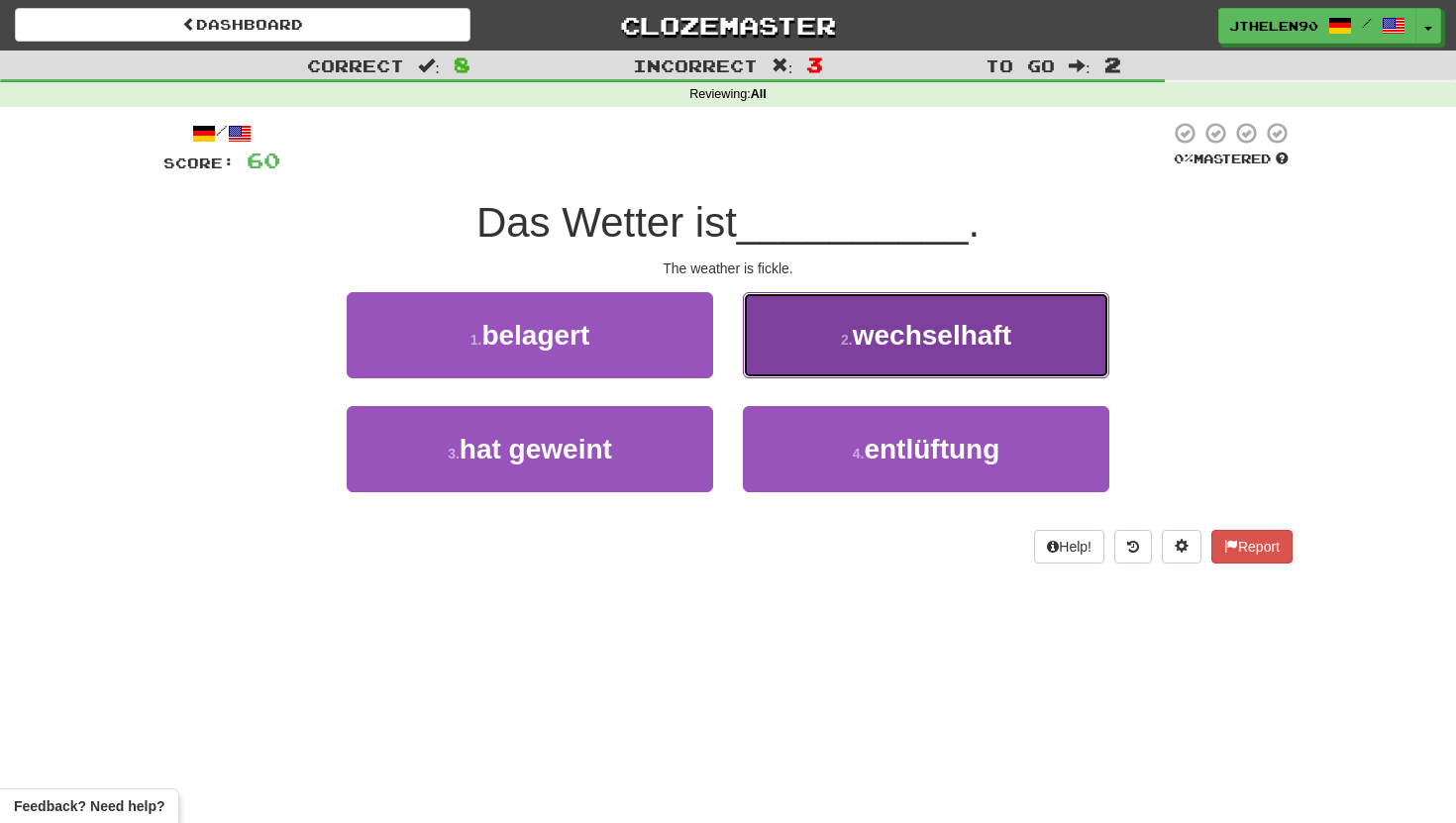 click on "2 .  wechselhaft" at bounding box center (926, 335) 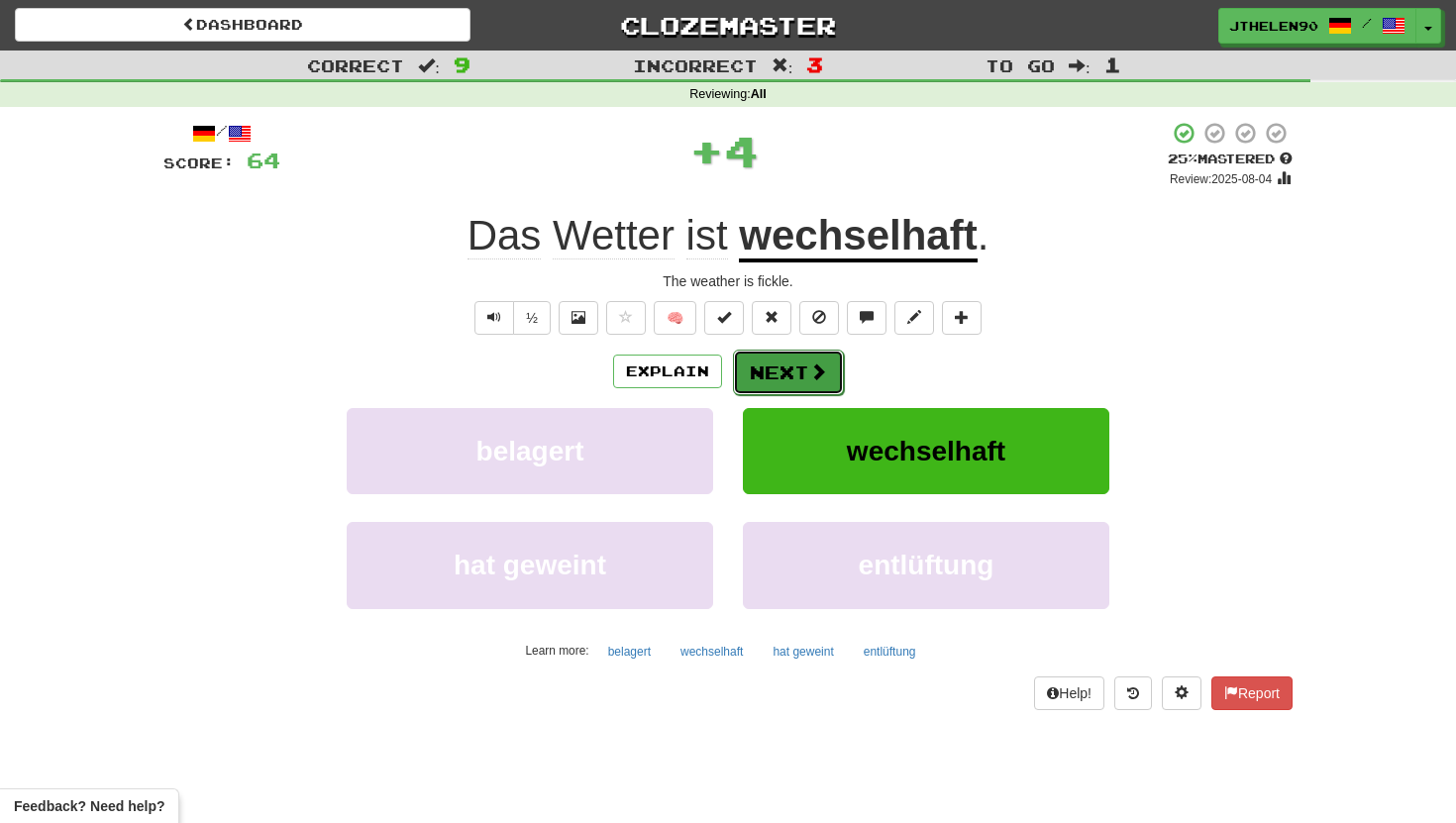 click at bounding box center [818, 371] 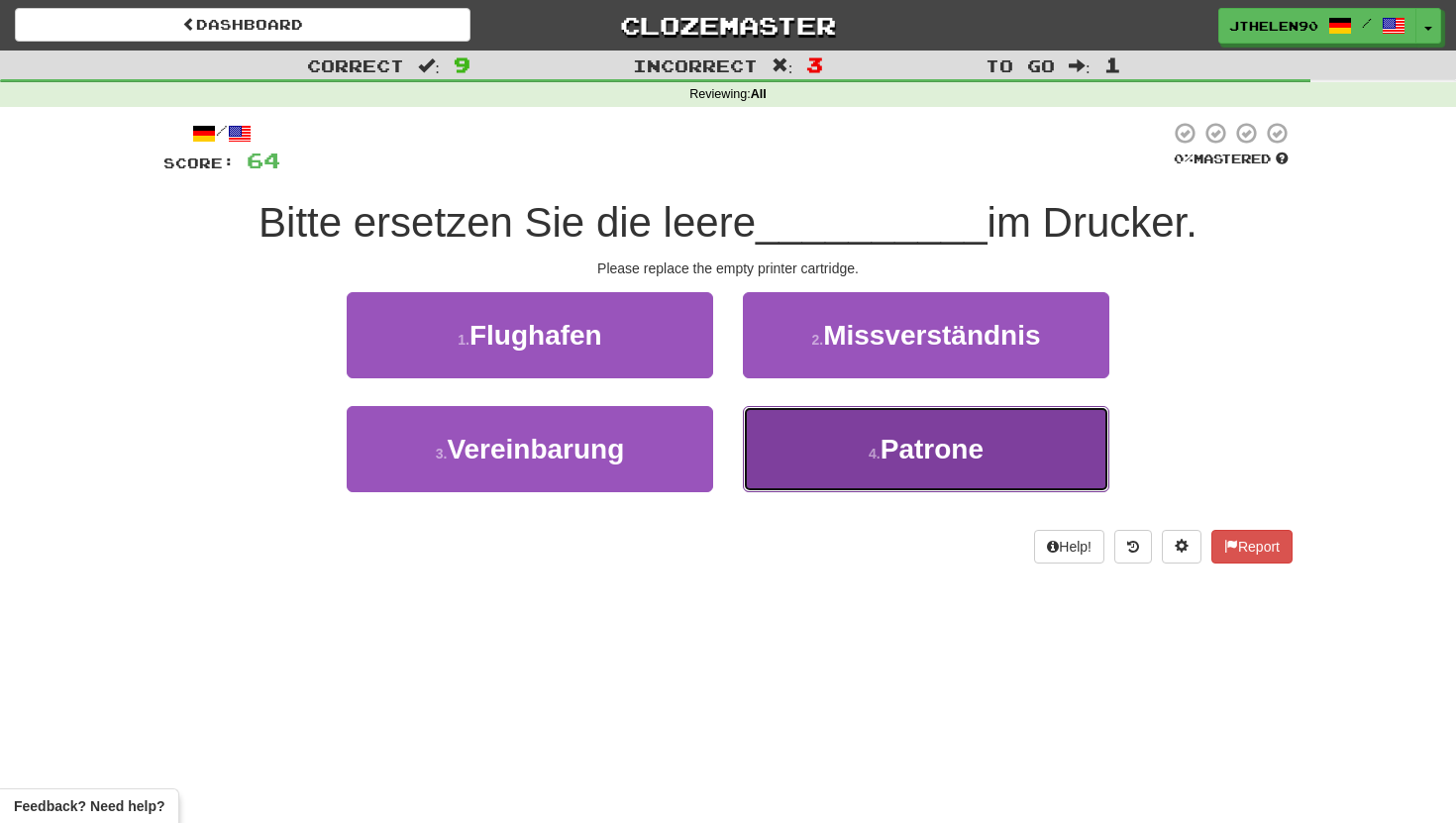 click on "4 .  Patrone" at bounding box center (926, 449) 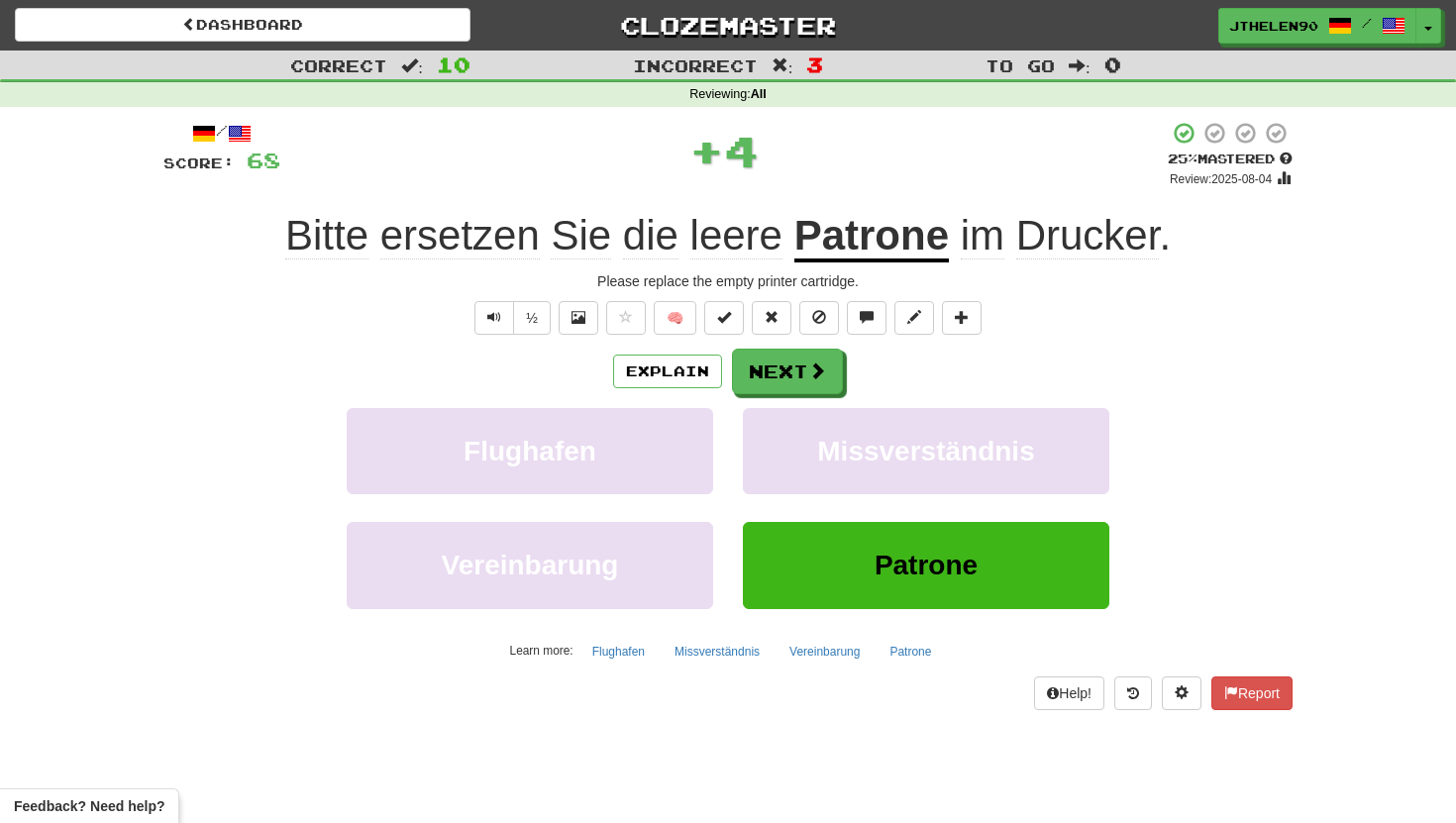click on "Patrone" at bounding box center (872, 237) 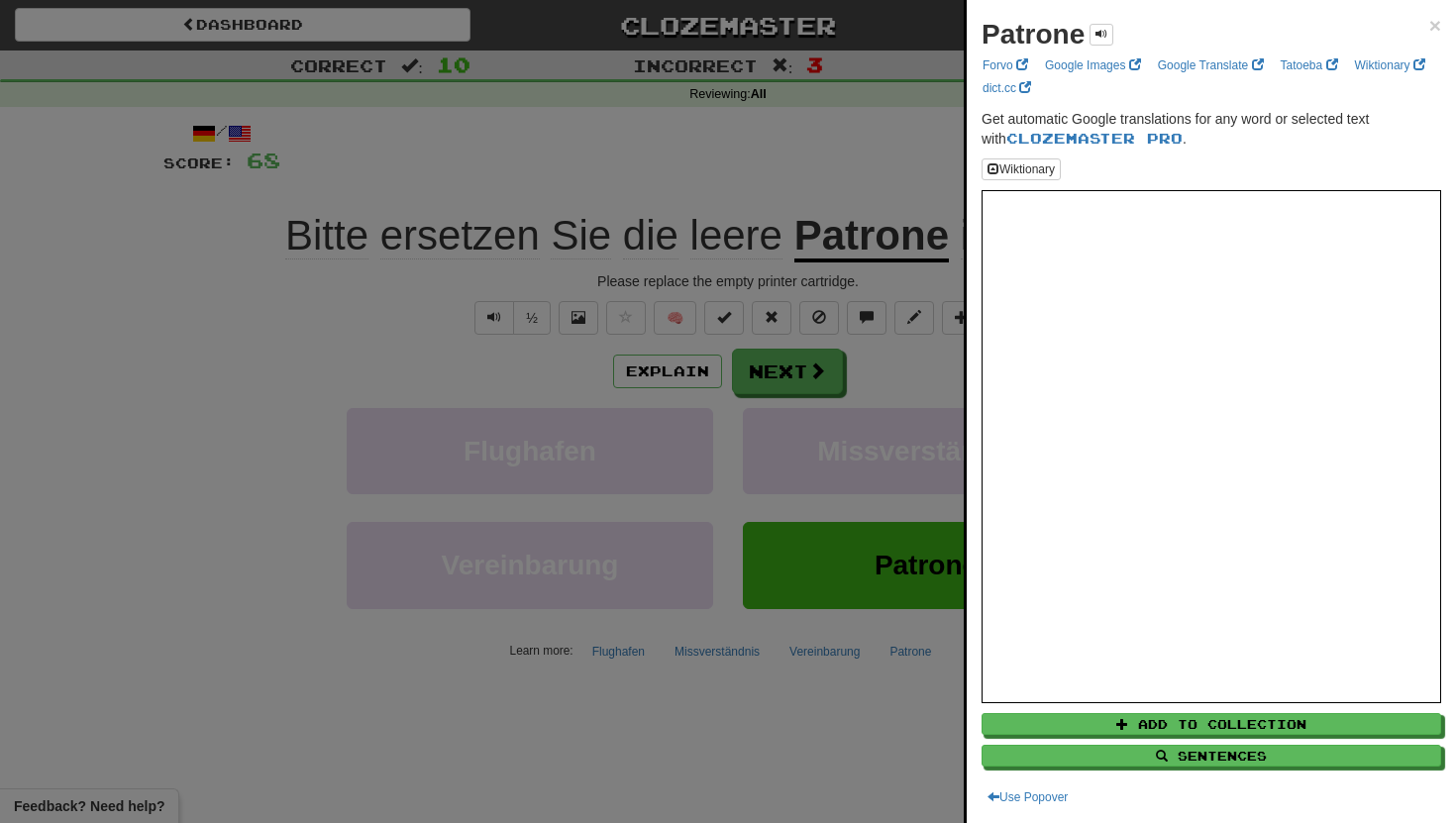 click at bounding box center [728, 411] 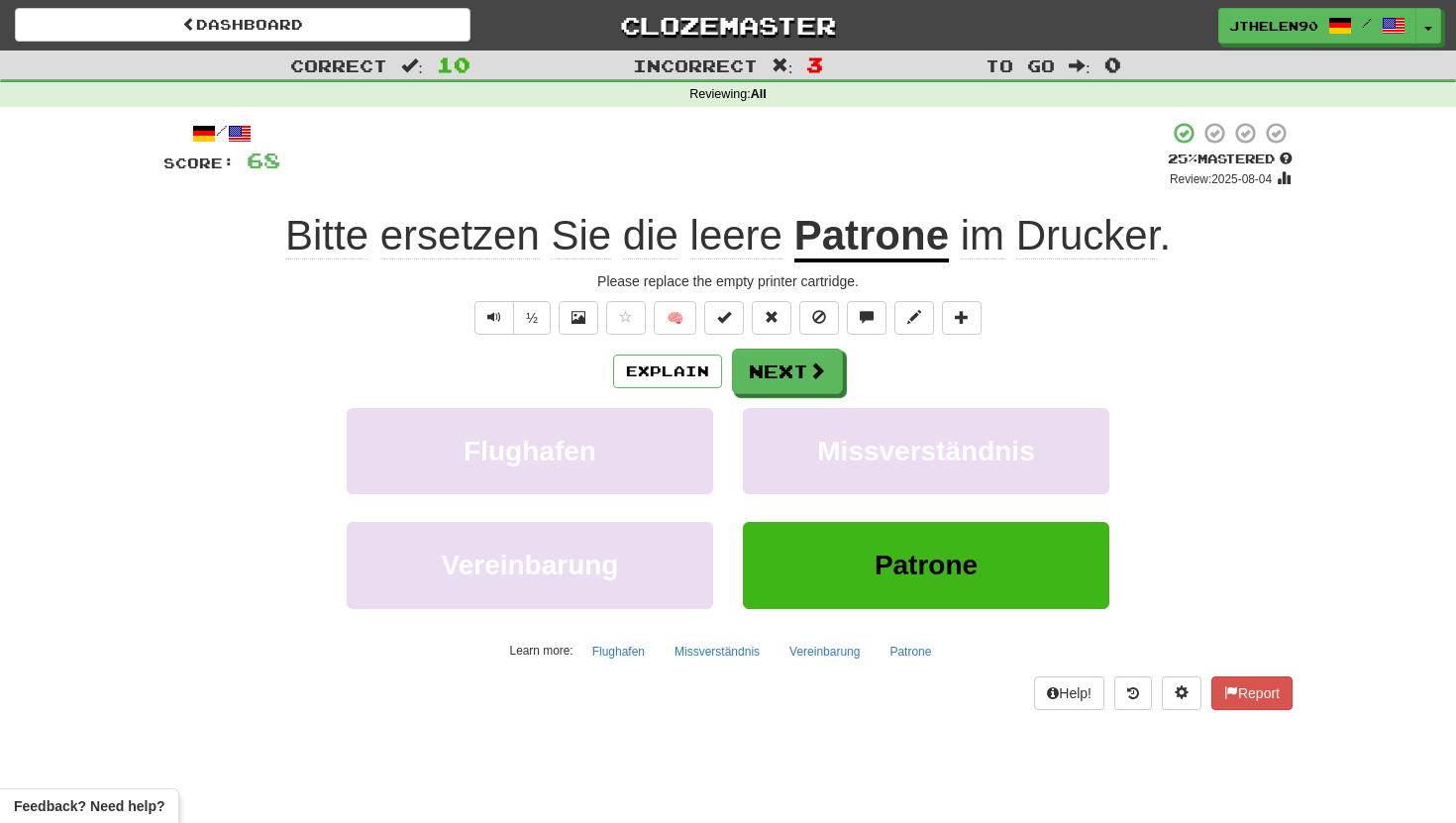 click on "ersetzen" 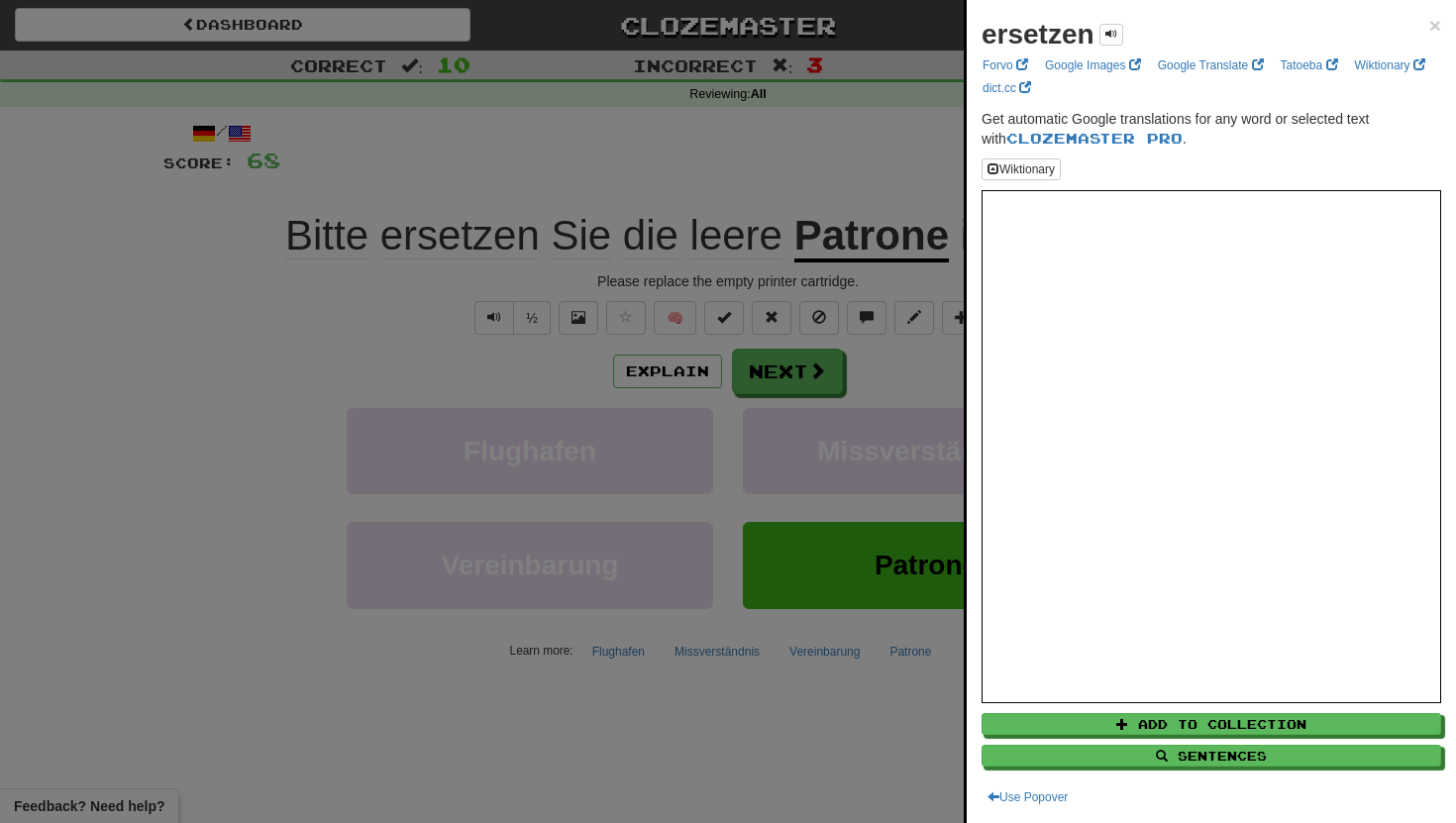 click at bounding box center [728, 411] 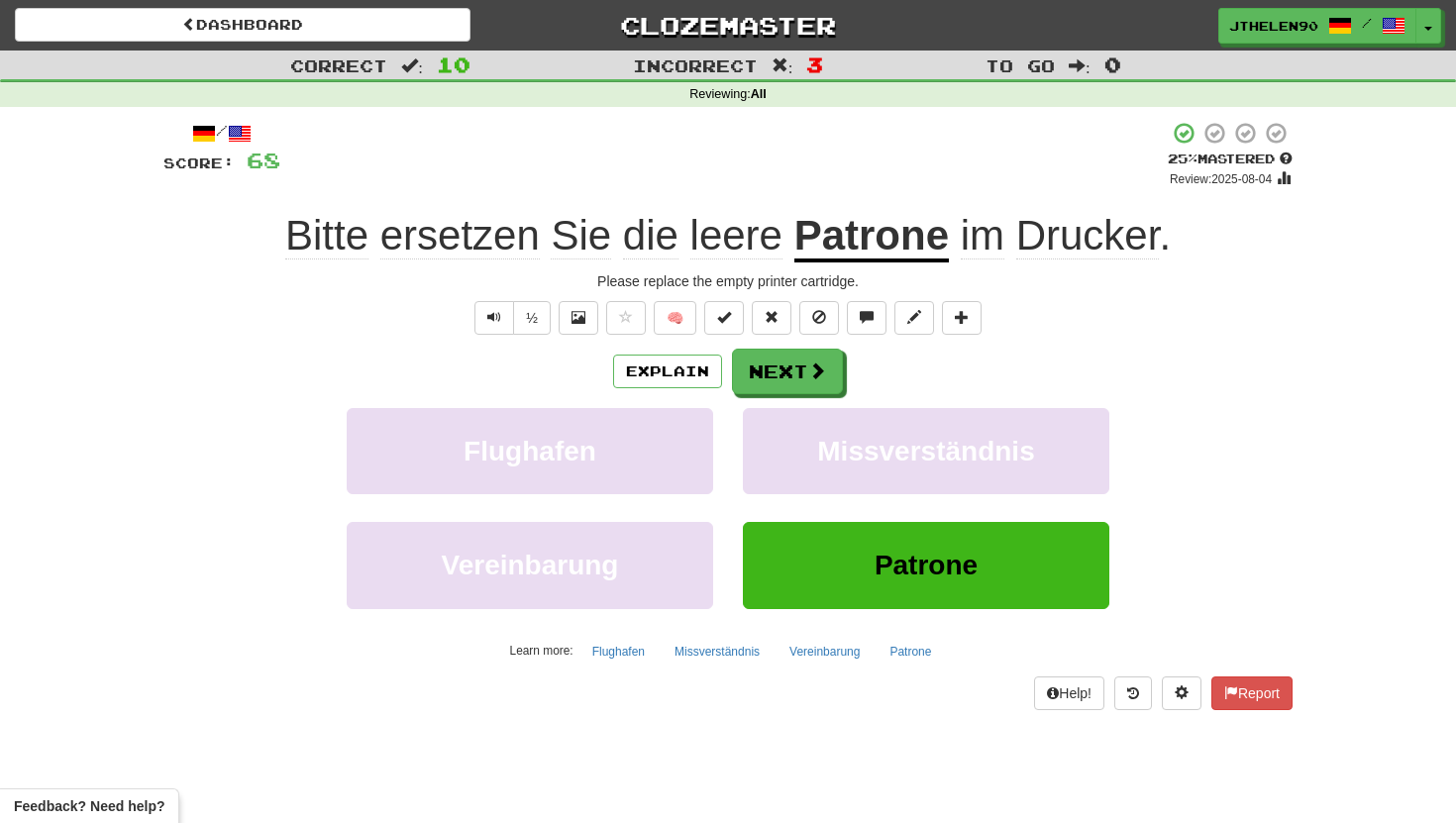 click on "Drucker" at bounding box center [1088, 236] 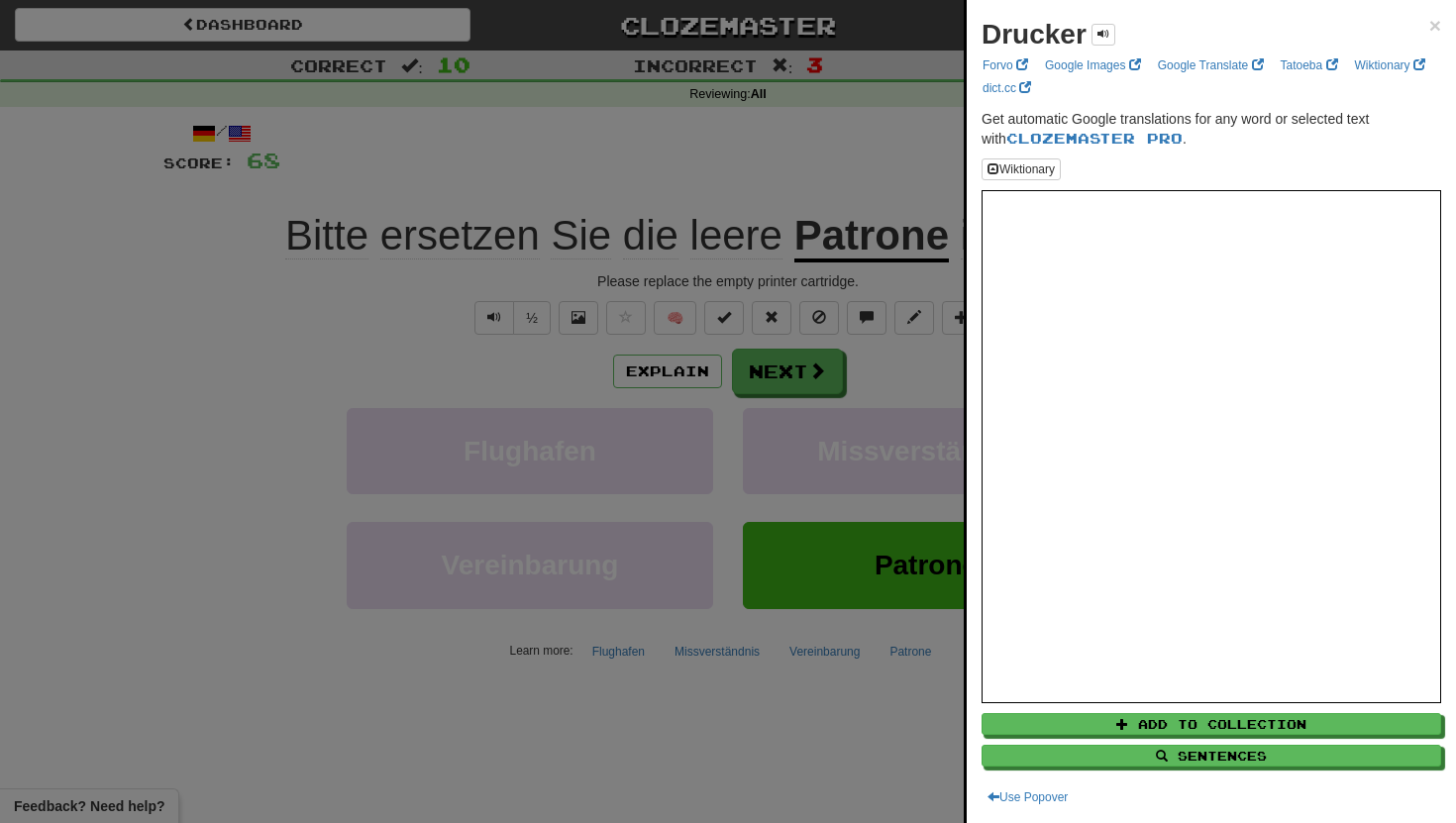 click at bounding box center [728, 411] 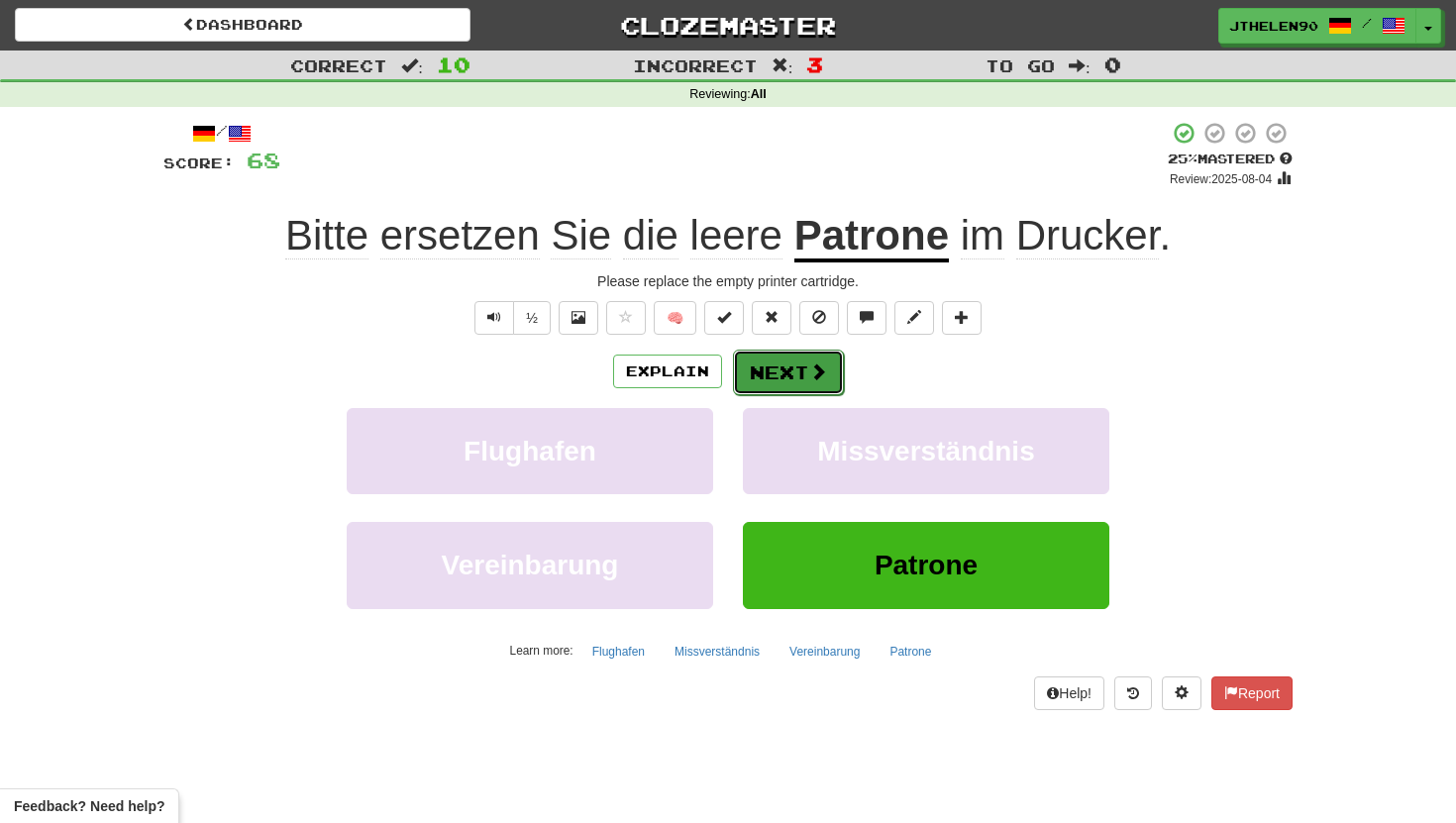click on "Next" at bounding box center [788, 372] 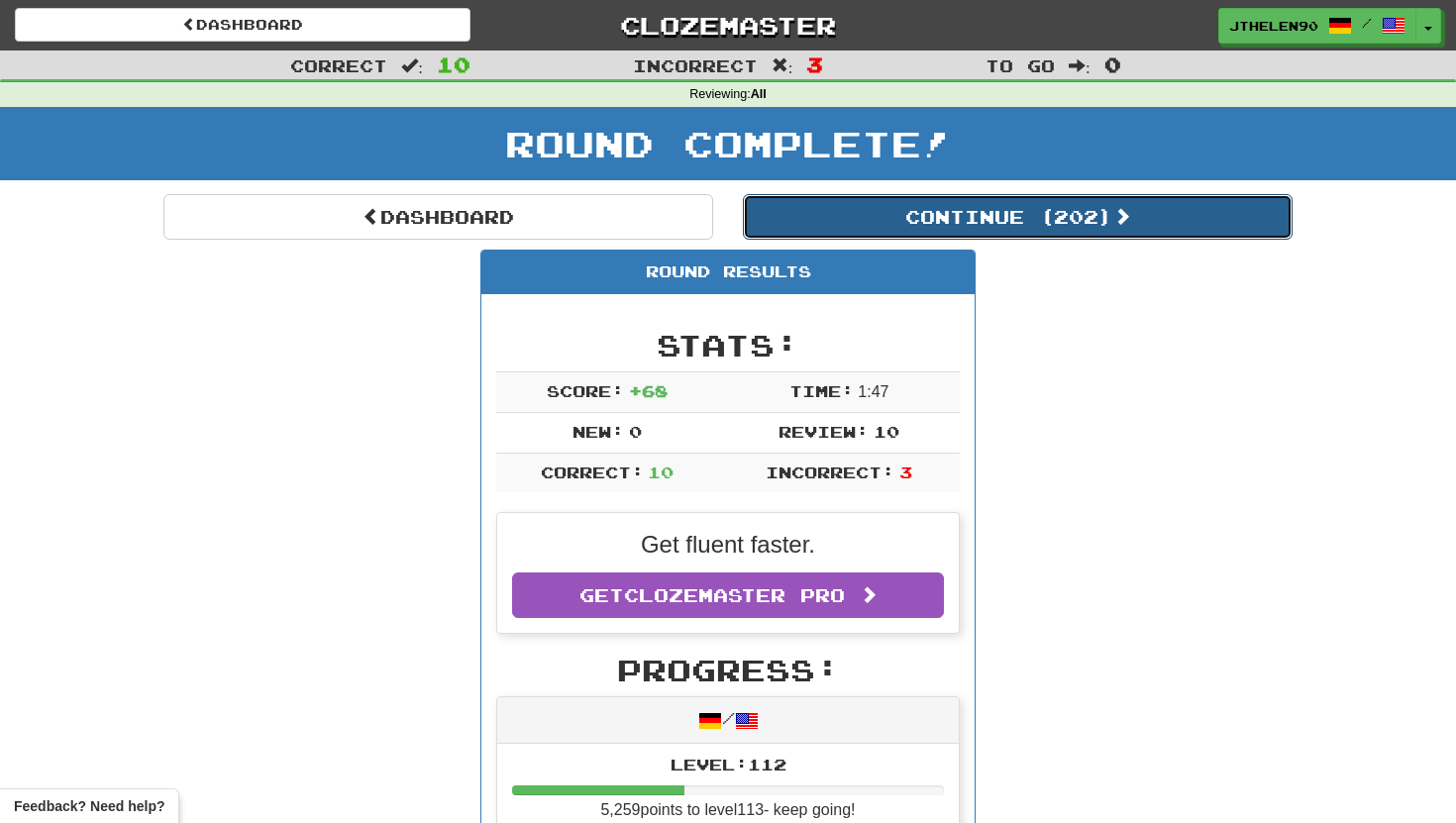 click on "Continue ( 202 )" at bounding box center (1017, 217) 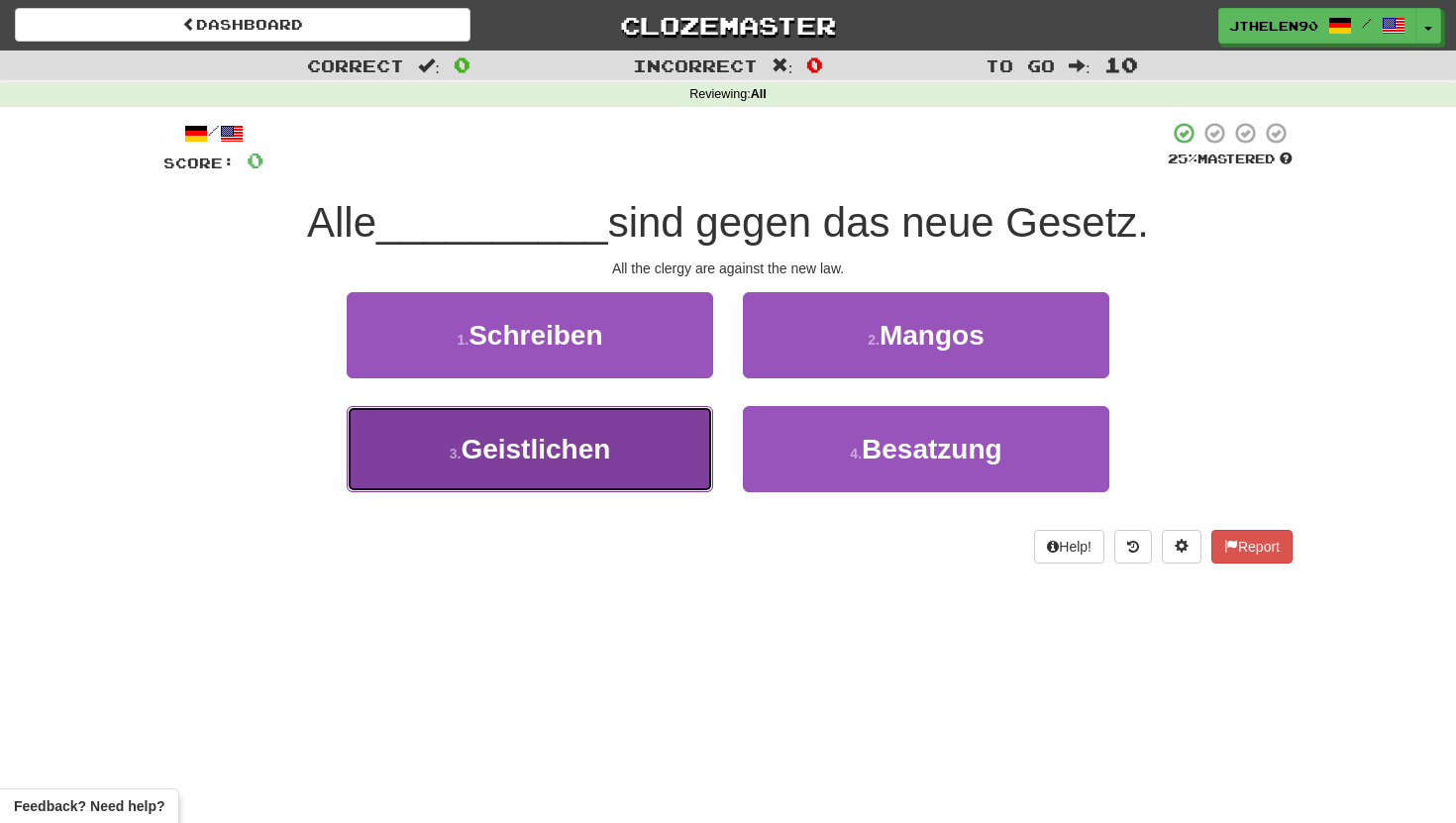 click on "Geistlichen" at bounding box center (535, 449) 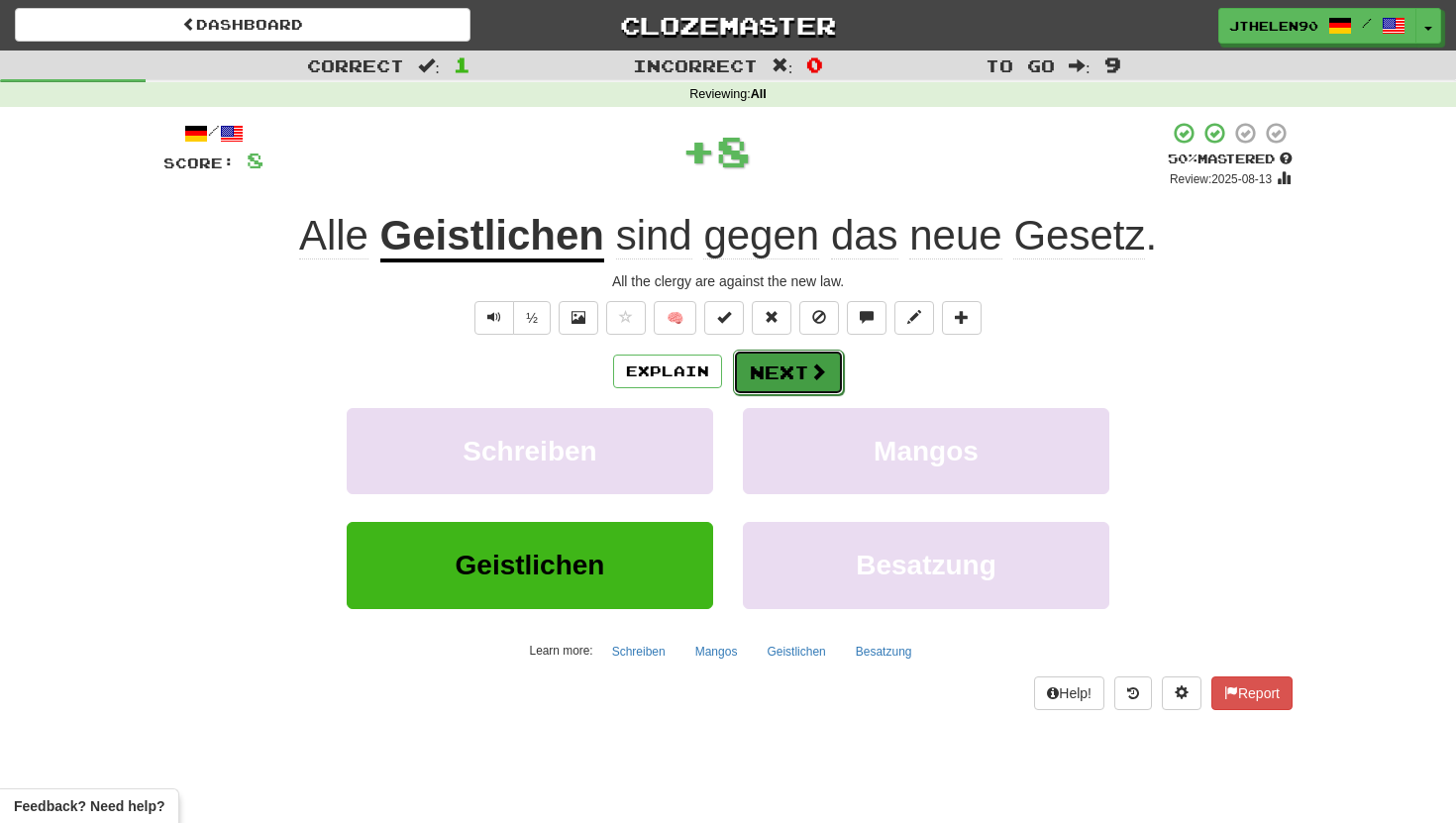 click on "Next" at bounding box center [788, 372] 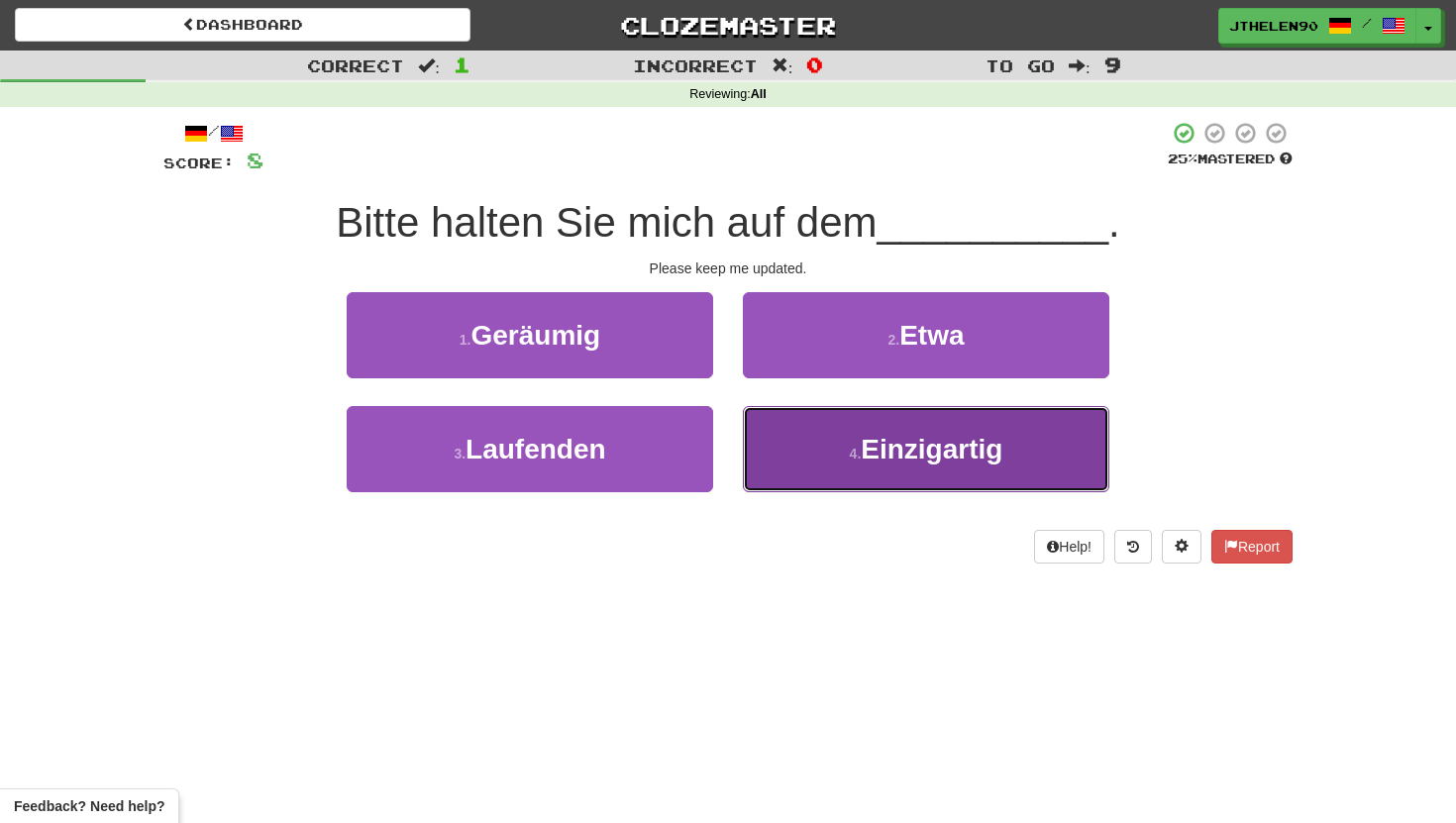 click on "4 .  Einzigartig" at bounding box center [926, 449] 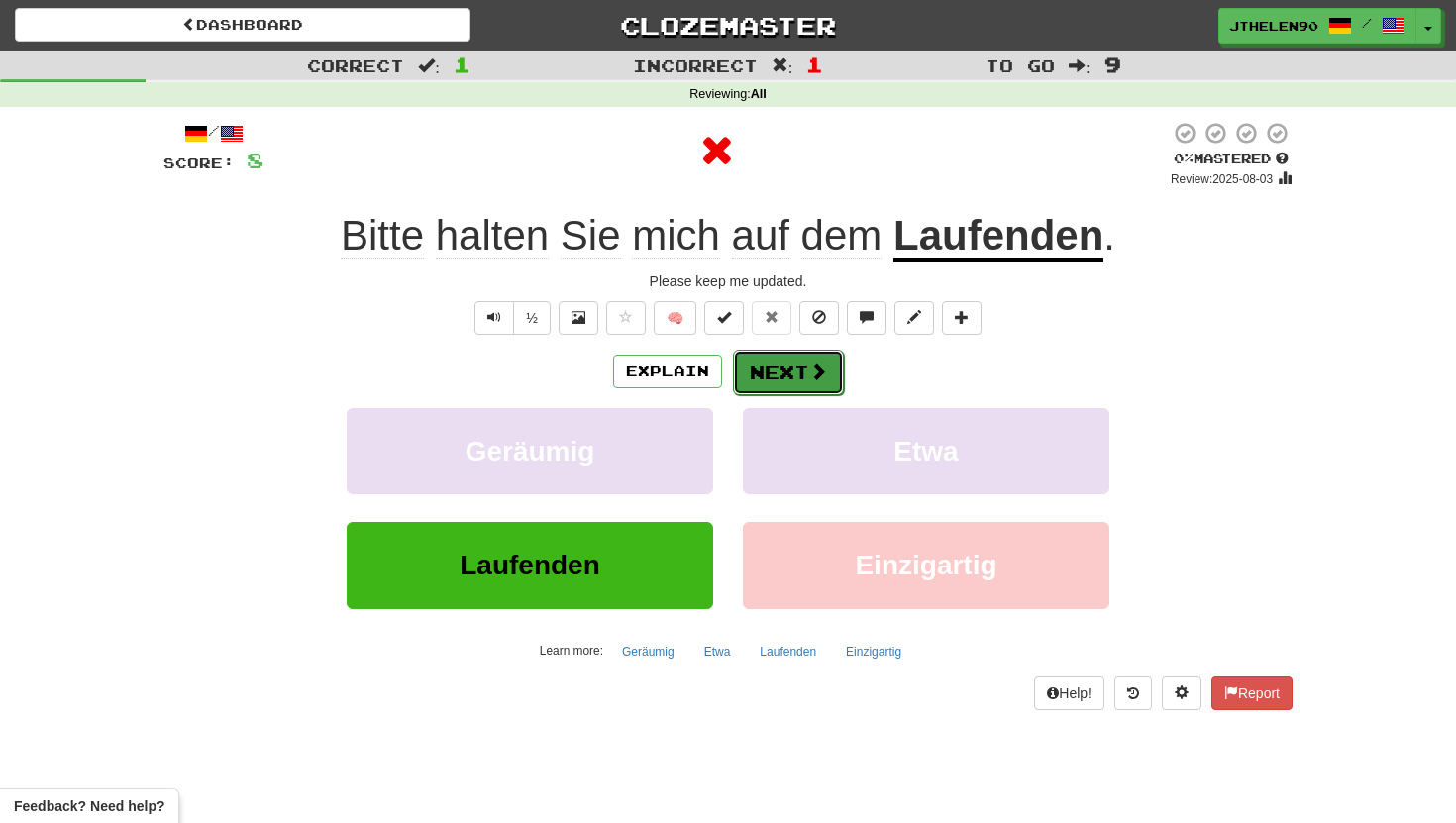 click on "Next" at bounding box center (788, 372) 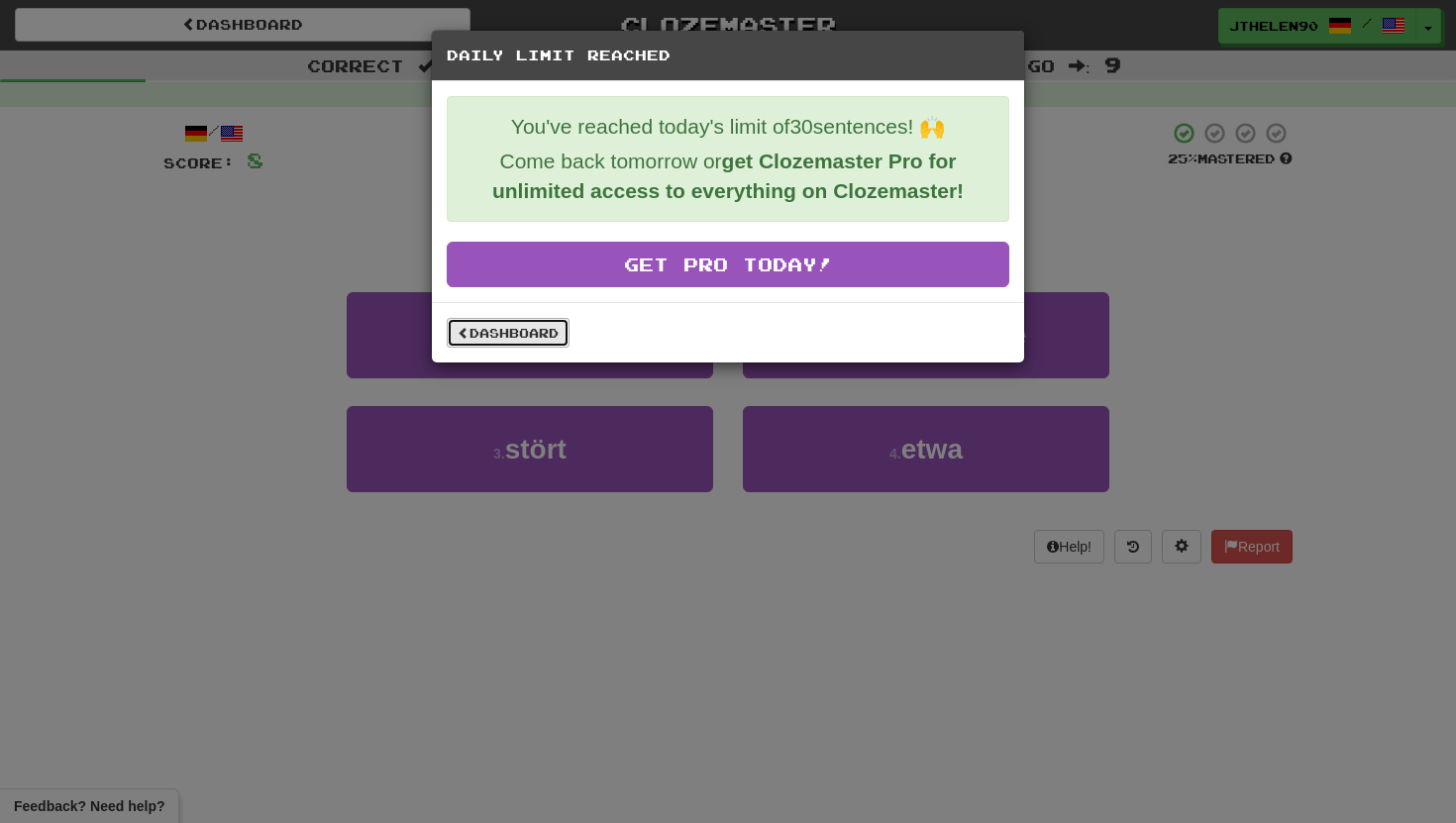 click on "Dashboard" at bounding box center [508, 333] 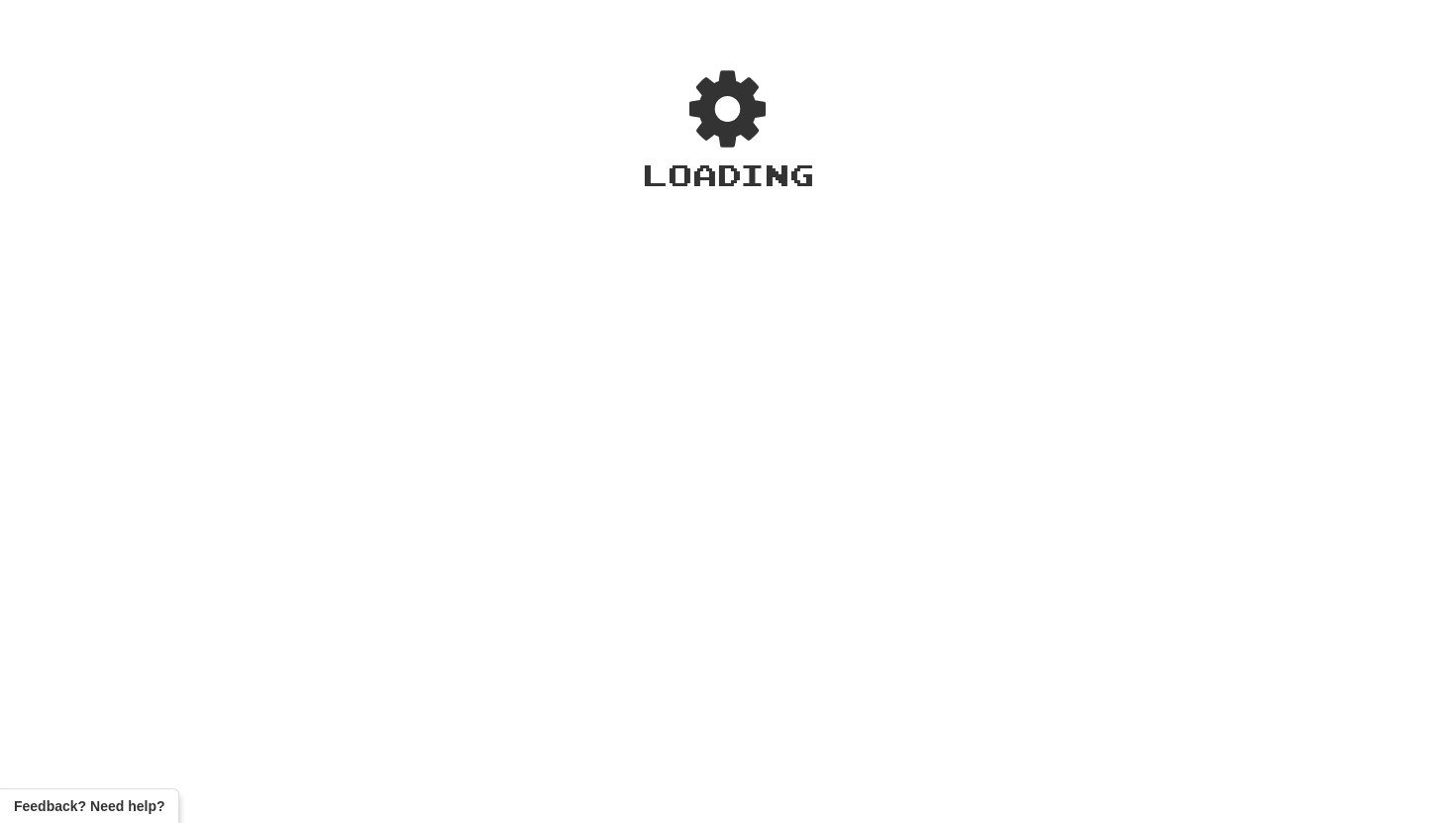 scroll, scrollTop: 0, scrollLeft: 0, axis: both 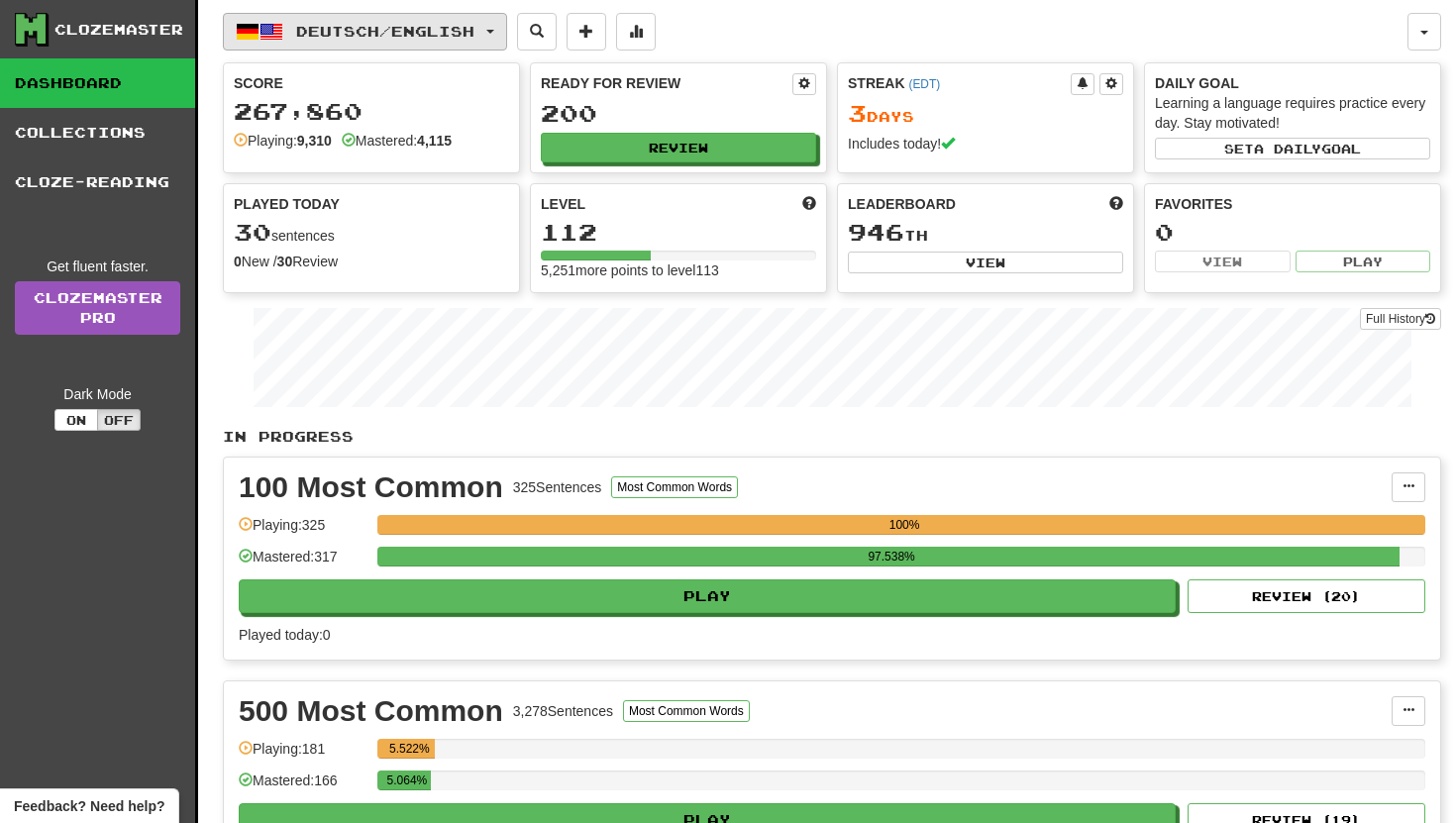 click on "Deutsch  /  English" at bounding box center (385, 31) 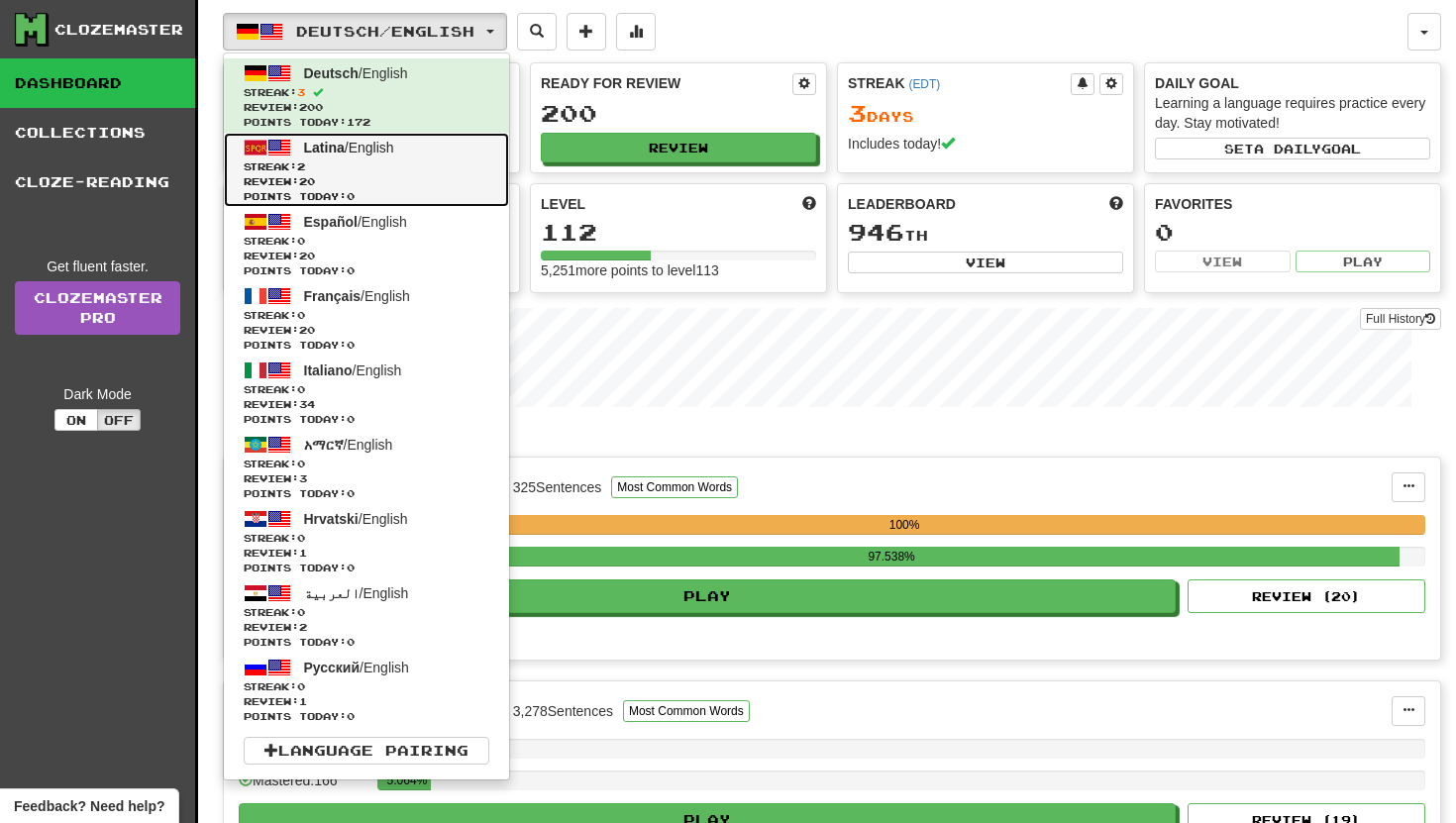 click on "Latina  /  English Streak:  2   Review:  20 Points today:  0" at bounding box center [366, 169] 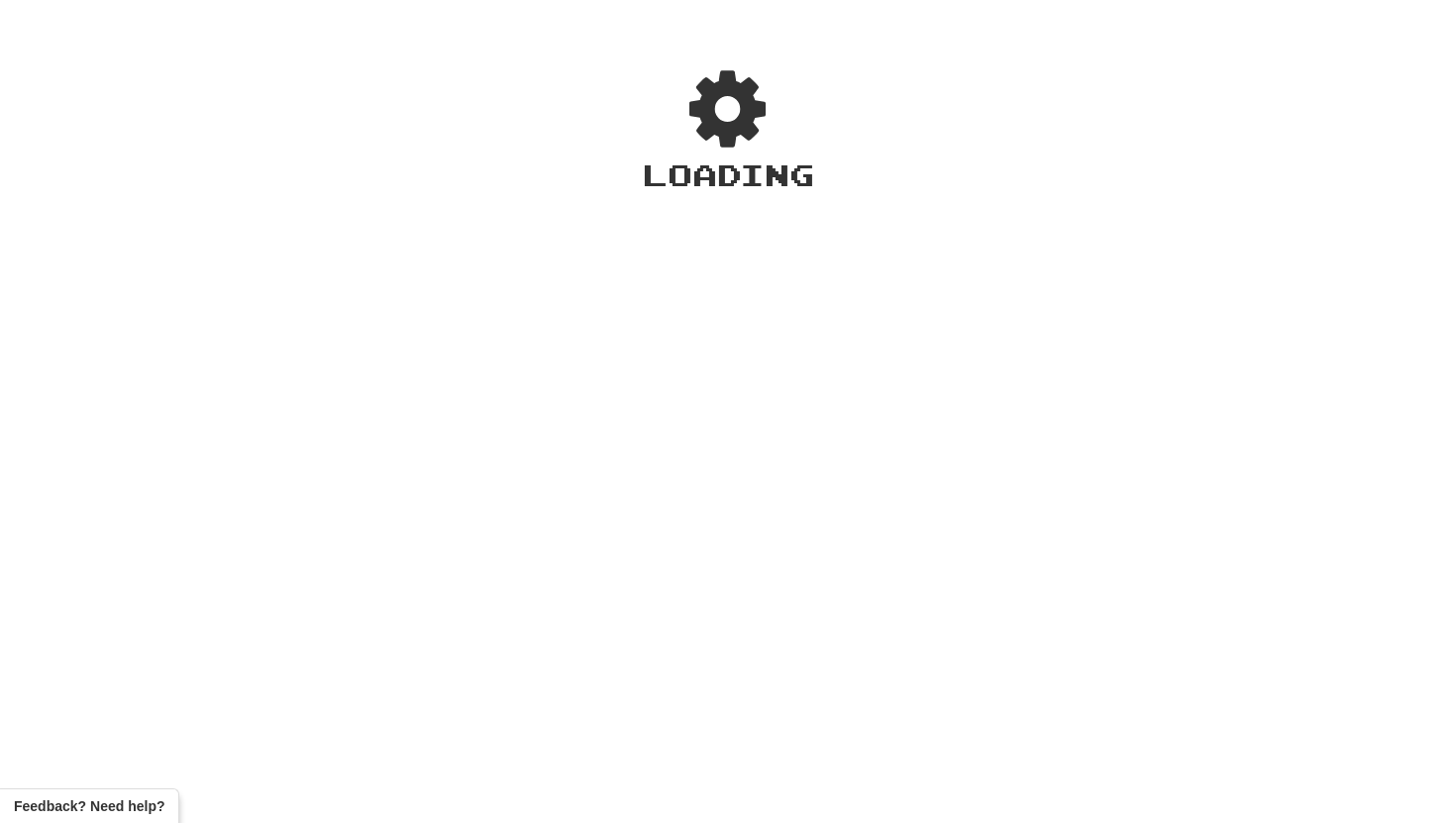 scroll, scrollTop: 0, scrollLeft: 0, axis: both 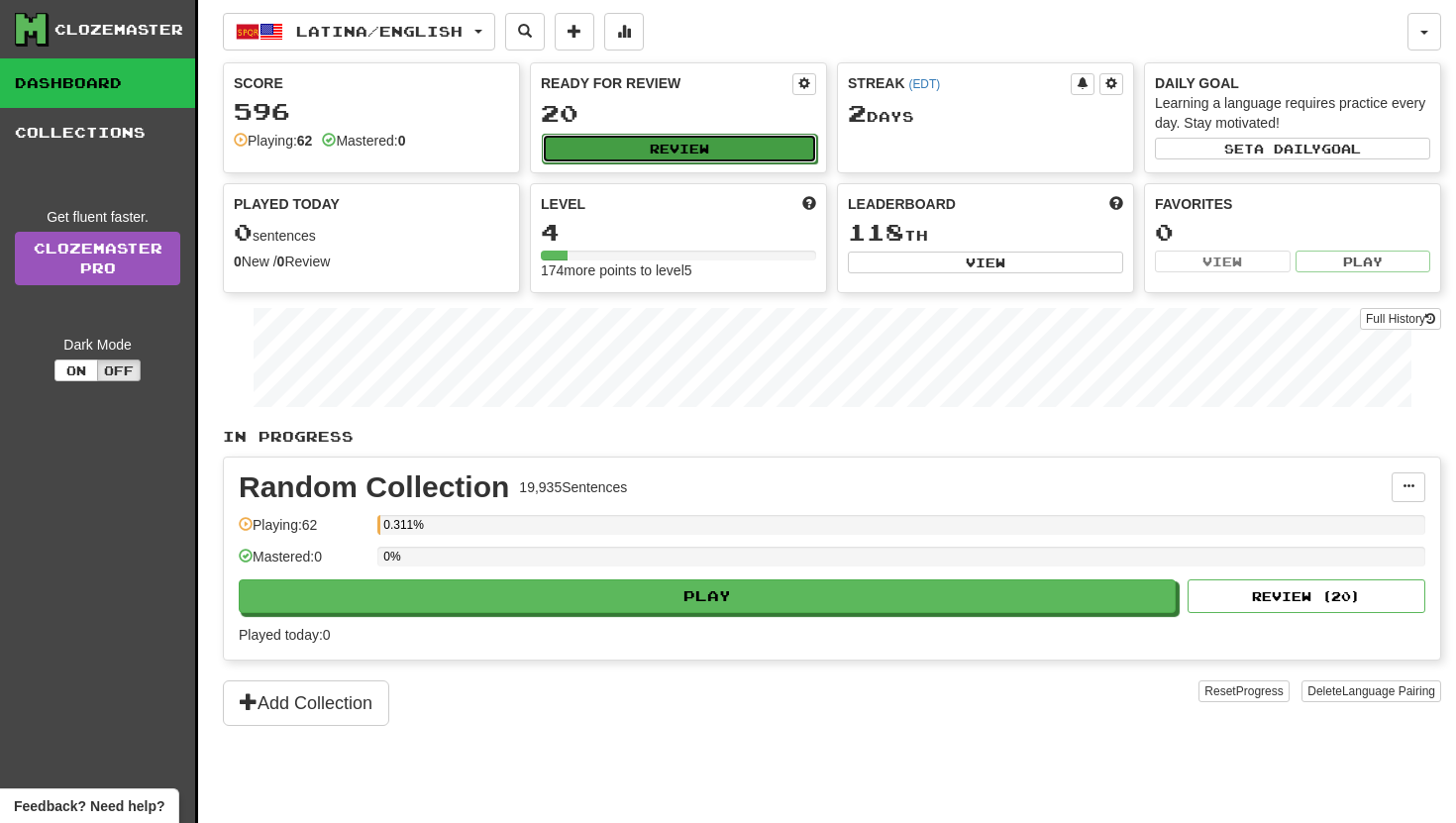 click on "Review" at bounding box center [679, 149] 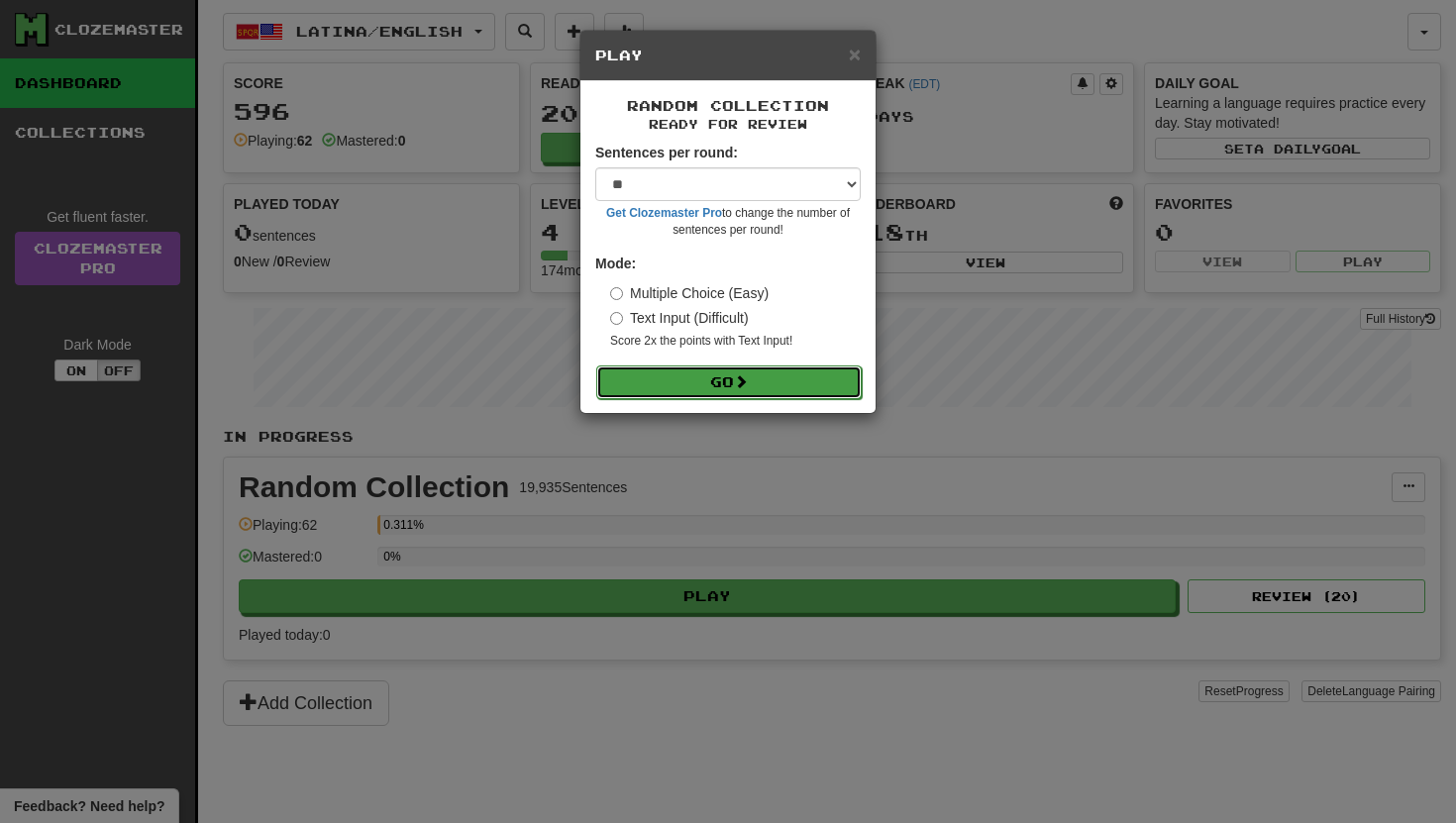 click at bounding box center [741, 381] 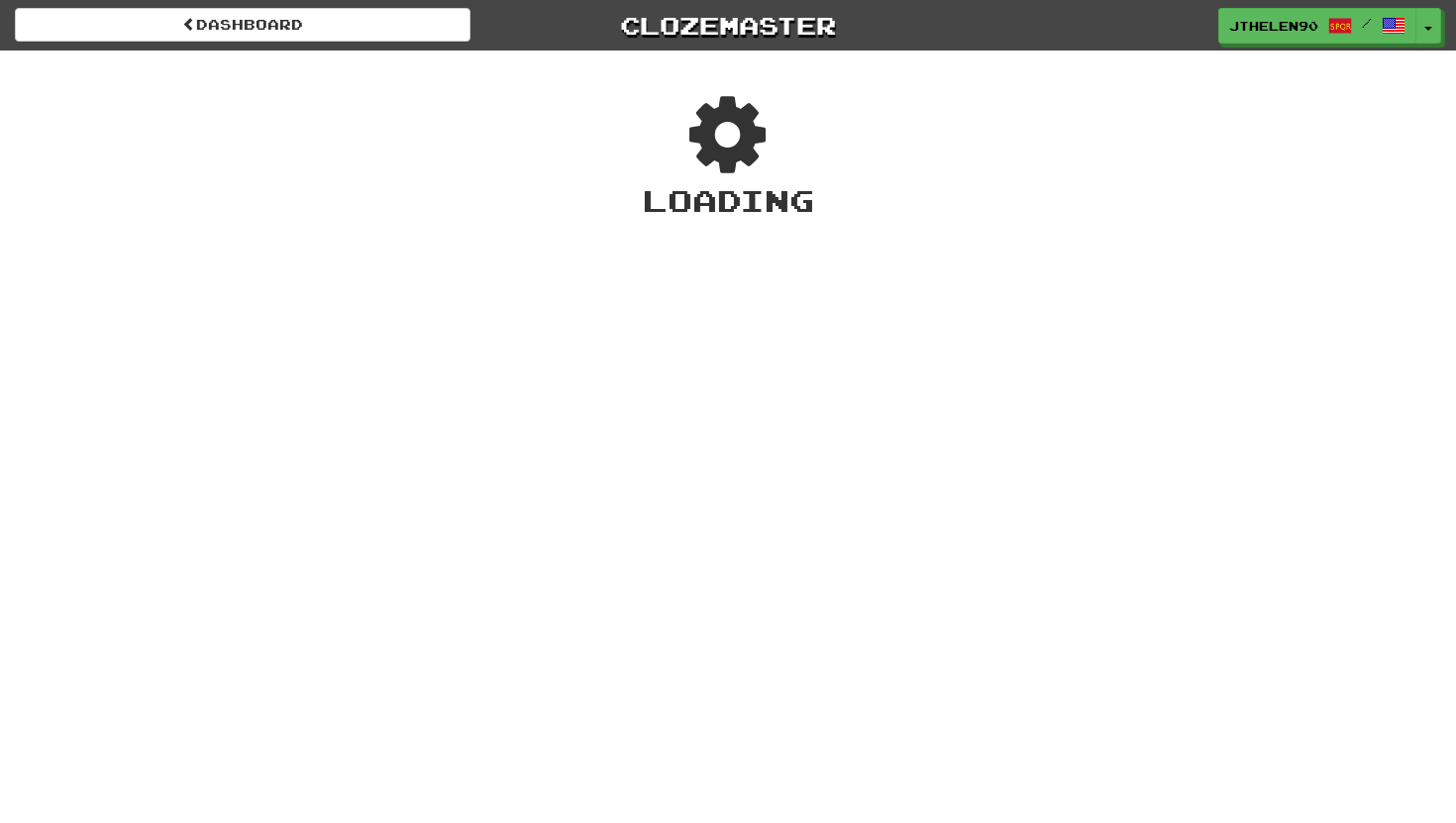 scroll, scrollTop: 0, scrollLeft: 0, axis: both 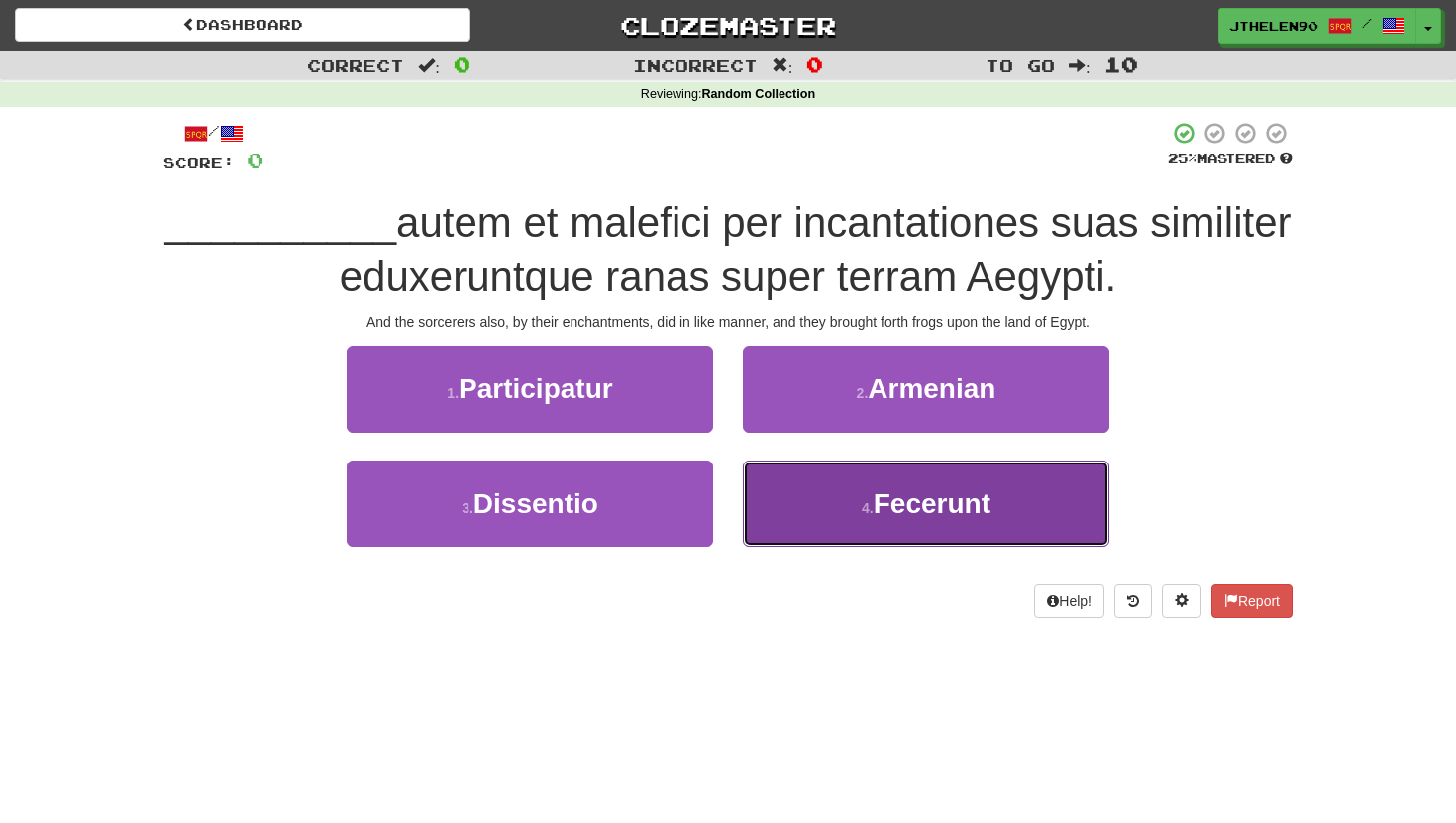 click on "4 .  Fecerunt" at bounding box center [926, 503] 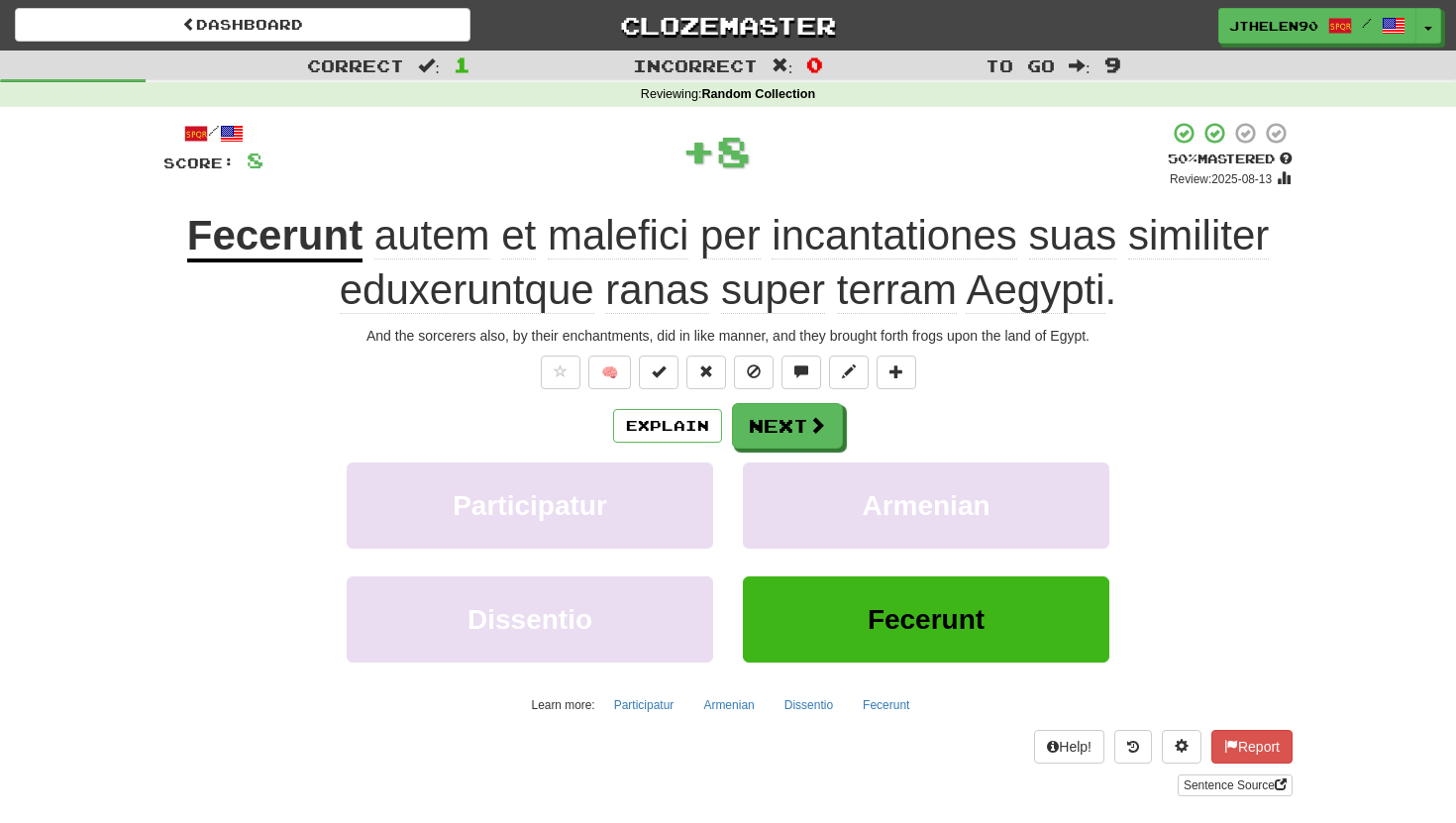 click on "Fecerunt" at bounding box center (274, 237) 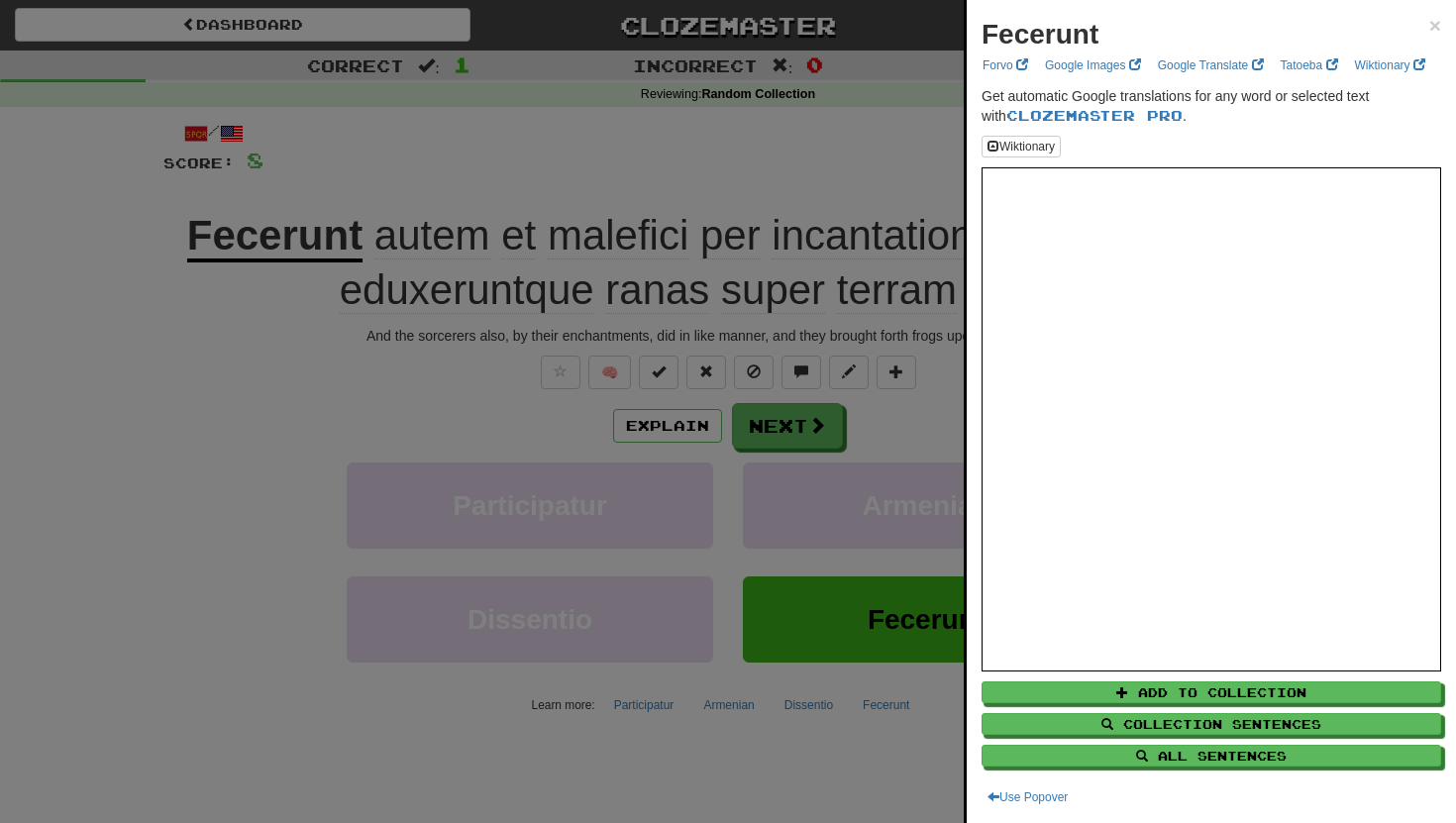 click at bounding box center [728, 411] 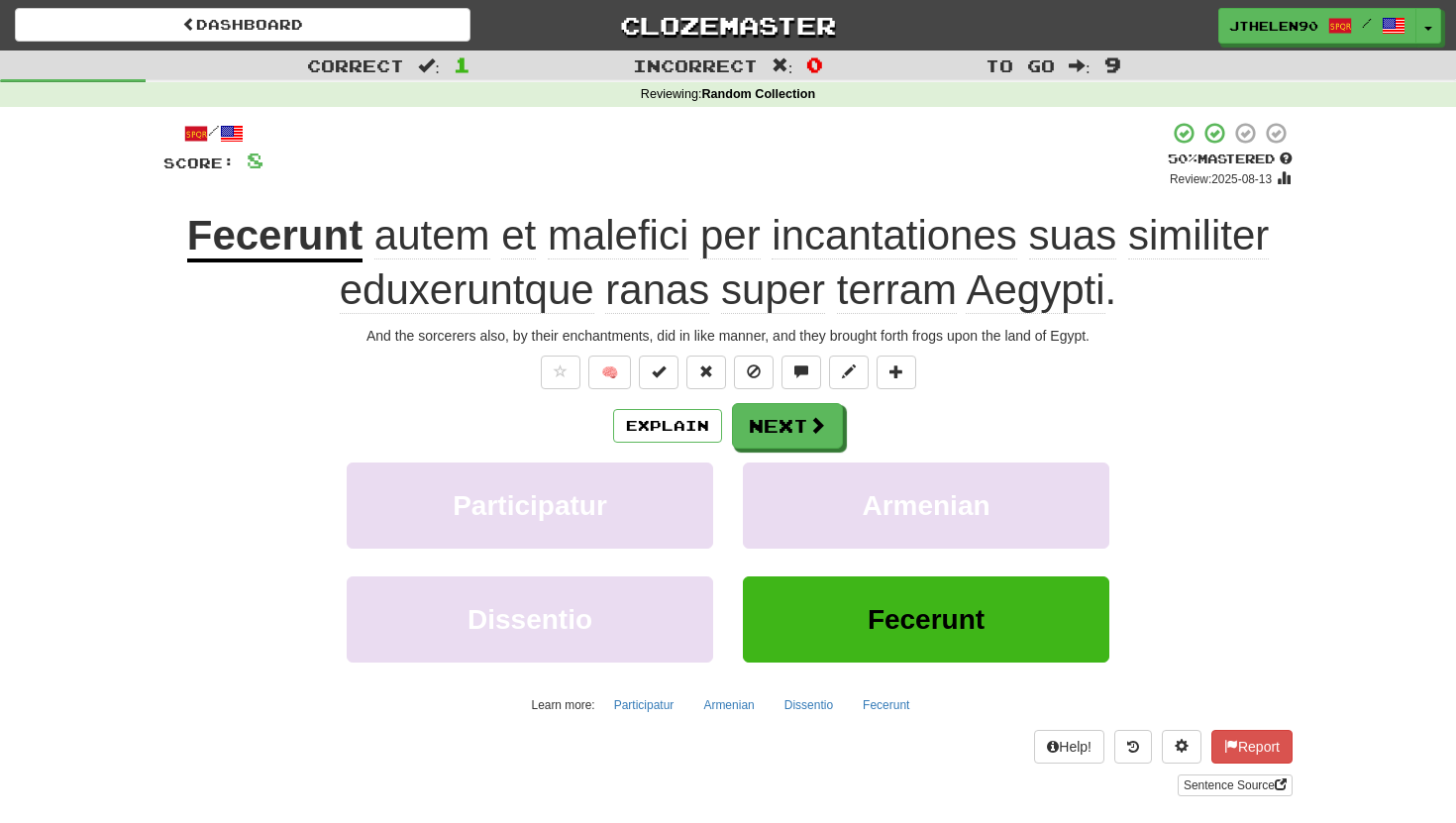 click on "malefici" at bounding box center [618, 236] 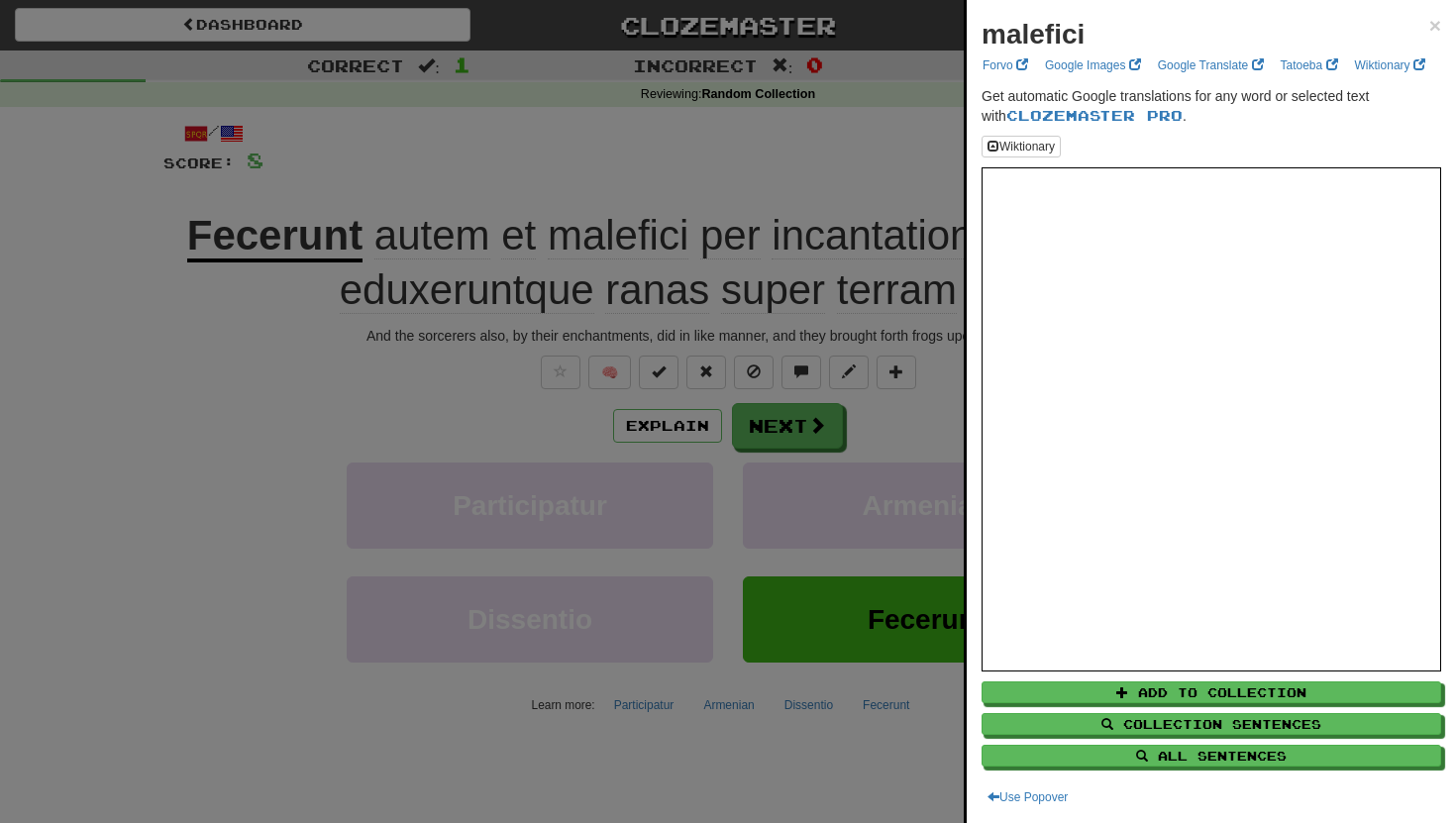 click at bounding box center [728, 411] 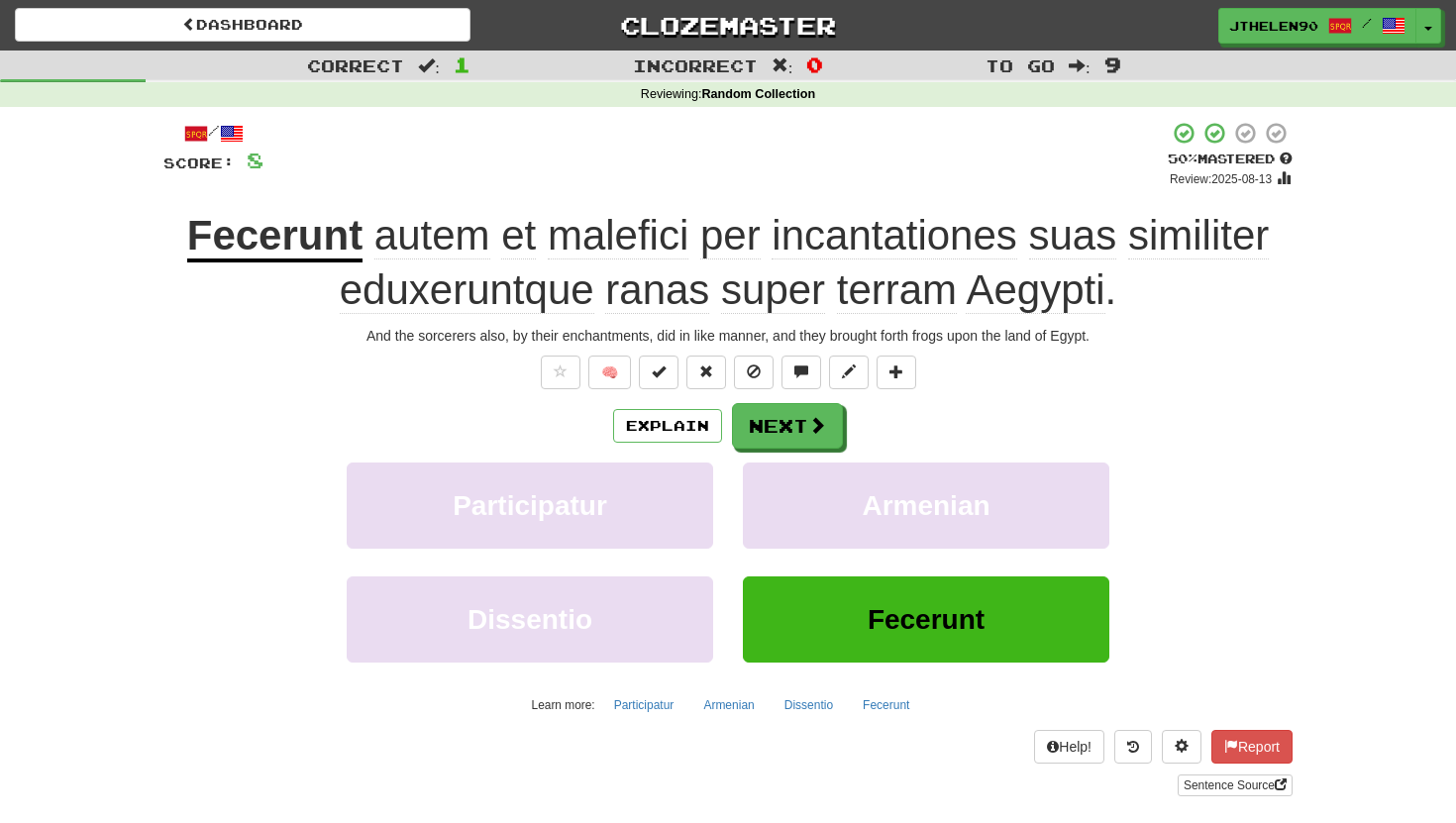 click on "eduxeruntque" at bounding box center (467, 290) 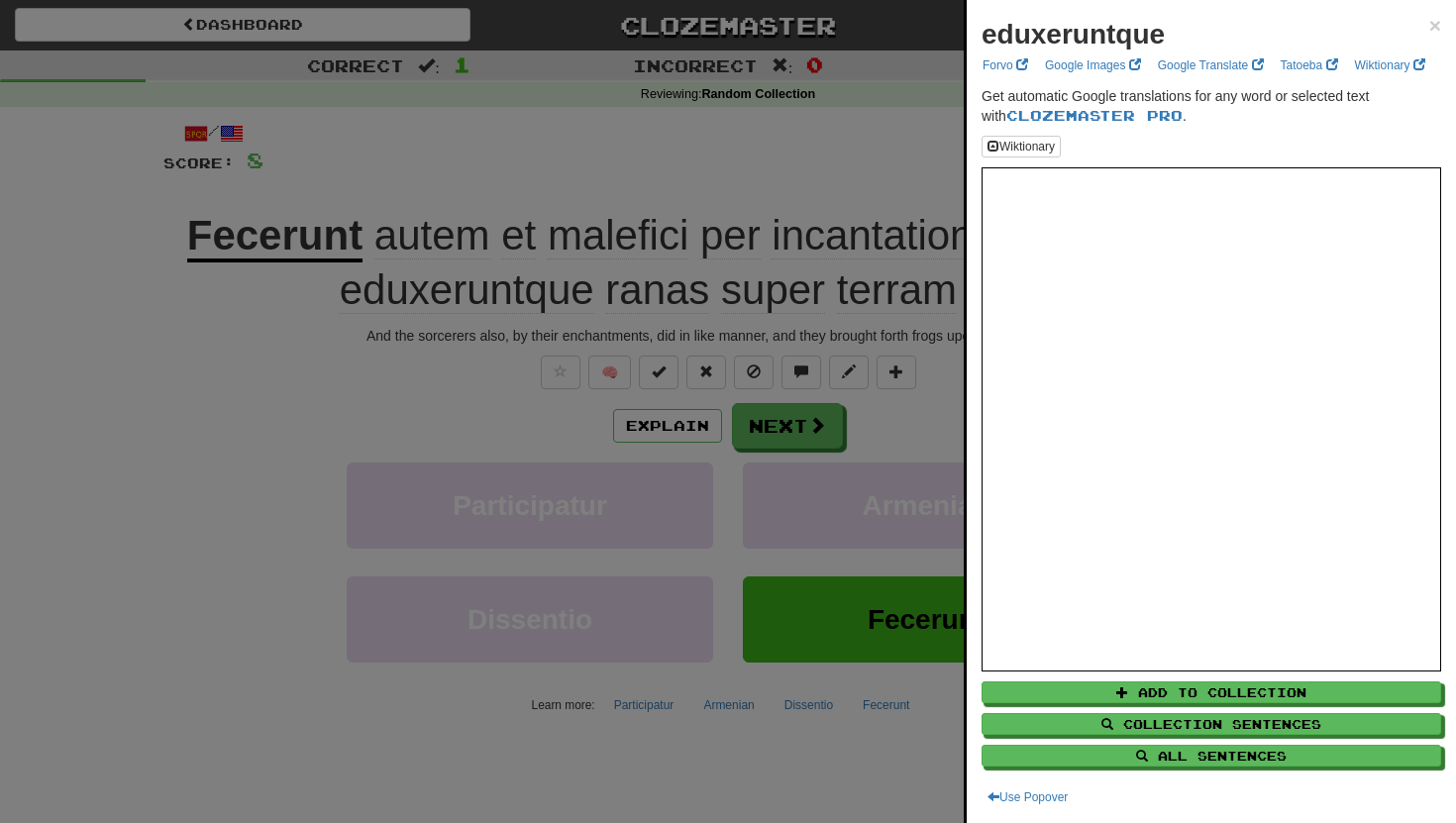 click at bounding box center (728, 411) 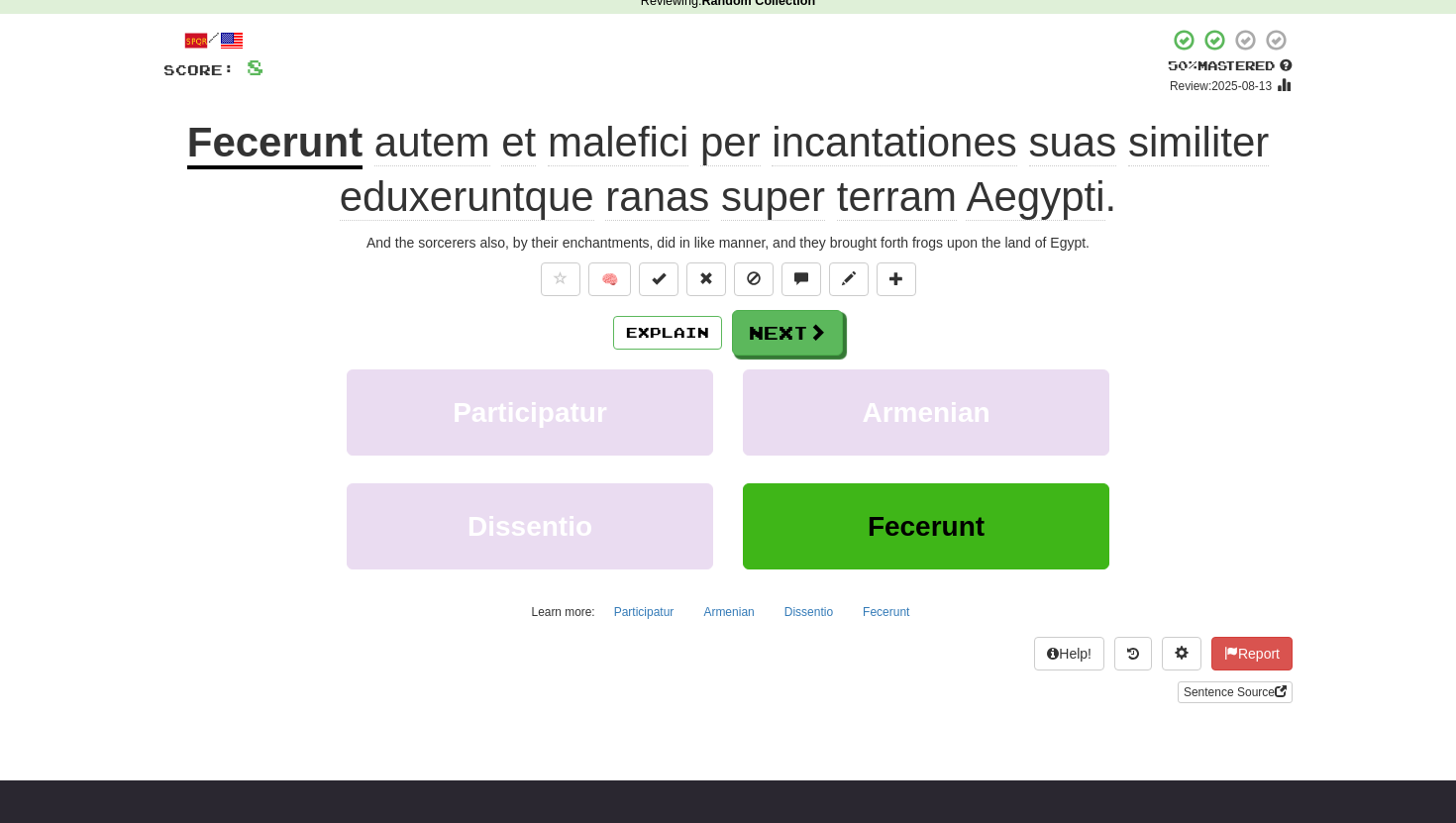 scroll, scrollTop: 67, scrollLeft: 0, axis: vertical 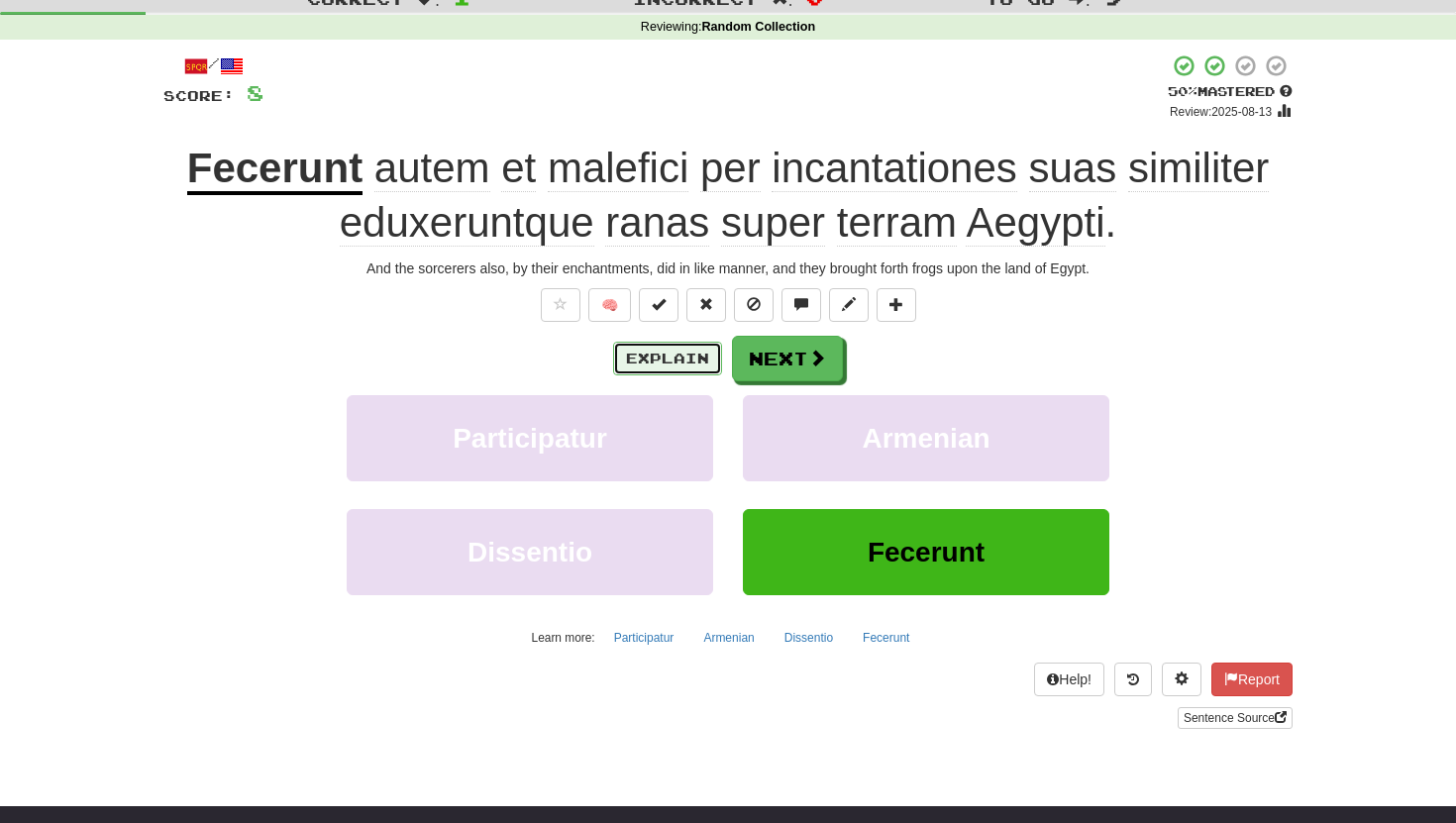 click on "Explain" at bounding box center [668, 359] 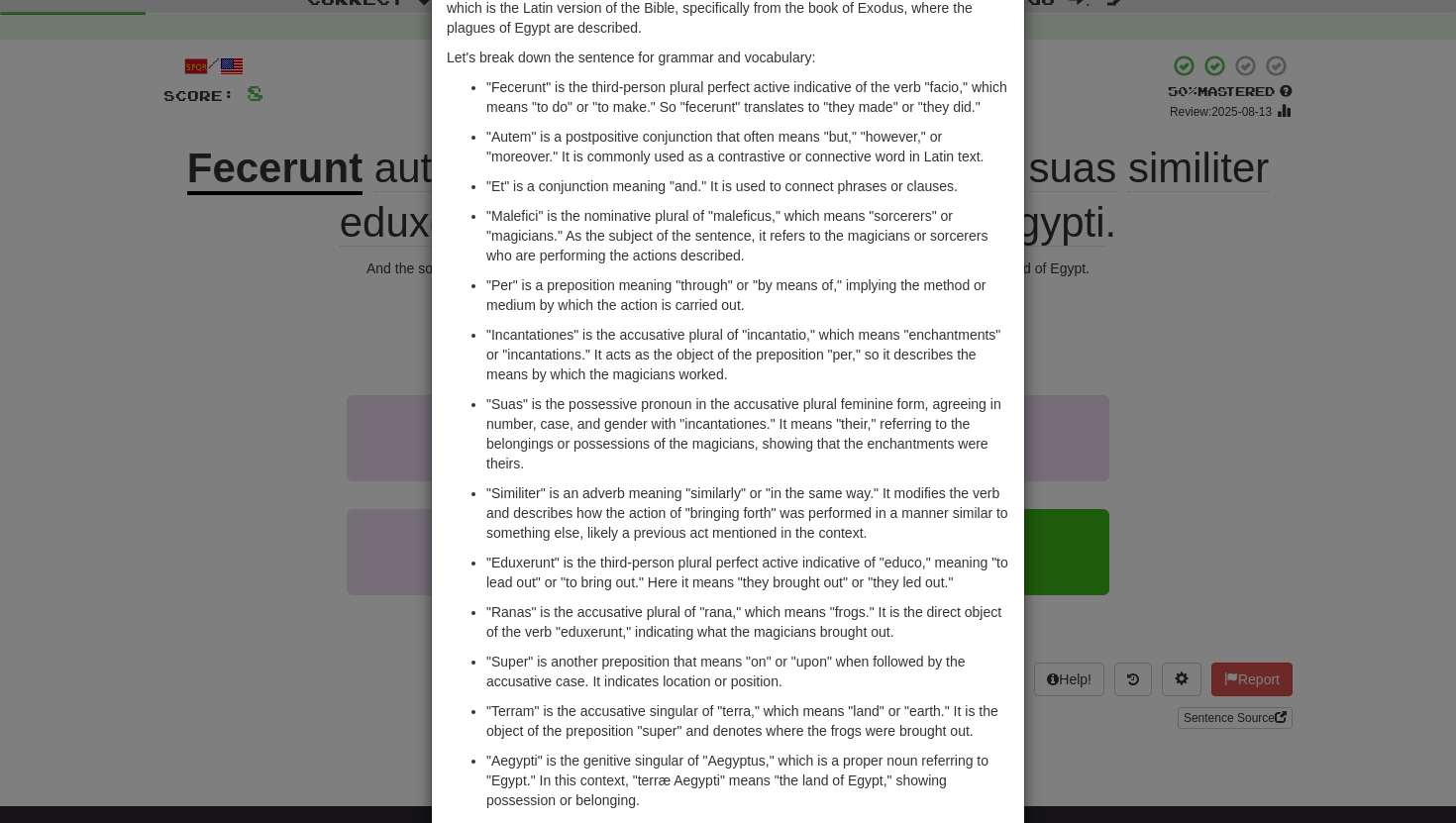 scroll, scrollTop: 144, scrollLeft: 0, axis: vertical 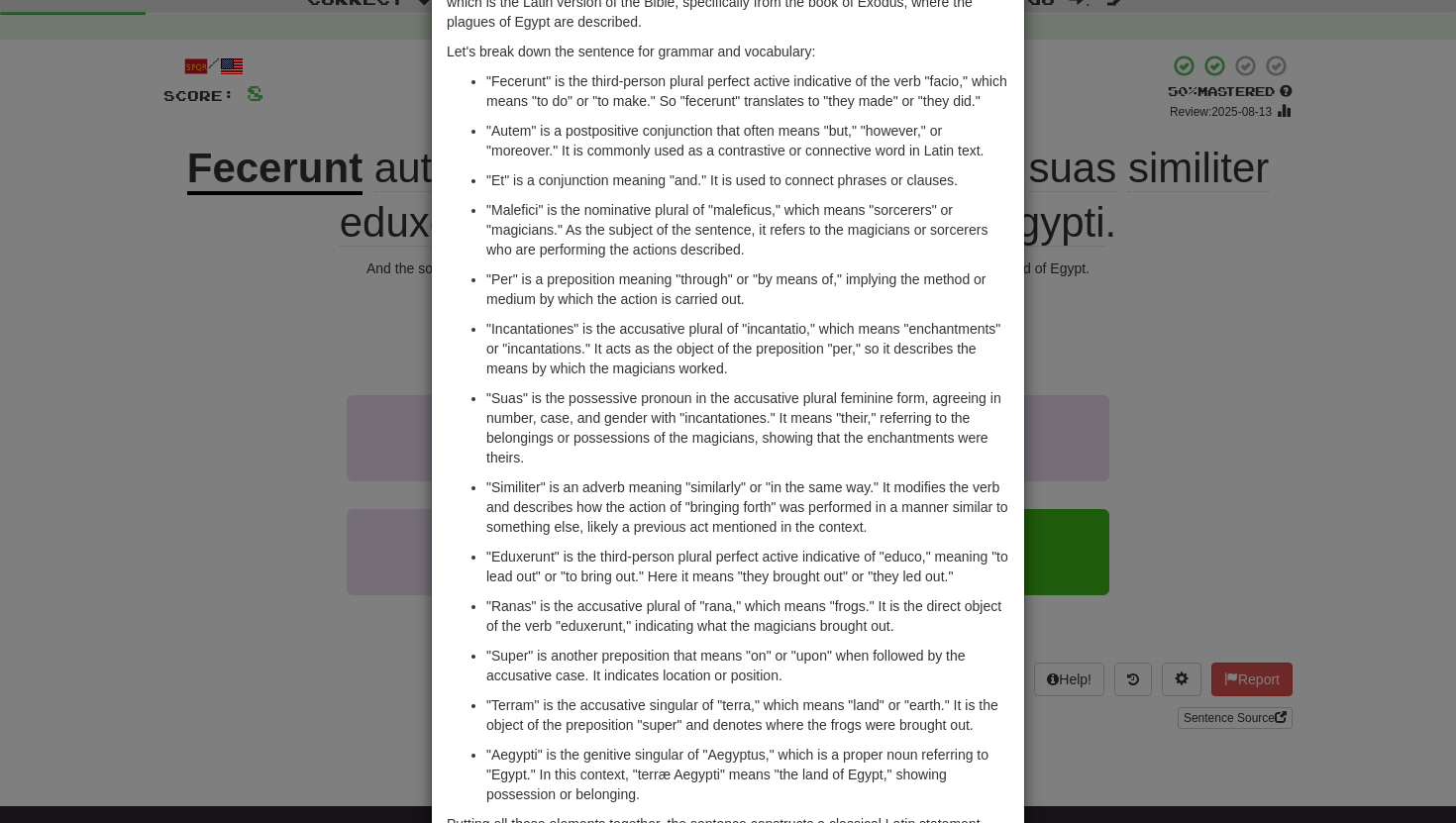 click on "× Explanation This Latin sentence can be translated into English as: "But the magicians did the same with their enchantments and brought frogs onto the land of Egypt." It comes from the Vulgate, which is the Latin version of the Bible, specifically from the book of Exodus, where the plagues of Egypt are described.
Let's break down the sentence for grammar and vocabulary:
"Fecerunt" is the third-person plural perfect active indicative of the verb "facio," which means "to do" or "to make." So "fecerunt" translates to "they made" or "they did."
"Autem" is a postpositive conjunction that often means "but," "however," or "moreover." It is commonly used as a contrastive or connective word in Latin text.
"Et" is a conjunction meaning "and." It is used to connect phrases or clauses.
"Malefici" is the nominative plural of "maleficus," which means "sorcerers" or "magicians." As the subject of the sentence, it refers to the magicians or sorcerers who are performing the actions described." at bounding box center [728, 411] 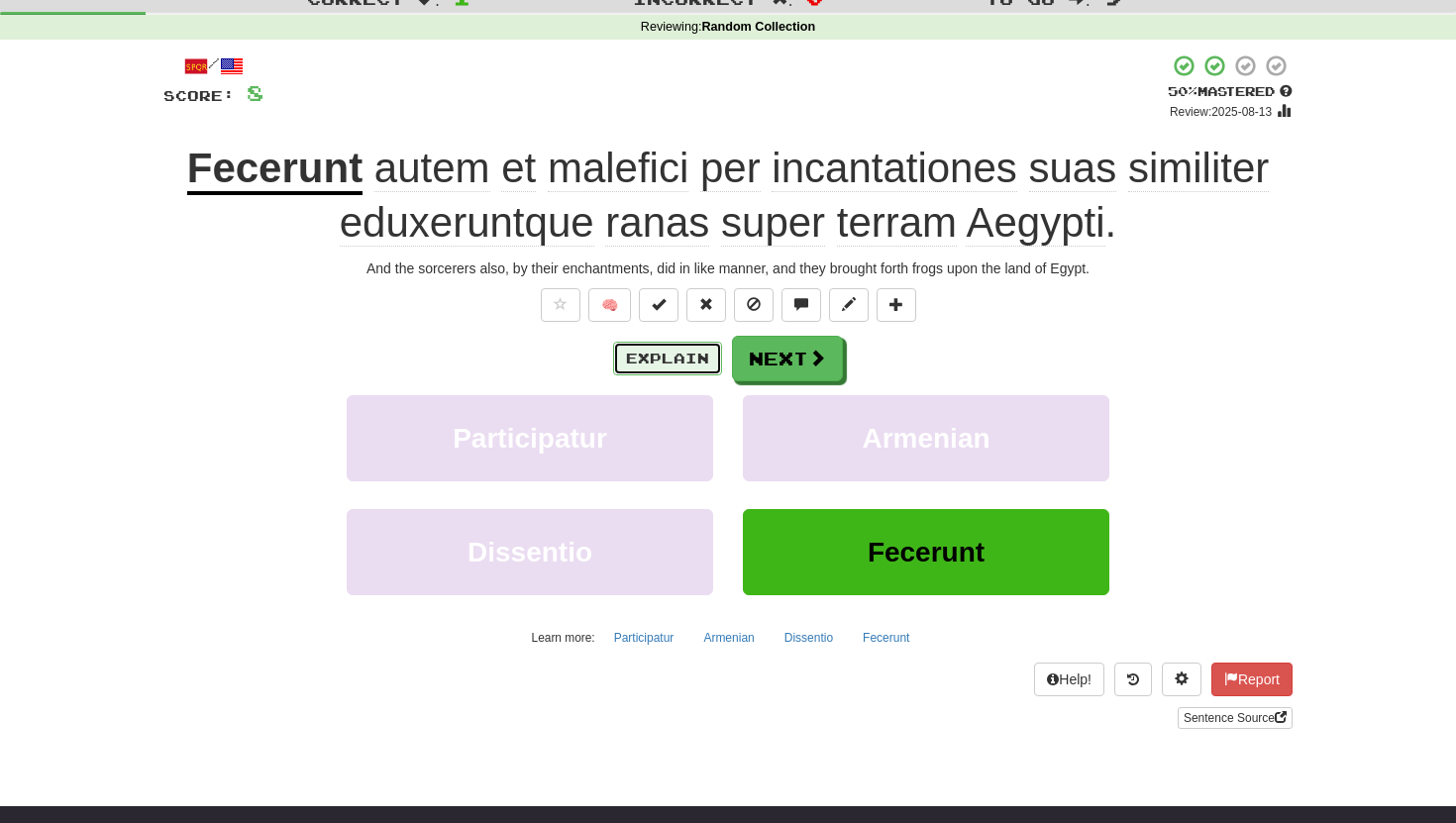 click on "Explain" at bounding box center [668, 359] 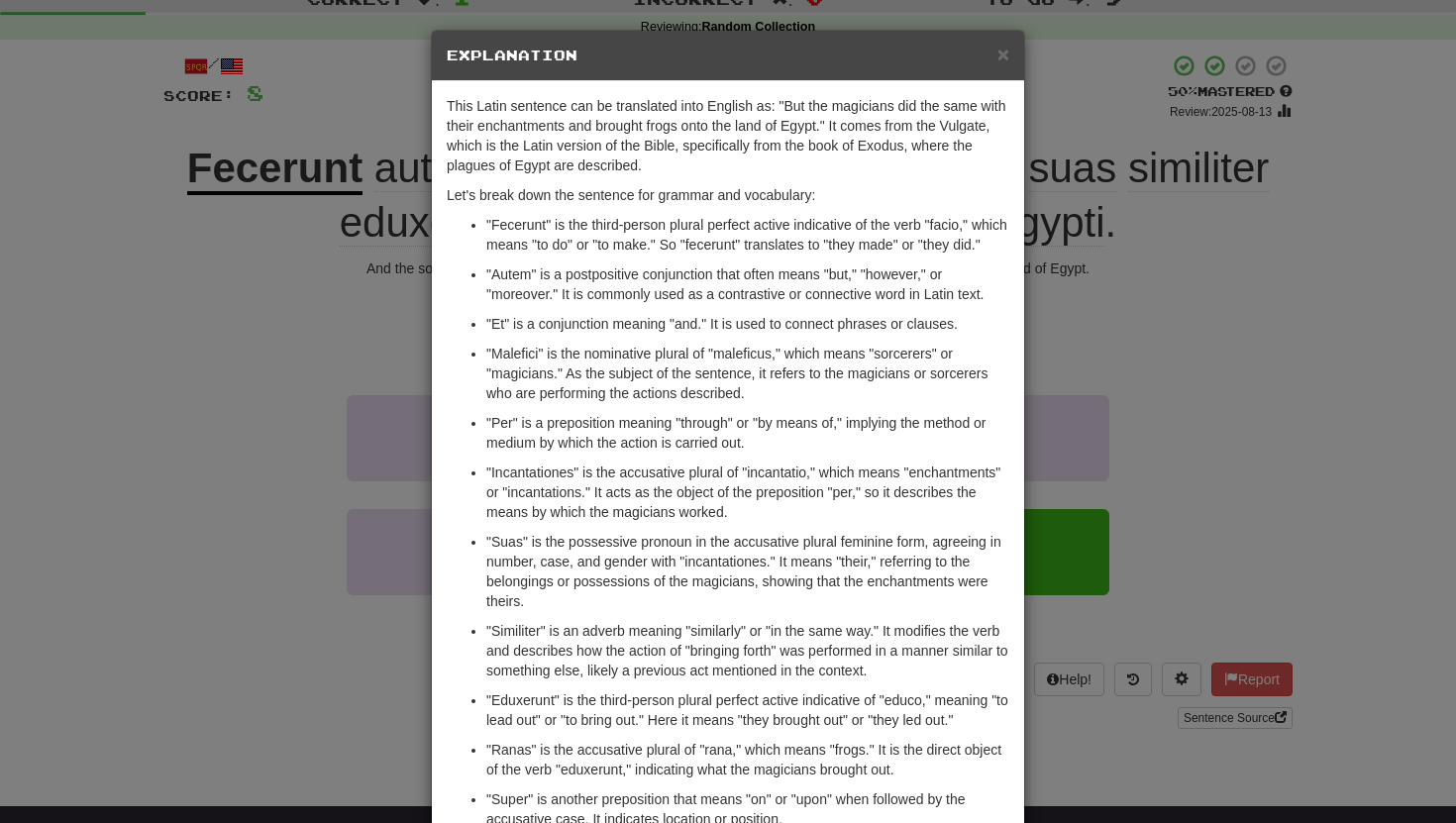 click on "× Explanation This Latin sentence can be translated into English as: "But the magicians did the same with their enchantments and brought frogs onto the land of Egypt." It comes from the Vulgate, which is the Latin version of the Bible, specifically from the book of Exodus, where the plagues of Egypt are described.
Let's break down the sentence for grammar and vocabulary:
"Fecerunt" is the third-person plural perfect active indicative of the verb "facio," which means "to do" or "to make." So "fecerunt" translates to "they made" or "they did."
"Autem" is a postpositive conjunction that often means "but," "however," or "moreover." It is commonly used as a contrastive or connective word in Latin text.
"Et" is a conjunction meaning "and." It is used to connect phrases or clauses.
"Malefici" is the nominative plural of "maleficus," which means "sorcerers" or "magicians." As the subject of the sentence, it refers to the magicians or sorcerers who are performing the actions described." at bounding box center (728, 411) 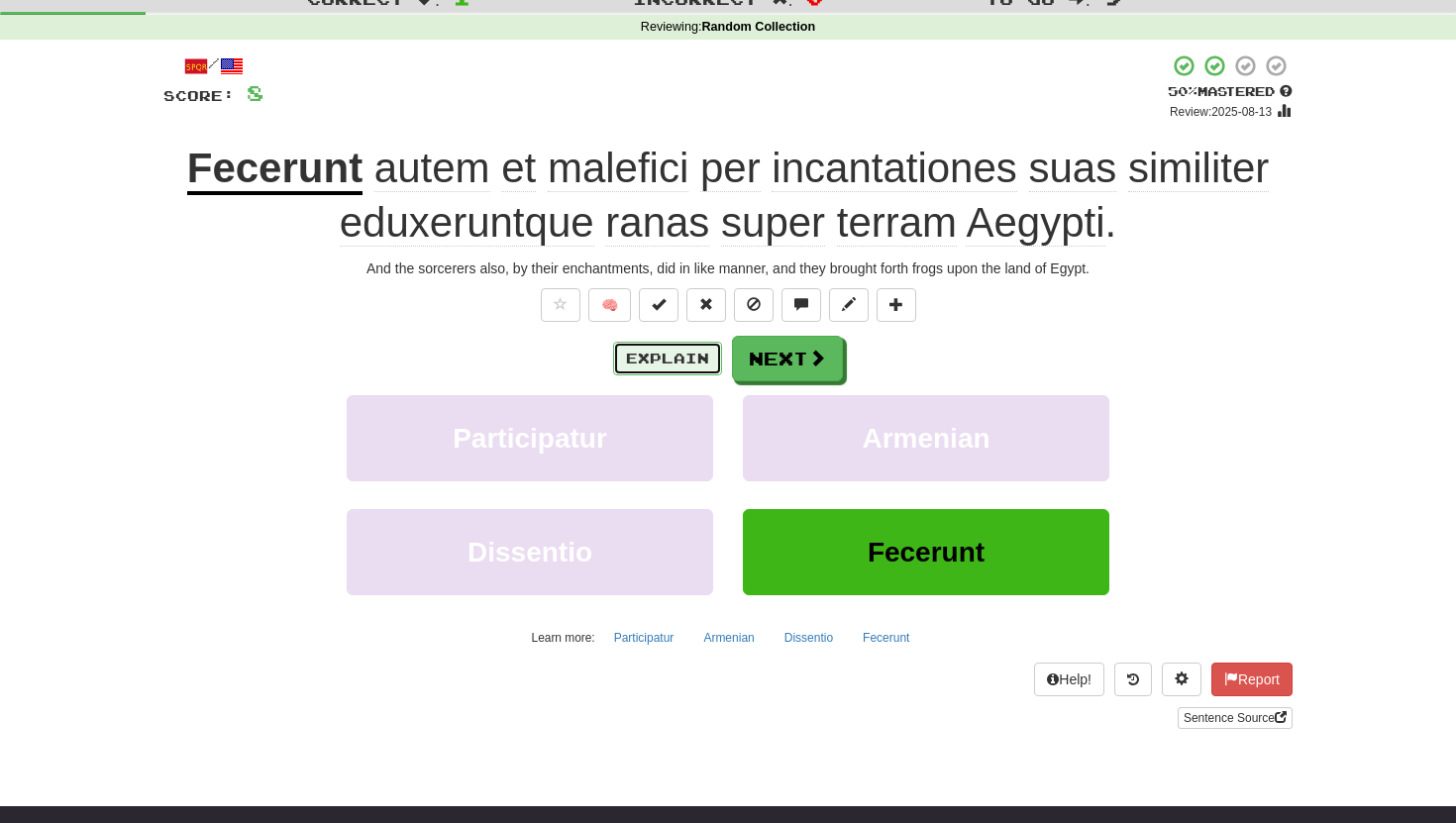 click on "Explain" at bounding box center [668, 359] 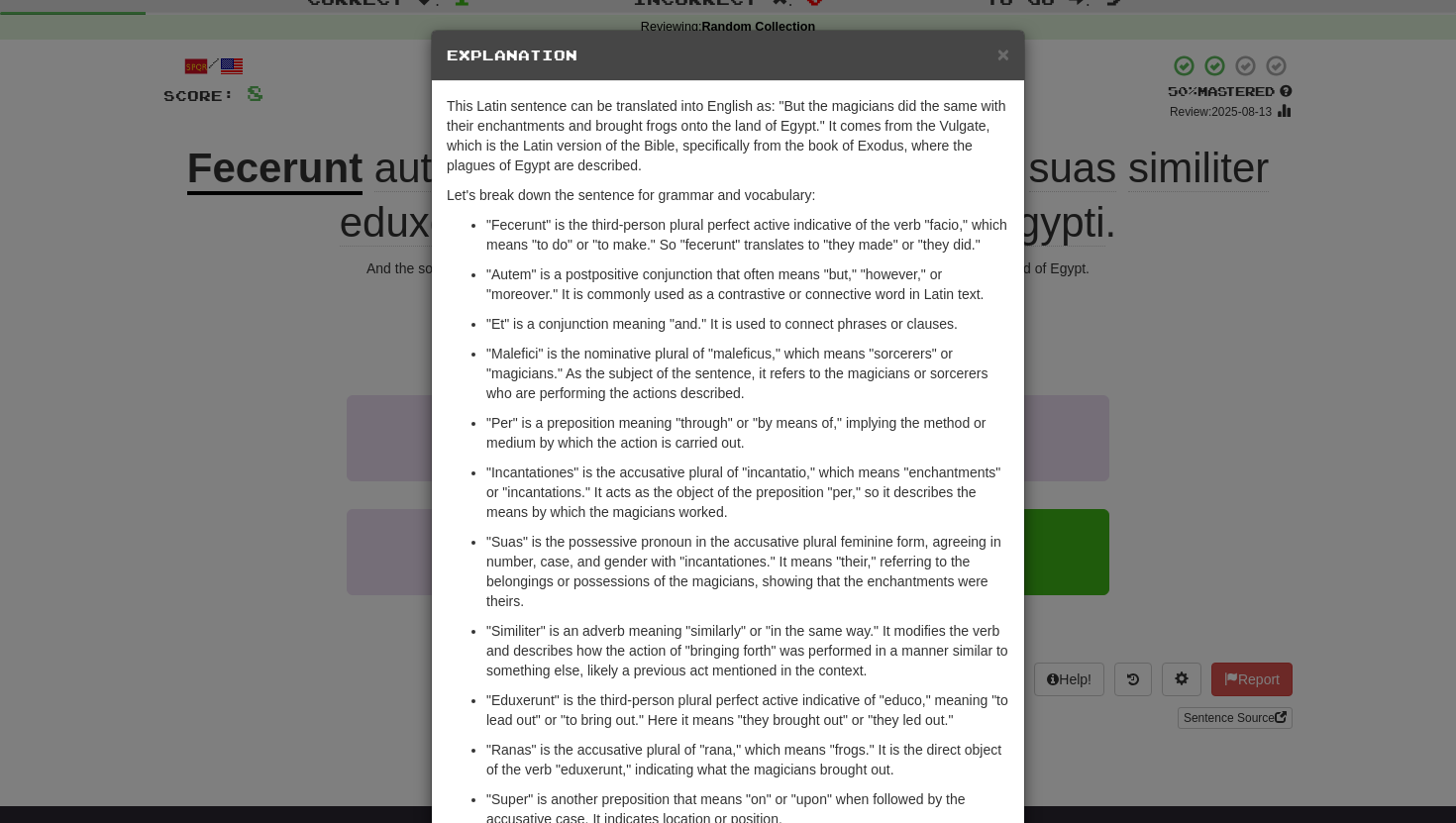 click on "× Explanation This Latin sentence can be translated into English as: "But the magicians did the same with their enchantments and brought frogs onto the land of Egypt." It comes from the Vulgate, which is the Latin version of the Bible, specifically from the book of Exodus, where the plagues of Egypt are described.
Let's break down the sentence for grammar and vocabulary:
"Fecerunt" is the third-person plural perfect active indicative of the verb "facio," which means "to do" or "to make." So "fecerunt" translates to "they made" or "they did."
"Autem" is a postpositive conjunction that often means "but," "however," or "moreover." It is commonly used as a contrastive or connective word in Latin text.
"Et" is a conjunction meaning "and." It is used to connect phrases or clauses.
"Malefici" is the nominative plural of "maleficus," which means "sorcerers" or "magicians." As the subject of the sentence, it refers to the magicians or sorcerers who are performing the actions described." at bounding box center [728, 411] 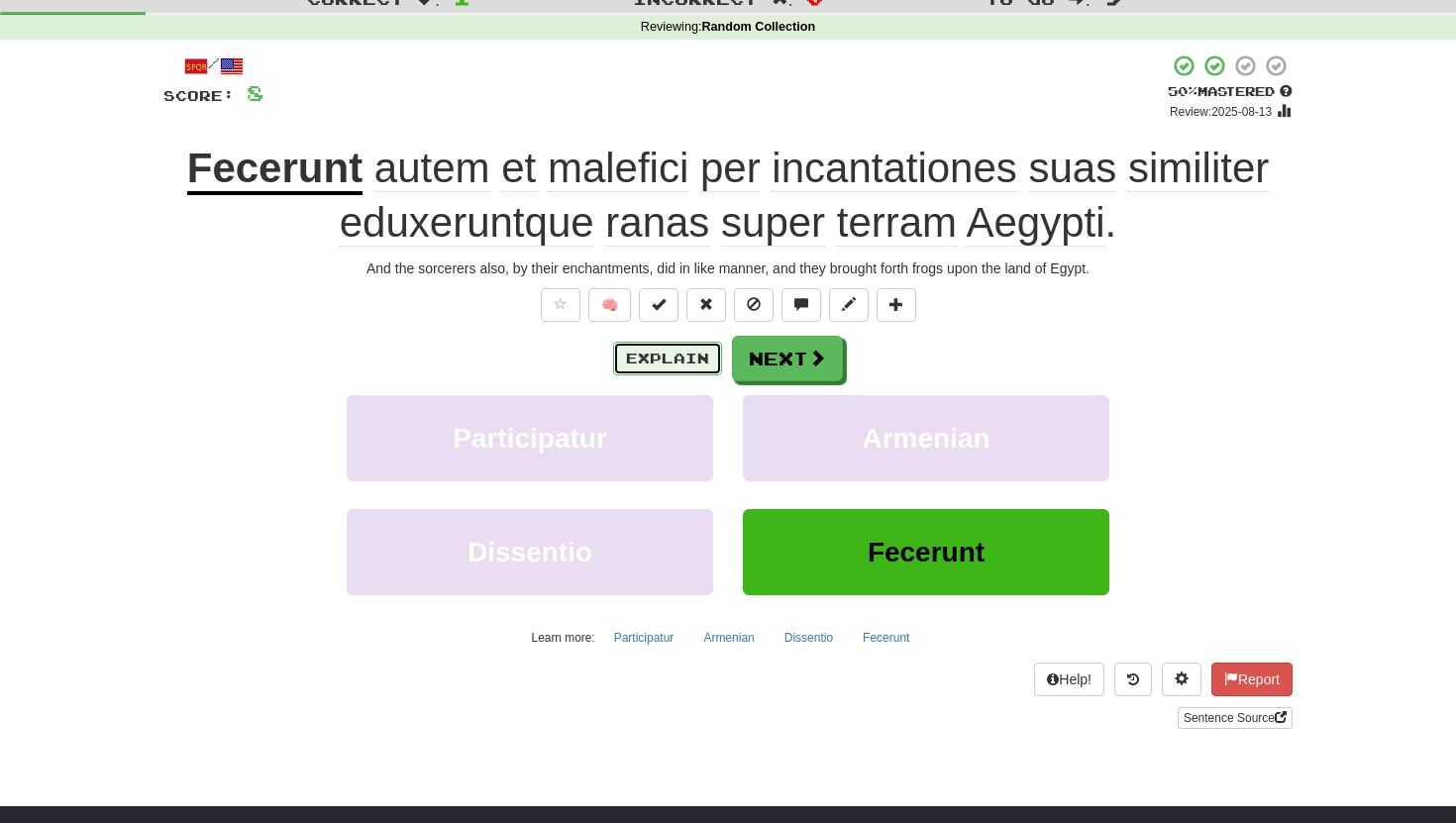 click on "Explain" at bounding box center (668, 359) 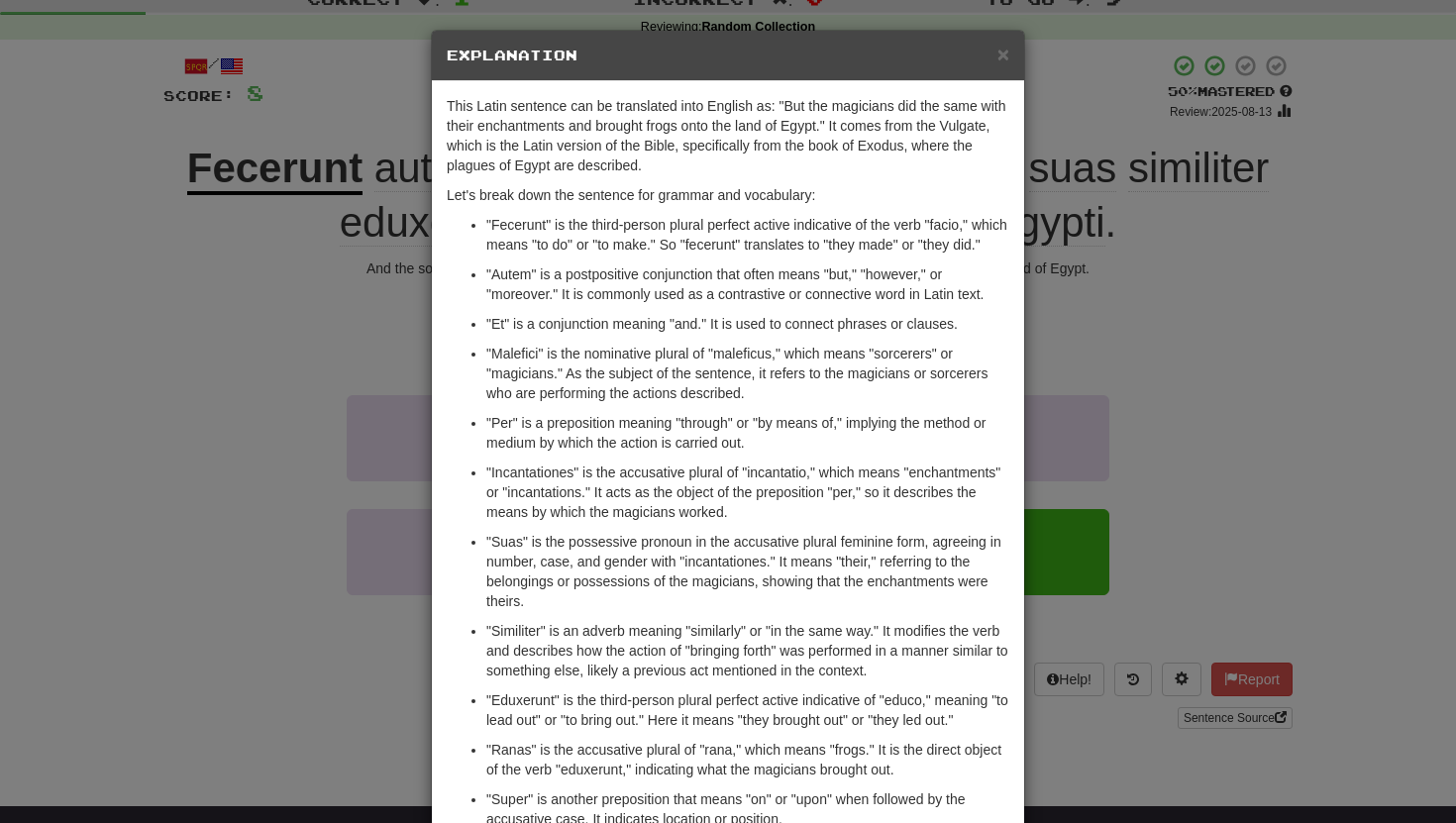 click on "× Explanation This Latin sentence can be translated into English as: "But the magicians did the same with their enchantments and brought frogs onto the land of Egypt." It comes from the Vulgate, which is the Latin version of the Bible, specifically from the book of Exodus, where the plagues of Egypt are described.
Let's break down the sentence for grammar and vocabulary:
"Fecerunt" is the third-person plural perfect active indicative of the verb "facio," which means "to do" or "to make." So "fecerunt" translates to "they made" or "they did."
"Autem" is a postpositive conjunction that often means "but," "however," or "moreover." It is commonly used as a contrastive or connective word in Latin text.
"Et" is a conjunction meaning "and." It is used to connect phrases or clauses.
"Malefici" is the nominative plural of "maleficus," which means "sorcerers" or "magicians." As the subject of the sentence, it refers to the magicians or sorcerers who are performing the actions described." at bounding box center [728, 411] 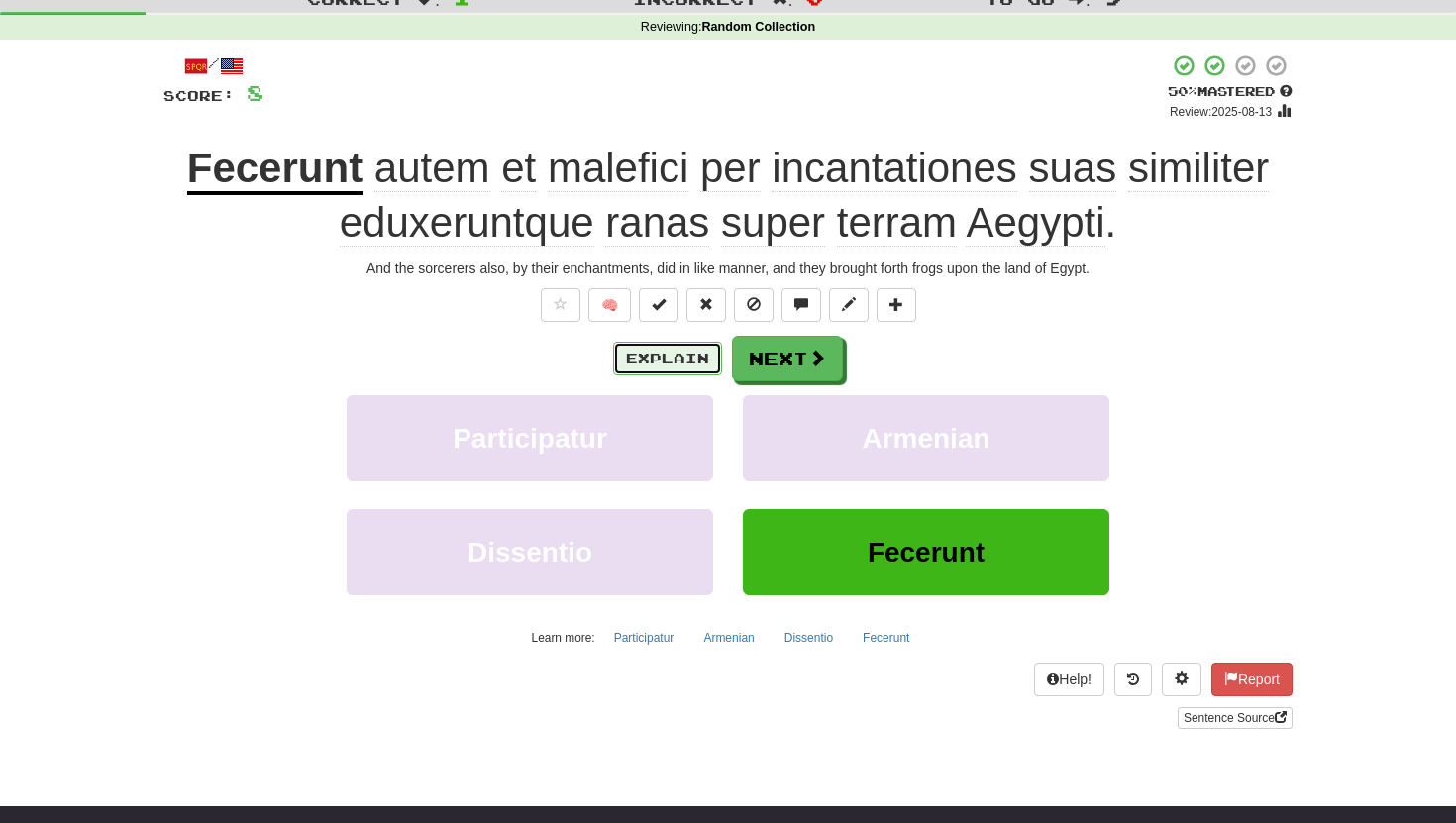 click on "Explain" at bounding box center (668, 359) 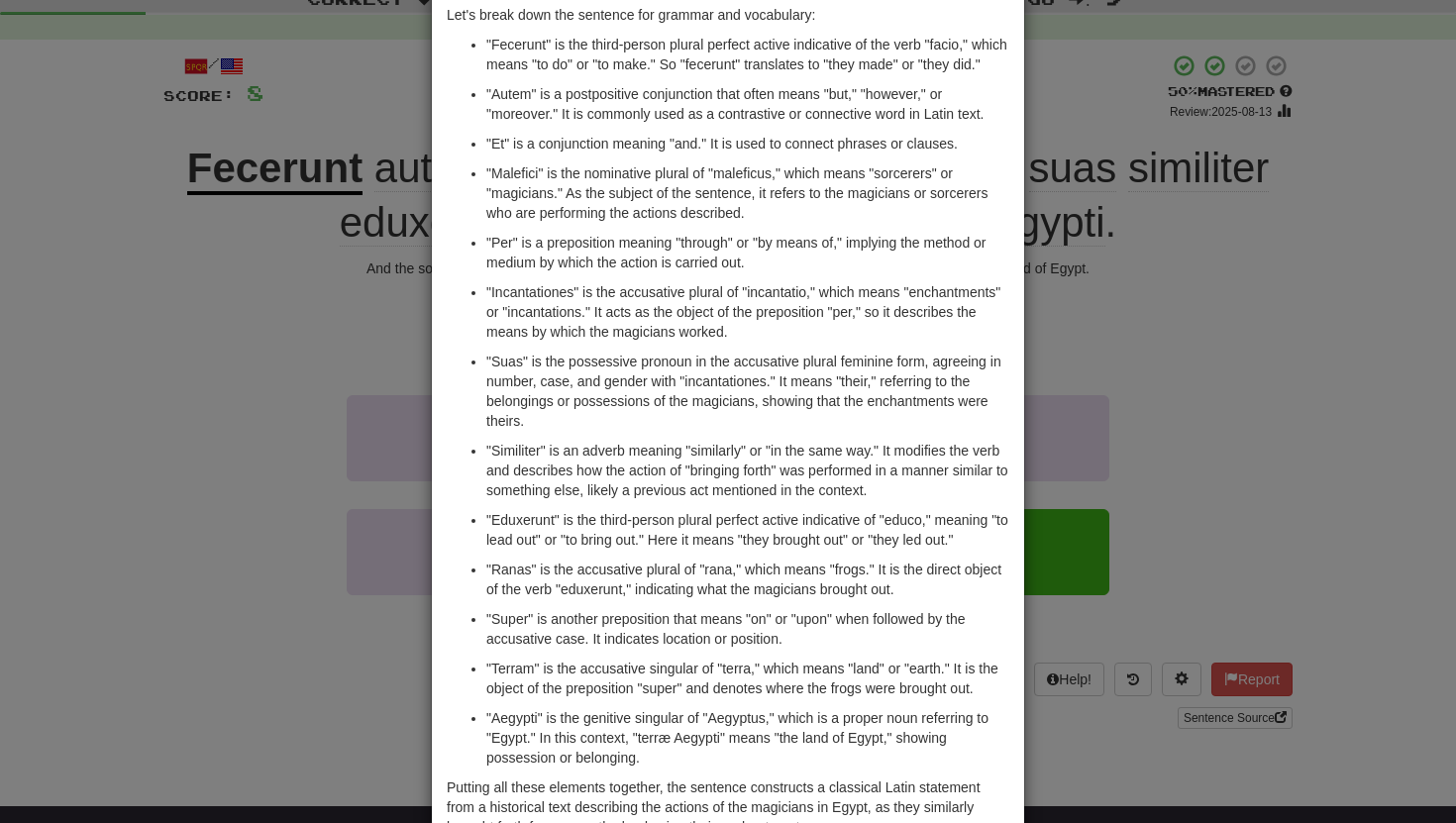 scroll, scrollTop: 334, scrollLeft: 0, axis: vertical 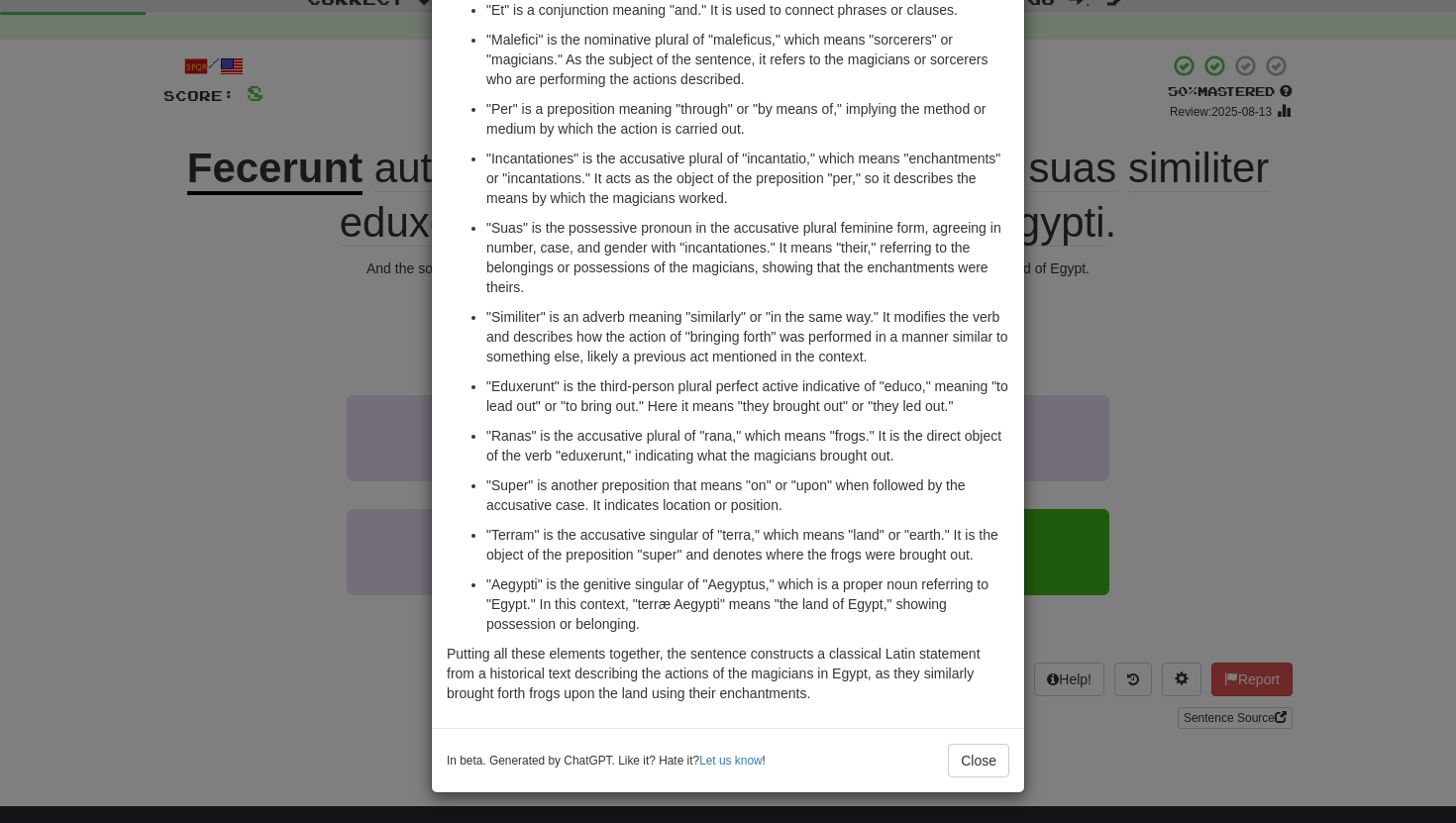 click on "× Explanation This Latin sentence can be translated into English as: "But the magicians did the same with their enchantments and brought frogs onto the land of Egypt." It comes from the Vulgate, which is the Latin version of the Bible, specifically from the book of Exodus, where the plagues of Egypt are described.
Let's break down the sentence for grammar and vocabulary:
"Fecerunt" is the third-person plural perfect active indicative of the verb "facio," which means "to do" or "to make." So "fecerunt" translates to "they made" or "they did."
"Autem" is a postpositive conjunction that often means "but," "however," or "moreover." It is commonly used as a contrastive or connective word in Latin text.
"Et" is a conjunction meaning "and." It is used to connect phrases or clauses.
"Malefici" is the nominative plural of "maleficus," which means "sorcerers" or "magicians." As the subject of the sentence, it refers to the magicians or sorcerers who are performing the actions described." at bounding box center [728, 411] 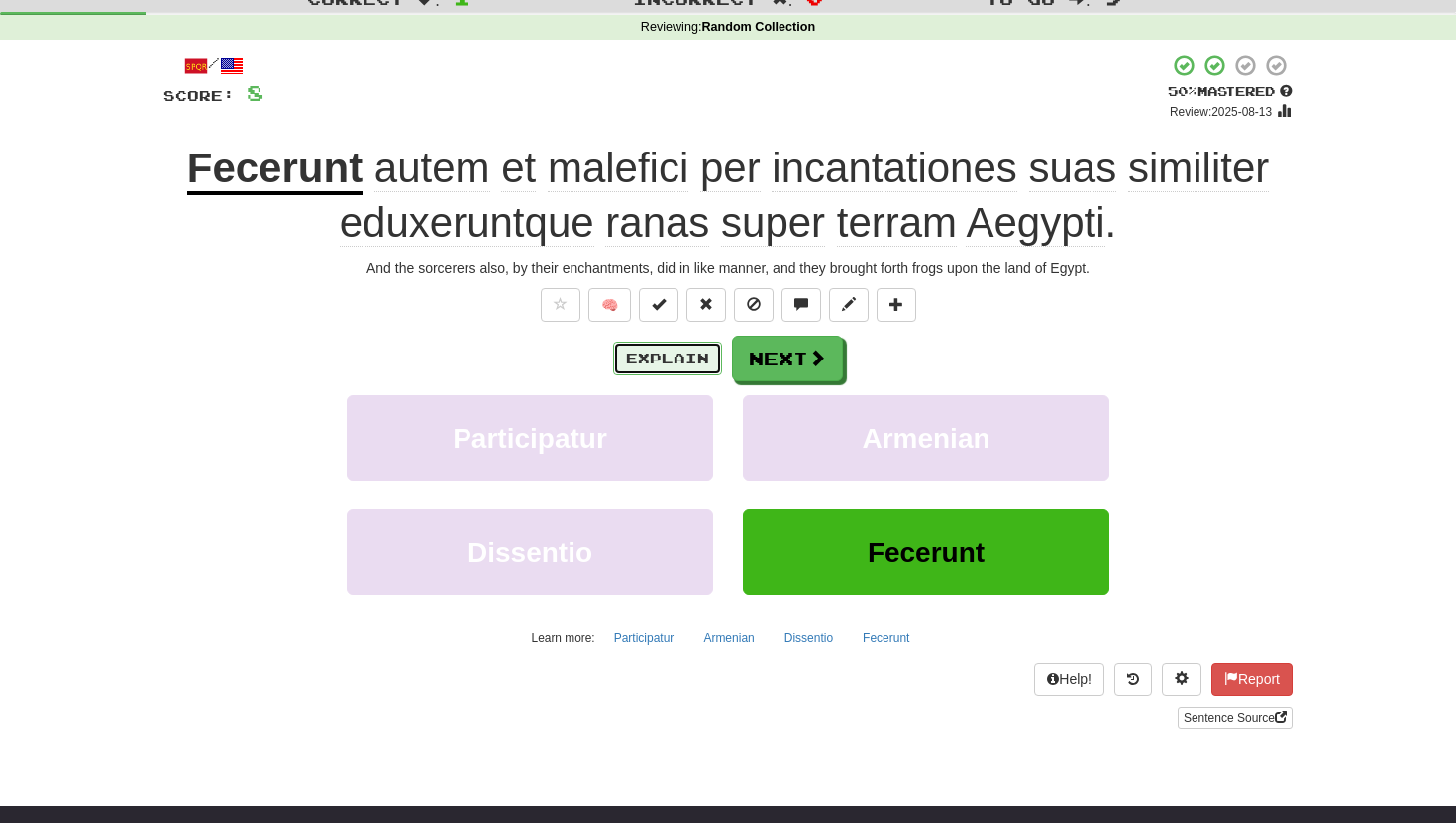 click on "Explain" at bounding box center [668, 359] 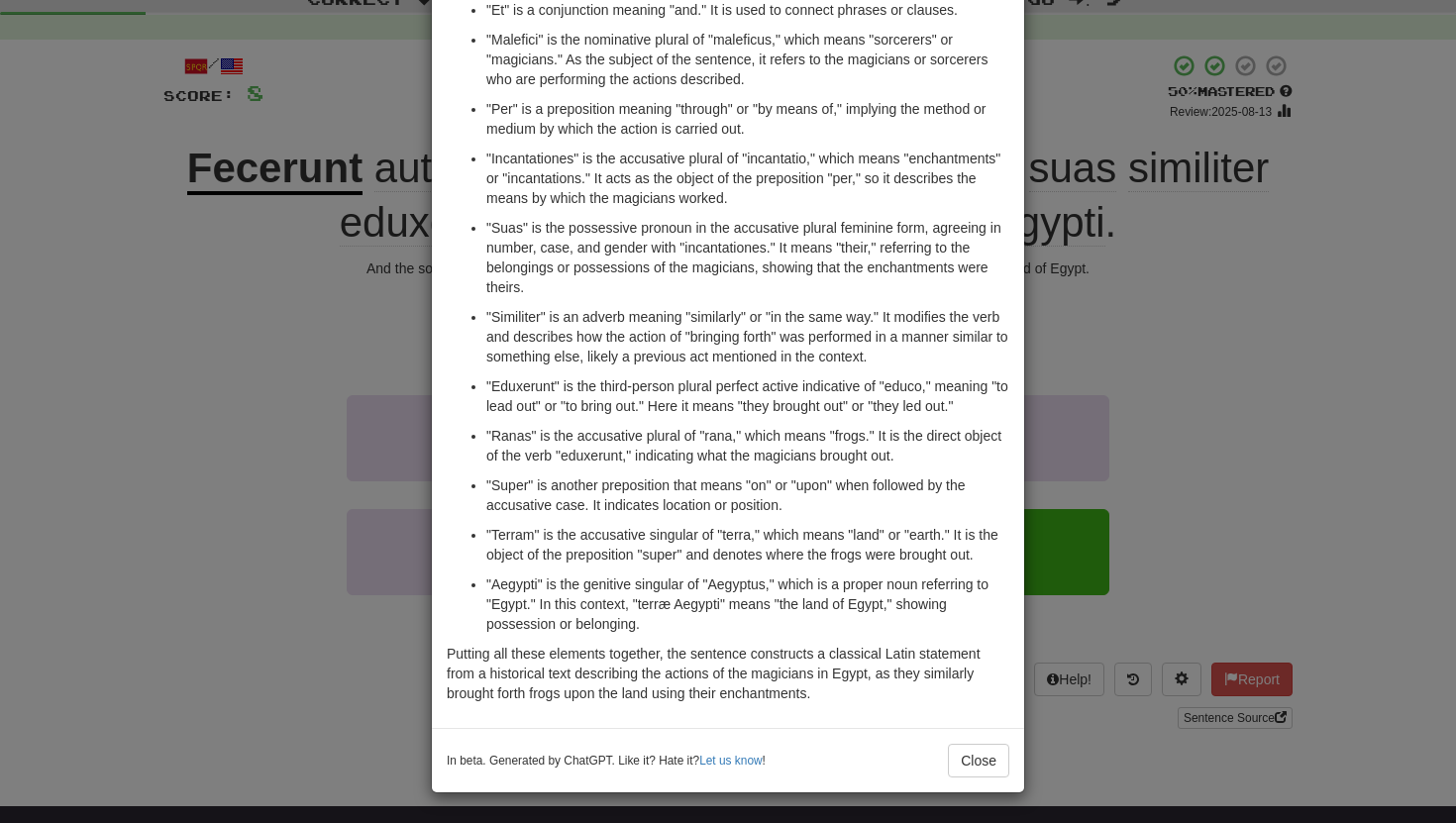 scroll, scrollTop: 334, scrollLeft: 0, axis: vertical 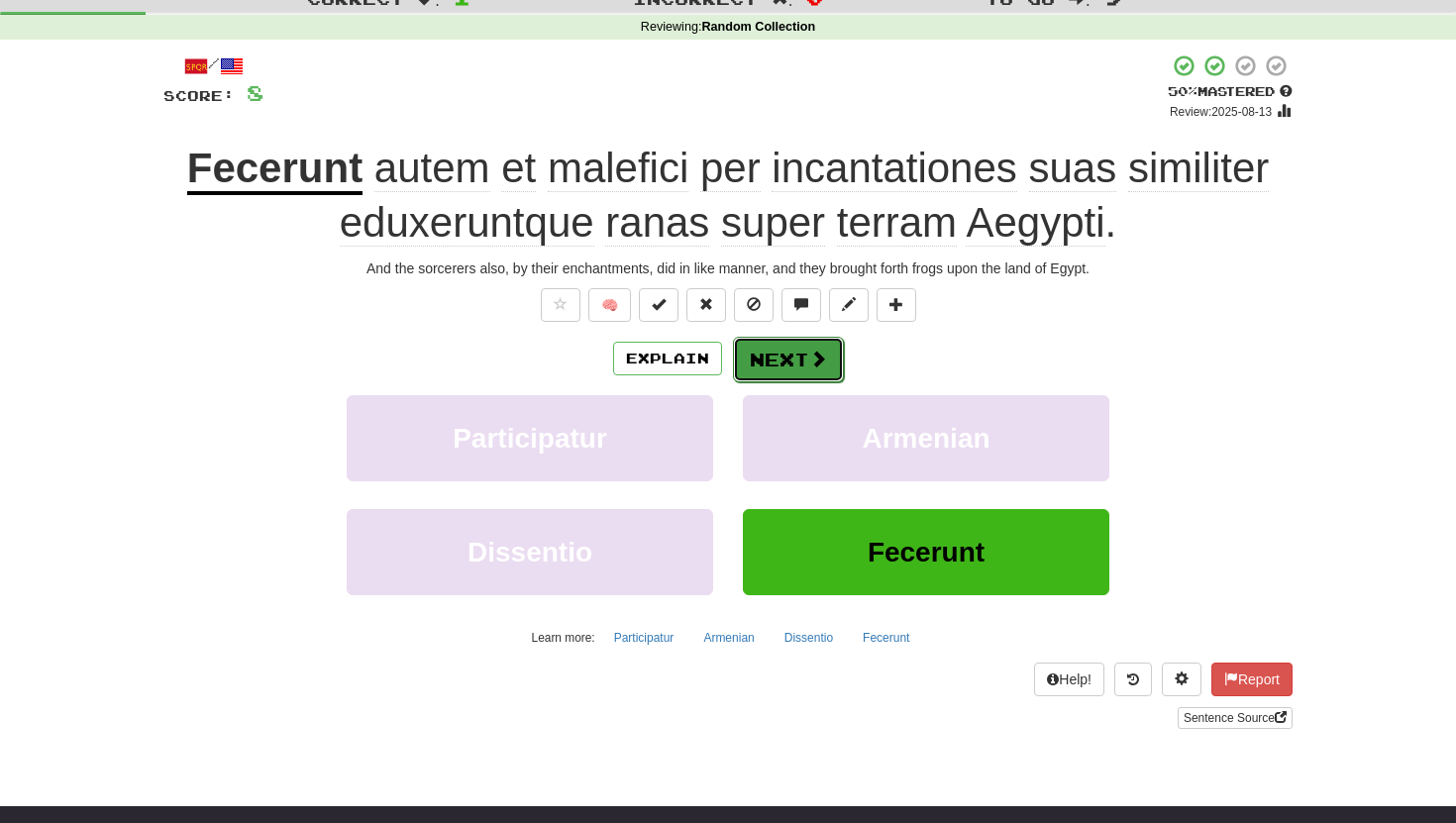 click on "Next" at bounding box center [788, 360] 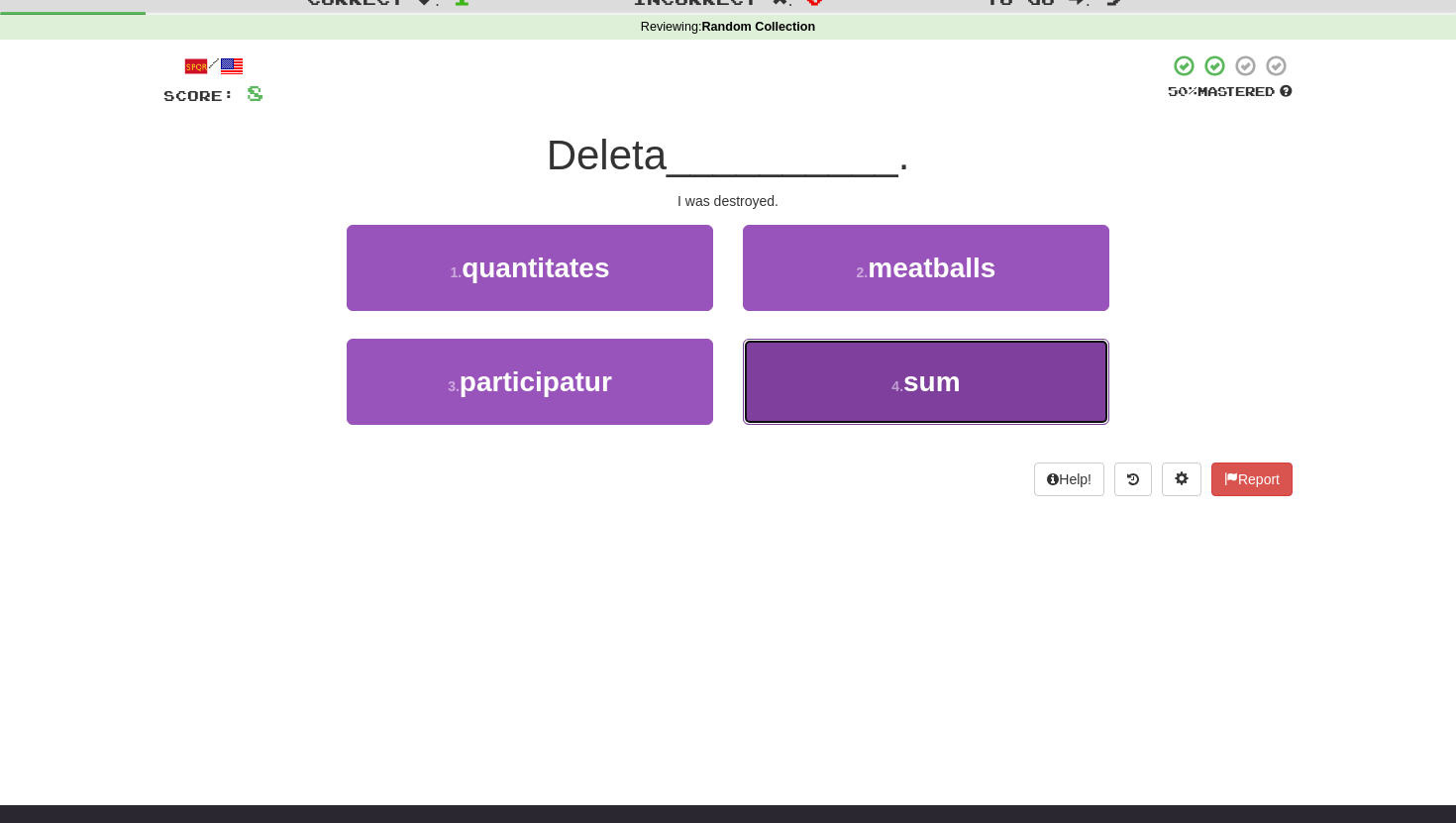 click on "sum" at bounding box center (932, 381) 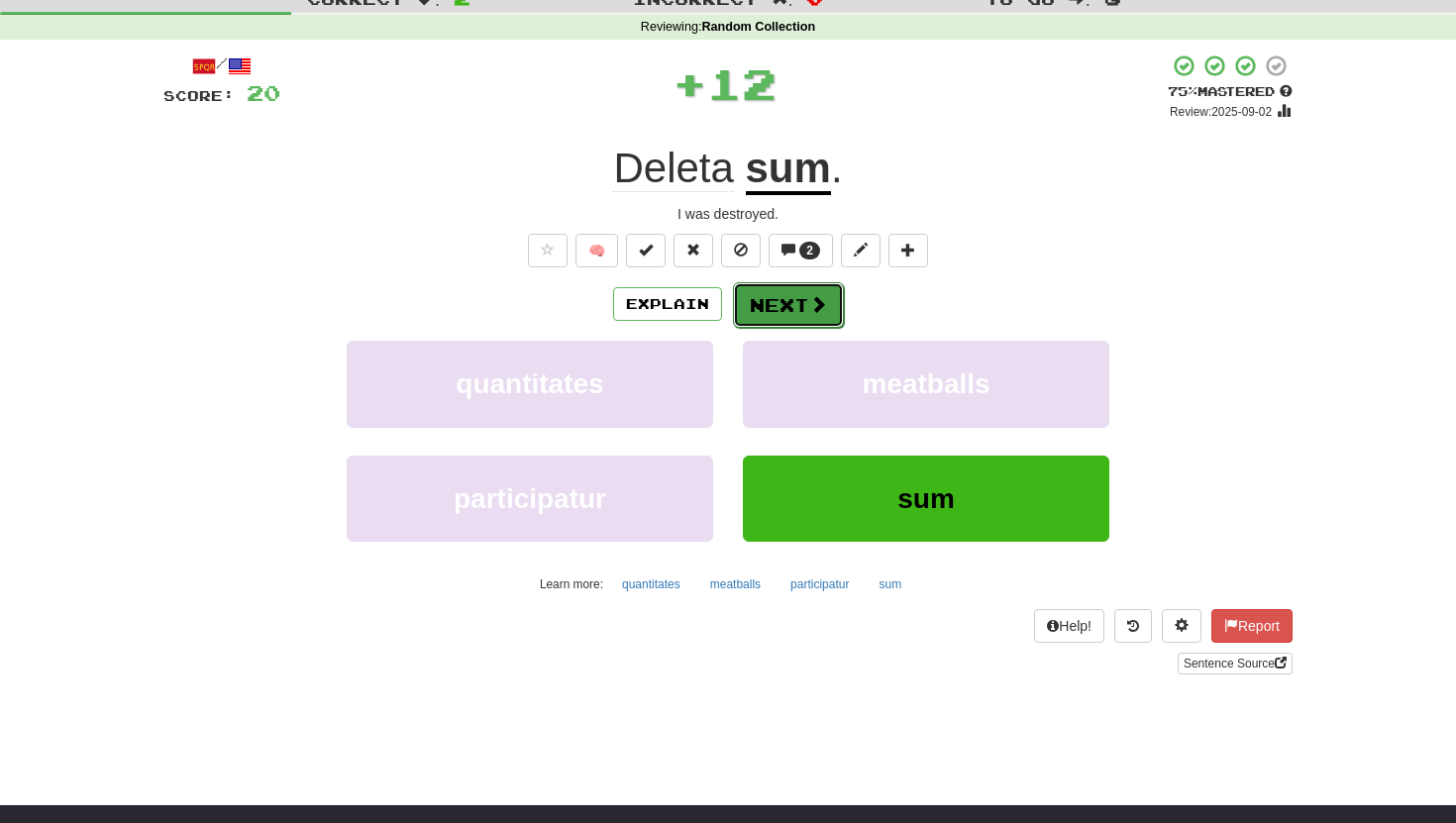 click on "Next" at bounding box center [788, 305] 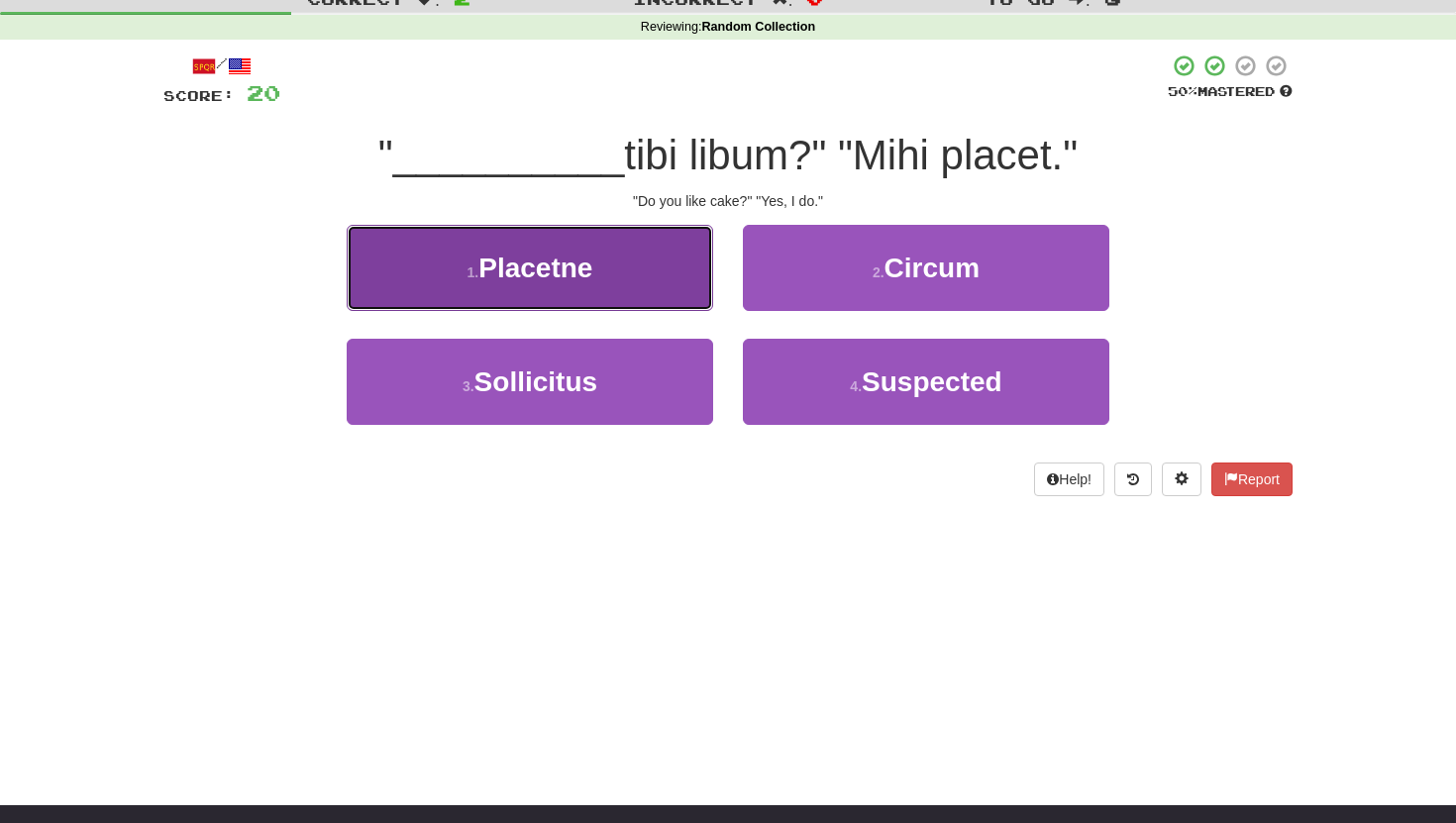 click on "Placetne" at bounding box center [535, 267] 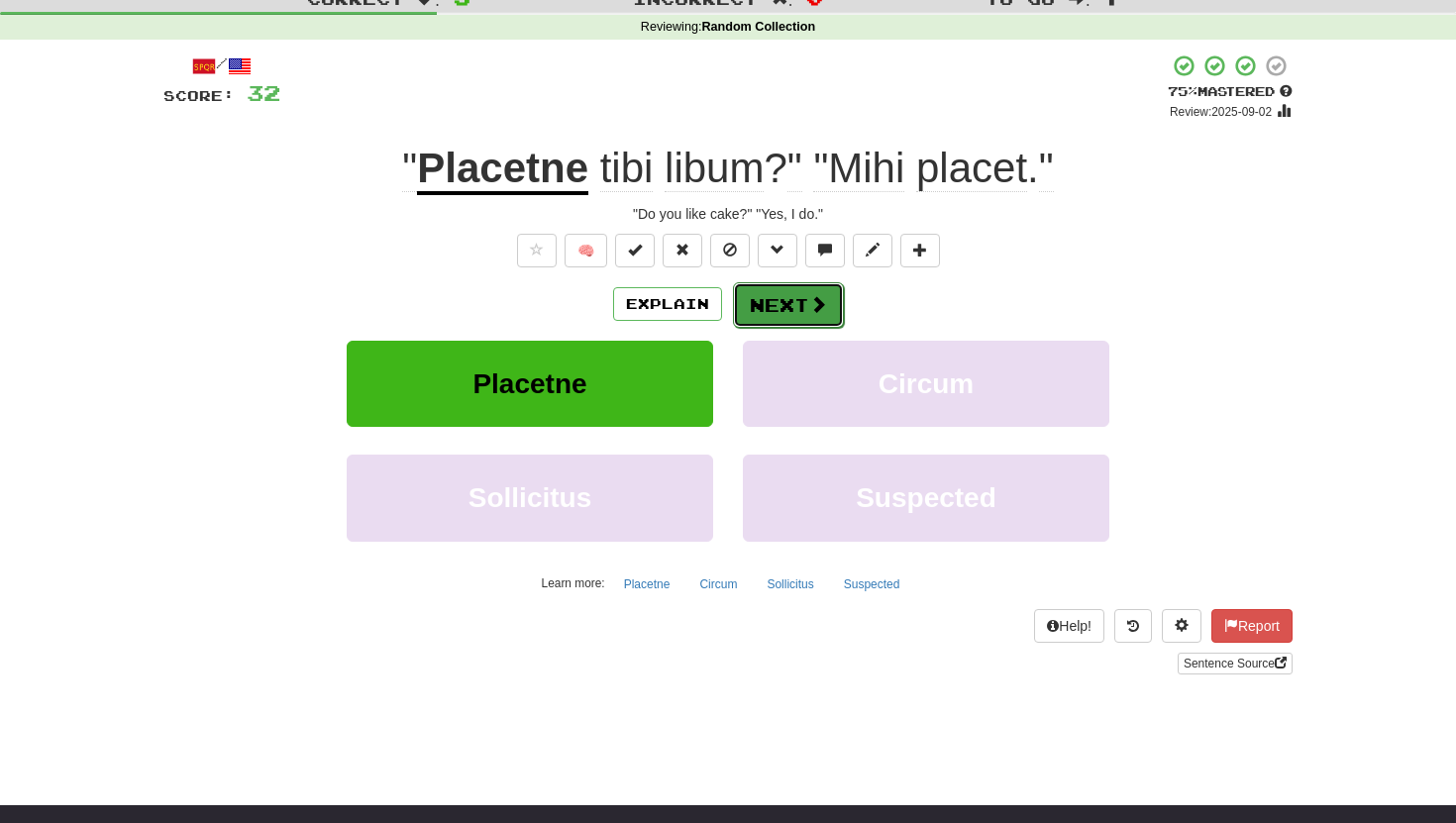 click on "Next" at bounding box center [788, 305] 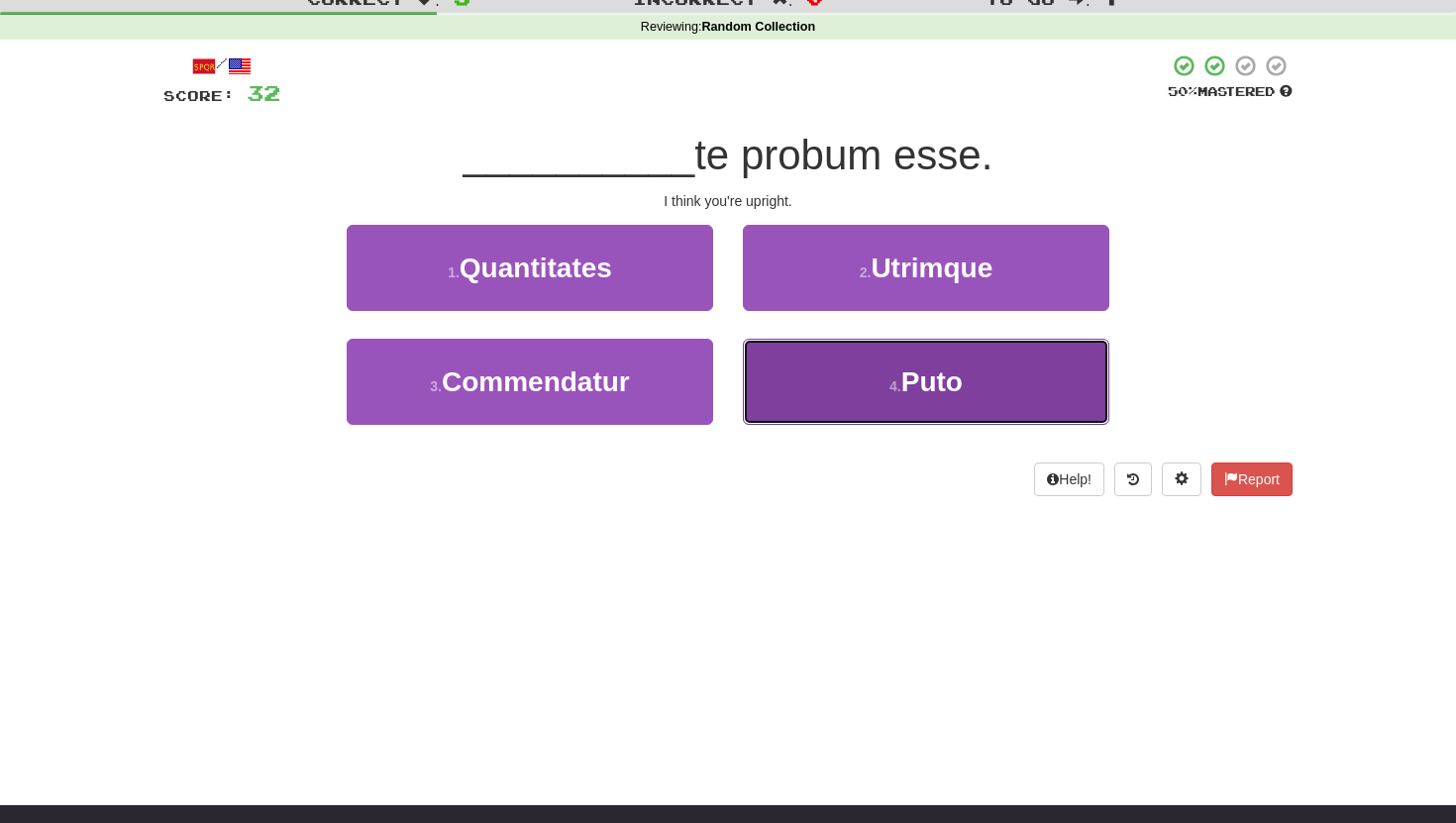 click on "Puto" at bounding box center [932, 381] 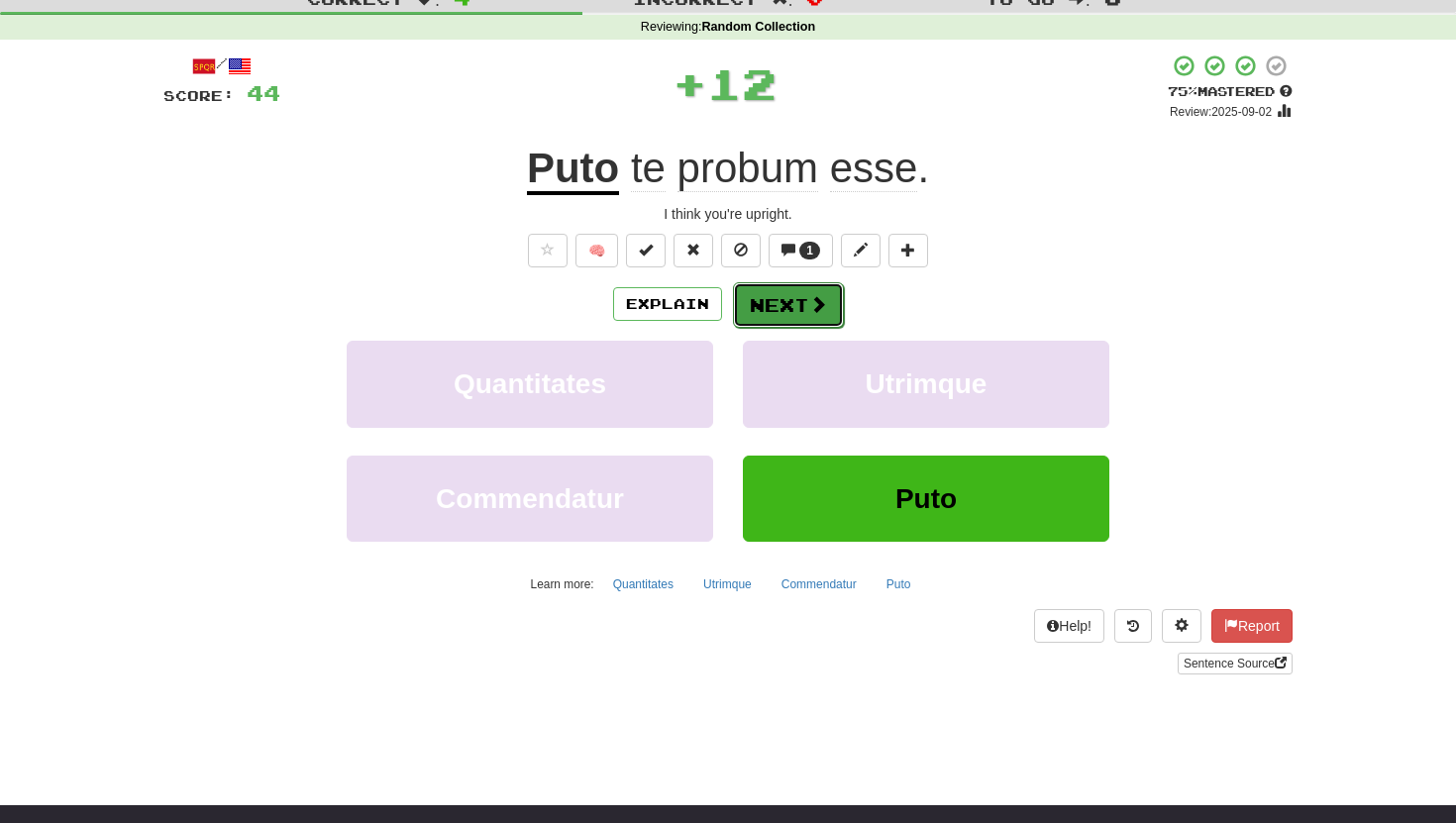 click on "Next" at bounding box center [788, 305] 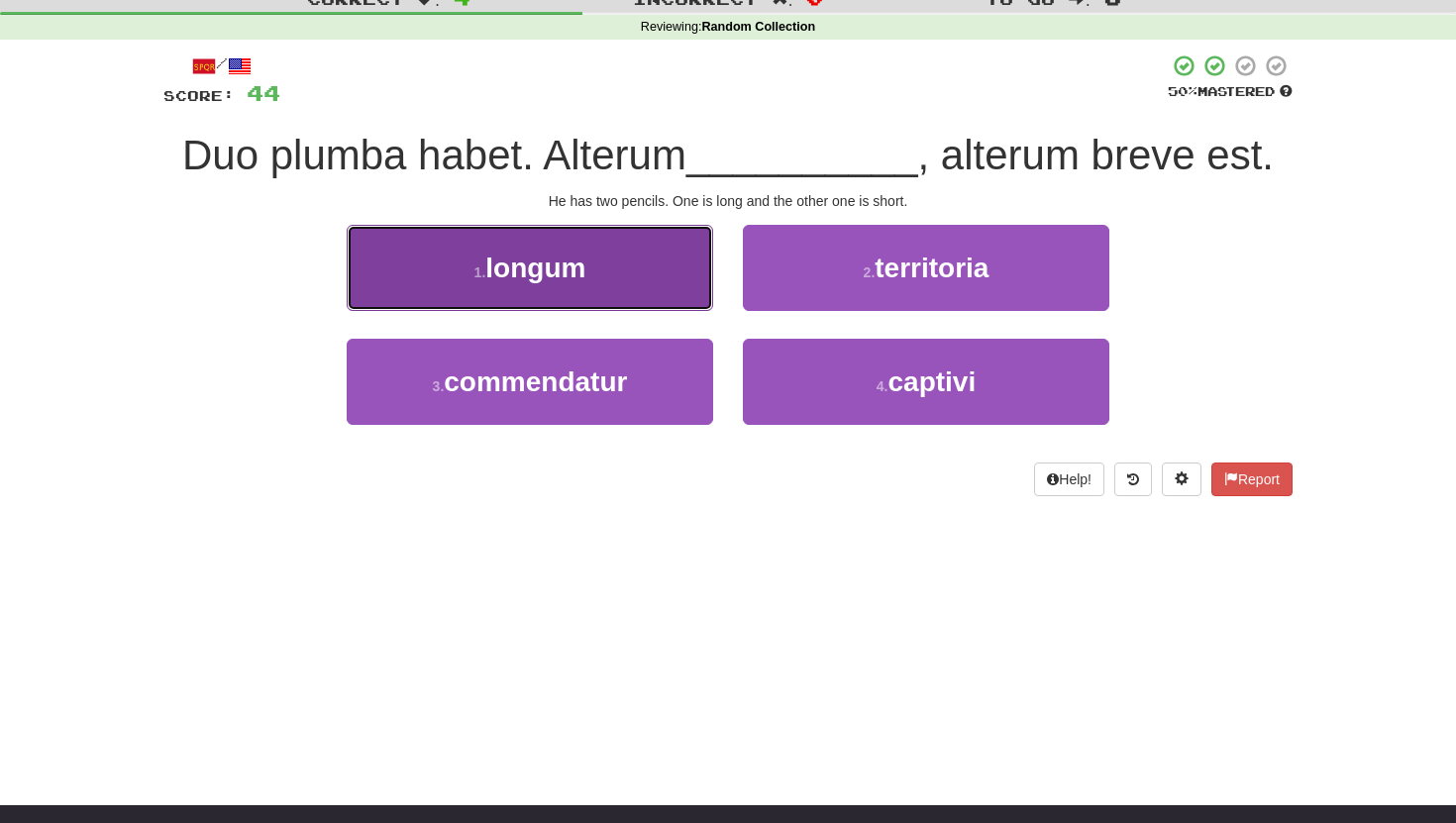 click on "1 .  longum" at bounding box center [530, 267] 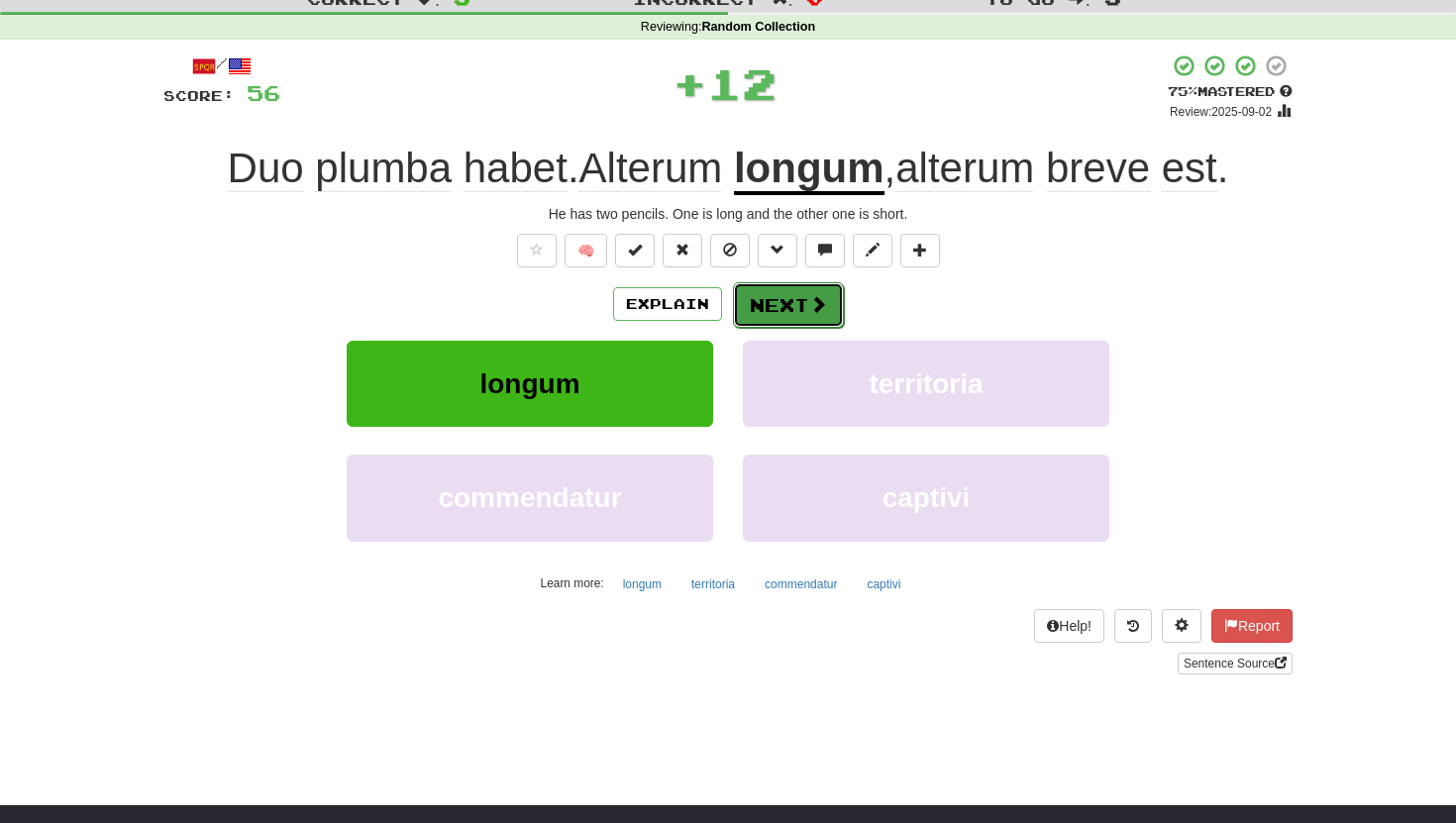 click at bounding box center [818, 304] 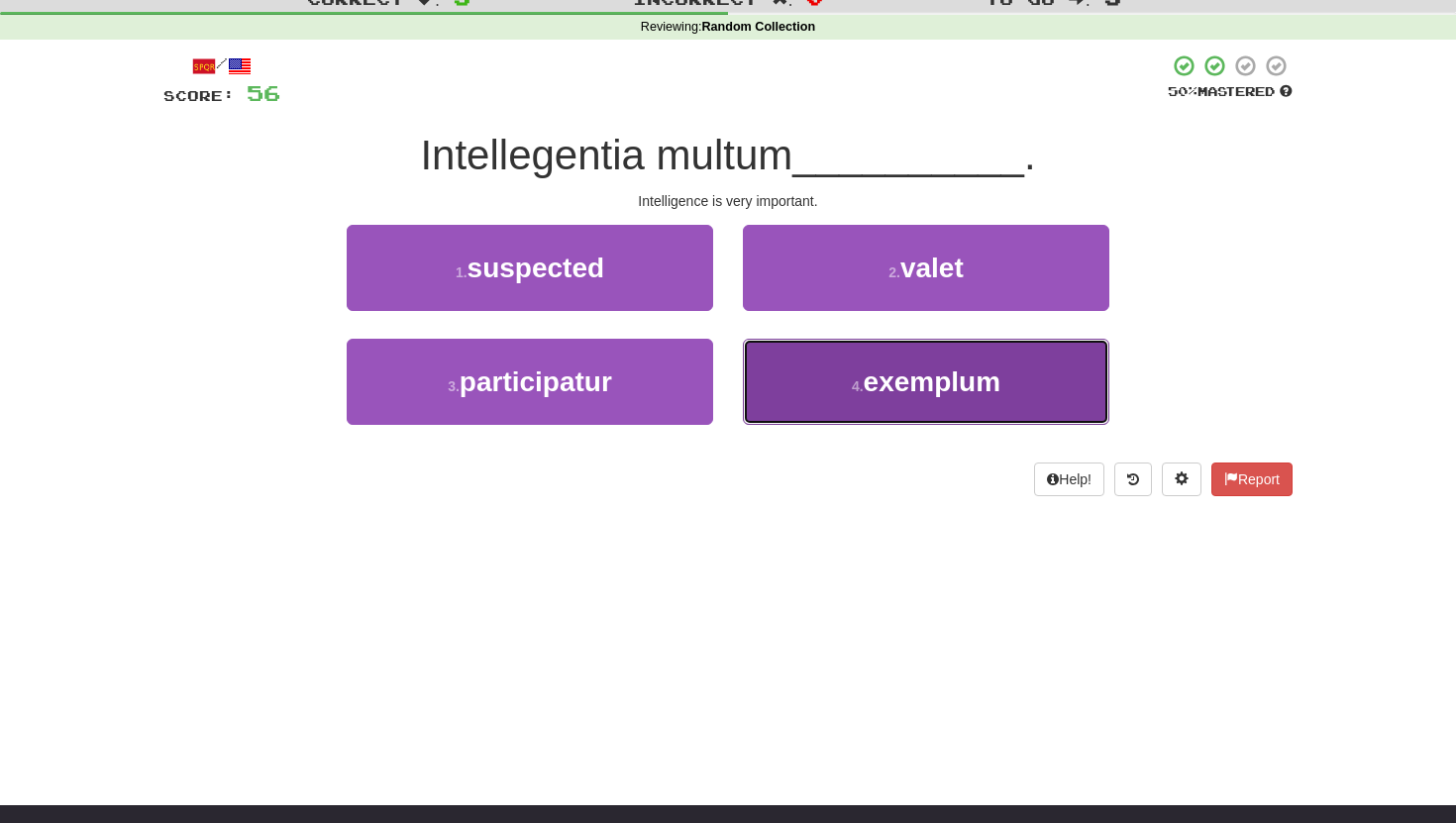 click on "4 ." at bounding box center (858, 386) 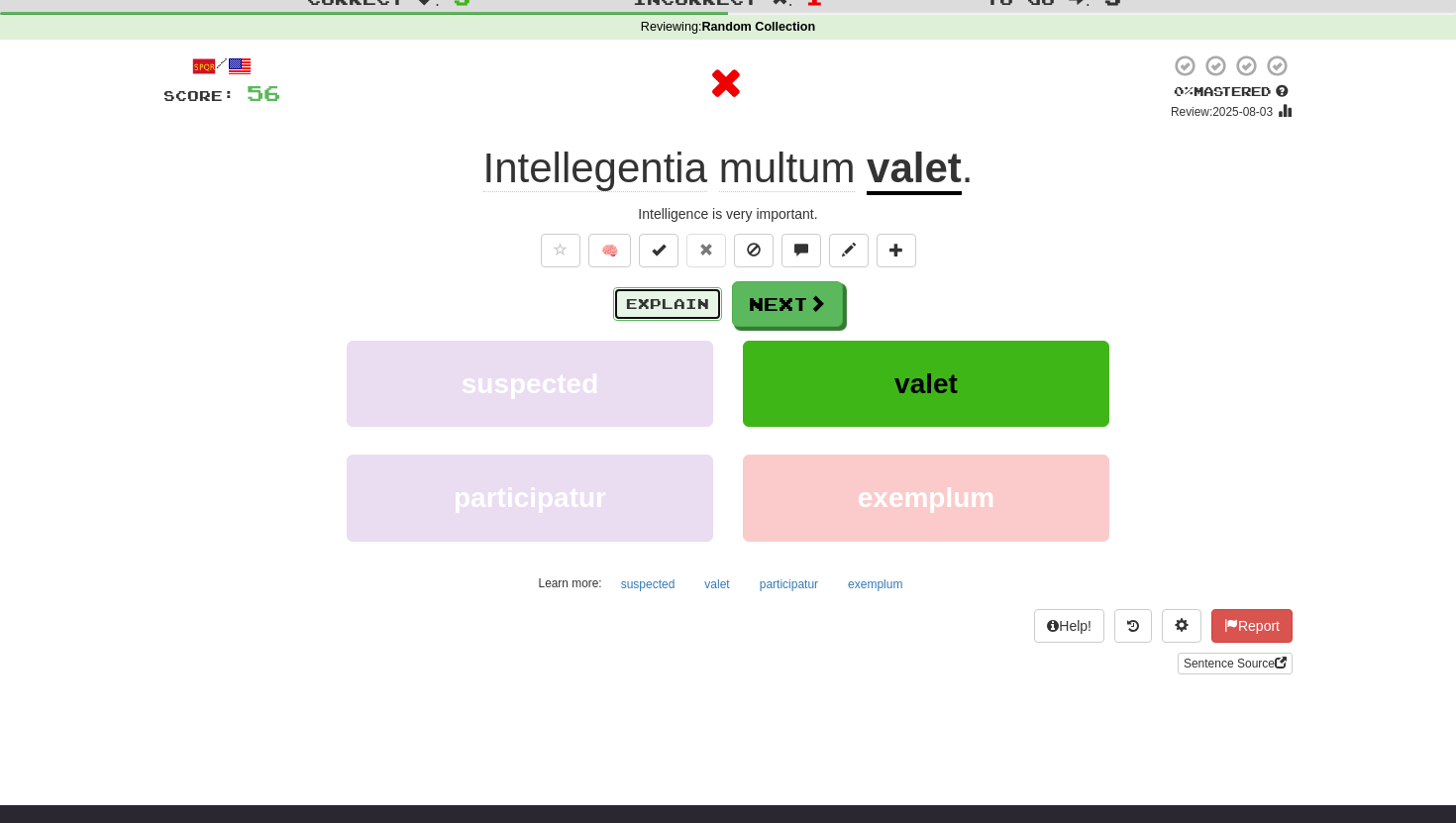 click on "Explain" at bounding box center (668, 304) 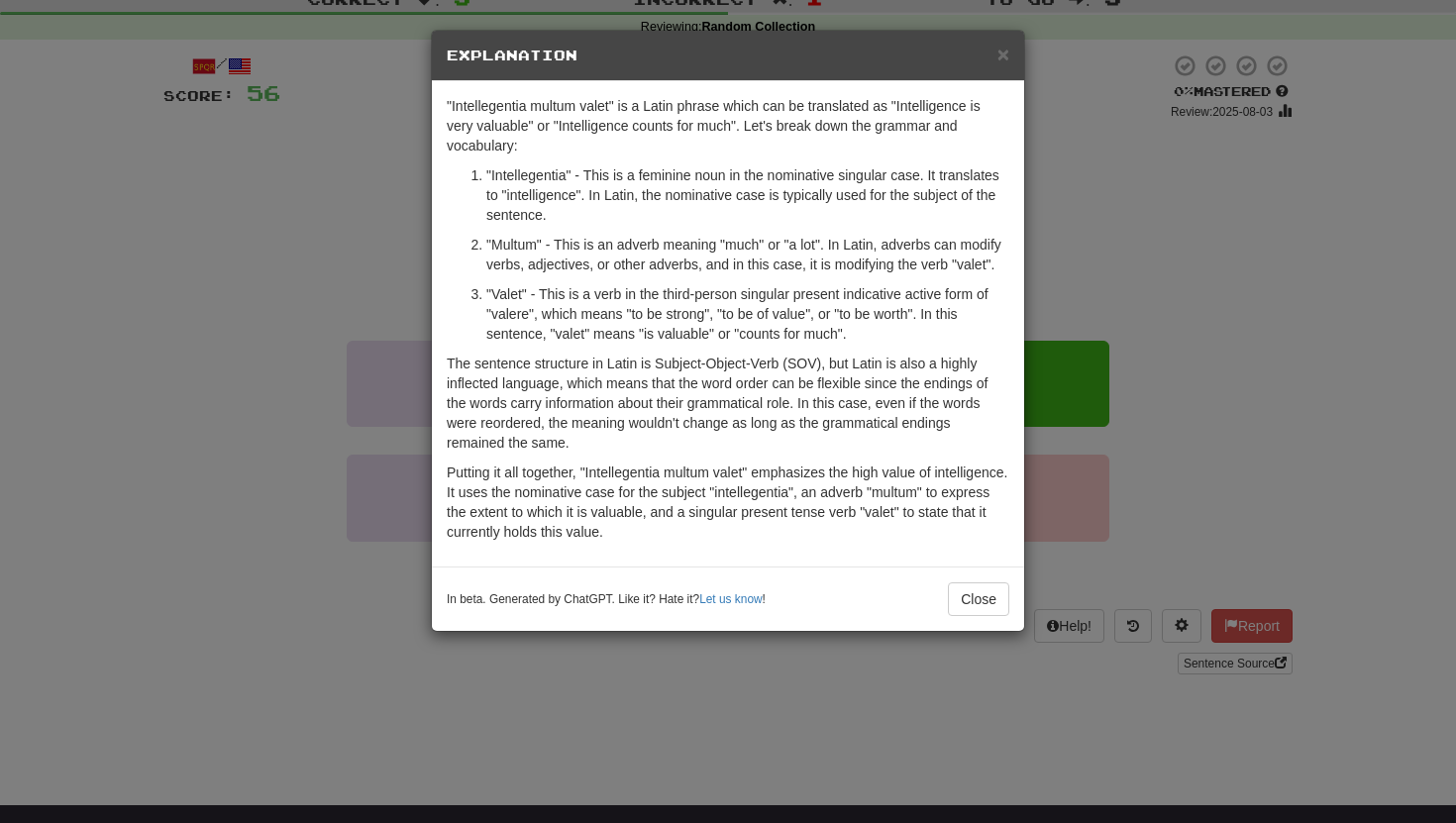click on "× Explanation "Intellegentia multum valet" is a Latin phrase which can be translated as "Intelligence is very valuable" or "Intelligence counts for much". Let's break down the grammar and vocabulary:
"Intellegentia" - This is a feminine noun in the nominative singular case. It translates to "intelligence". In Latin, the nominative case is typically used for the subject of the sentence.
"Multum" - This is an adverb meaning "much" or "a lot". In Latin, adverbs can modify verbs, adjectives, or other adverbs, and in this case, it is modifying the verb "valet".
"Valet" - This is a verb in the third-person singular present indicative active form of "valere", which means "to be strong", "to be of value", or "to be worth". In this sentence, "valet" means "is valuable" or "counts for much".
In beta. Generated by ChatGPT. Like it? Hate it?  Let us know ! Close" at bounding box center (728, 411) 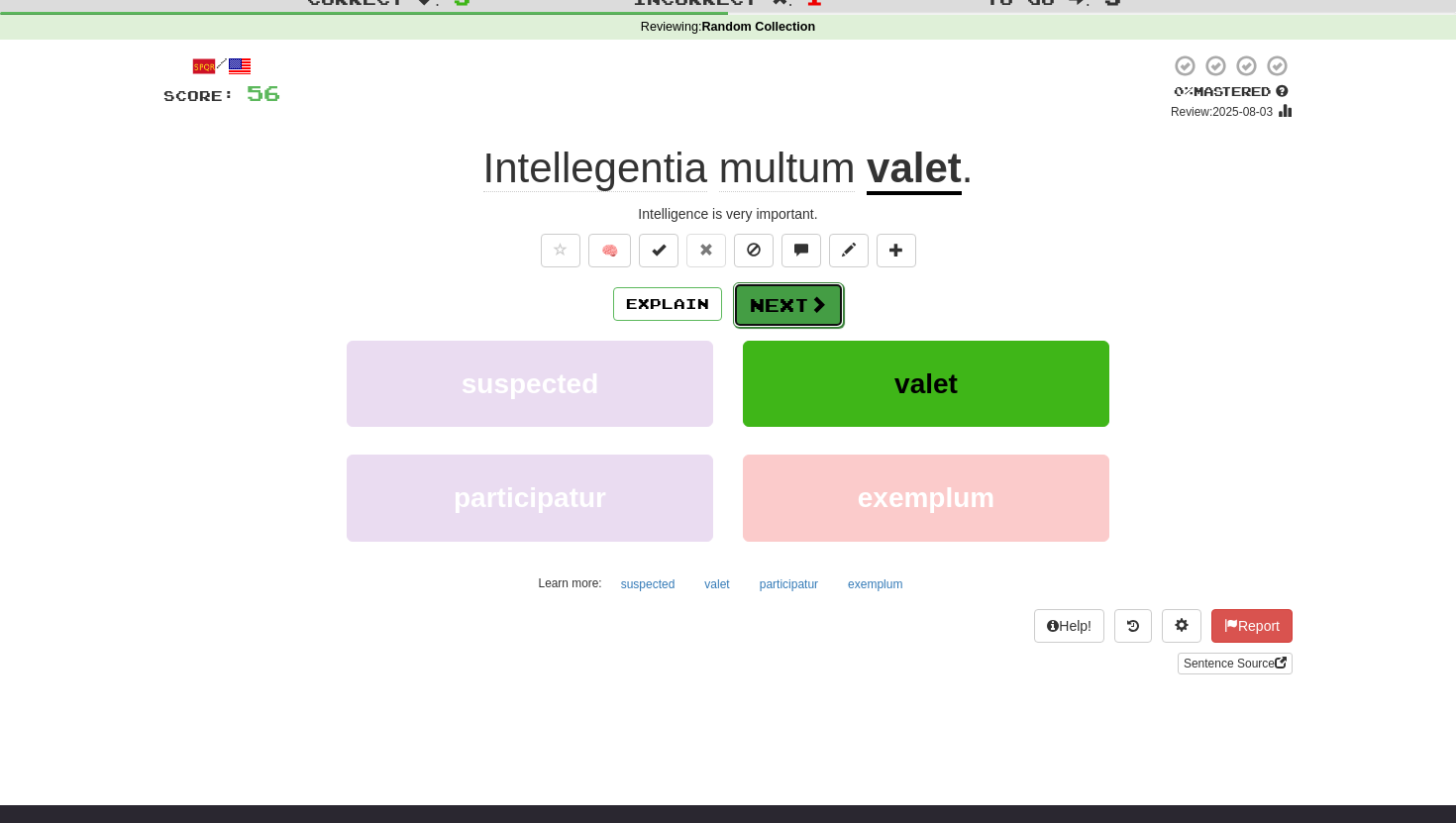 click on "Next" at bounding box center (788, 305) 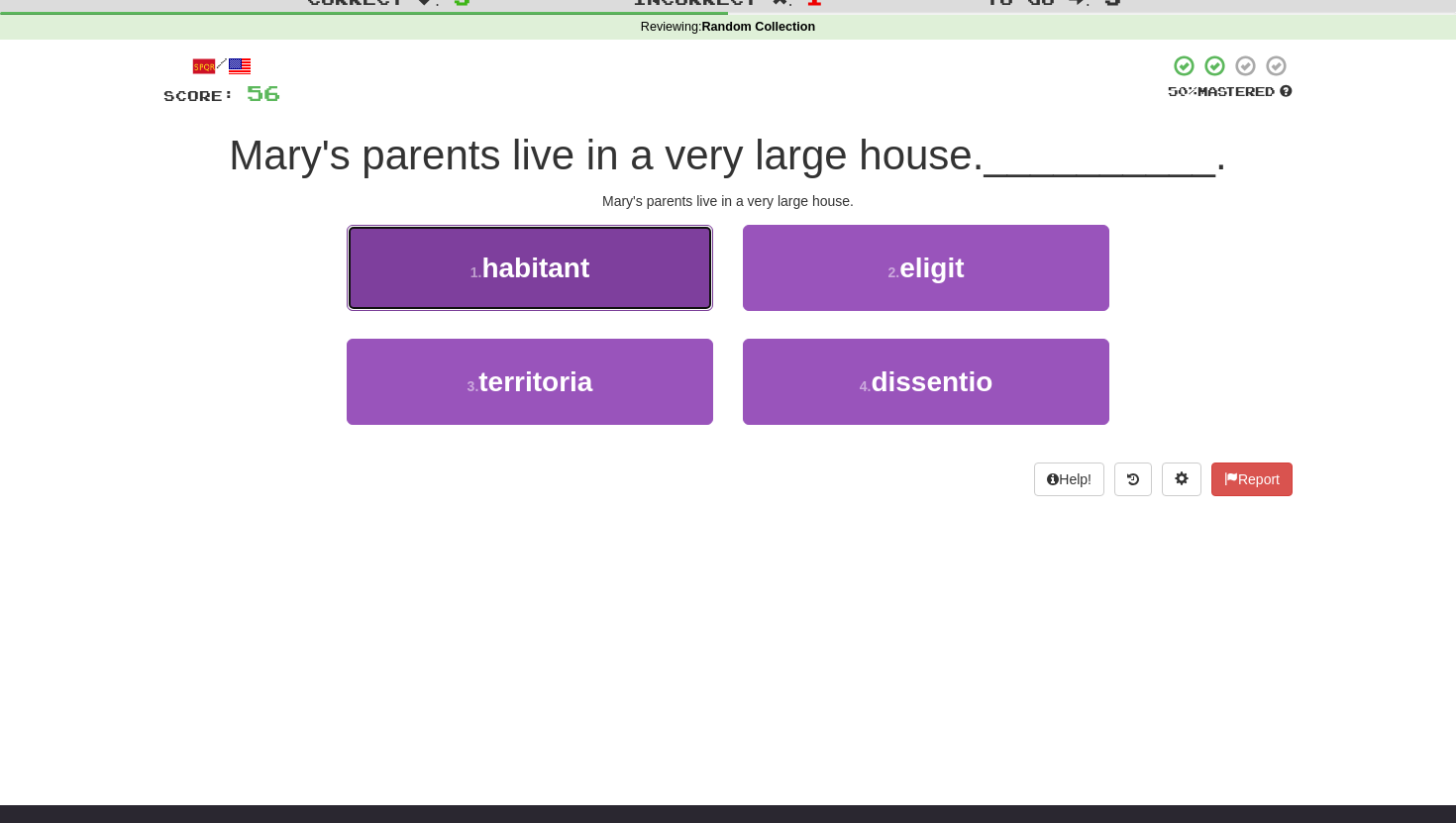 click on "habitant" at bounding box center (535, 267) 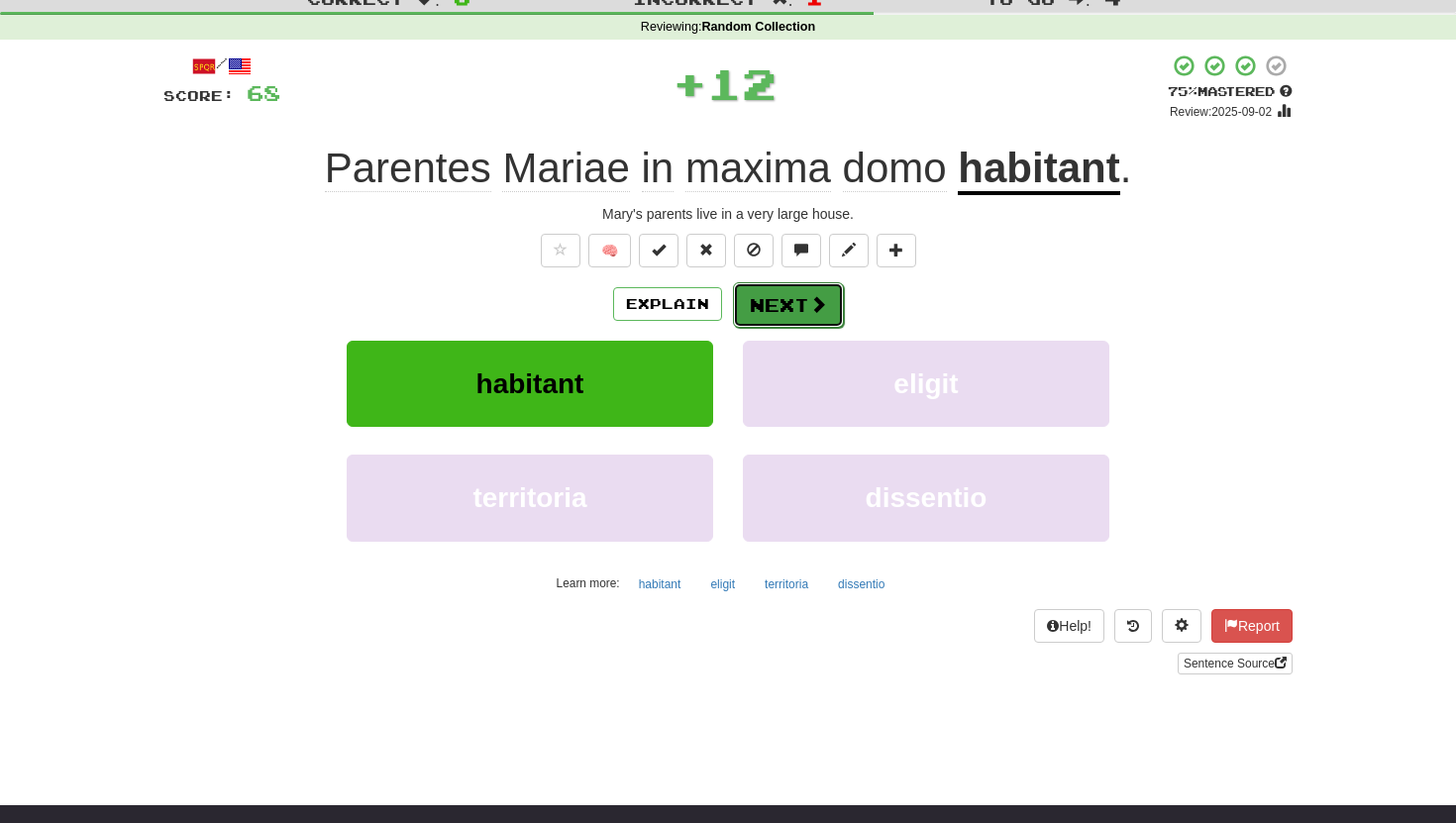 click on "Next" at bounding box center (788, 305) 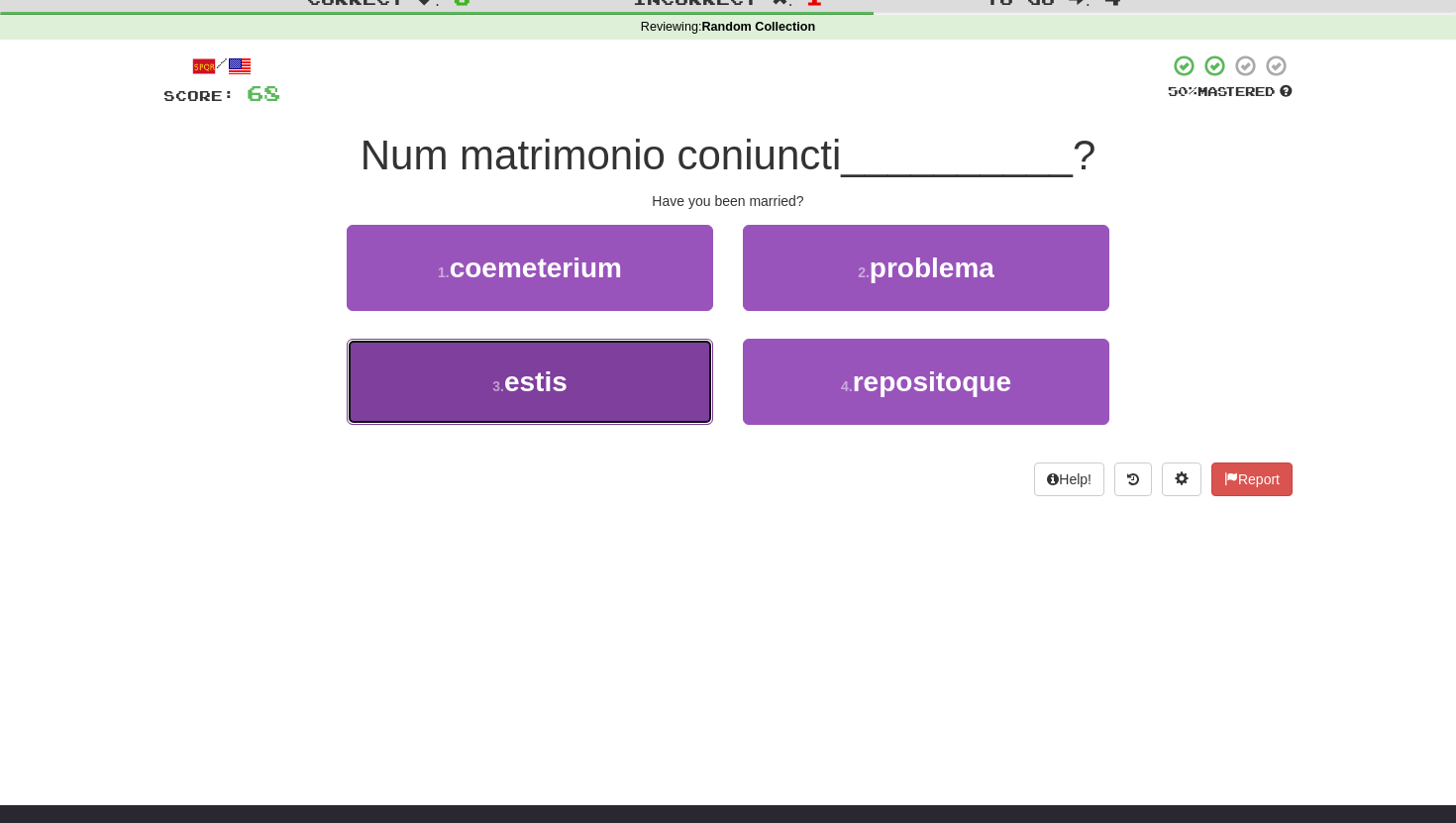 click on "3 .  estis" at bounding box center (530, 381) 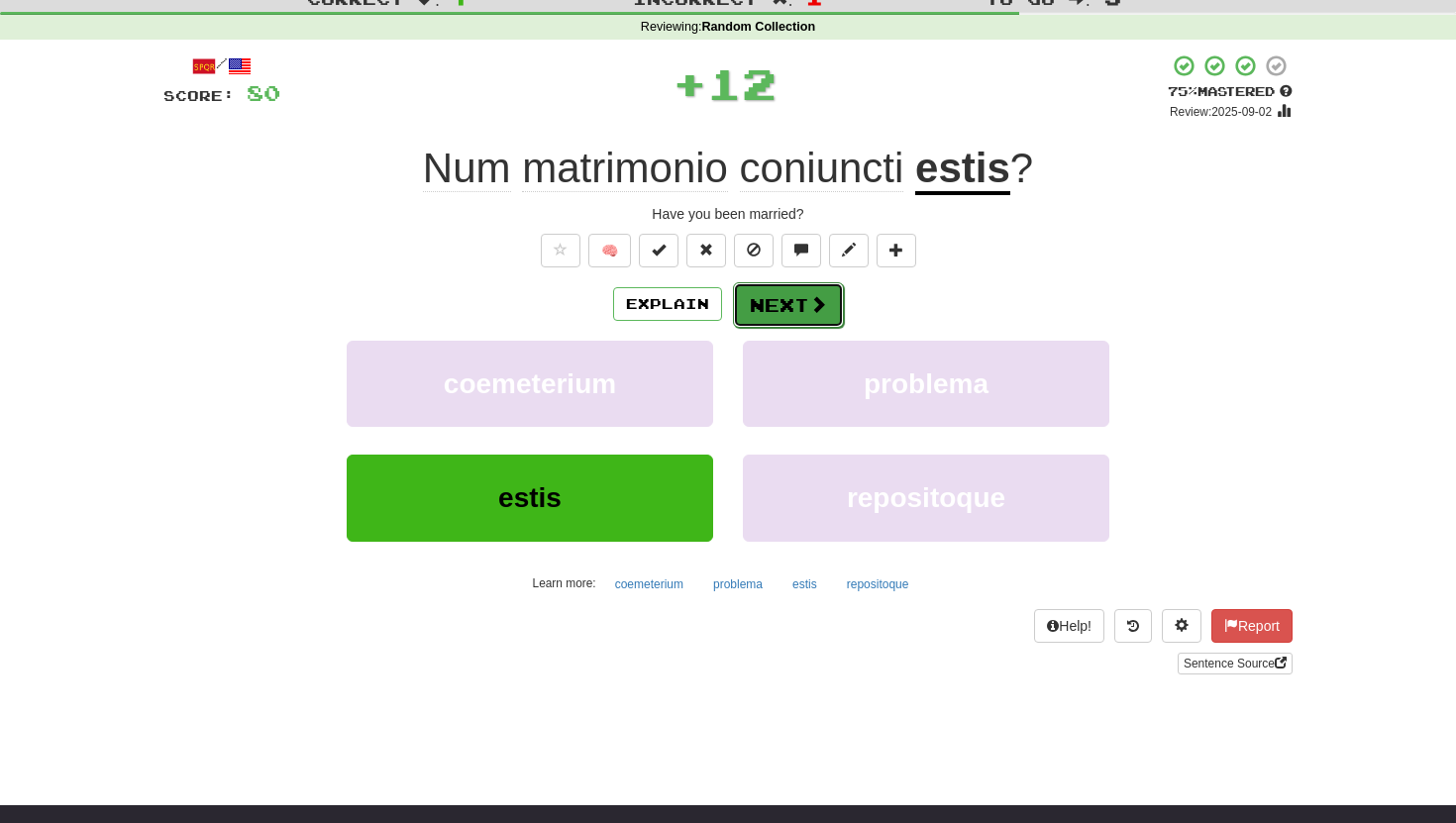click on "Next" at bounding box center (788, 305) 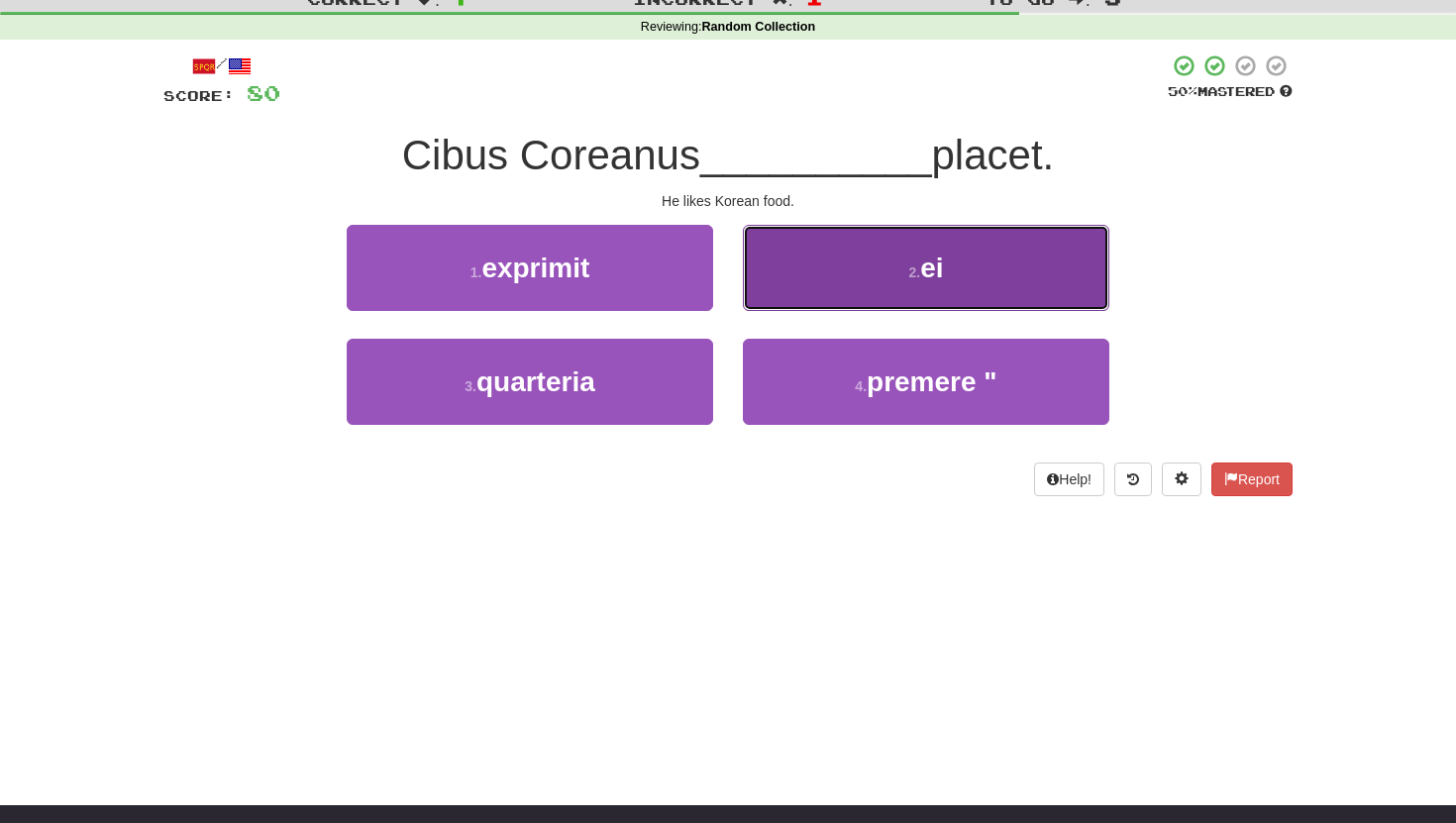 click on "2 .  ei" at bounding box center [926, 267] 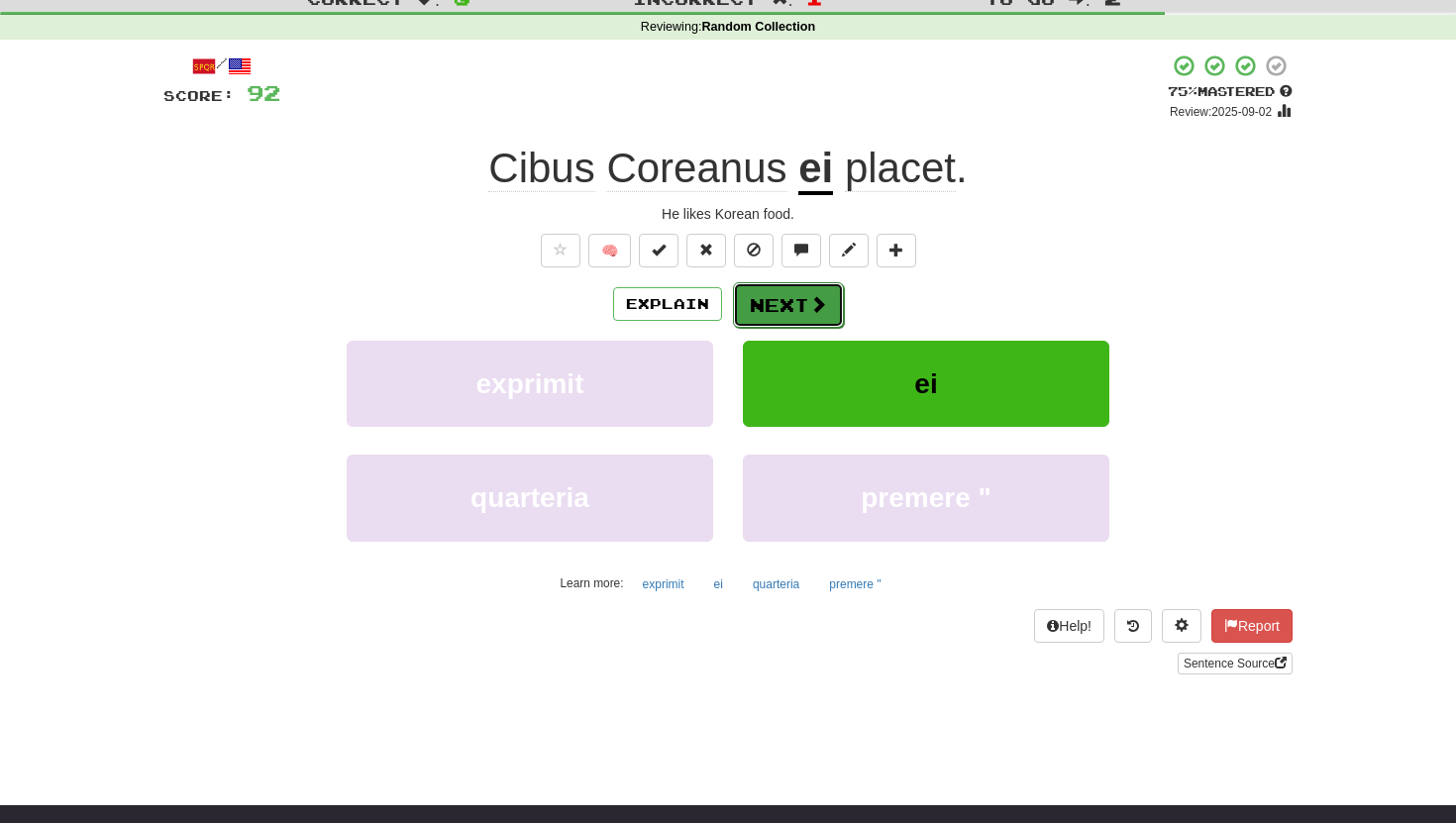 click on "Next" at bounding box center (788, 305) 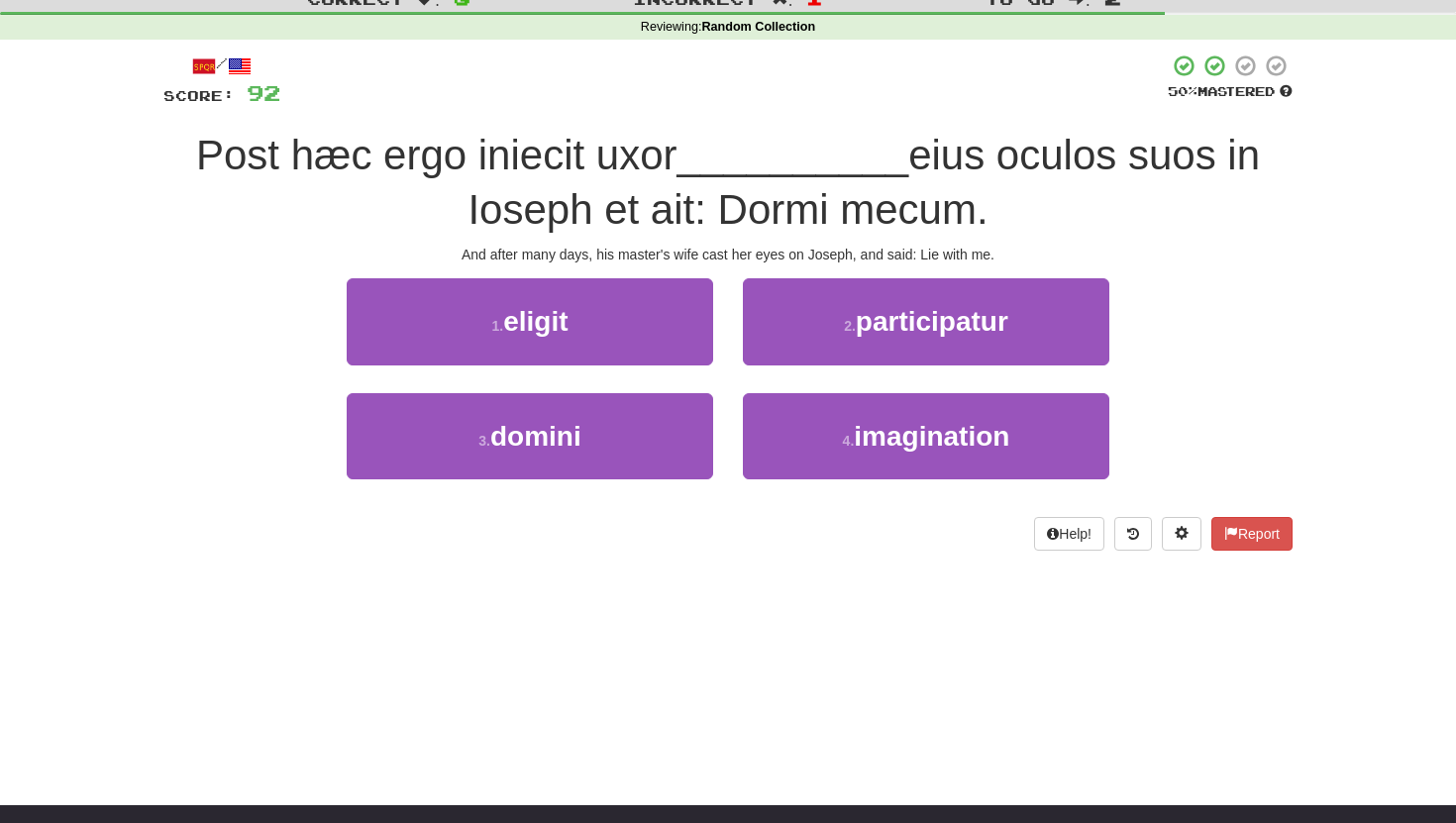 click on "Post hæc ergo iniecit uxor" at bounding box center (437, 154) 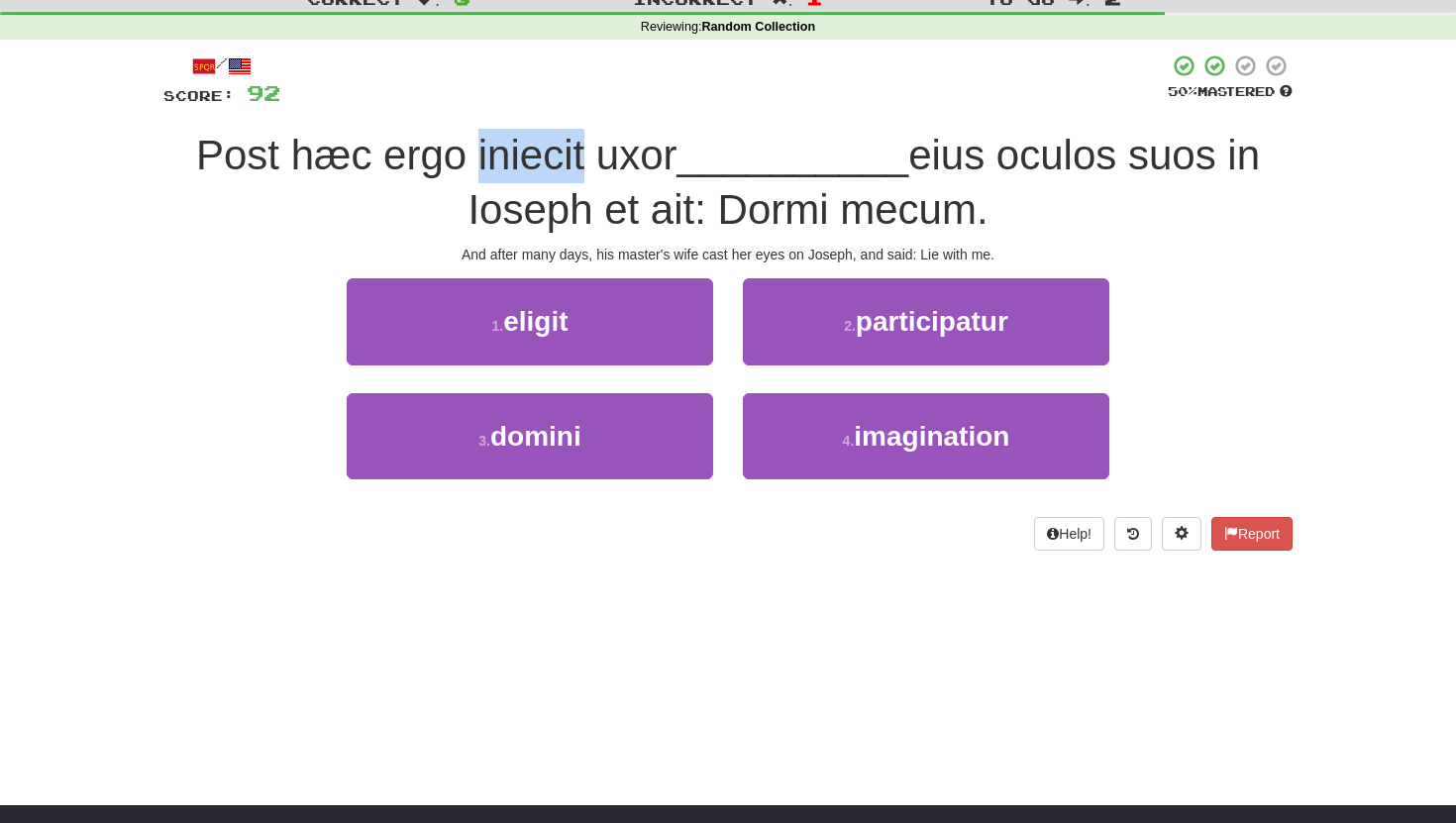 click on "Post hæc ergo iniecit uxor" at bounding box center (437, 154) 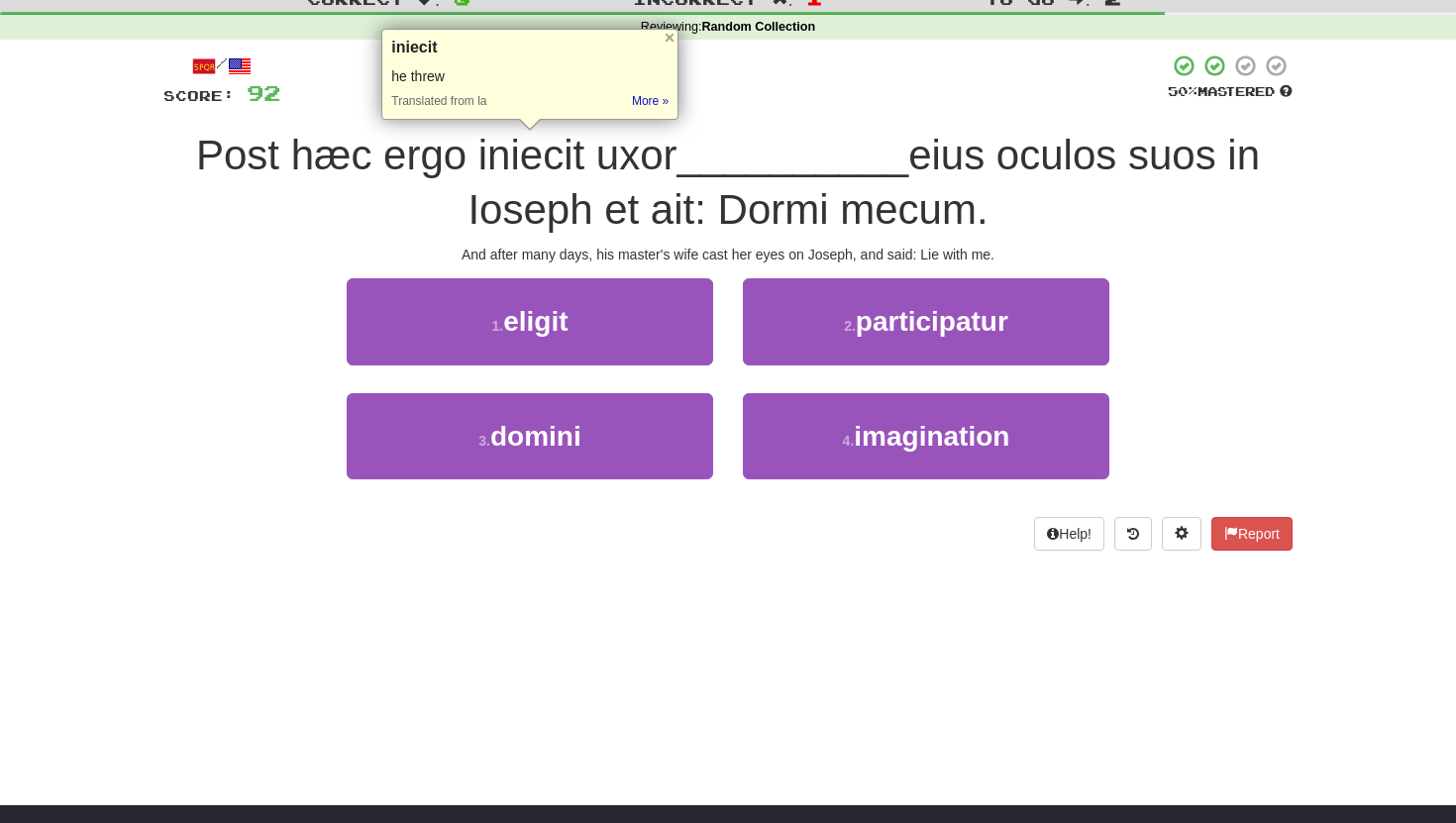 click on "Post hæc ergo iniecit uxor  __________  eius oculos suos in Ioseph et ait: Dormi mecum." at bounding box center (728, 182) 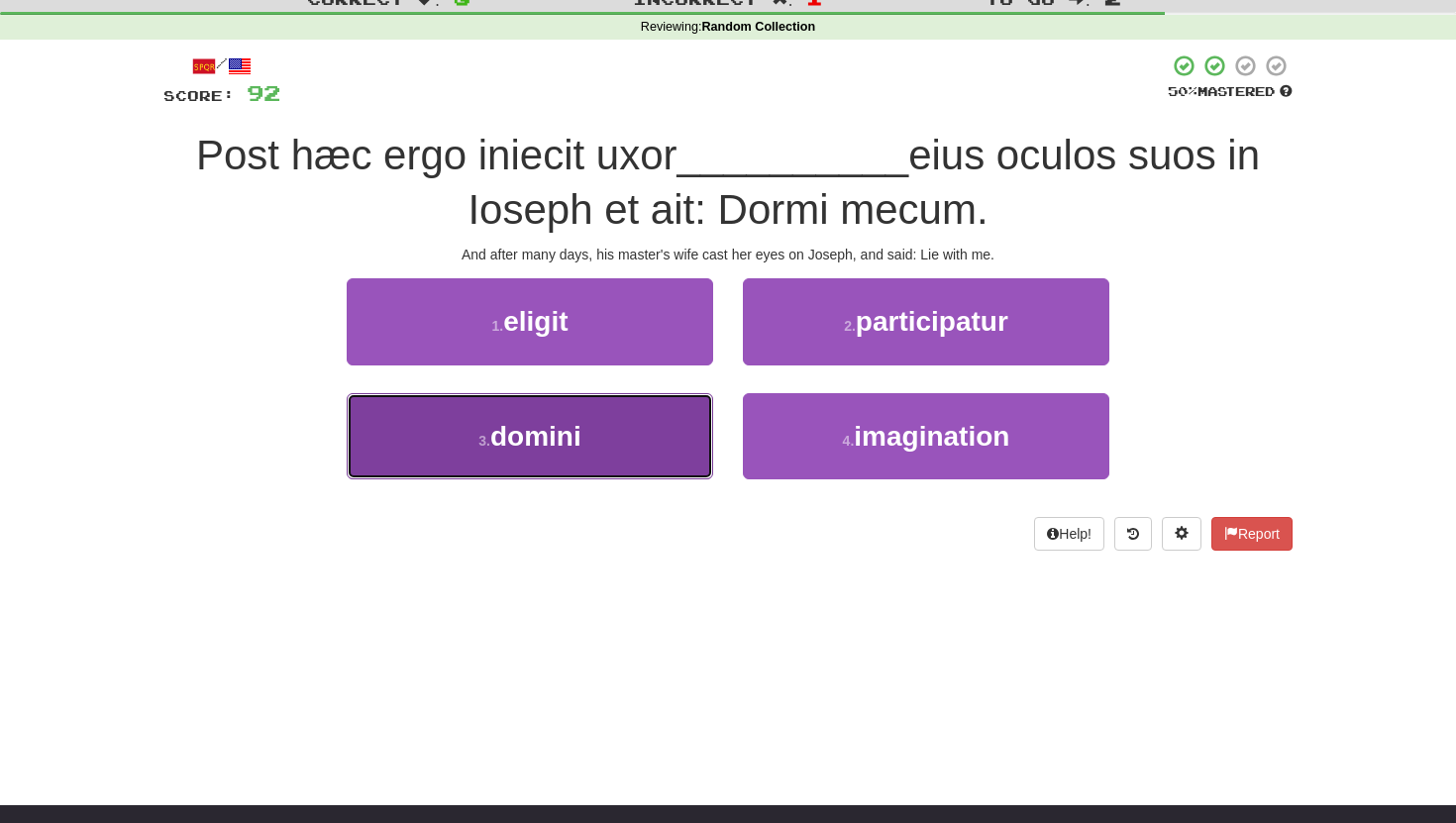 click on "3 .  domini" at bounding box center [530, 436] 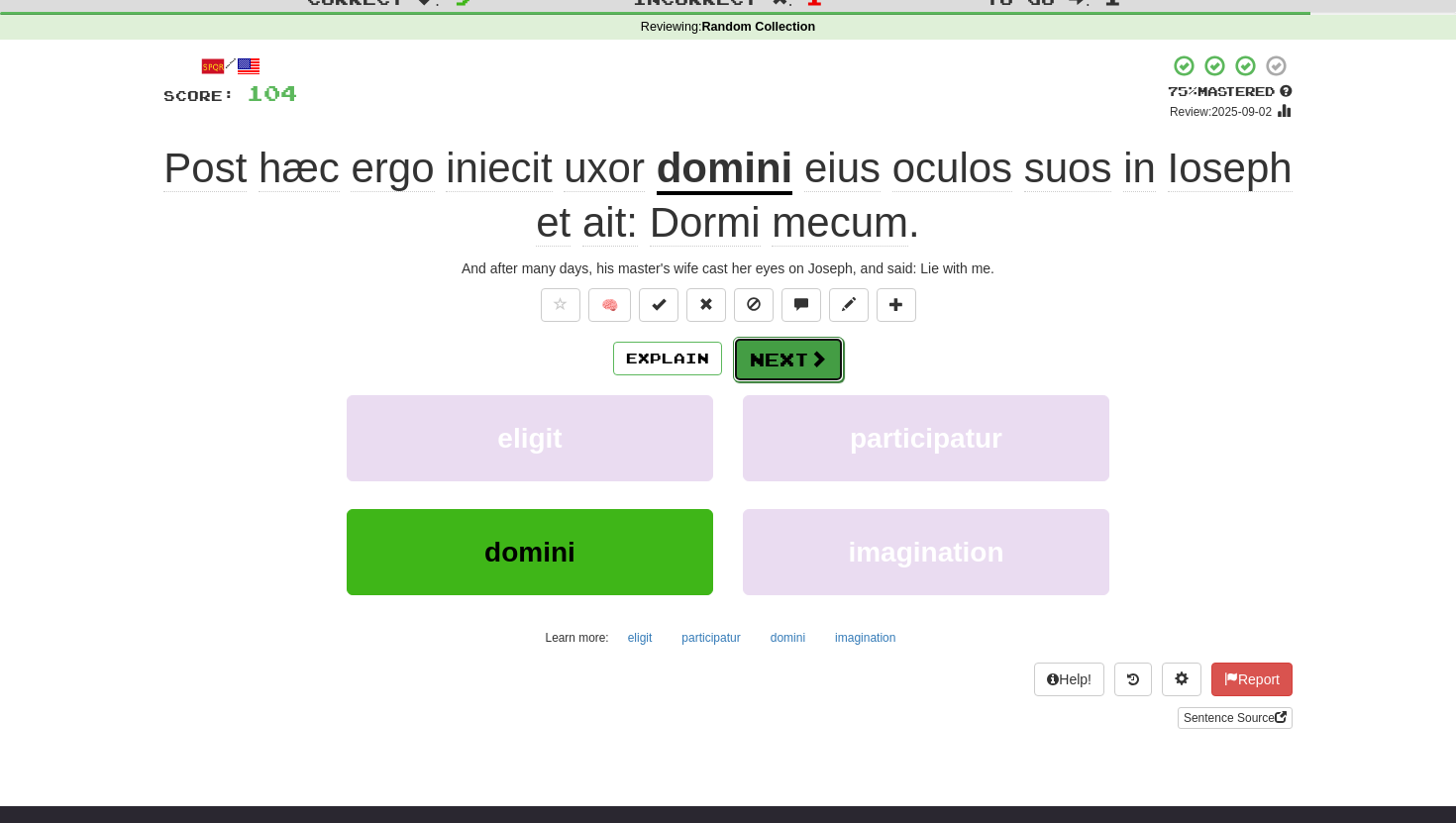 click on "Next" at bounding box center (788, 360) 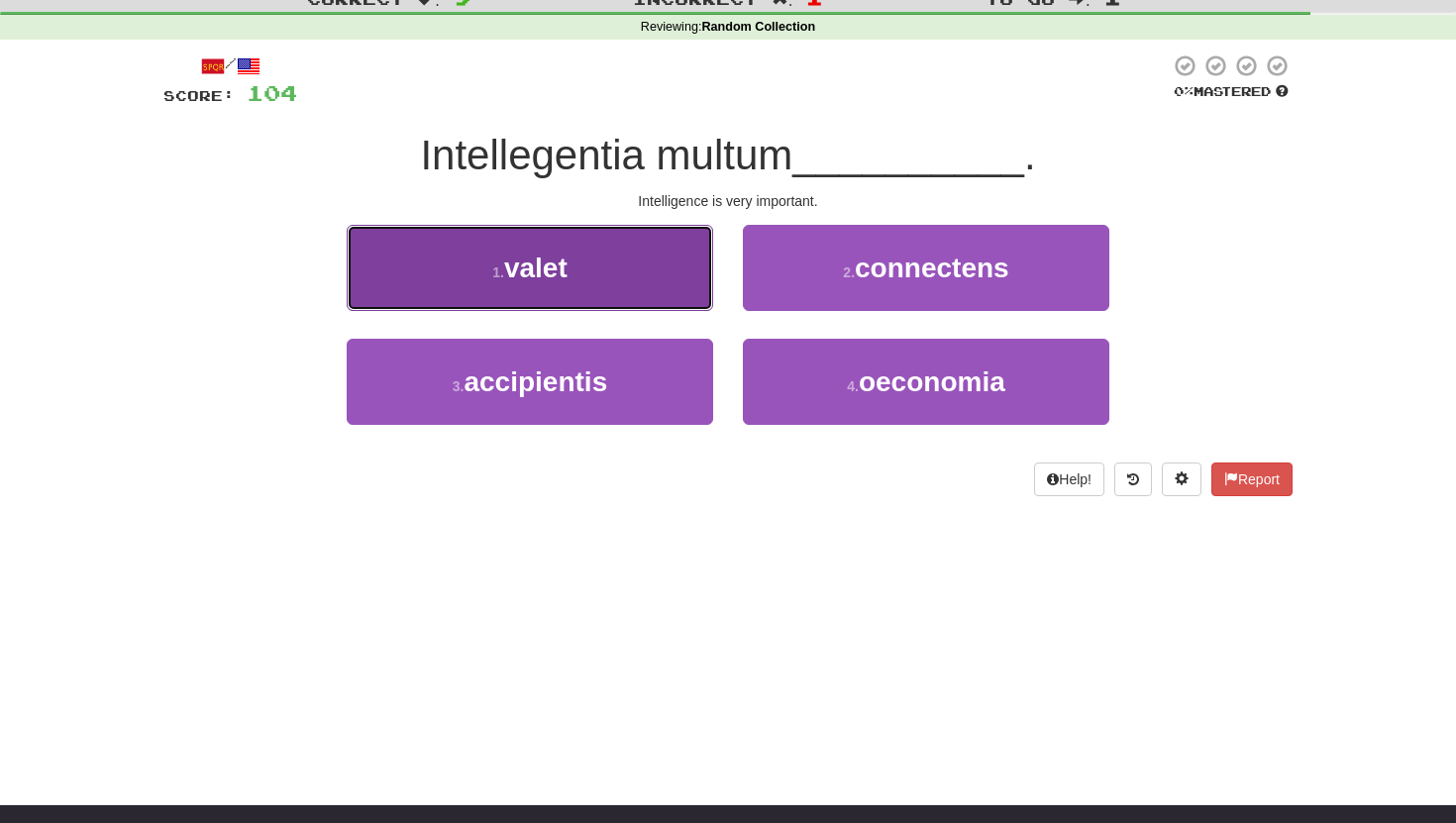 click on "1 .  valet" at bounding box center (530, 267) 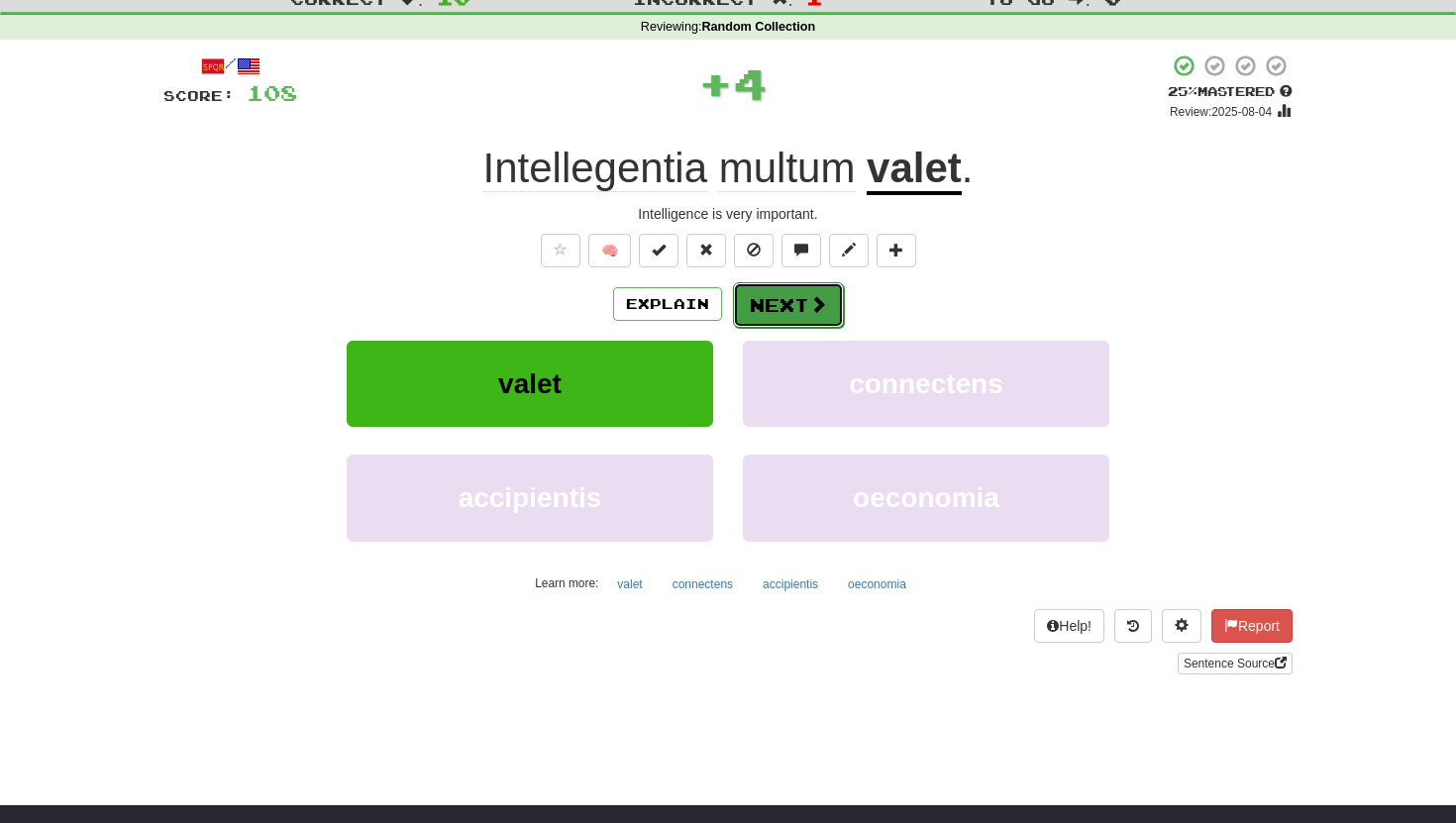 click on "Next" at bounding box center [788, 305] 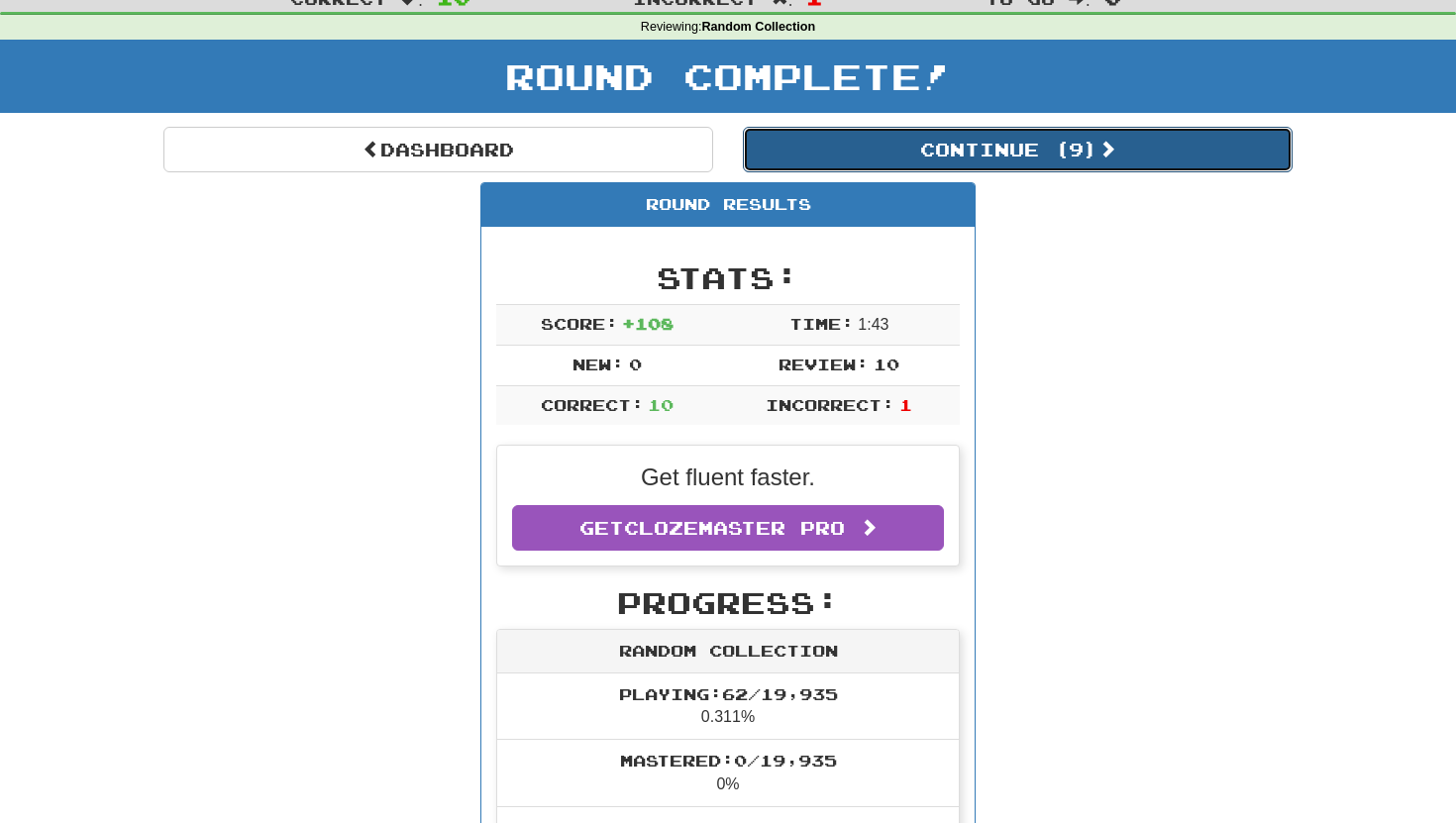 click on "Continue ( 9 )" at bounding box center [1017, 150] 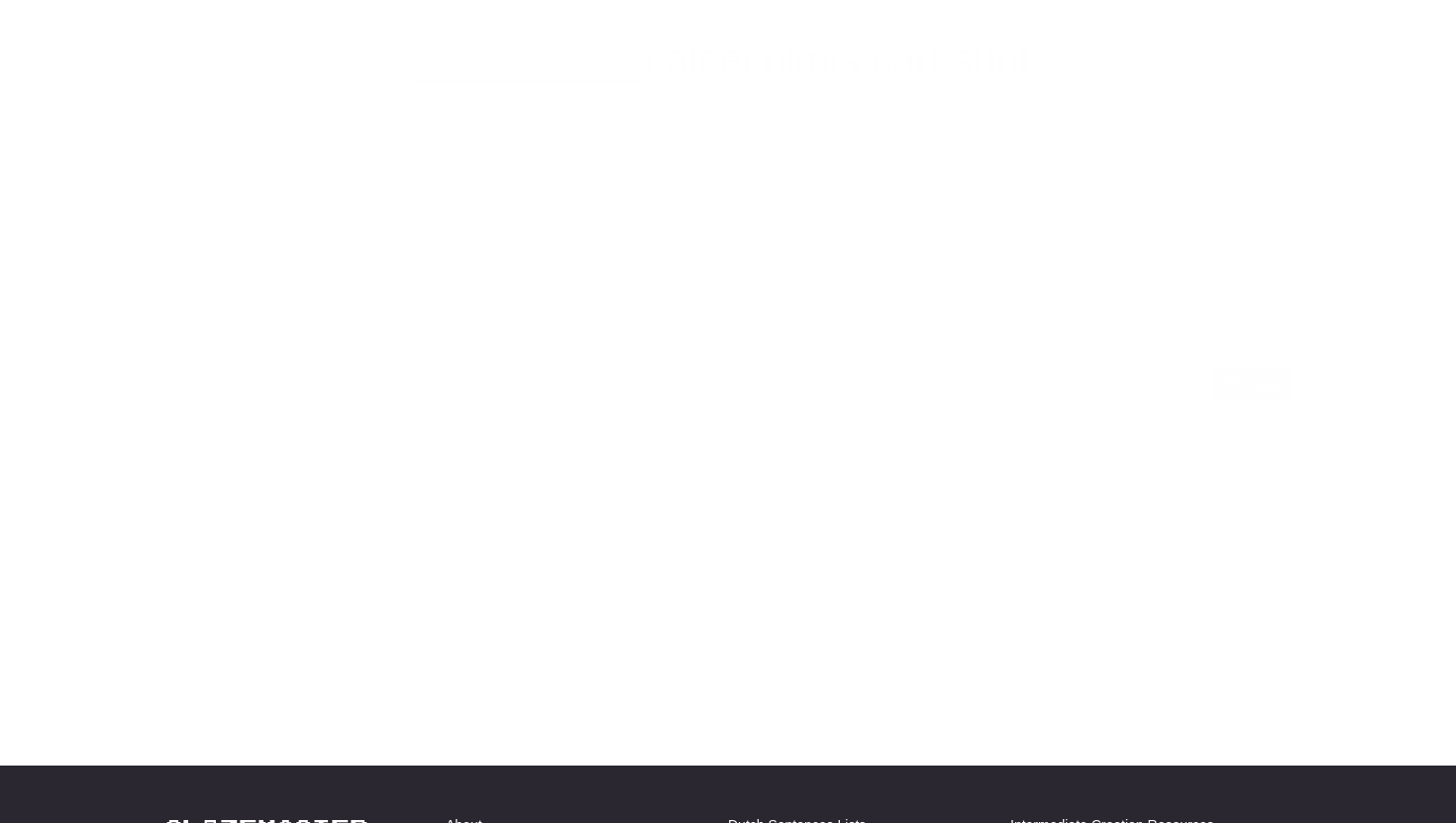 scroll, scrollTop: 67, scrollLeft: 0, axis: vertical 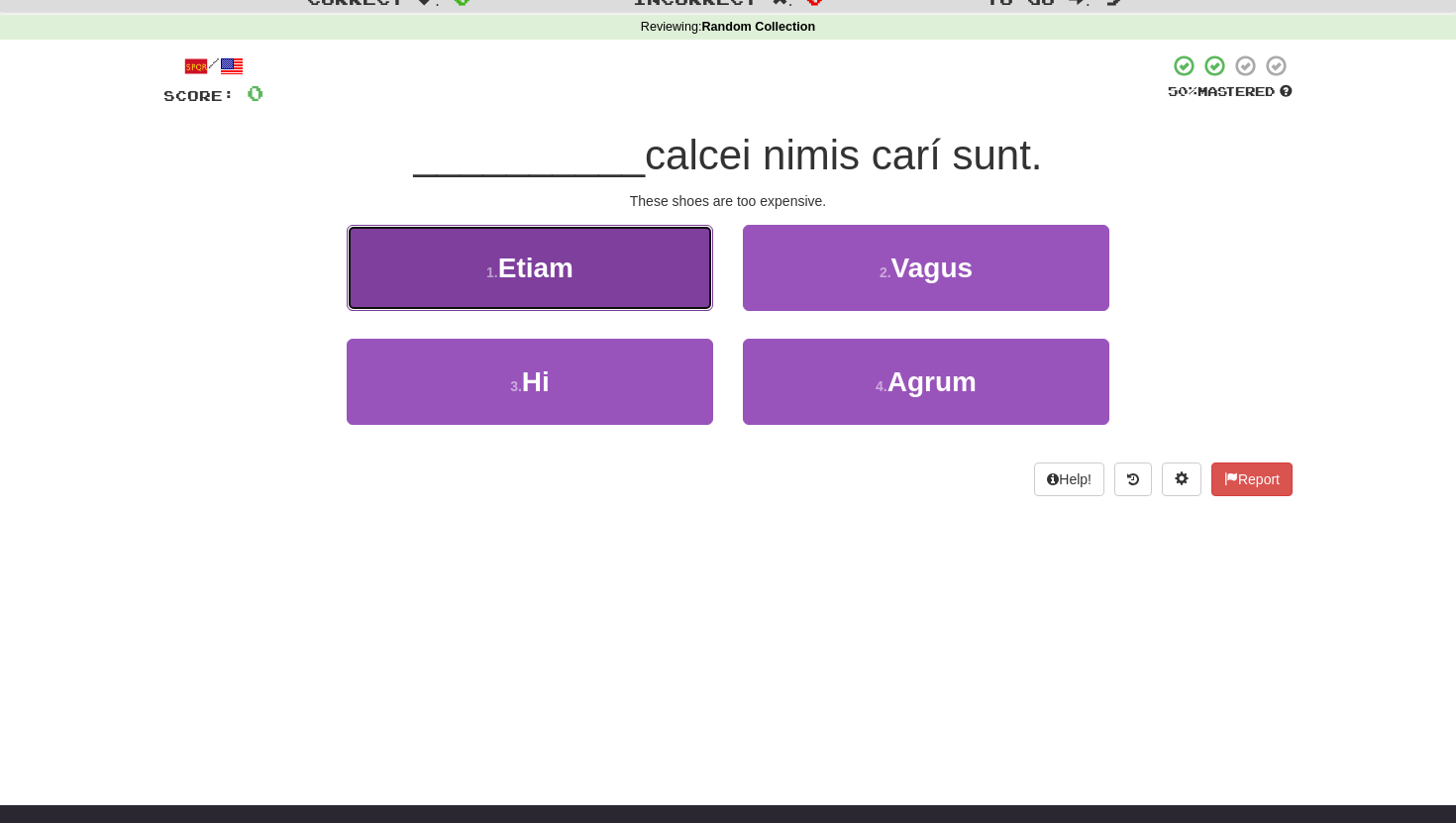 click on "1 .  Etiam" at bounding box center (530, 267) 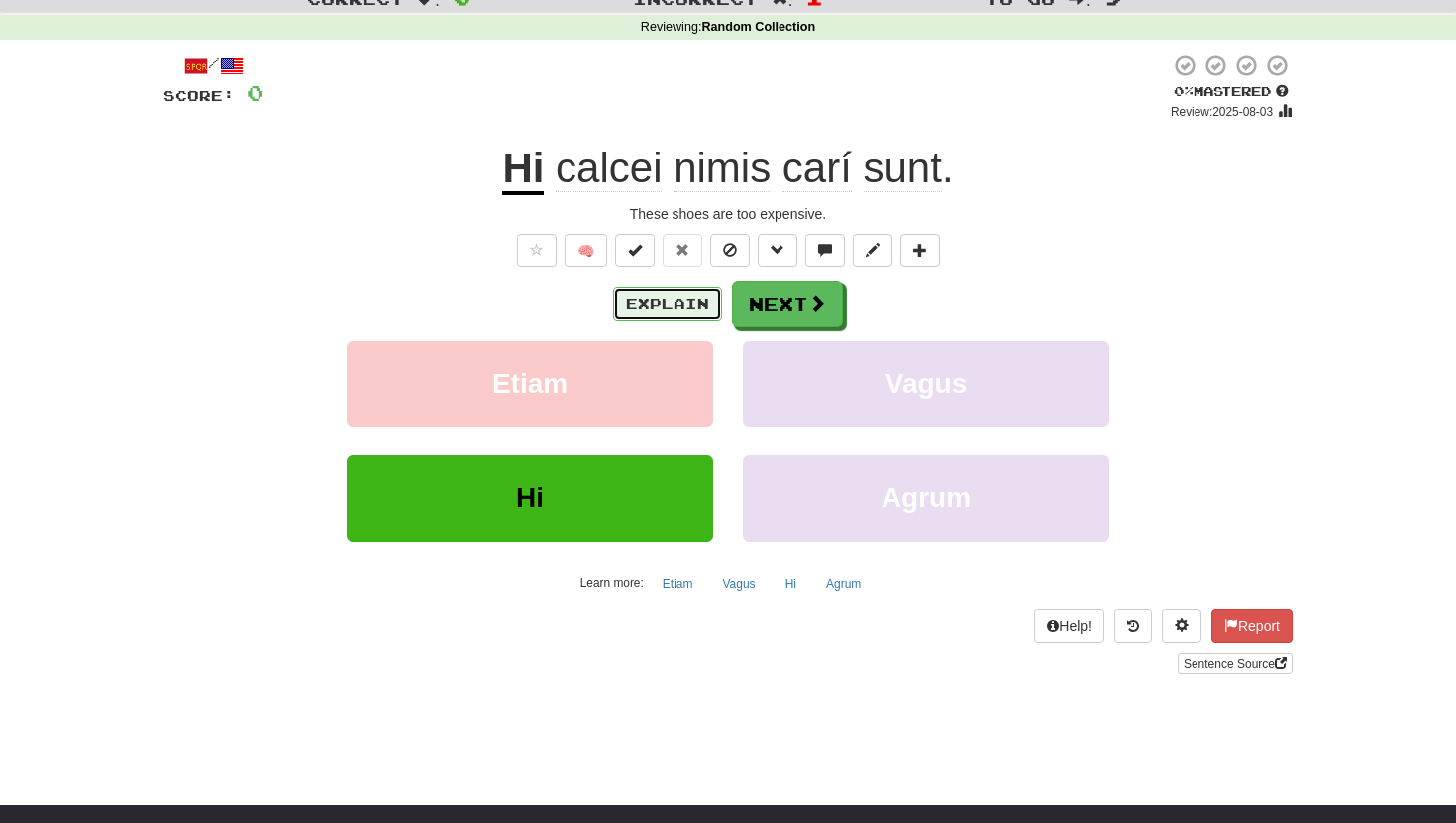 click on "Explain" at bounding box center [668, 304] 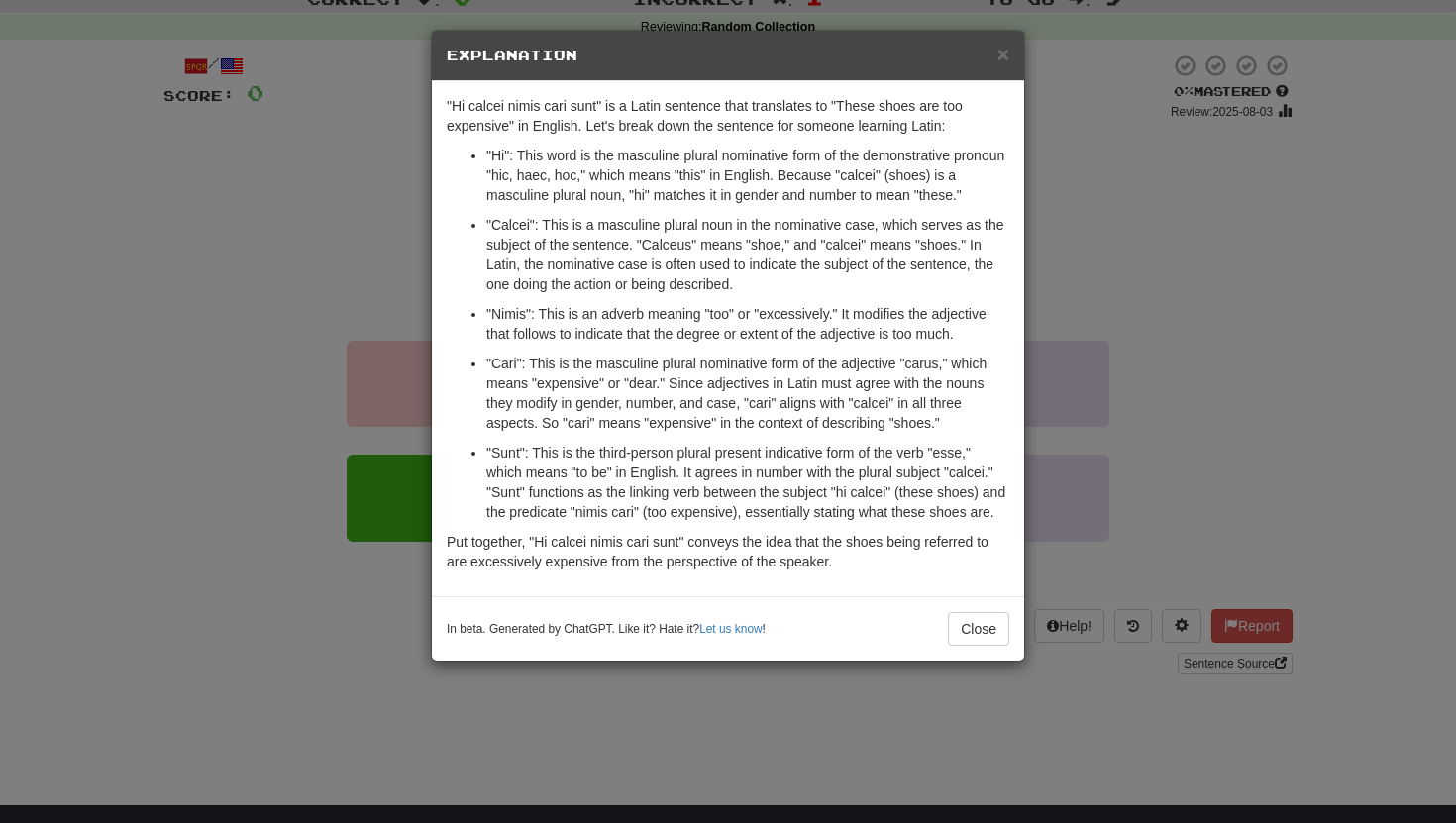 click on "× Explanation "Hi calcei nimis cari sunt" is a Latin sentence that translates to "These shoes are too expensive" in English. Let's break down the sentence for someone learning Latin:
"Hi": This word is the masculine plural nominative form of the demonstrative pronoun "hic, haec, hoc," which means "this" in English. Because "calcei" (shoes) is a masculine plural noun, "hi" matches it in gender and number to mean "these."
"Calcei": This is a masculine plural noun in the nominative case, which serves as the subject of the sentence. "Calceus" means "shoe," and "calcei" means "shoes." In Latin, the nominative case is often used to indicate the subject of the sentence, the one doing the action or being described.
"Nimis": This is an adverb meaning "too" or "excessively." It modifies the adjective that follows to indicate that the degree or extent of the adjective is too much.
In beta. Generated by ChatGPT. Like it? Hate it?  Let us know ! Close" at bounding box center [728, 411] 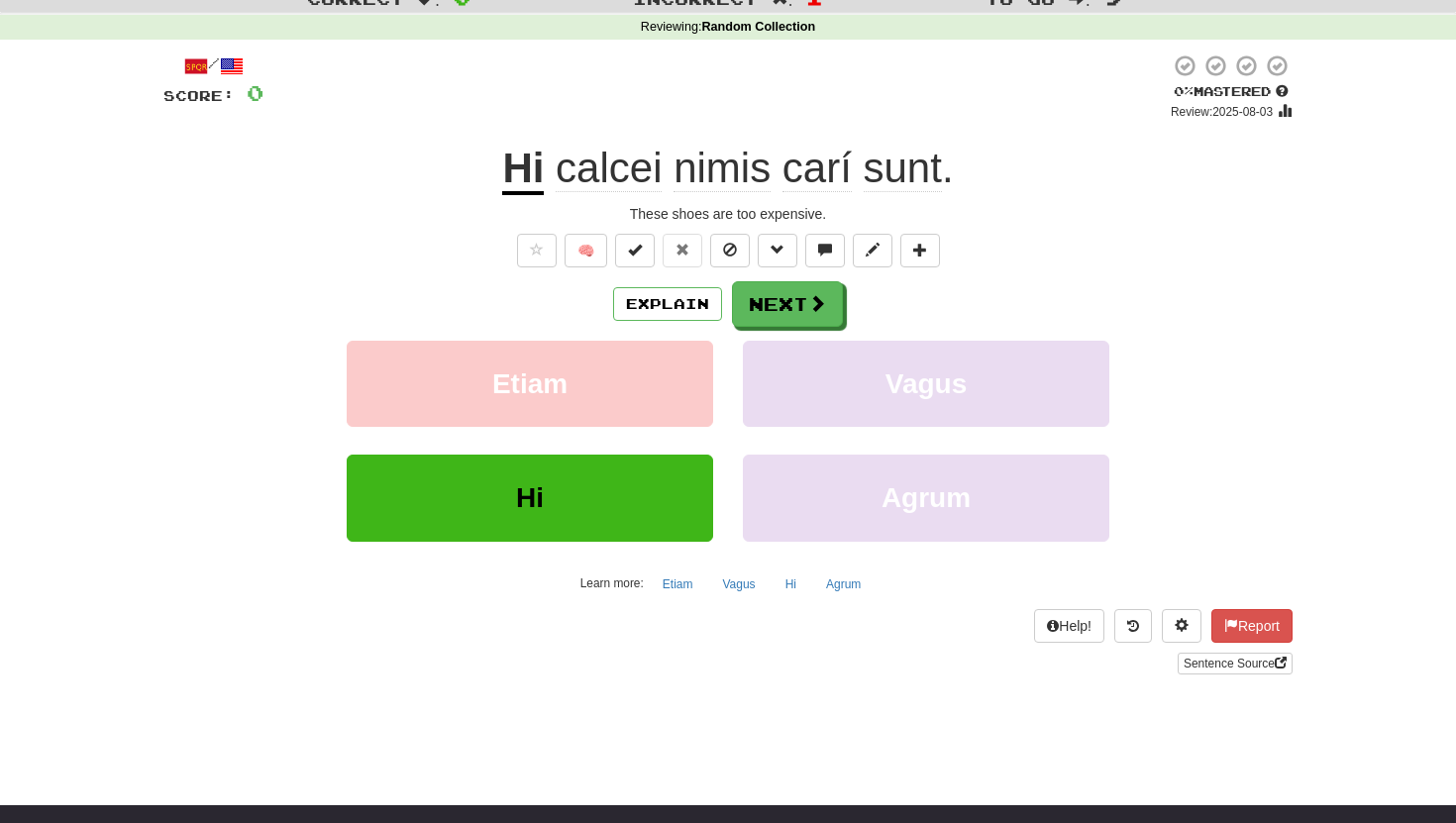 click on "Explain Next Etiam Vagus Hi Agrum Learn more: Etiam Vagus Hi Agrum" at bounding box center (728, 440) 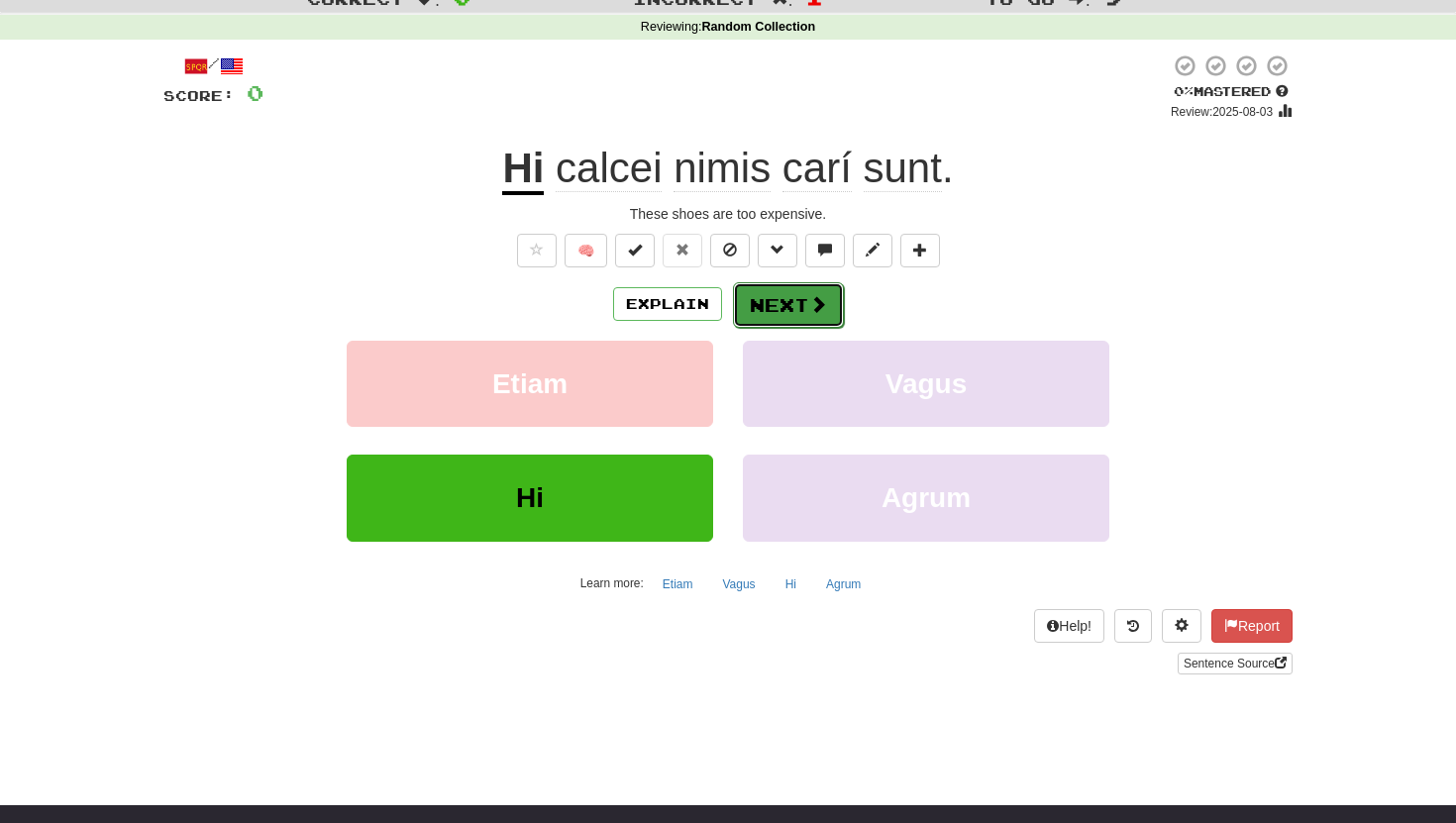 click on "Next" at bounding box center (788, 305) 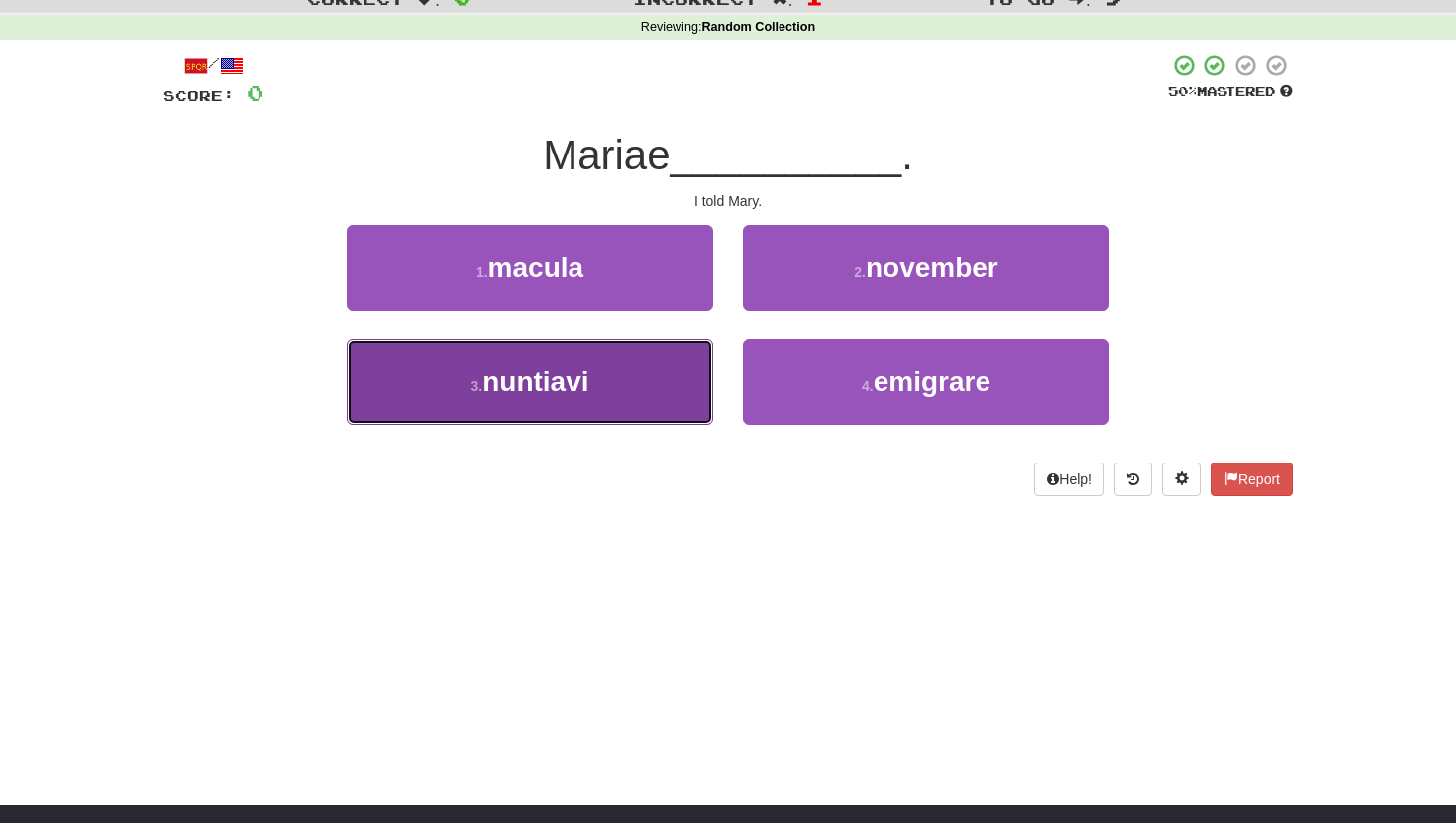 click on "3 .  nuntiavi" at bounding box center (530, 381) 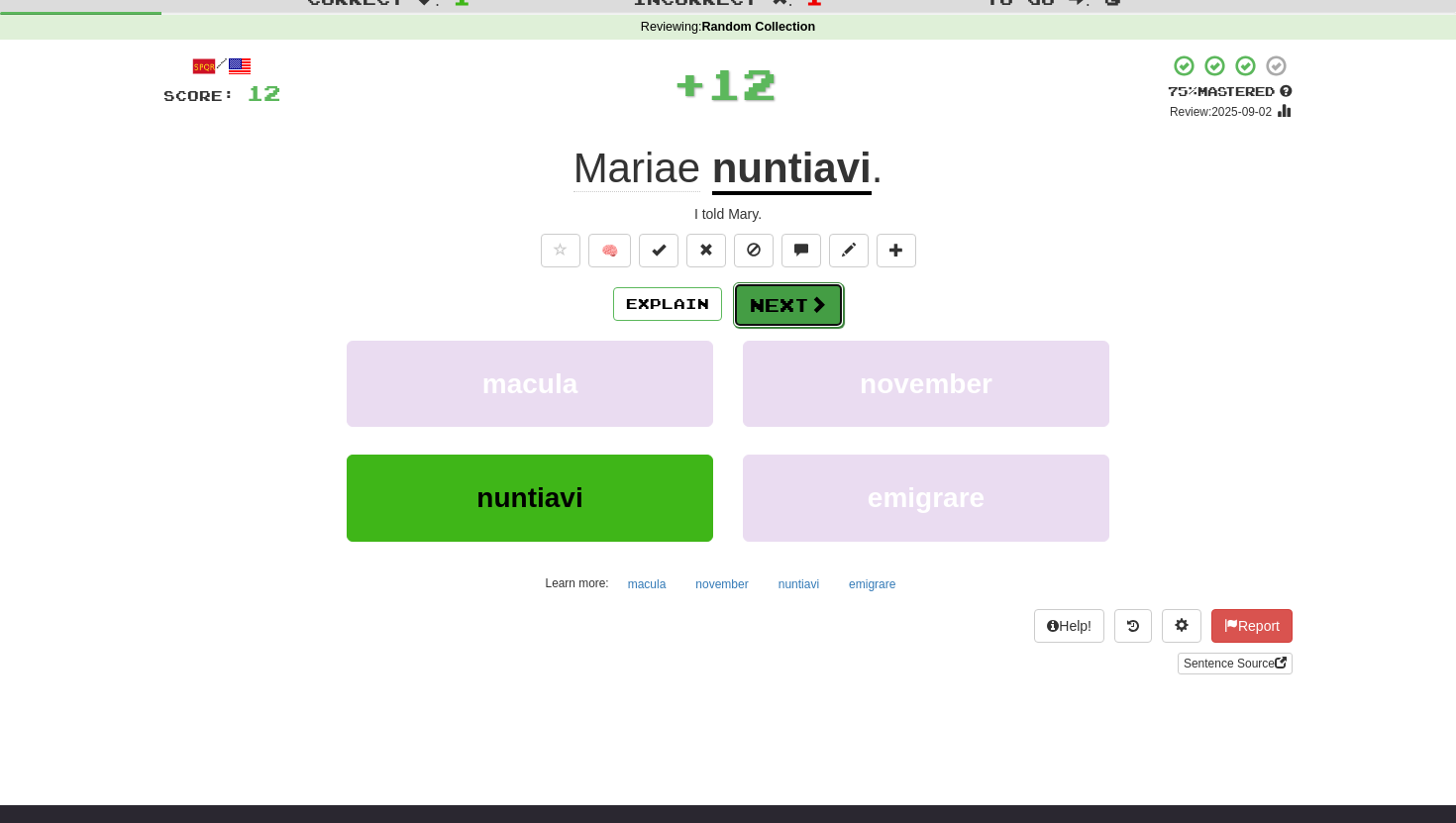 click on "Next" at bounding box center [788, 305] 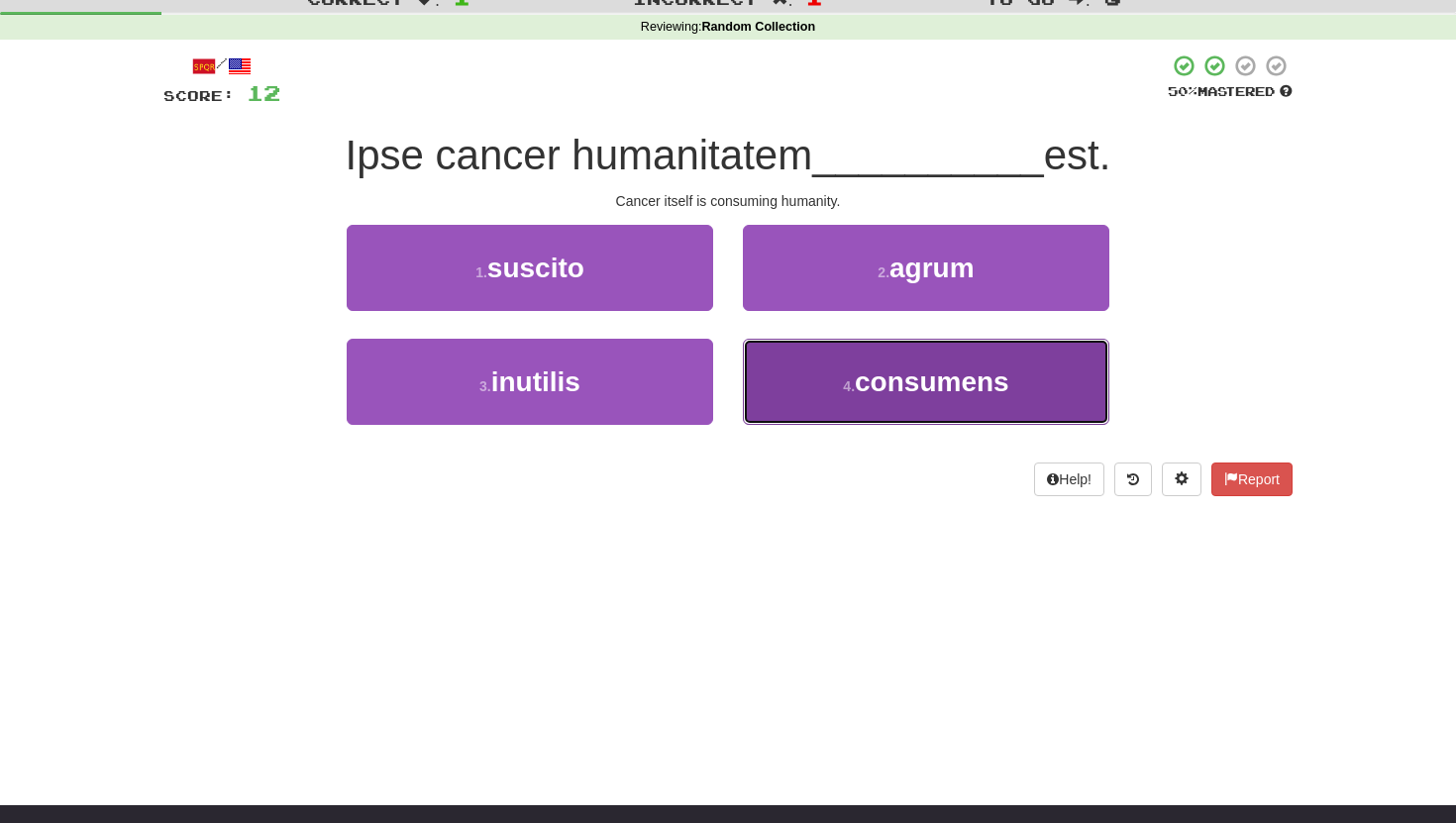 click on "consumens" at bounding box center (932, 381) 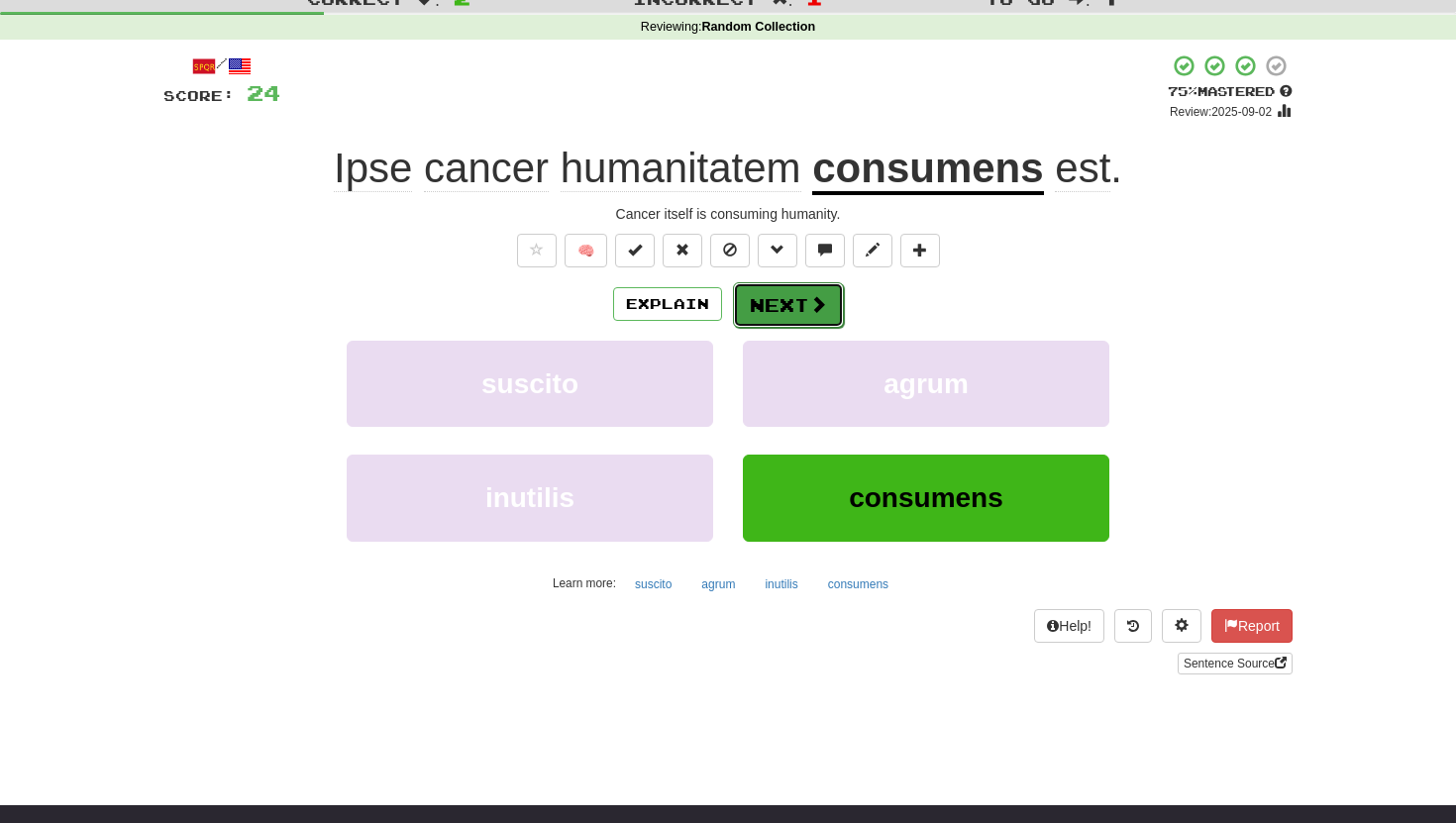 click on "Next" at bounding box center [788, 305] 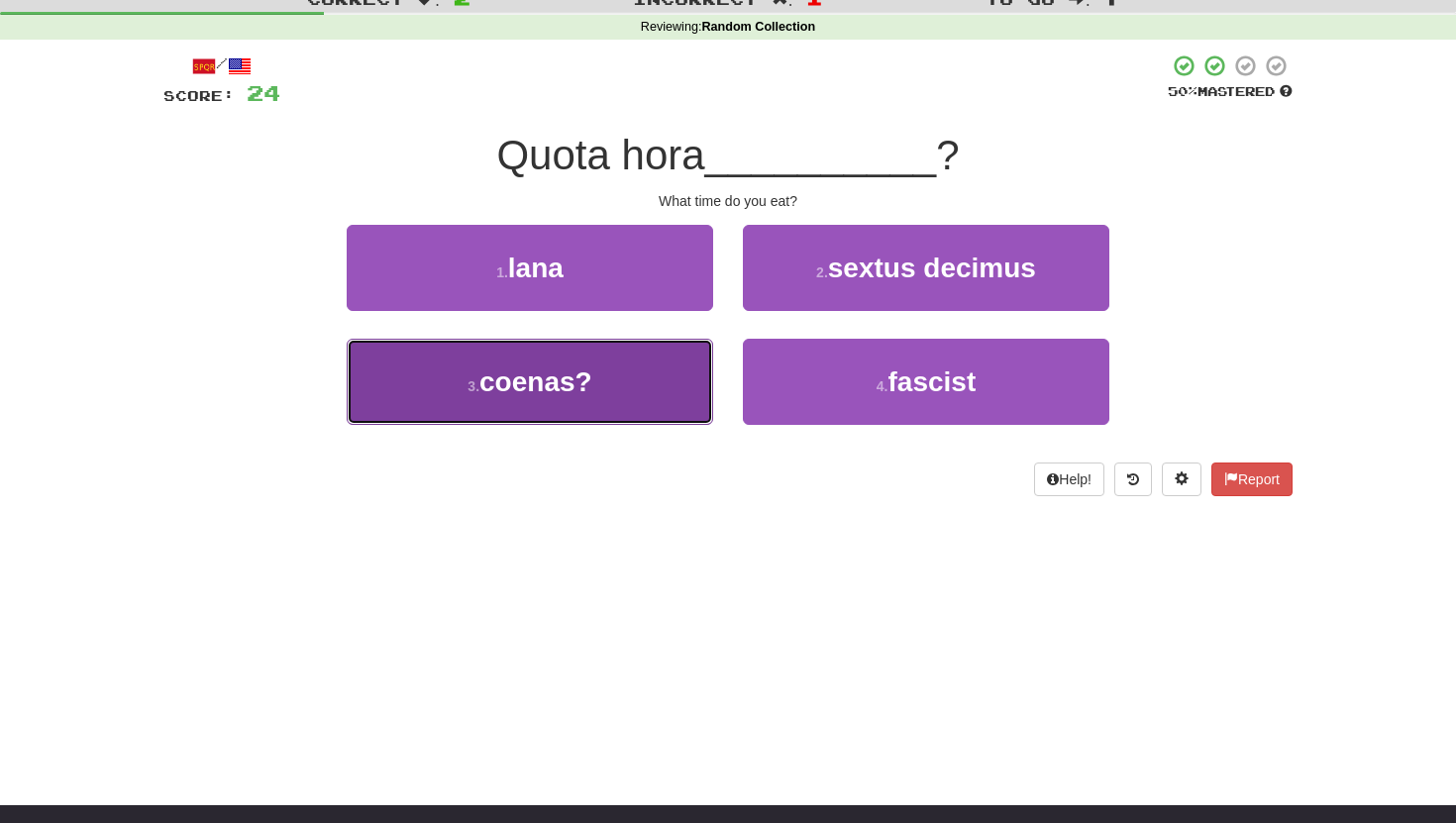 click on "3 .  coenas" at bounding box center [530, 381] 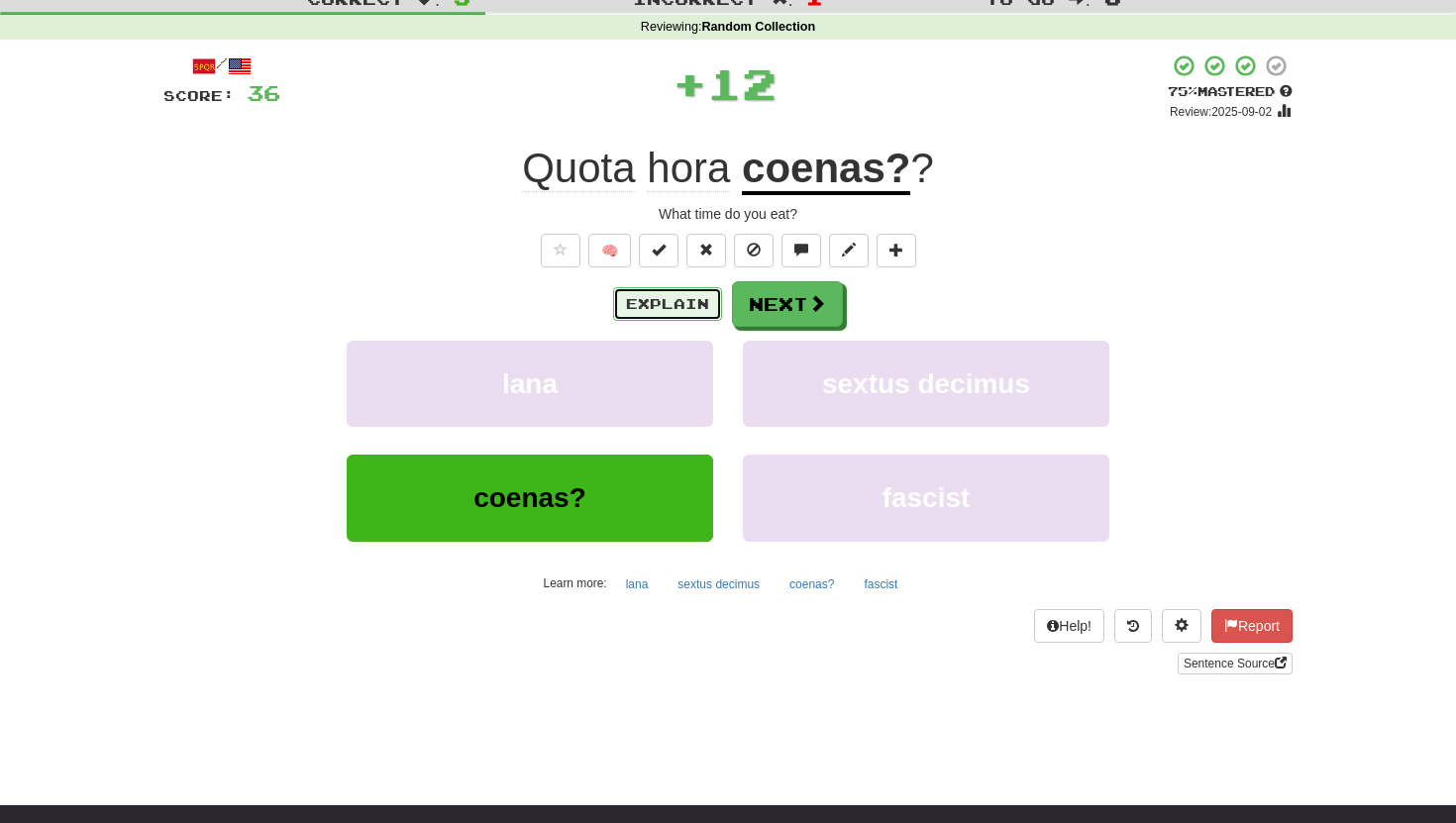 click on "Explain" at bounding box center [668, 304] 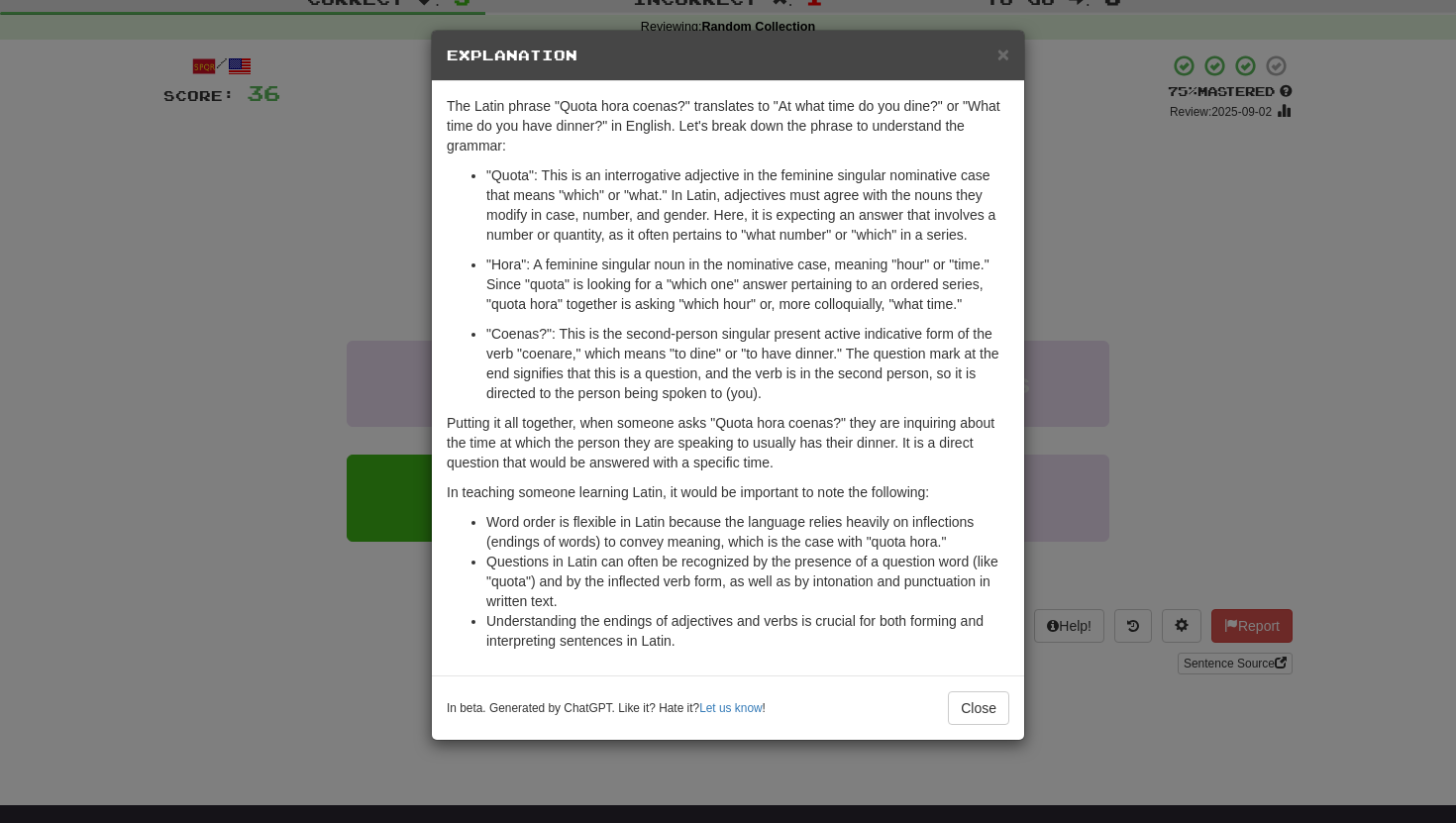 click on "× Explanation The Latin phrase "Quota hora coenas?" translates to "At what time do you dine?" or "What time do you have dinner?" in English. Let's break down the phrase to understand the grammar:
"Quota": This is an interrogative adjective in the feminine singular nominative case that means "which" or "what." In Latin, adjectives must agree with the nouns they modify in case, number, and gender. Here, it is expecting an answer that involves a number or quantity, as it often pertains to "what number" or "which" in a series.
"Hora": A feminine singular noun in the nominative case, meaning "hour" or "time." Since "quota" is looking for a "which one" answer pertaining to an ordered series, "quota hora" together is asking "which hour" or, more colloquially, "what time."
In teaching someone learning Latin, it would be important to note the following:
Understanding the endings of adjectives and verbs is crucial for both forming and interpreting sentences in Latin.
Let us know !" at bounding box center (728, 411) 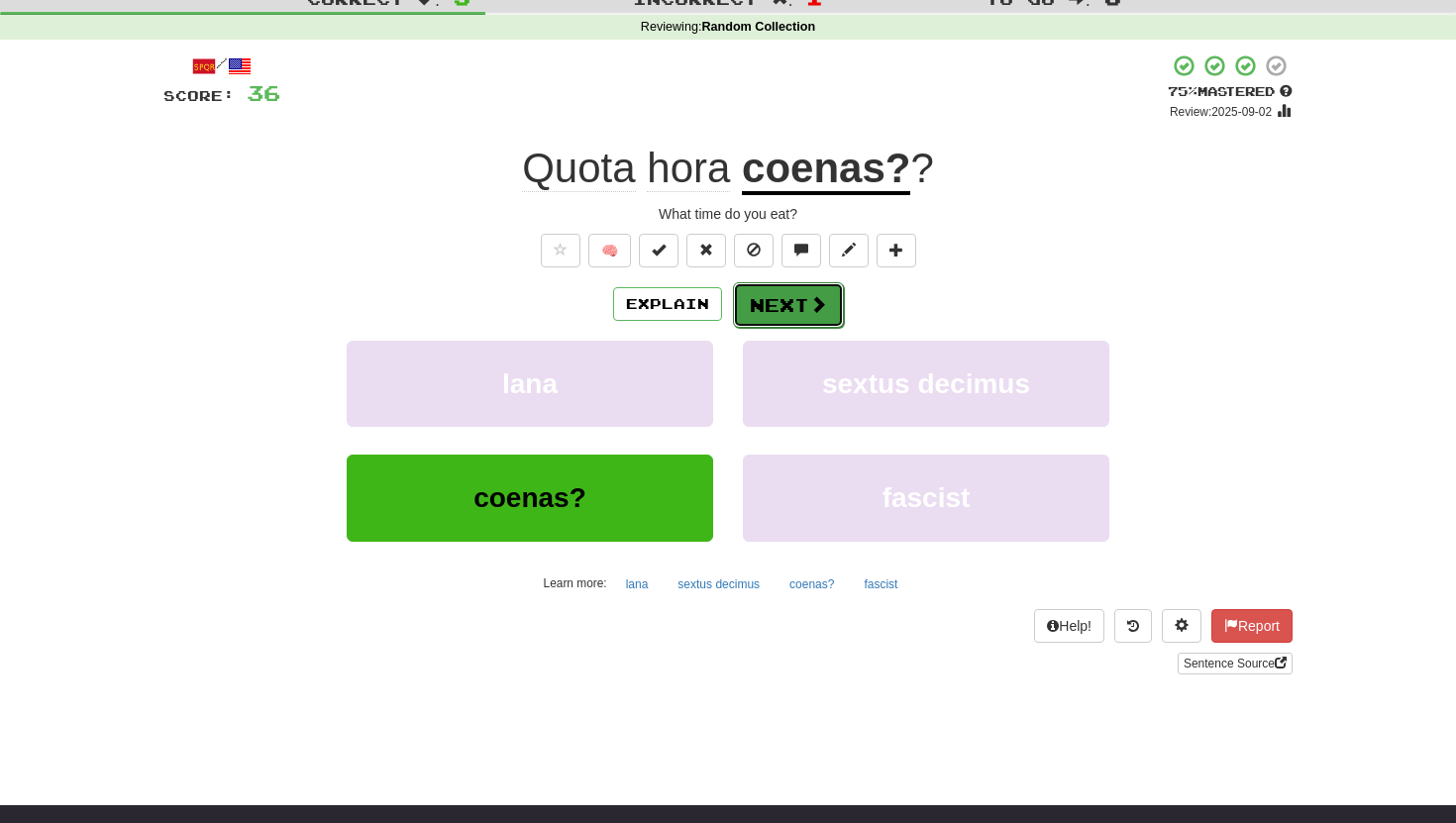 click on "Next" at bounding box center [788, 305] 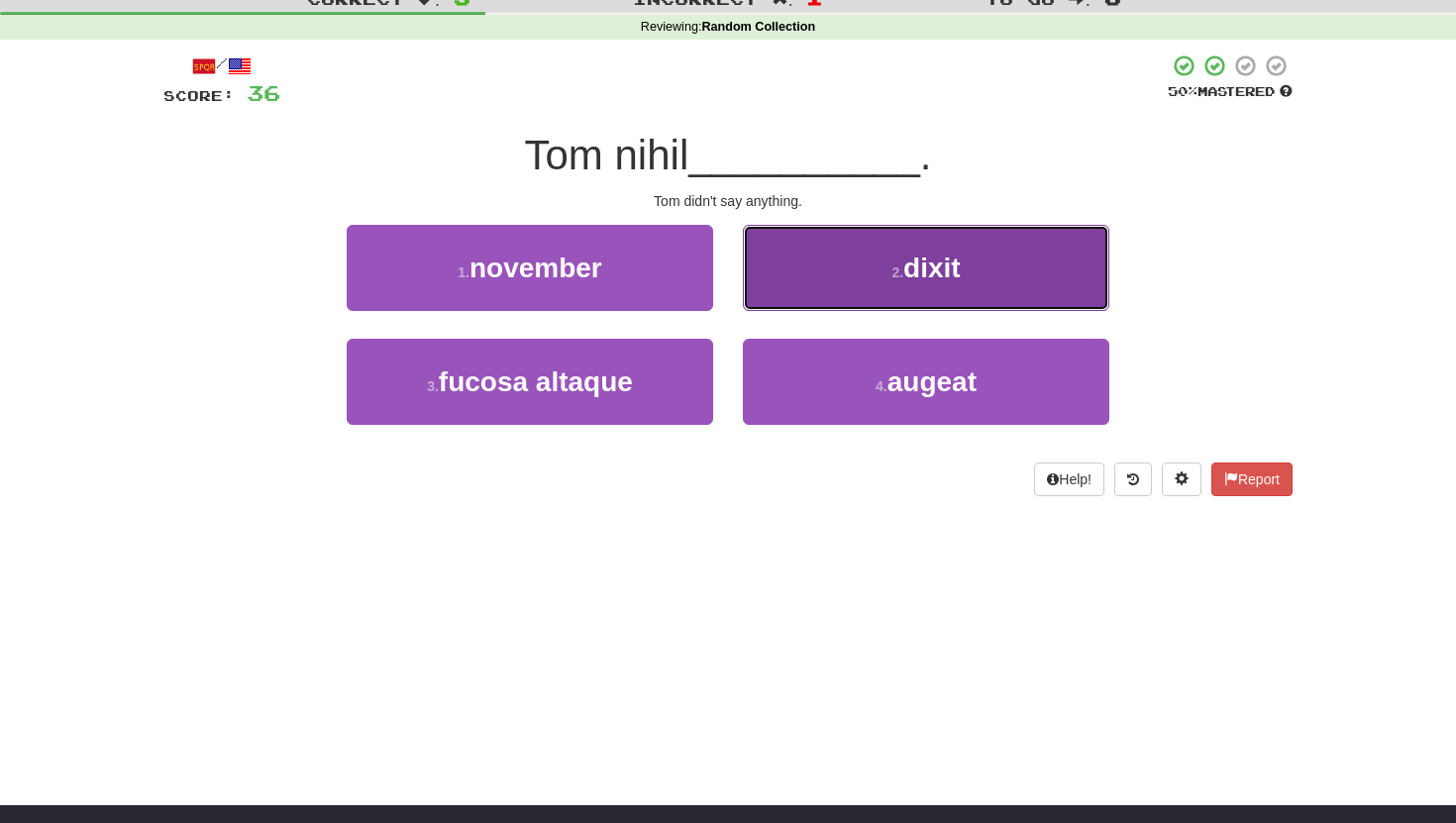 click on "2 .  dixit" at bounding box center [926, 267] 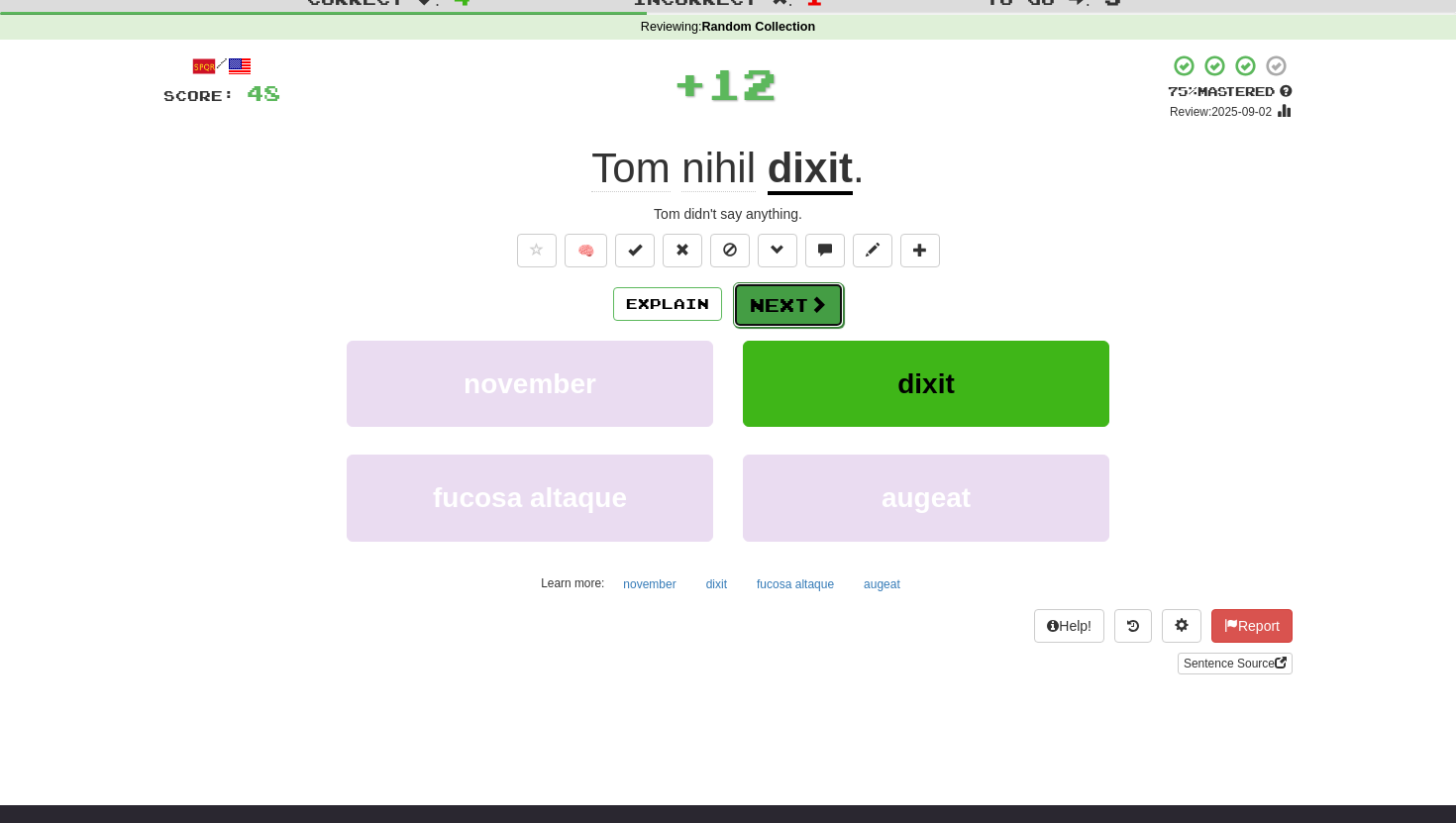 click on "Next" at bounding box center [788, 305] 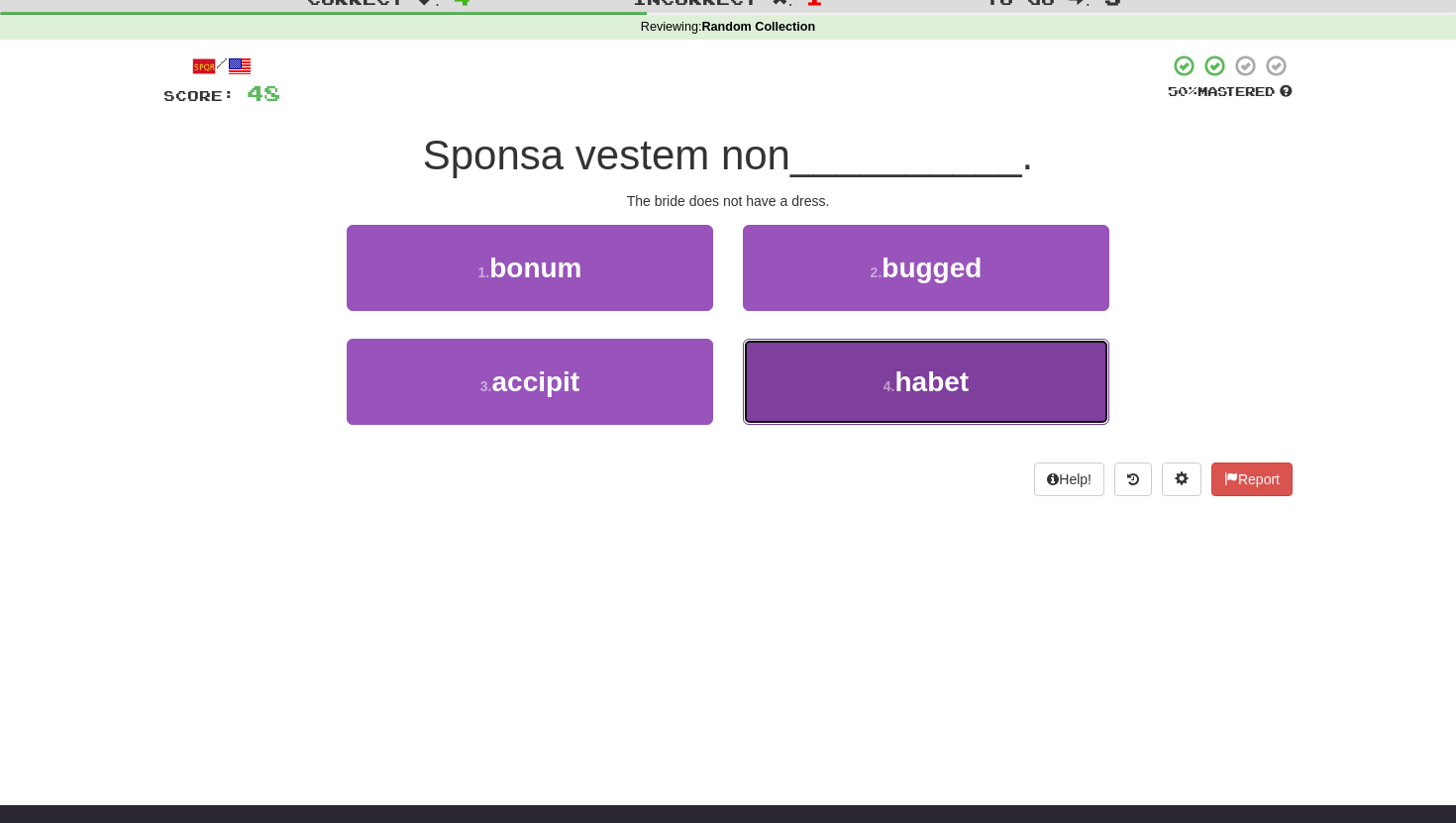 click on "4 .  habet" at bounding box center (926, 381) 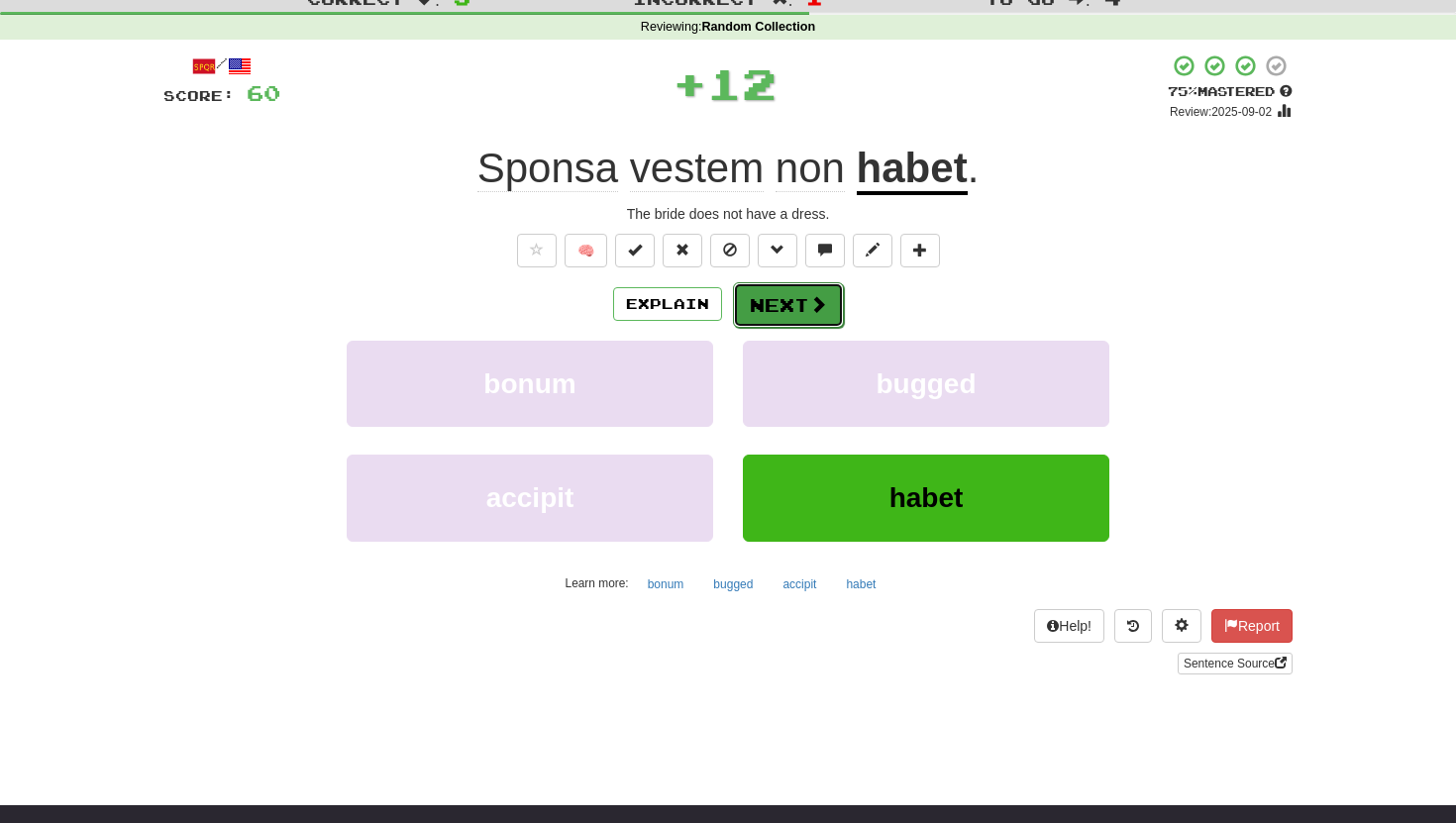 click on "Next" at bounding box center (788, 305) 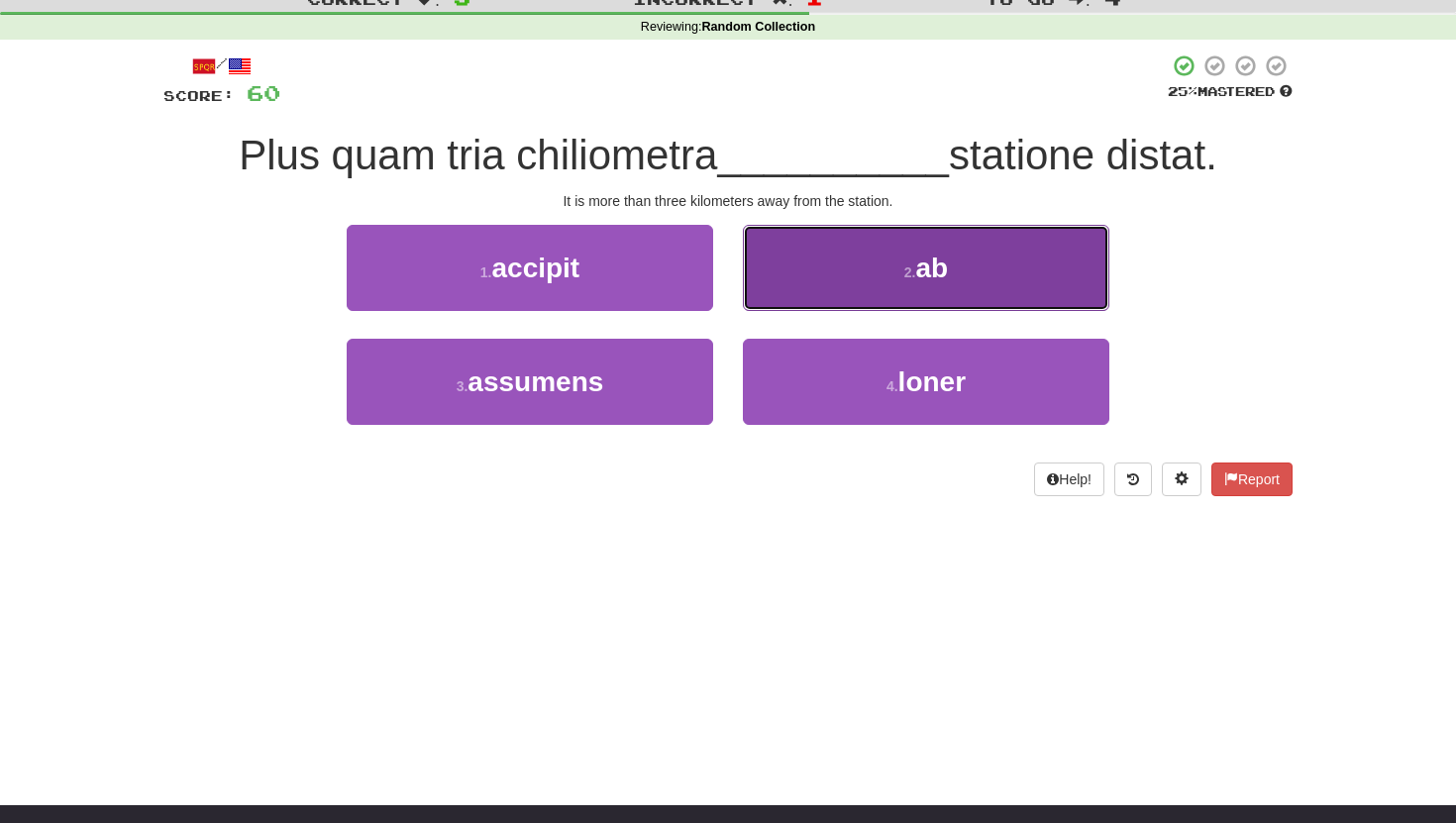 click on "ab" at bounding box center (932, 267) 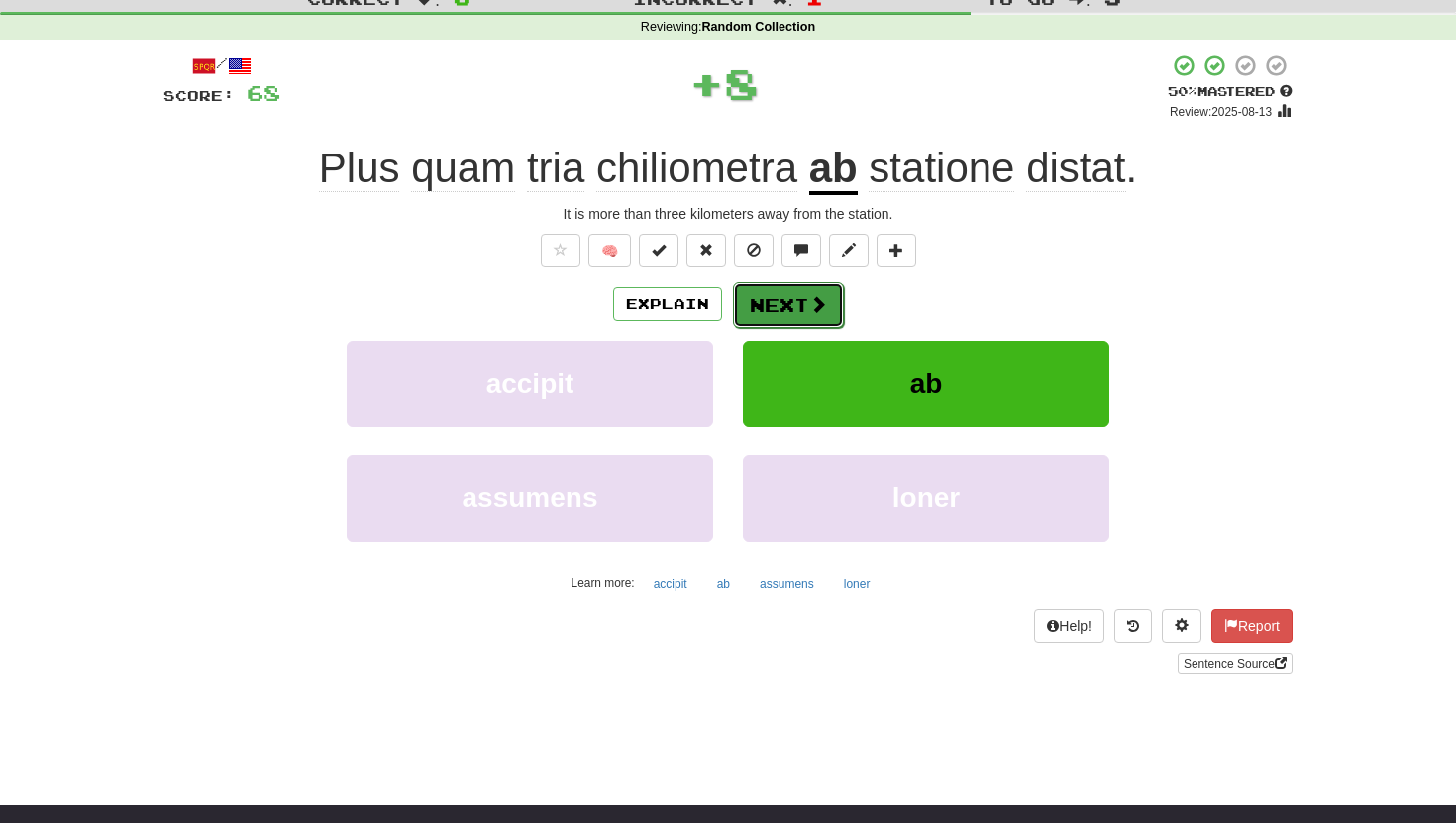 click on "Next" at bounding box center (788, 305) 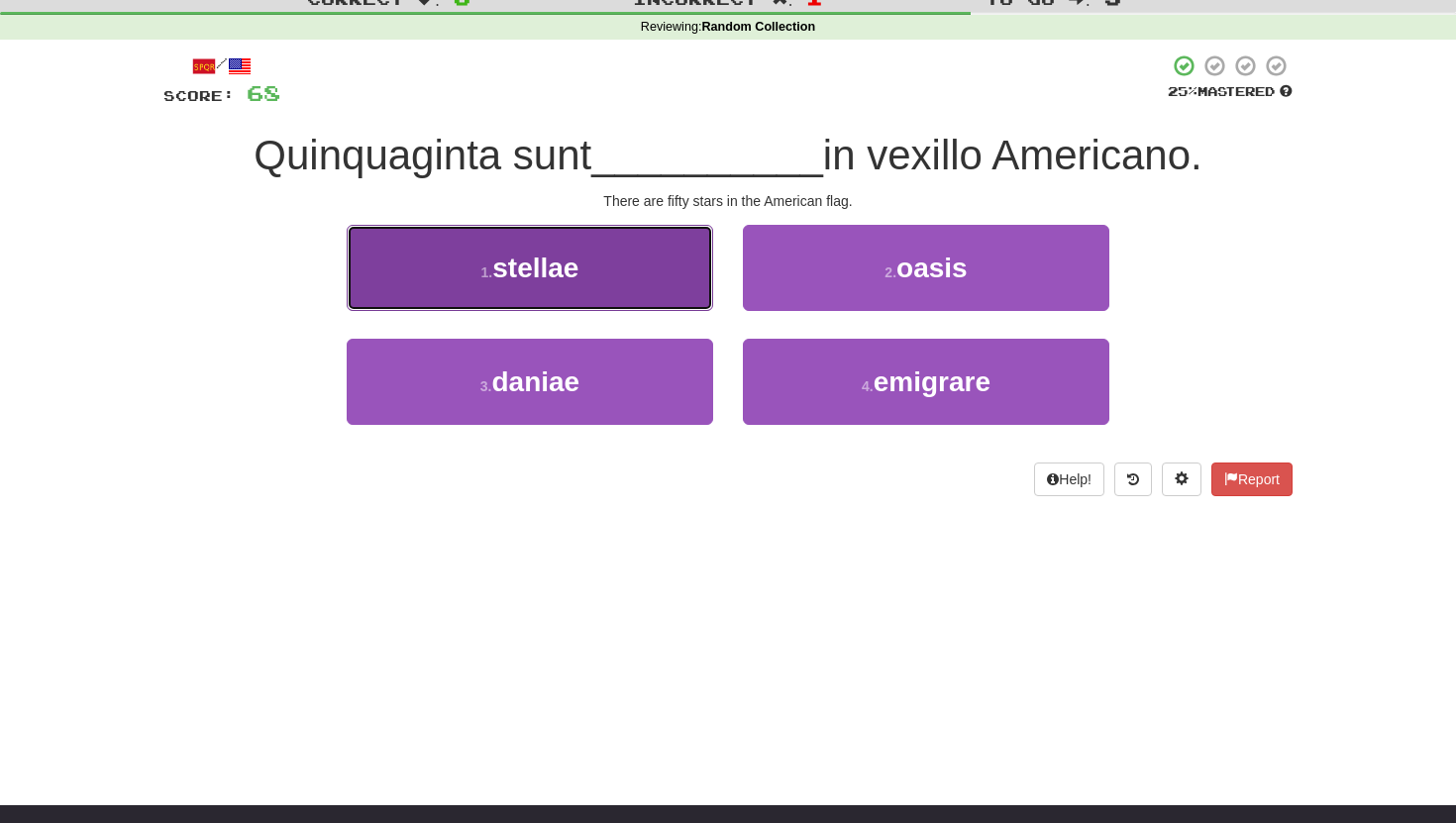 click on "1 .  stellae" at bounding box center (530, 267) 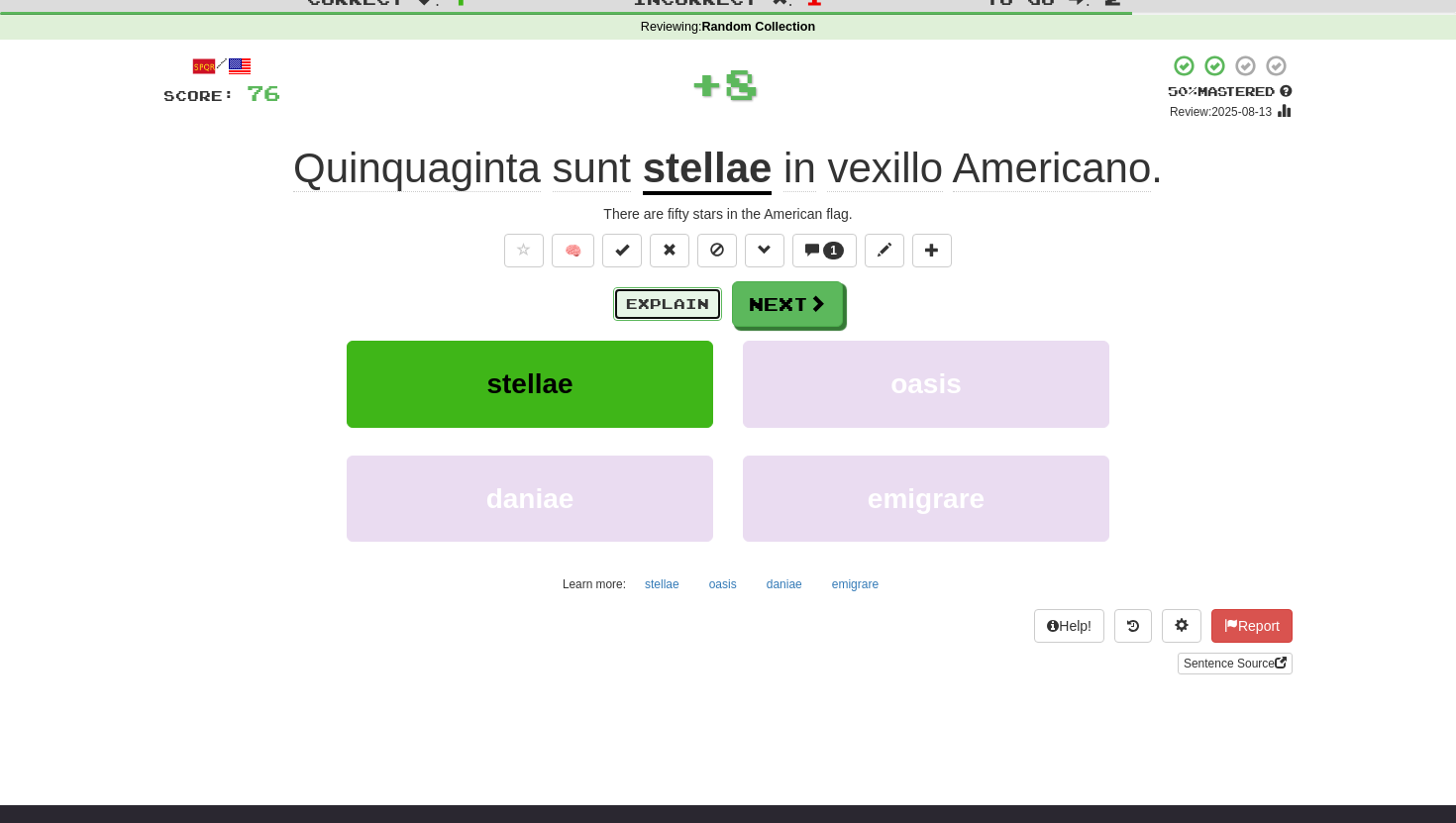 click on "Explain" at bounding box center [668, 304] 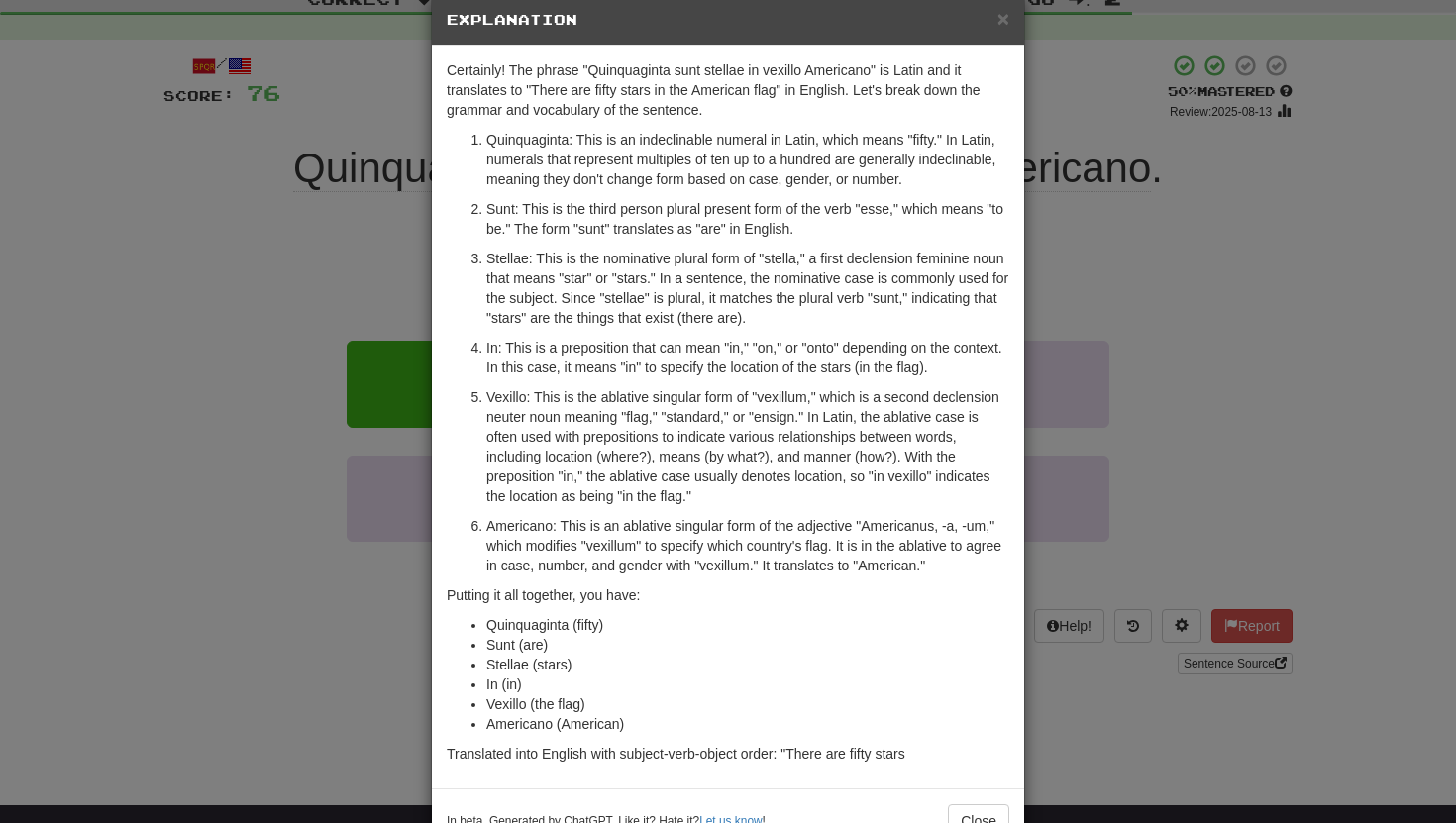 scroll, scrollTop: 40, scrollLeft: 0, axis: vertical 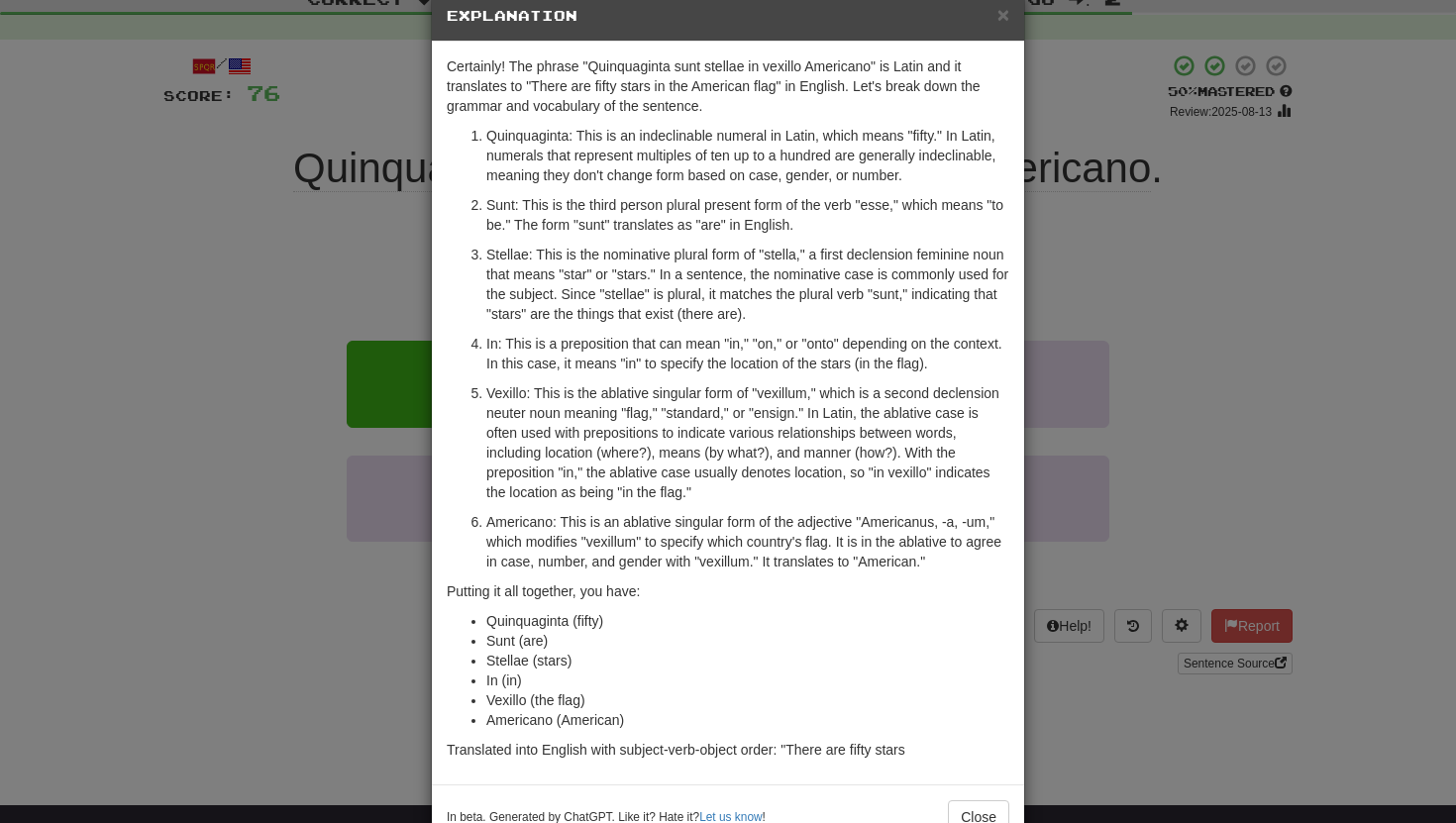 click on "× Explanation Certainly! The phrase "Quinquaginta sunt stellae in vexillo Americano" is Latin and it translates to "There are fifty stars in the American flag" in English. Let's break down the grammar and vocabulary of the sentence.
Quinquaginta: This is an indeclinable numeral in Latin, which means "fifty." In Latin, numerals that represent multiples of ten up to a hundred are generally indeclinable, meaning they don't change form based on case, gender, or number.
Sunt: This is the third person plural present form of the verb "esse," which means "to be." The form "sunt" translates as "are" in English.
Stellae: This is the nominative plural form of "stella," a first declension feminine noun that means "star" or "stars." In a sentence, the nominative case is commonly used for the subject. Since "stellae" is plural, it matches the plural verb "sunt," indicating that "stars" are the things that exist (there are).
Putting it all together, you have:
Sunt (are)" at bounding box center (728, 411) 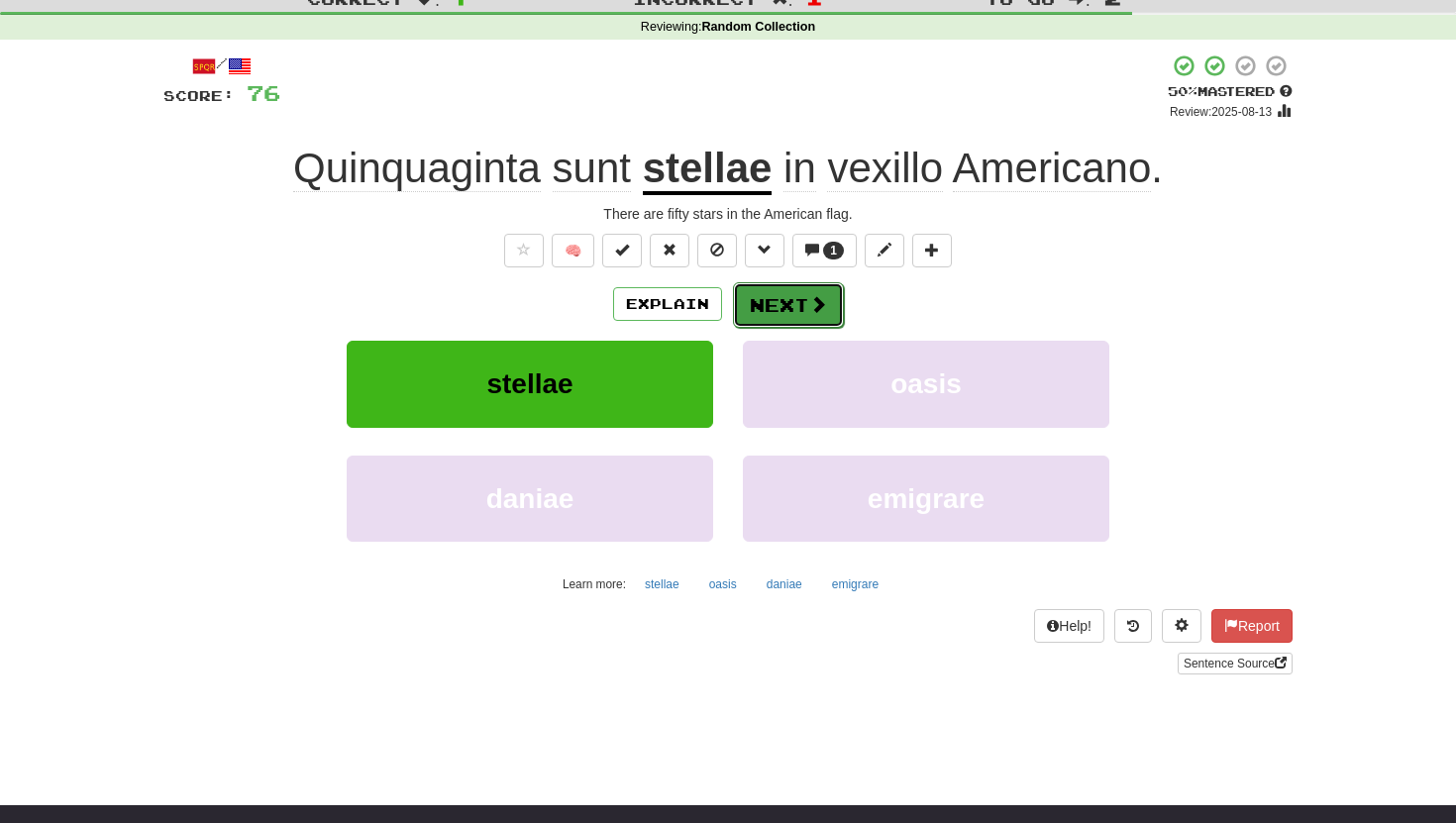 click at bounding box center (818, 304) 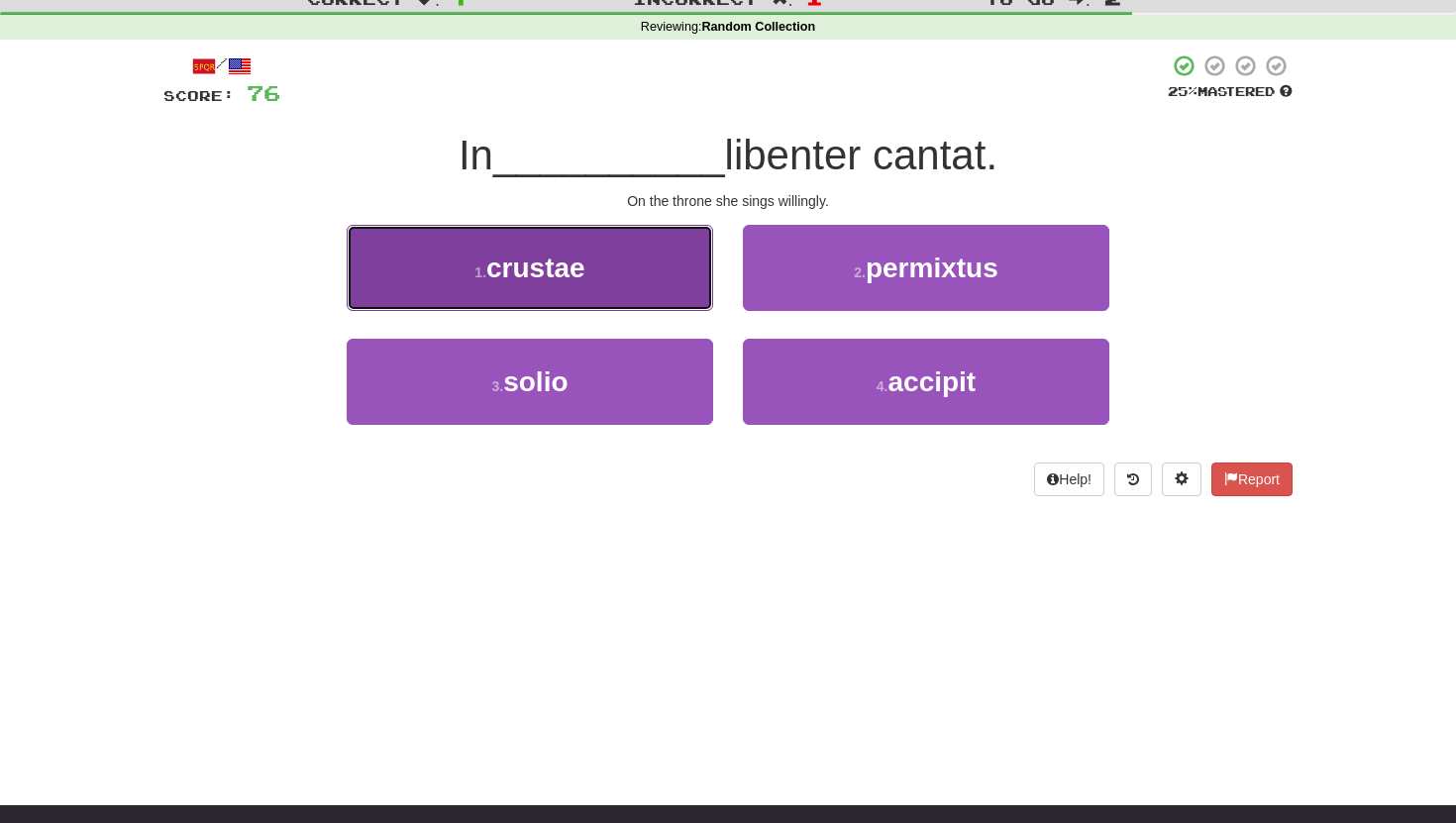 click on "1 .  crustae" at bounding box center (530, 267) 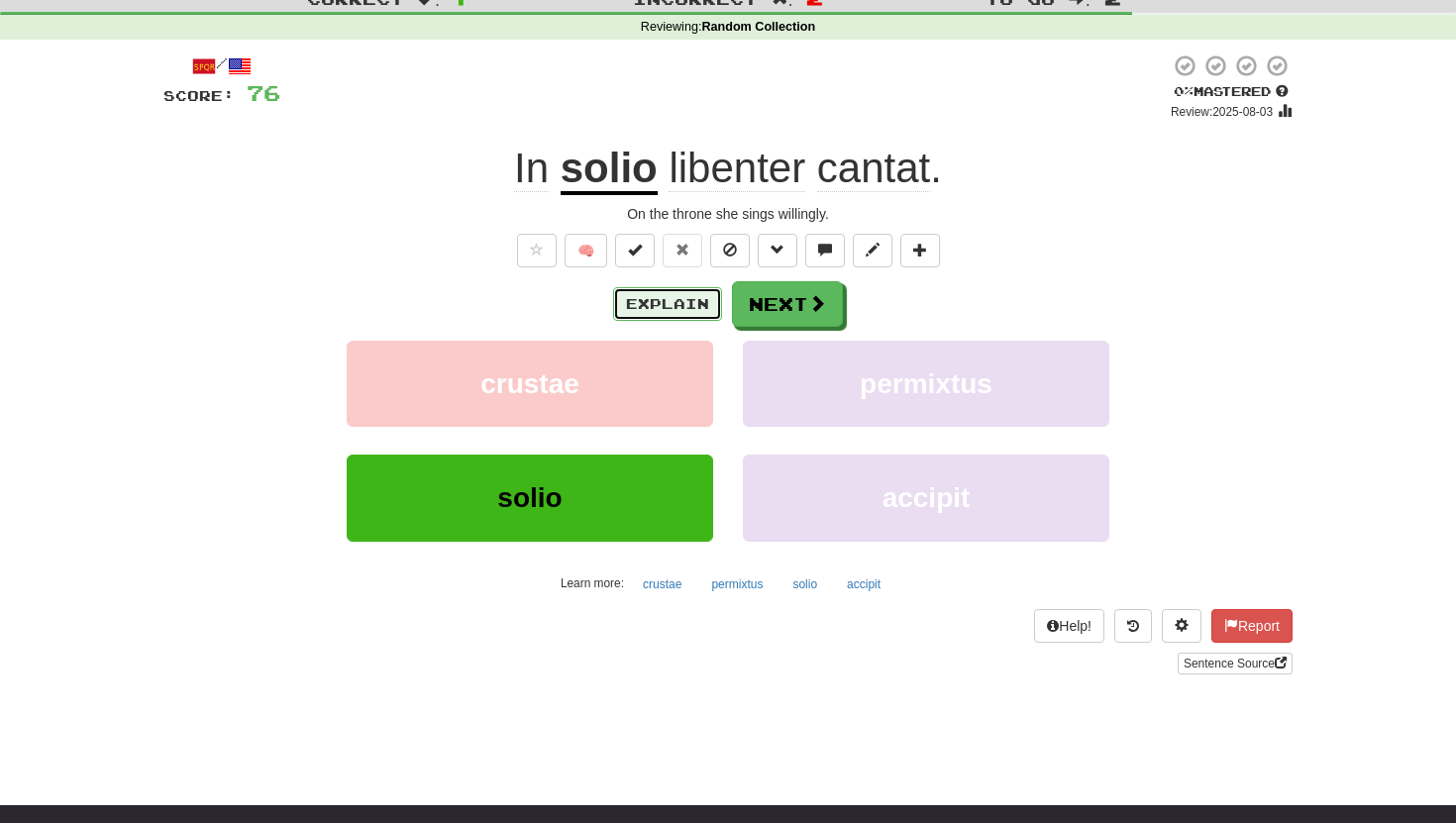 click on "Explain" at bounding box center (668, 304) 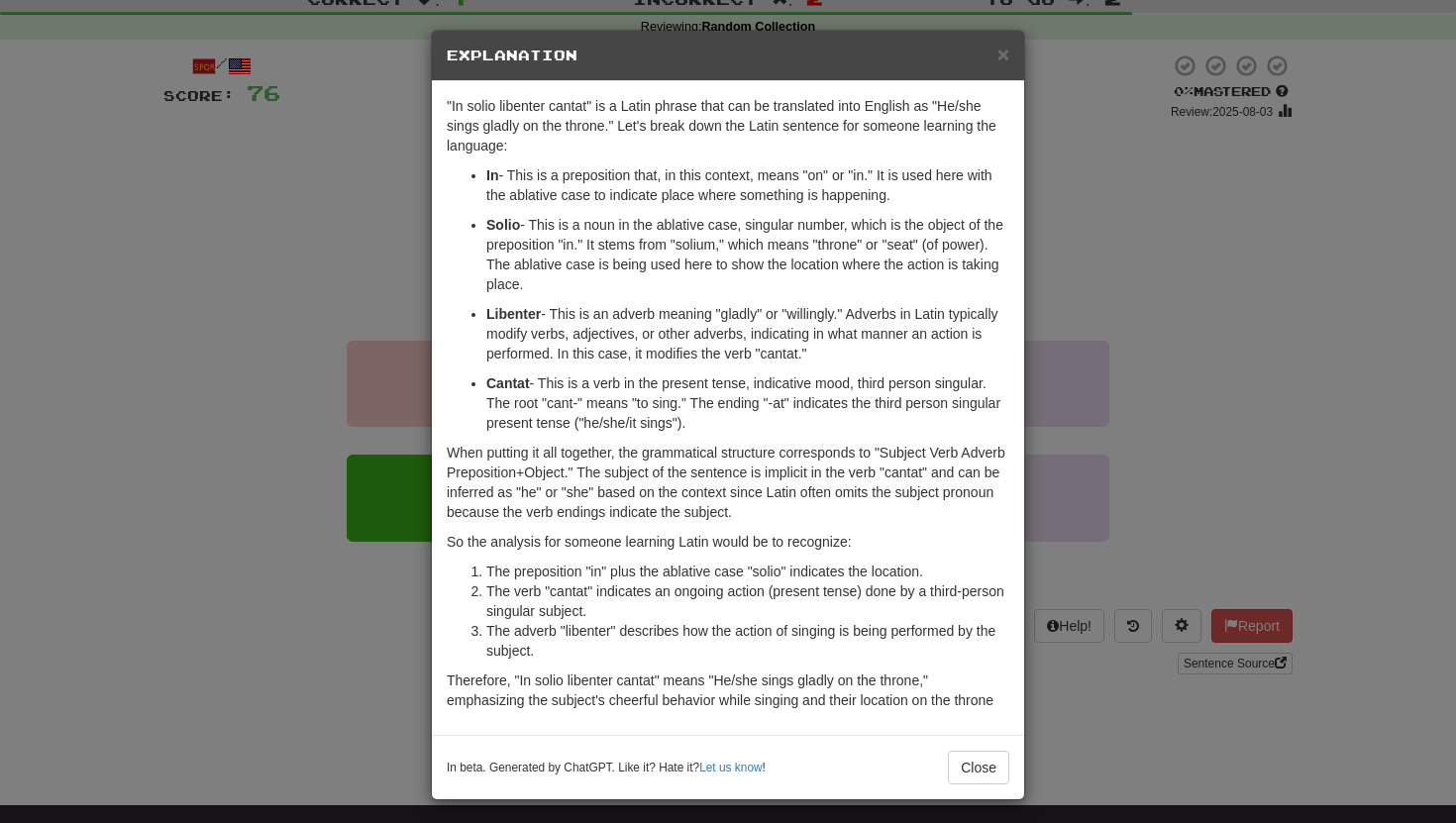 scroll, scrollTop: 7, scrollLeft: 0, axis: vertical 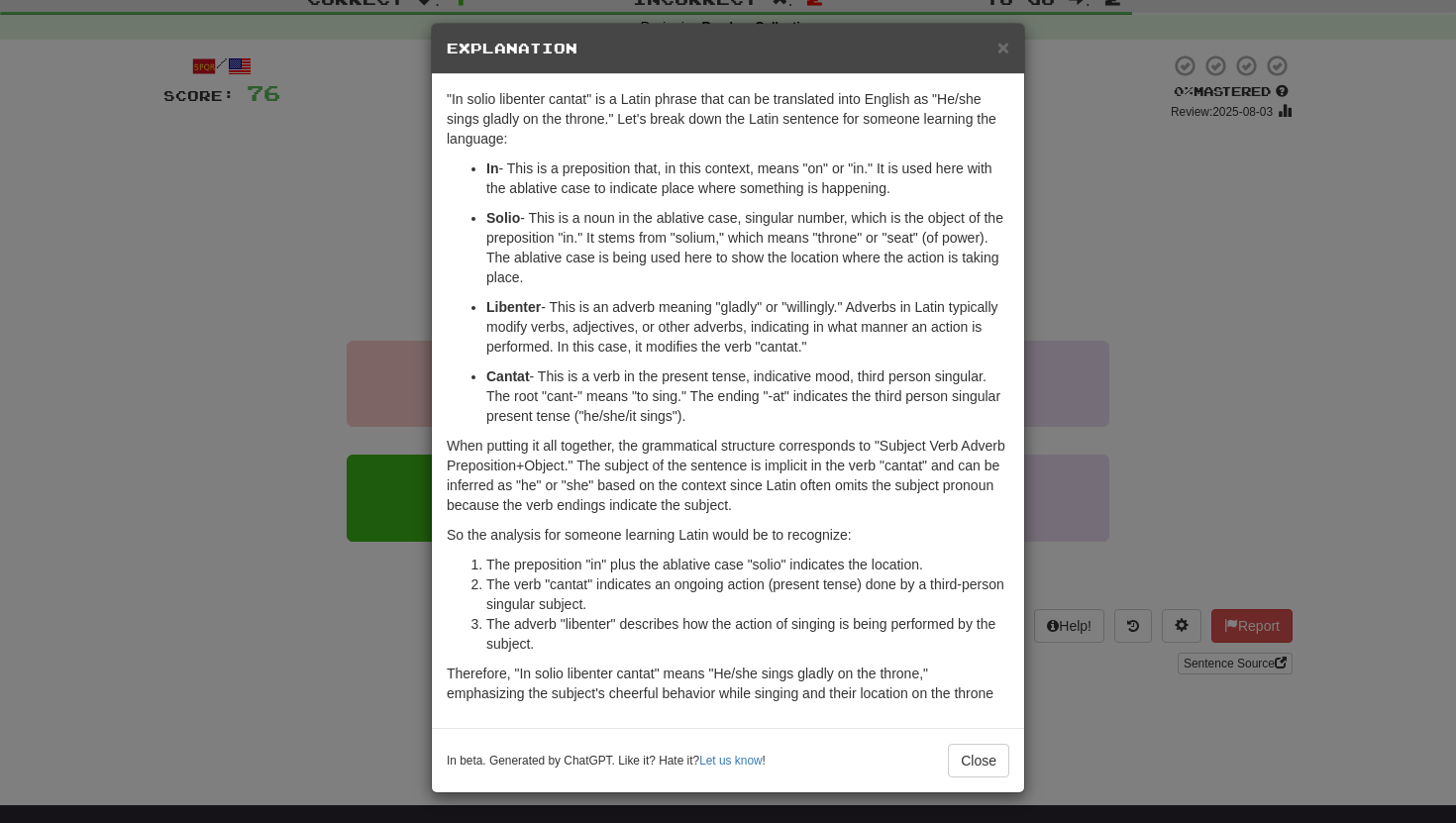 click on "× Explanation "In solio libenter cantat" is a Latin phrase that can be translated into English as "He/she sings gladly on the throne." Let's break down the Latin sentence for someone learning the language:
In  - This is a preposition that, in this context, means "on" or "in." It is used here with the ablative case to indicate place where something is happening.
Solio  - This is a noun in the ablative case, singular number, which is the object of the preposition "in." It stems from "solium," which means "throne" or "seat" (of power). The ablative case is being used here to show the location where the action is taking place.
Libenter  - This is an adverb meaning "gladly" or "willingly." Adverbs in Latin typically modify verbs, adjectives, or other adverbs, indicating in what manner an action is performed. In this case, it modifies the verb "cantat."
Cantat
So the analysis for someone learning Latin would be to recognize:
Let us know ! Close" at bounding box center [728, 411] 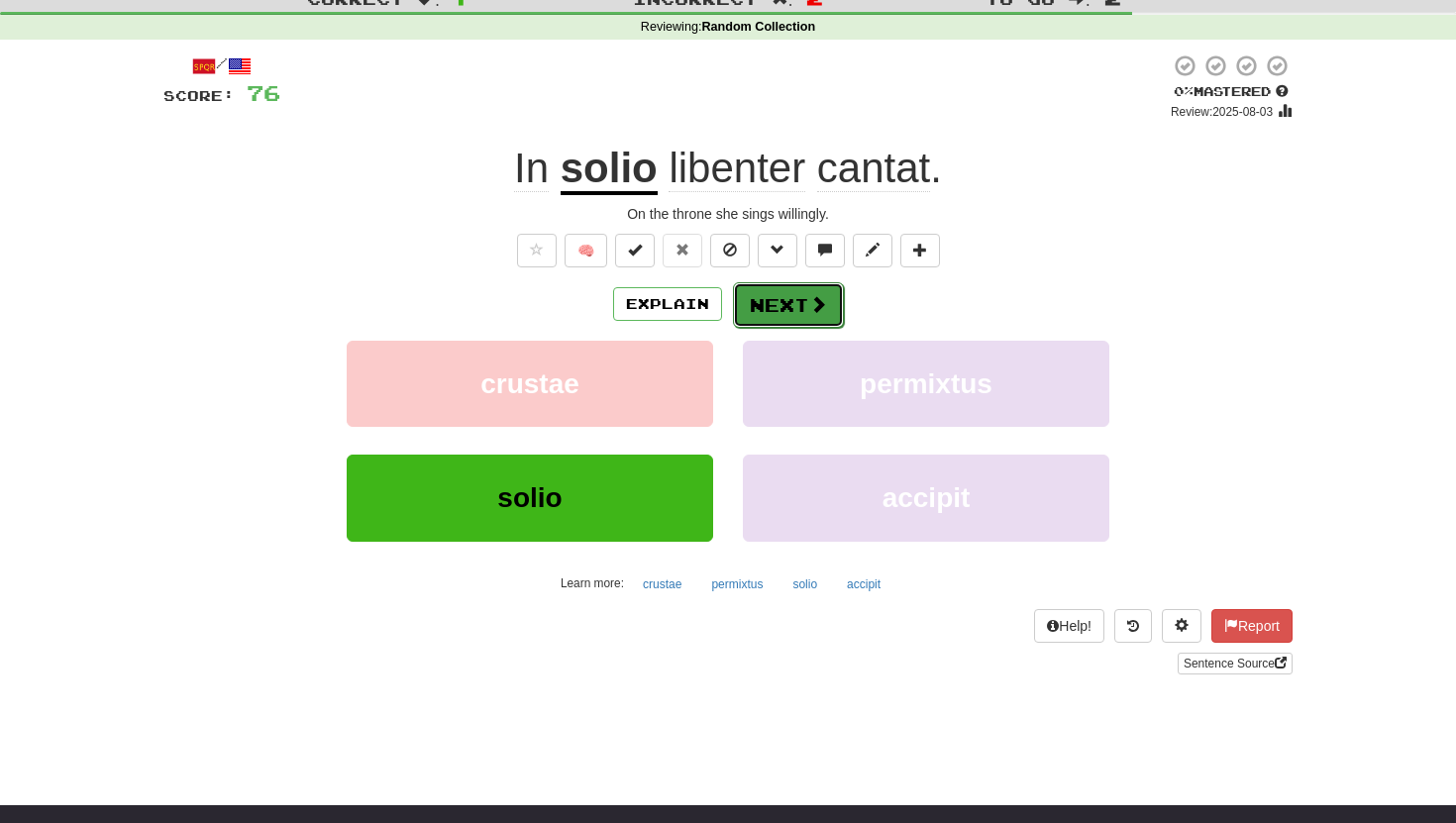 click on "Next" at bounding box center [788, 305] 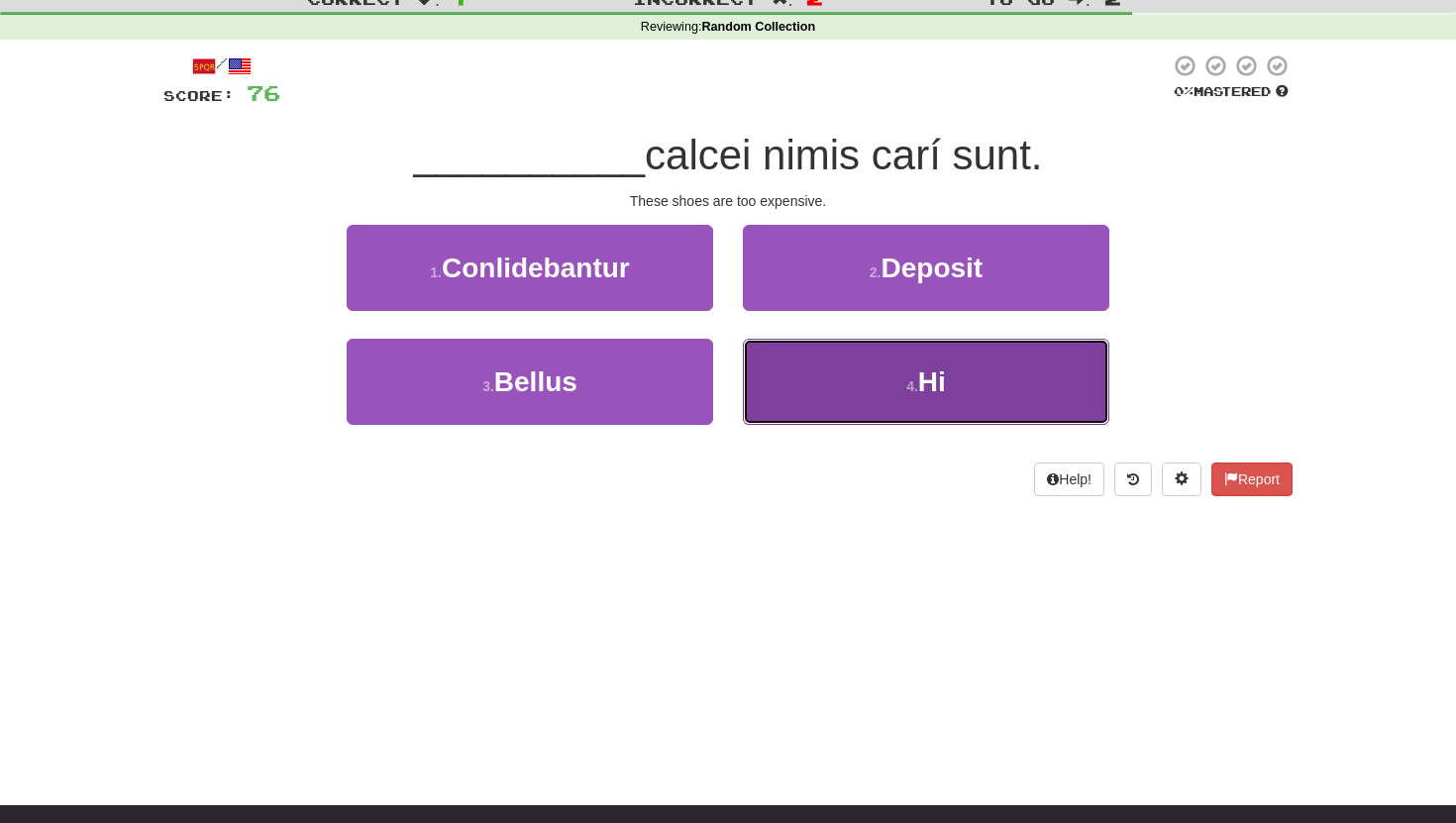 click on "4 .  Hi" at bounding box center [926, 381] 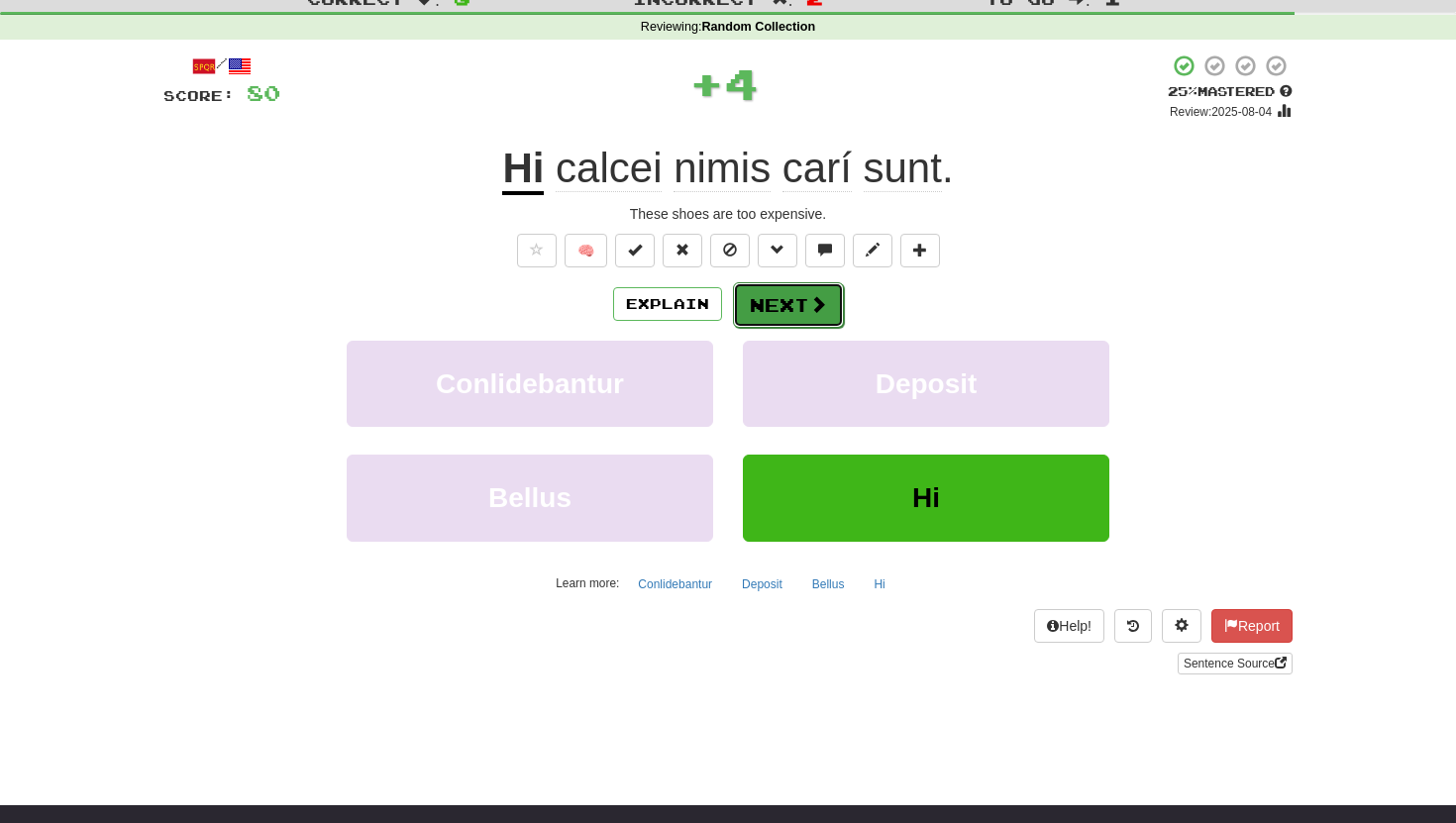 click on "Next" at bounding box center (788, 305) 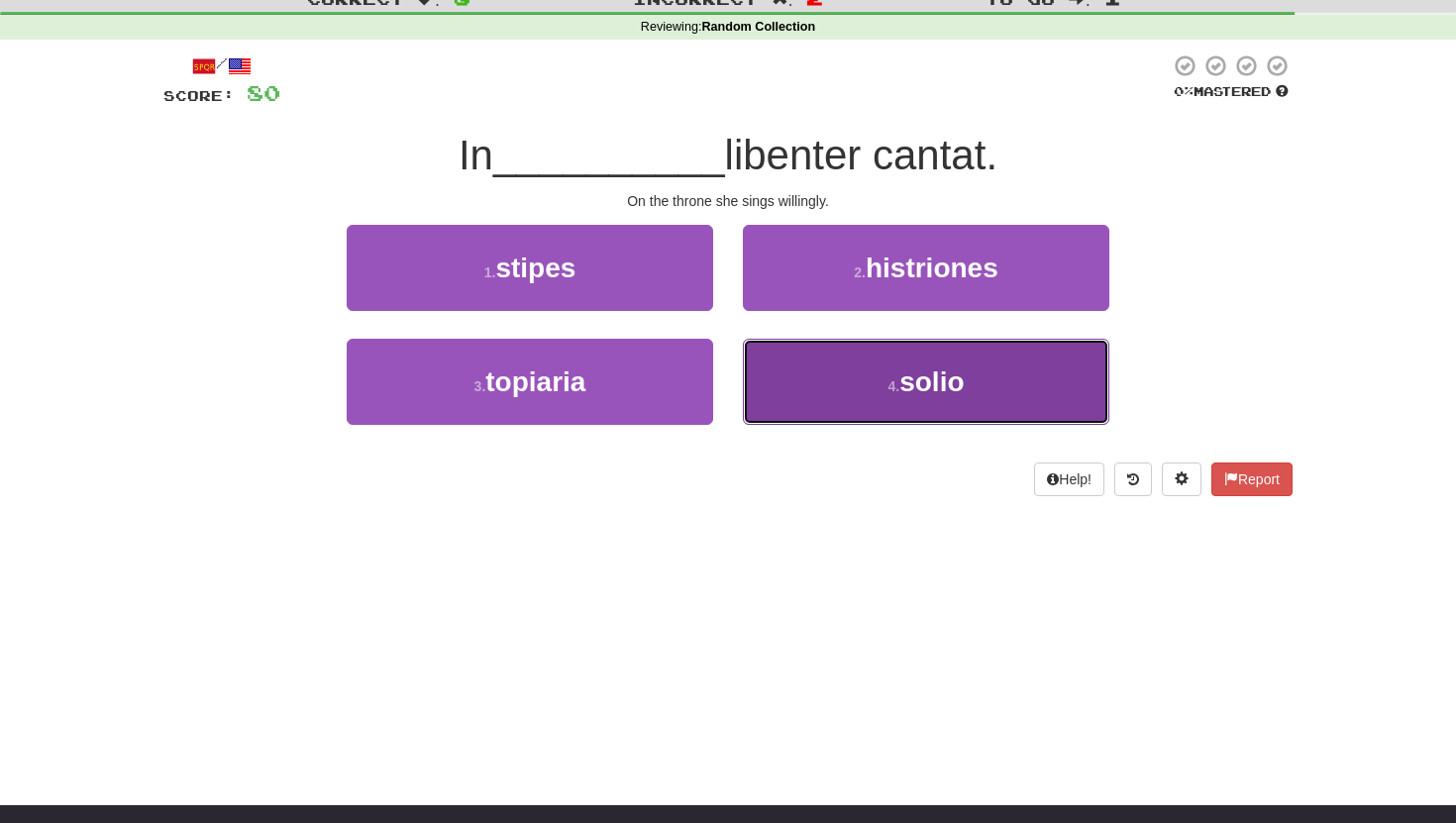 click on "solio" at bounding box center (931, 381) 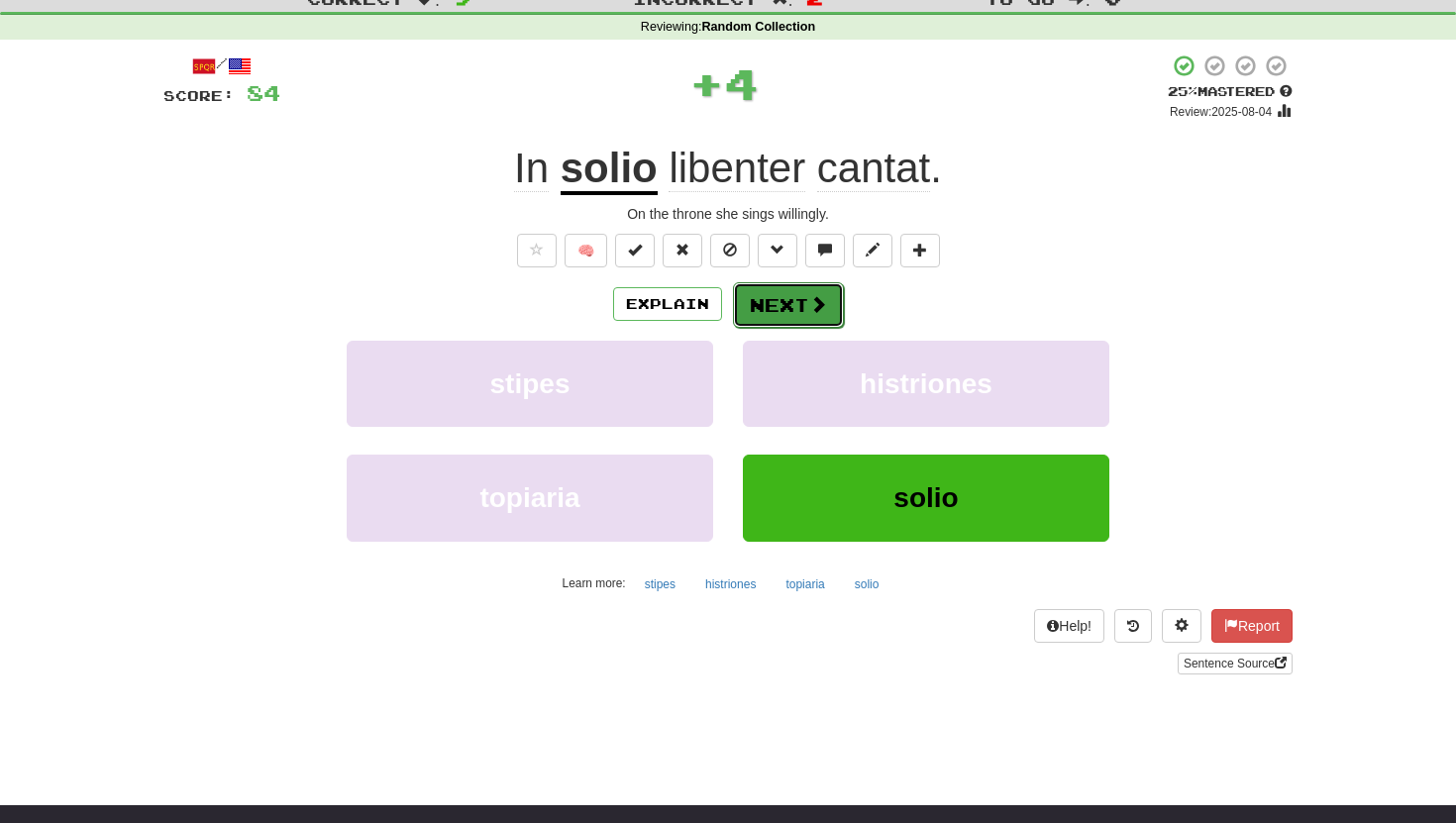 click on "Next" at bounding box center [788, 305] 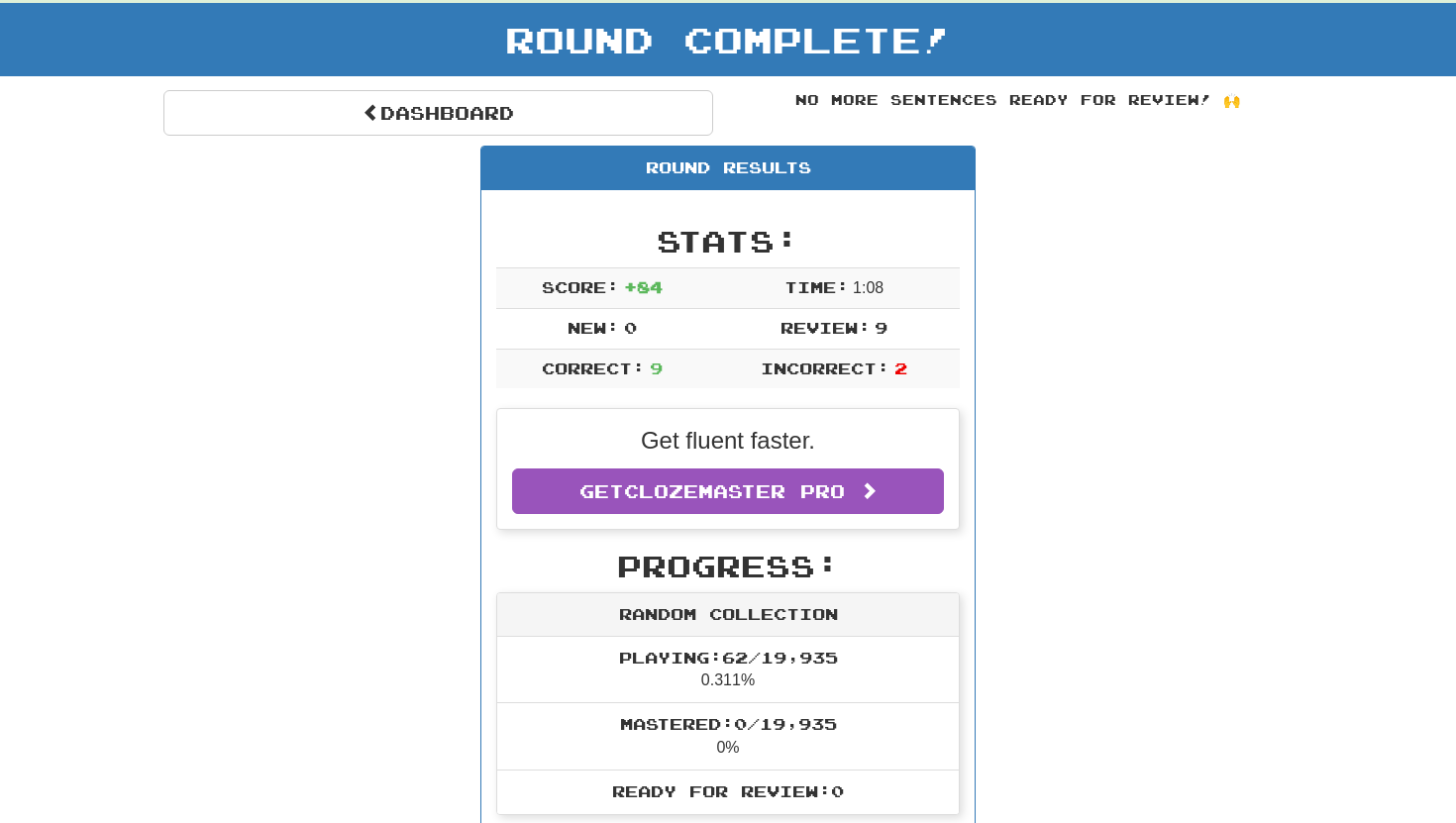 scroll, scrollTop: 113, scrollLeft: 0, axis: vertical 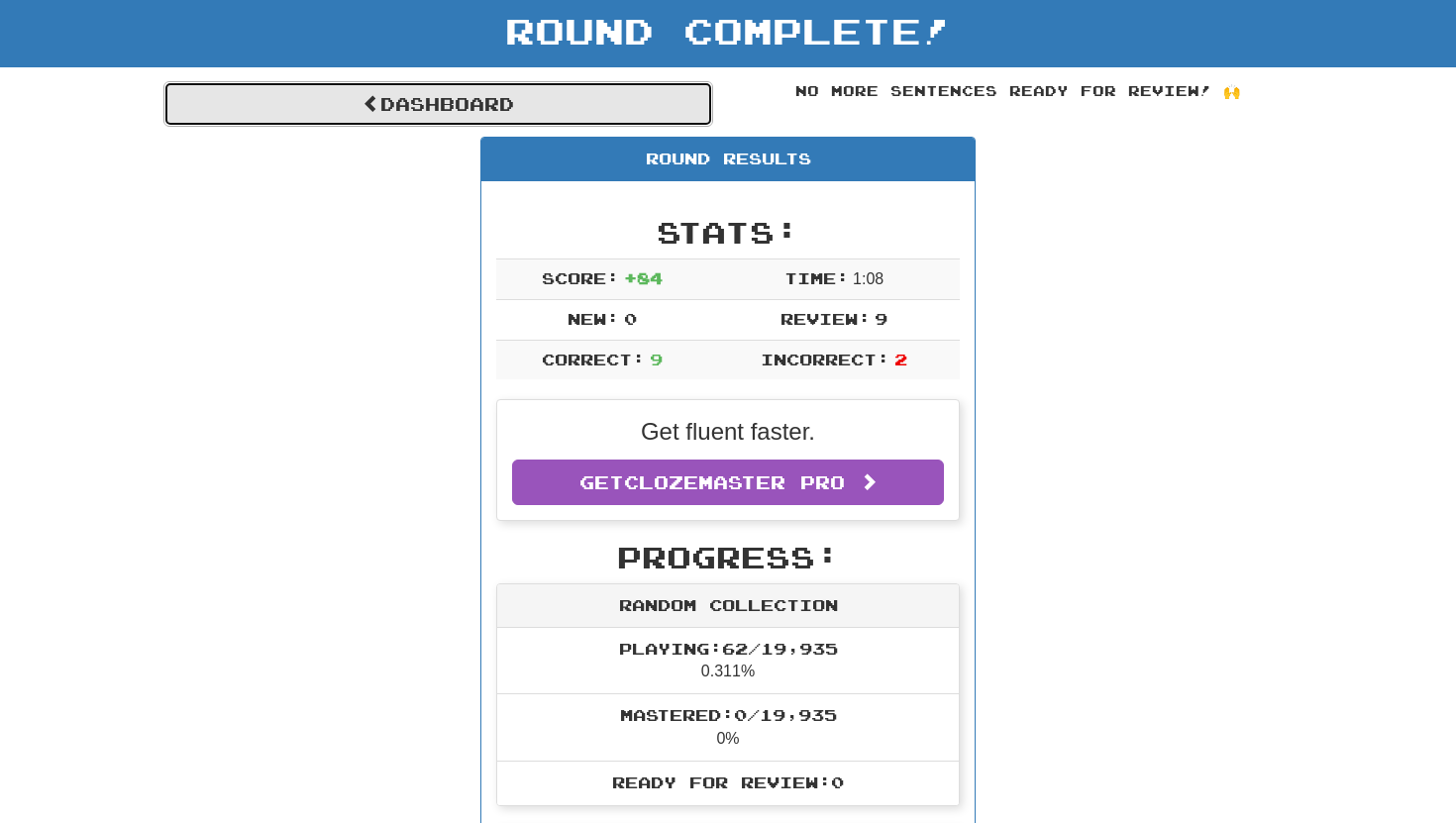 click on "Dashboard" at bounding box center (438, 104) 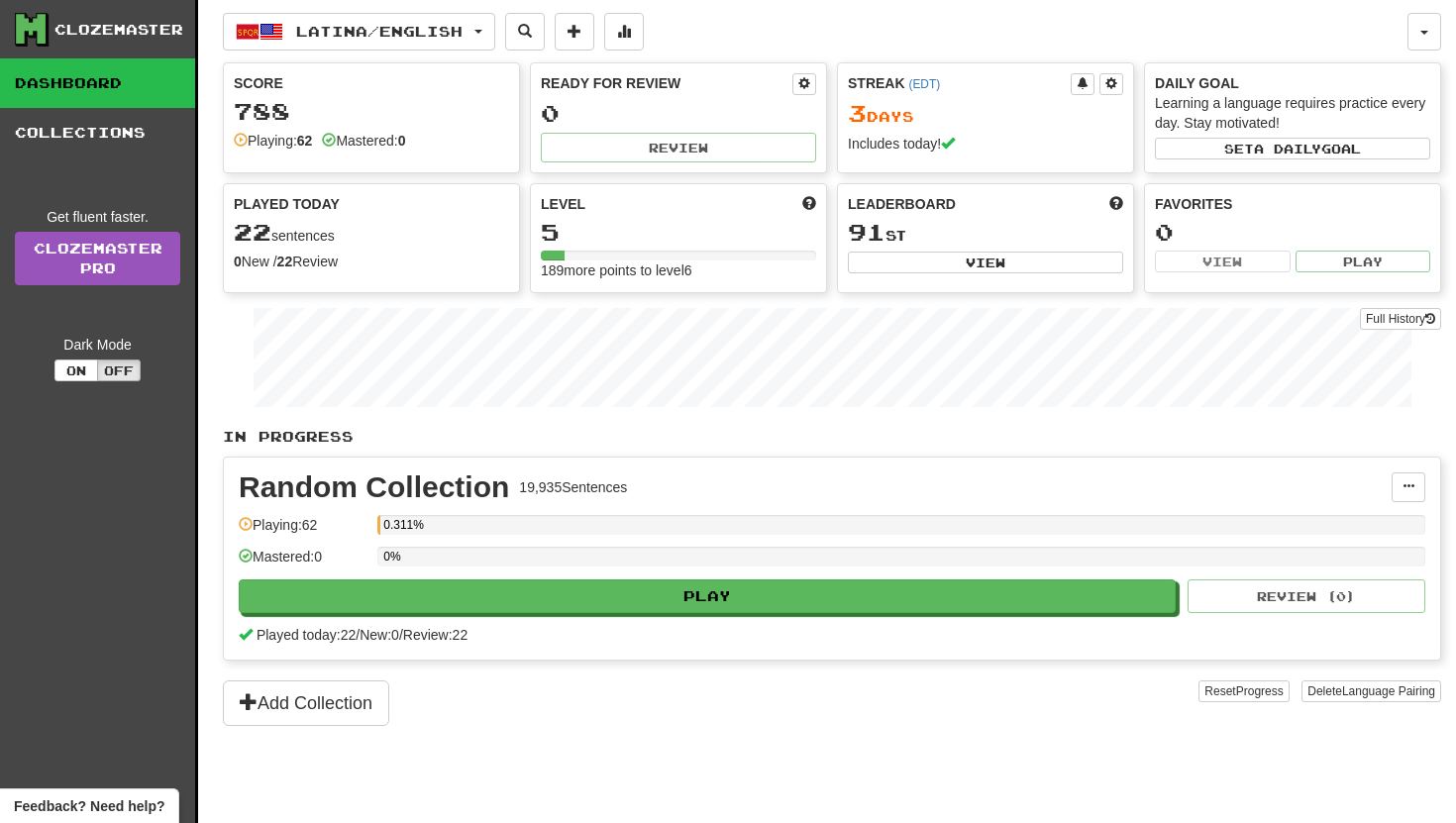 scroll, scrollTop: 0, scrollLeft: 0, axis: both 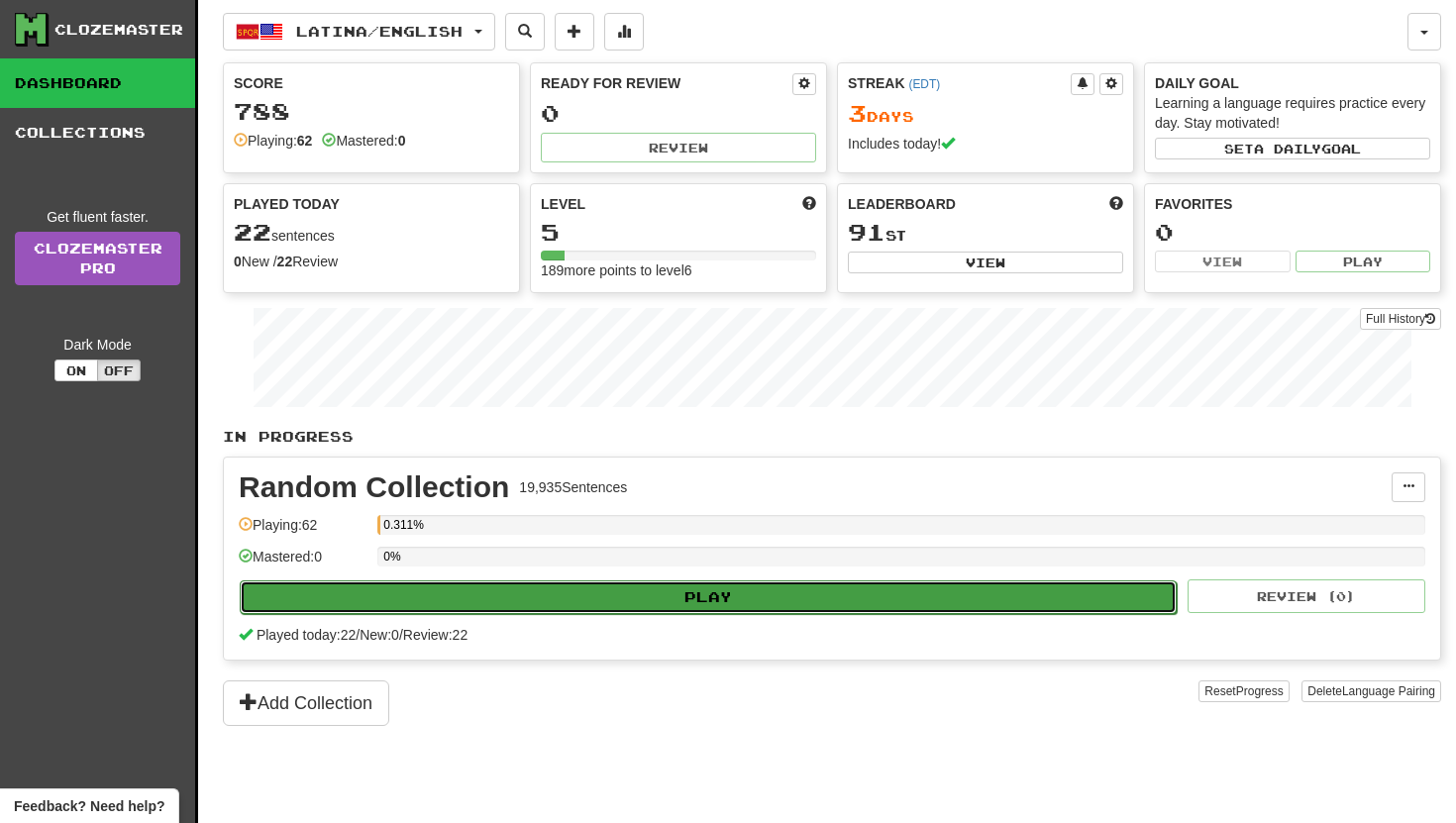 click on "Play" at bounding box center [708, 597] 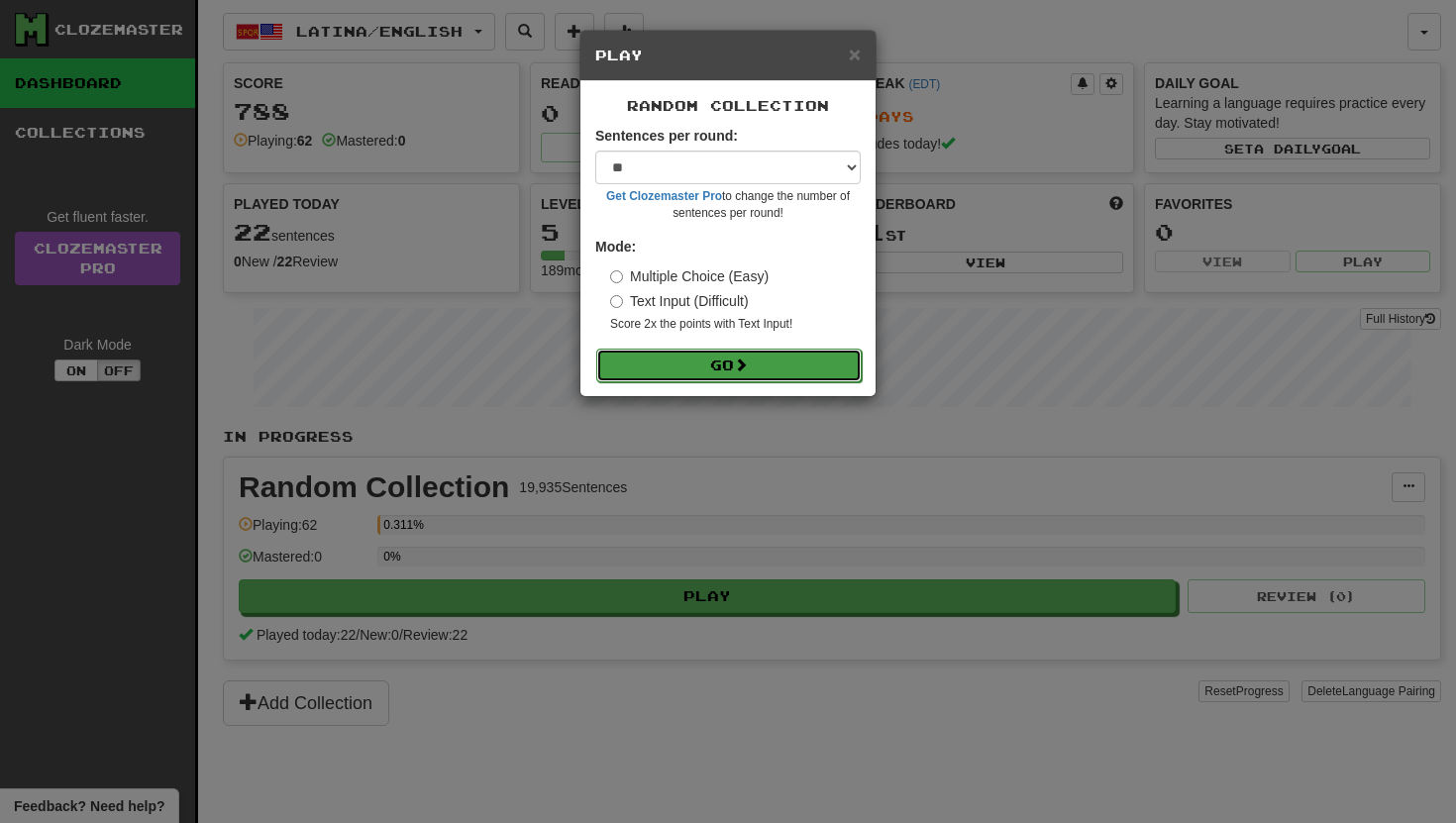 click on "Go" at bounding box center [729, 365] 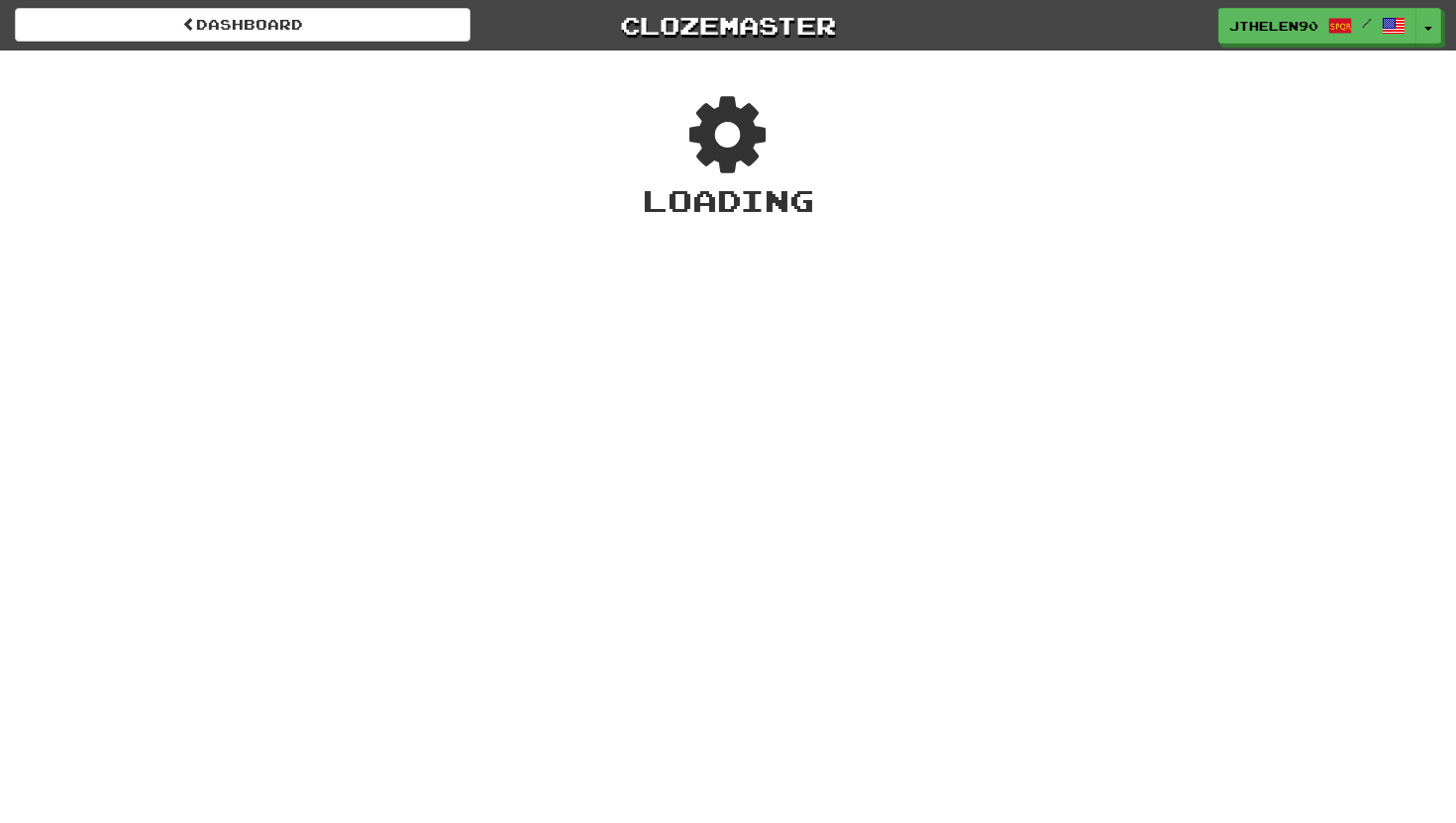 scroll, scrollTop: 0, scrollLeft: 0, axis: both 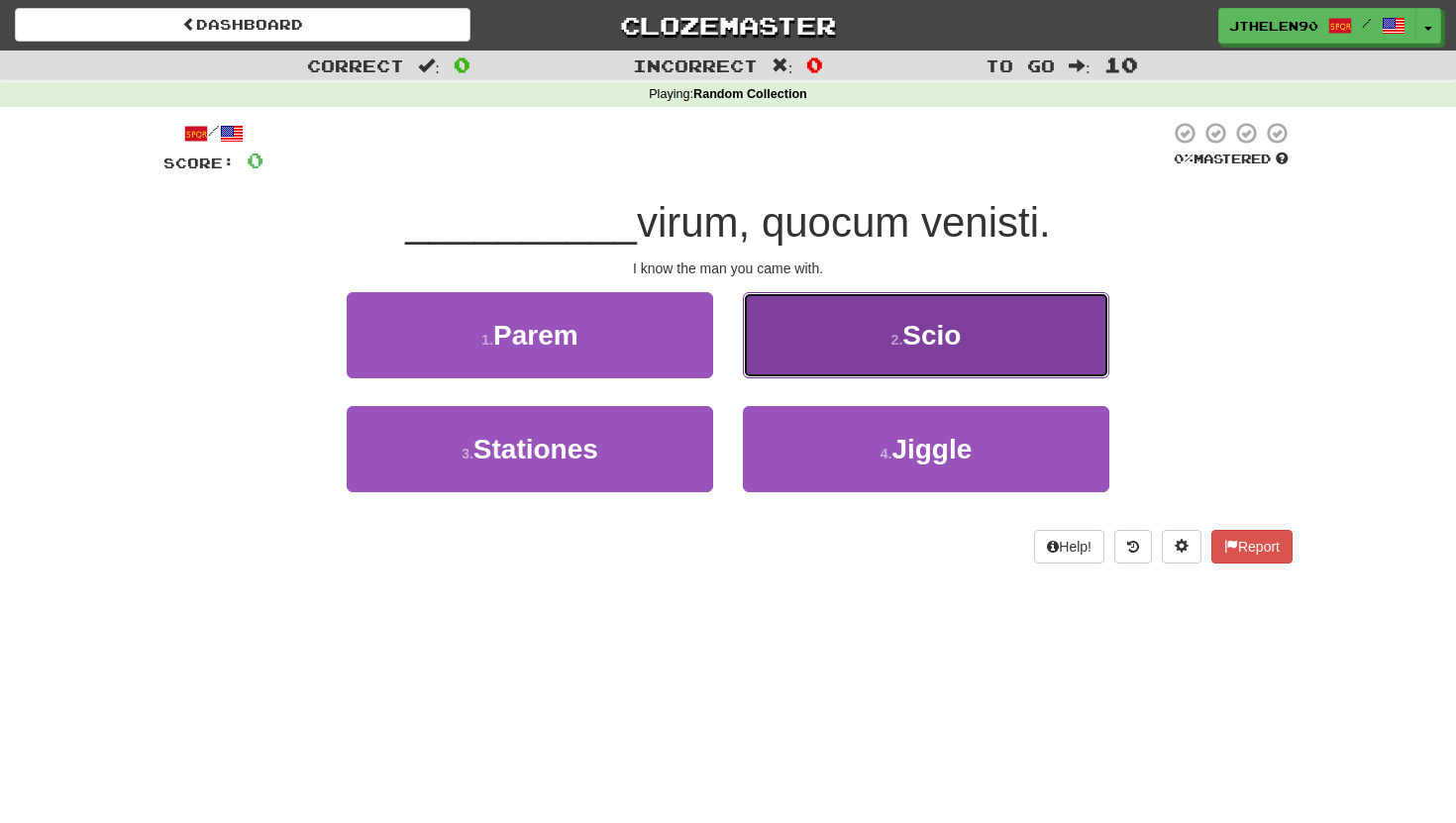 click on "2 .  Scio" at bounding box center [926, 335] 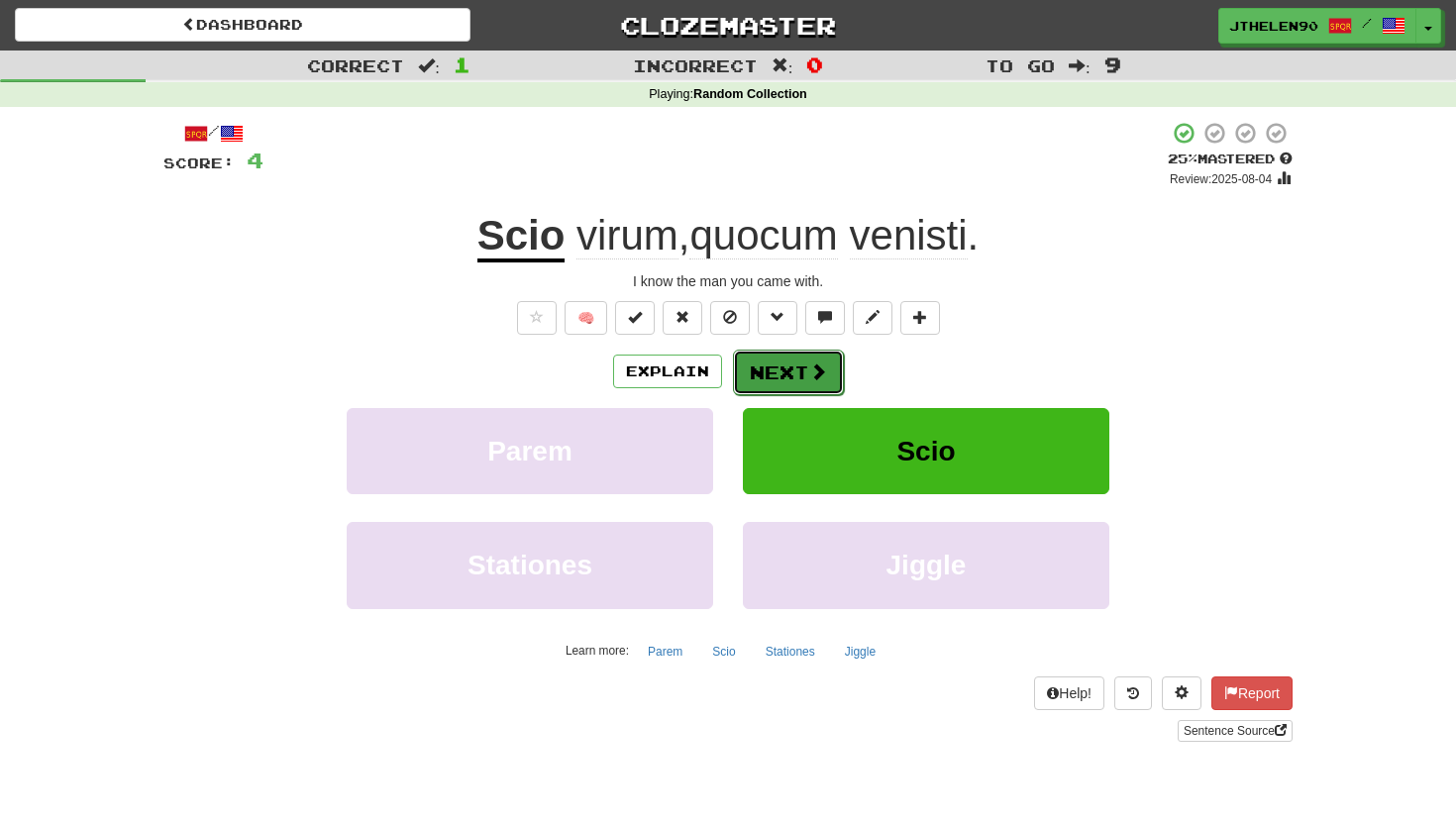 click on "Next" at bounding box center [788, 372] 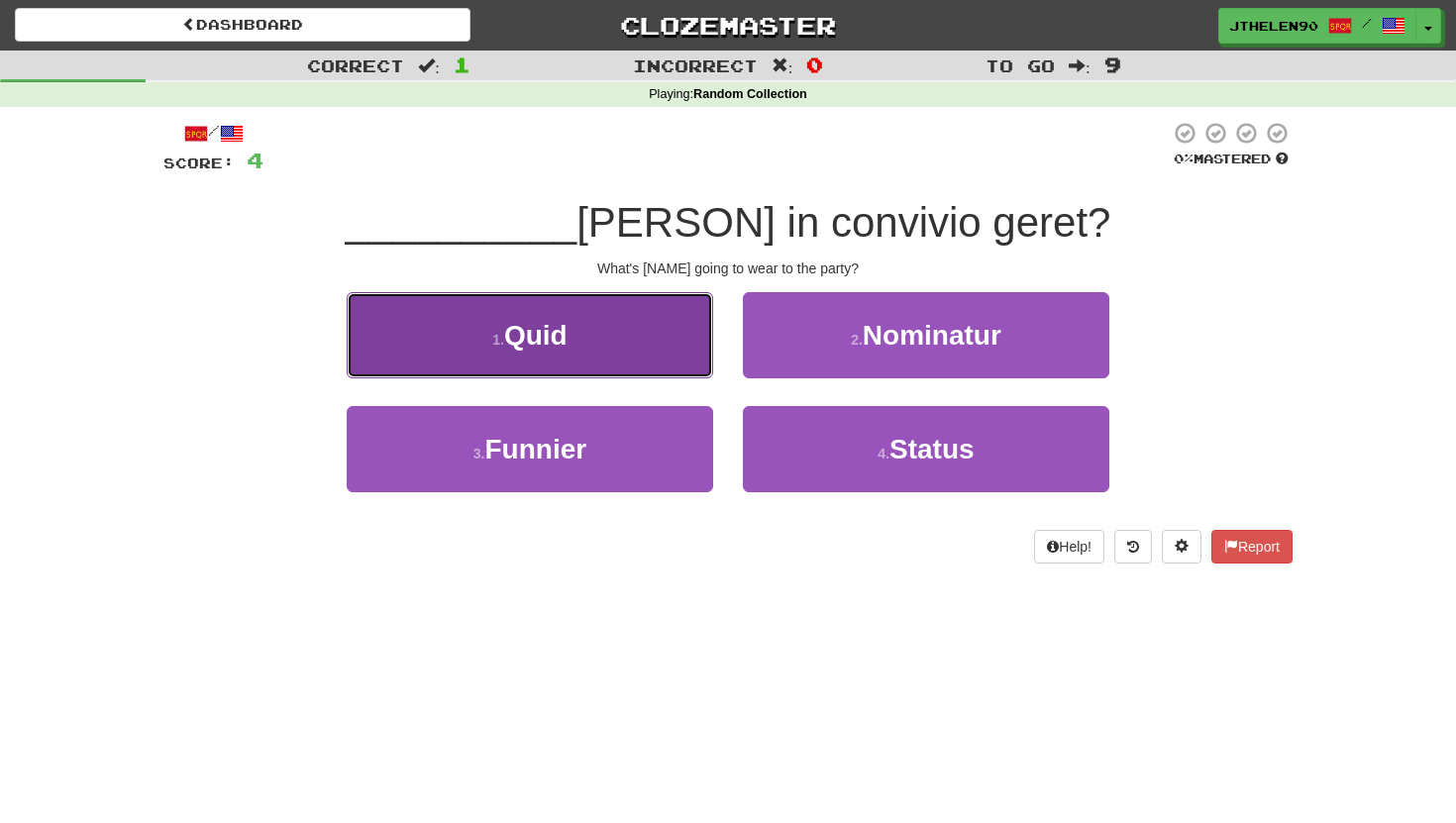 click on "1 .  Quid" at bounding box center [530, 335] 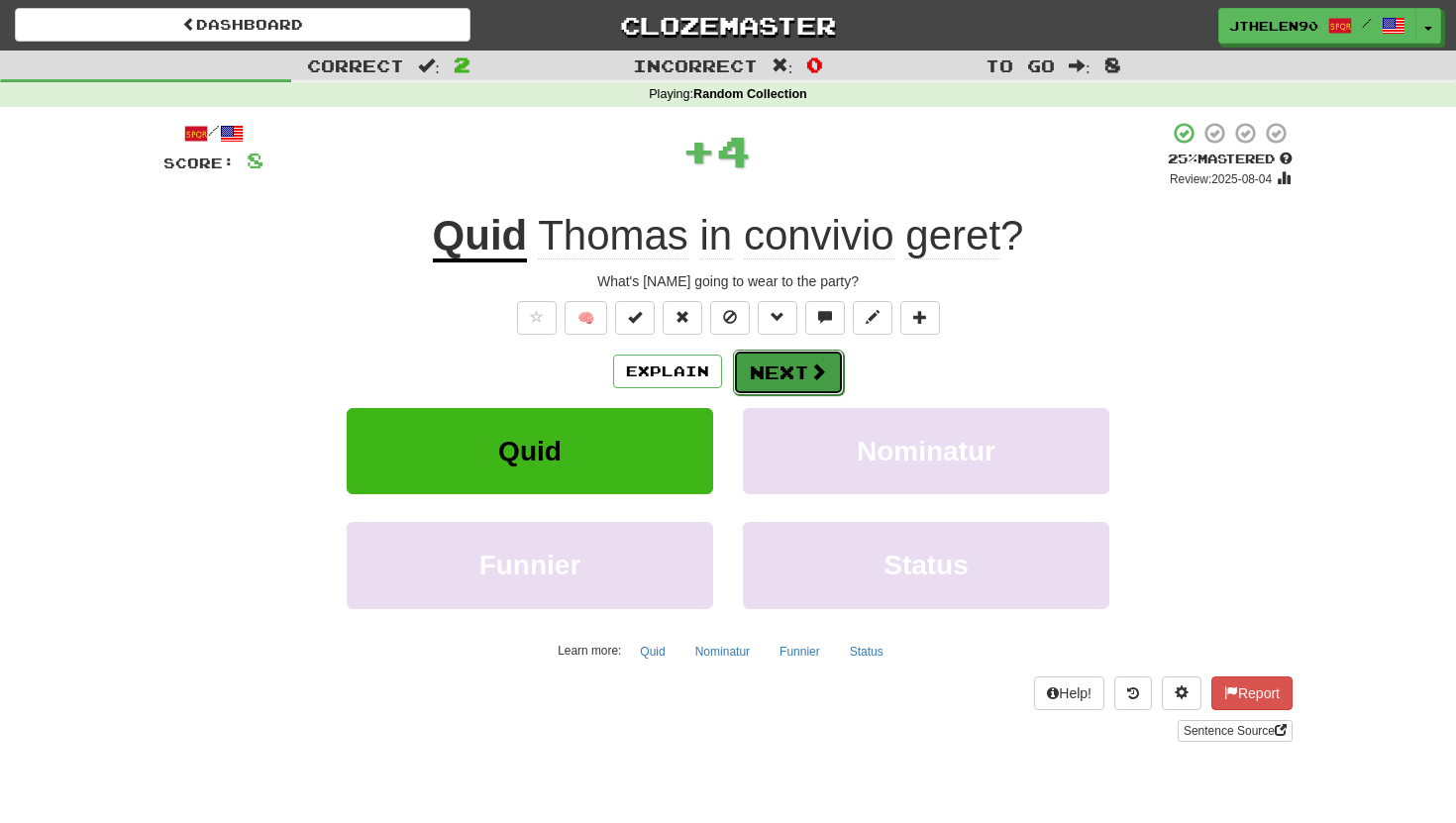click on "Next" at bounding box center (788, 372) 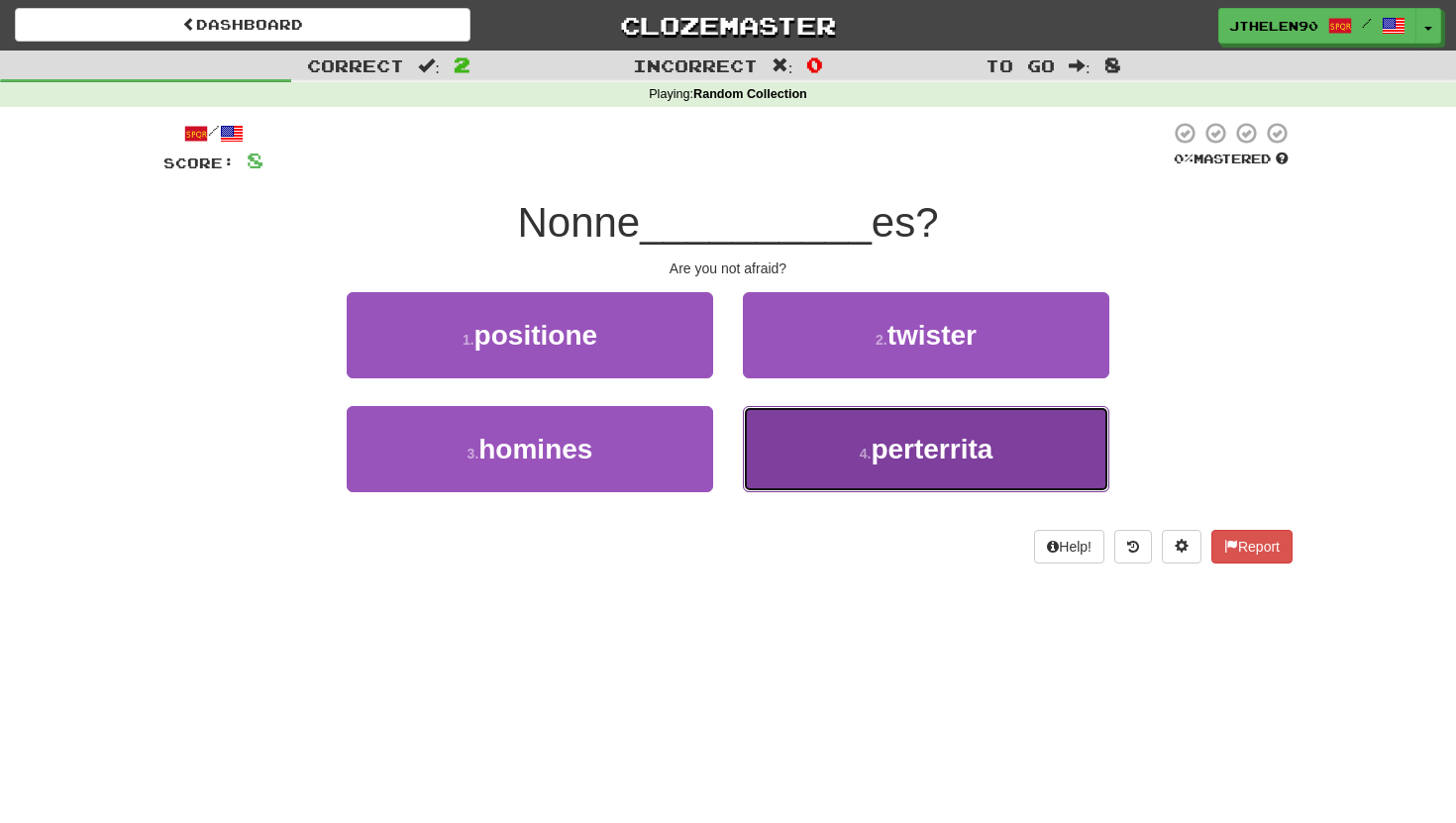 click on "4 .  perterrita" at bounding box center [926, 449] 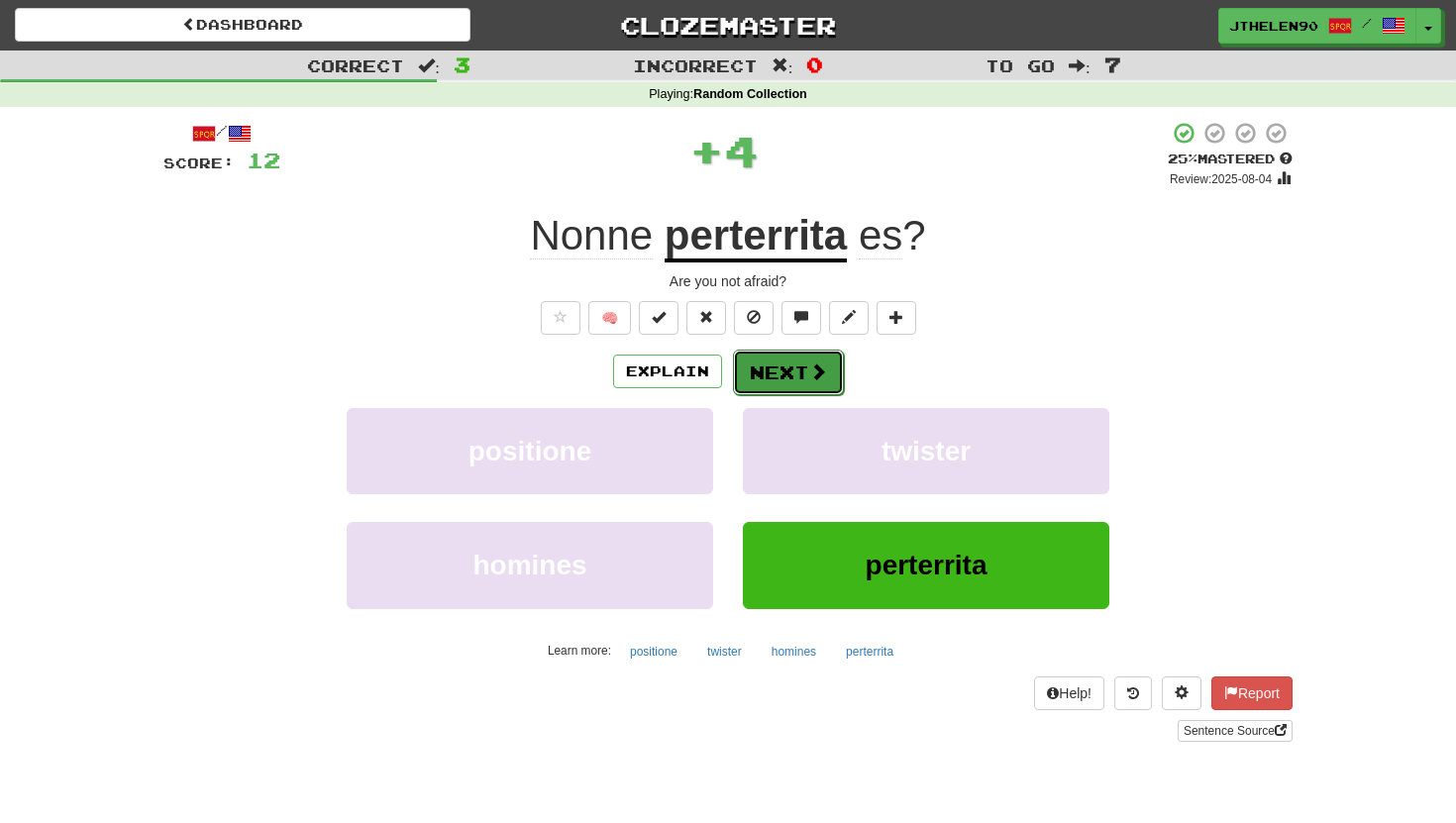 click on "Next" at bounding box center [788, 372] 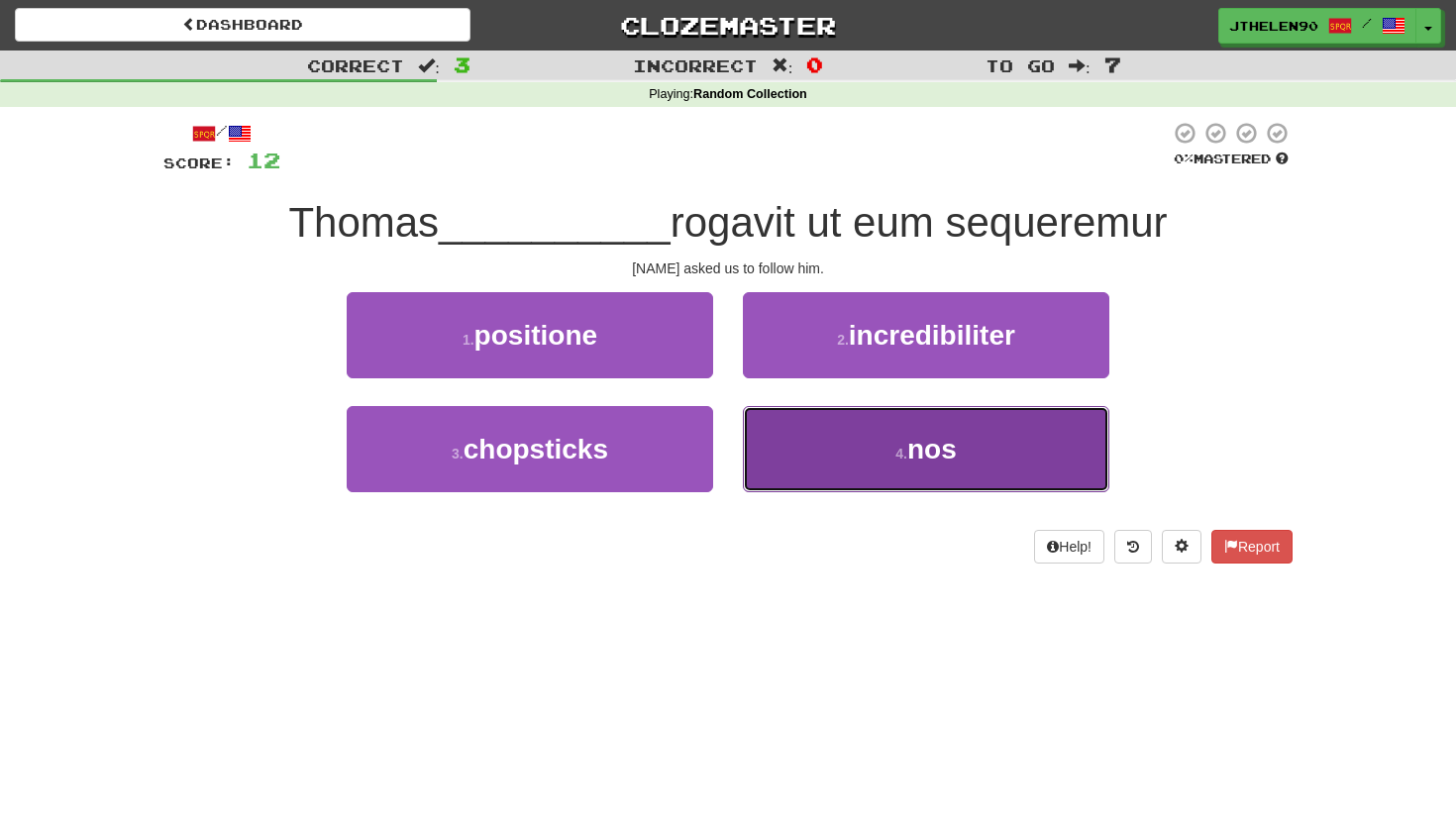 click on "4 .  nos" at bounding box center (926, 449) 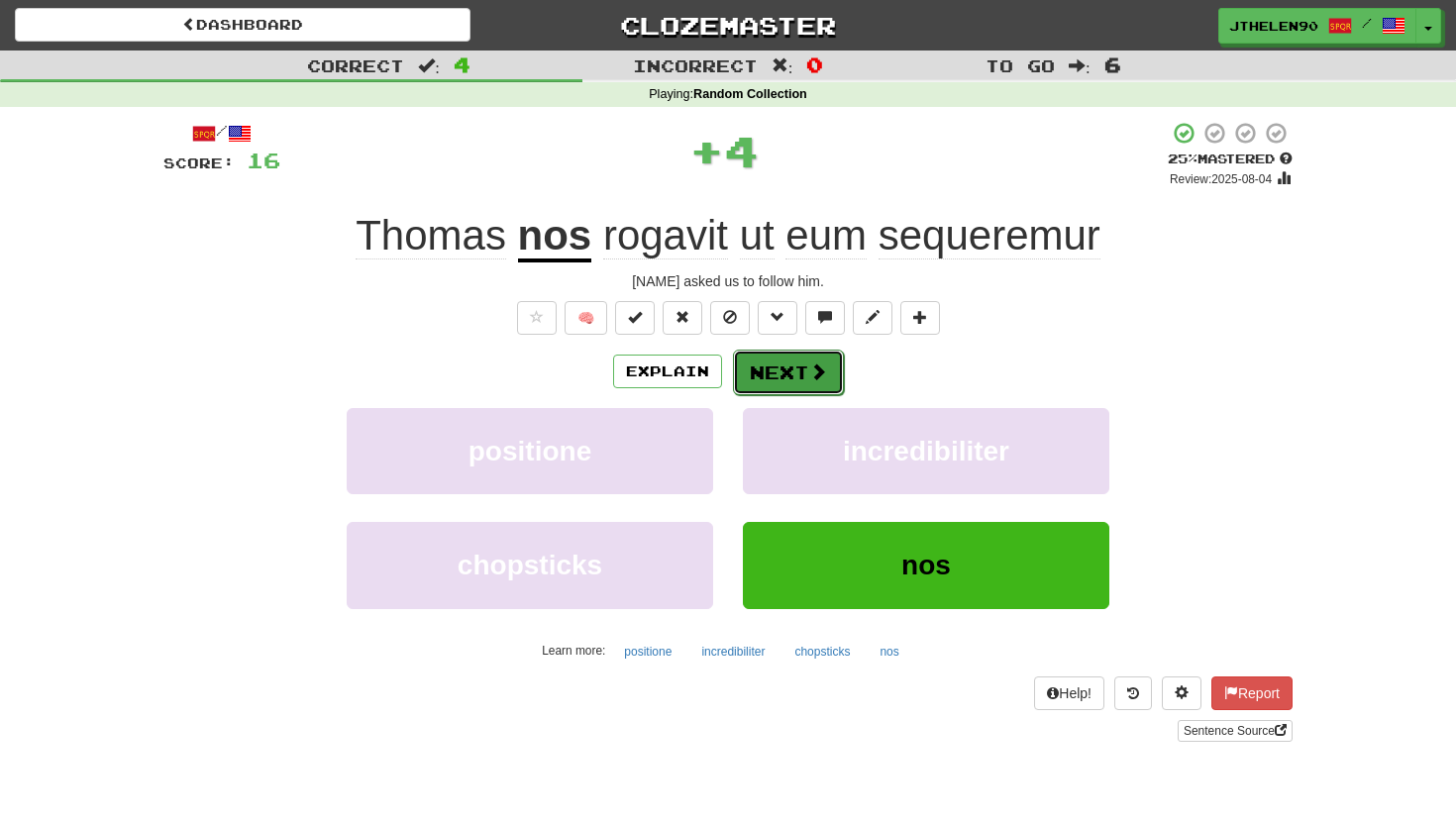 click on "Next" at bounding box center [788, 372] 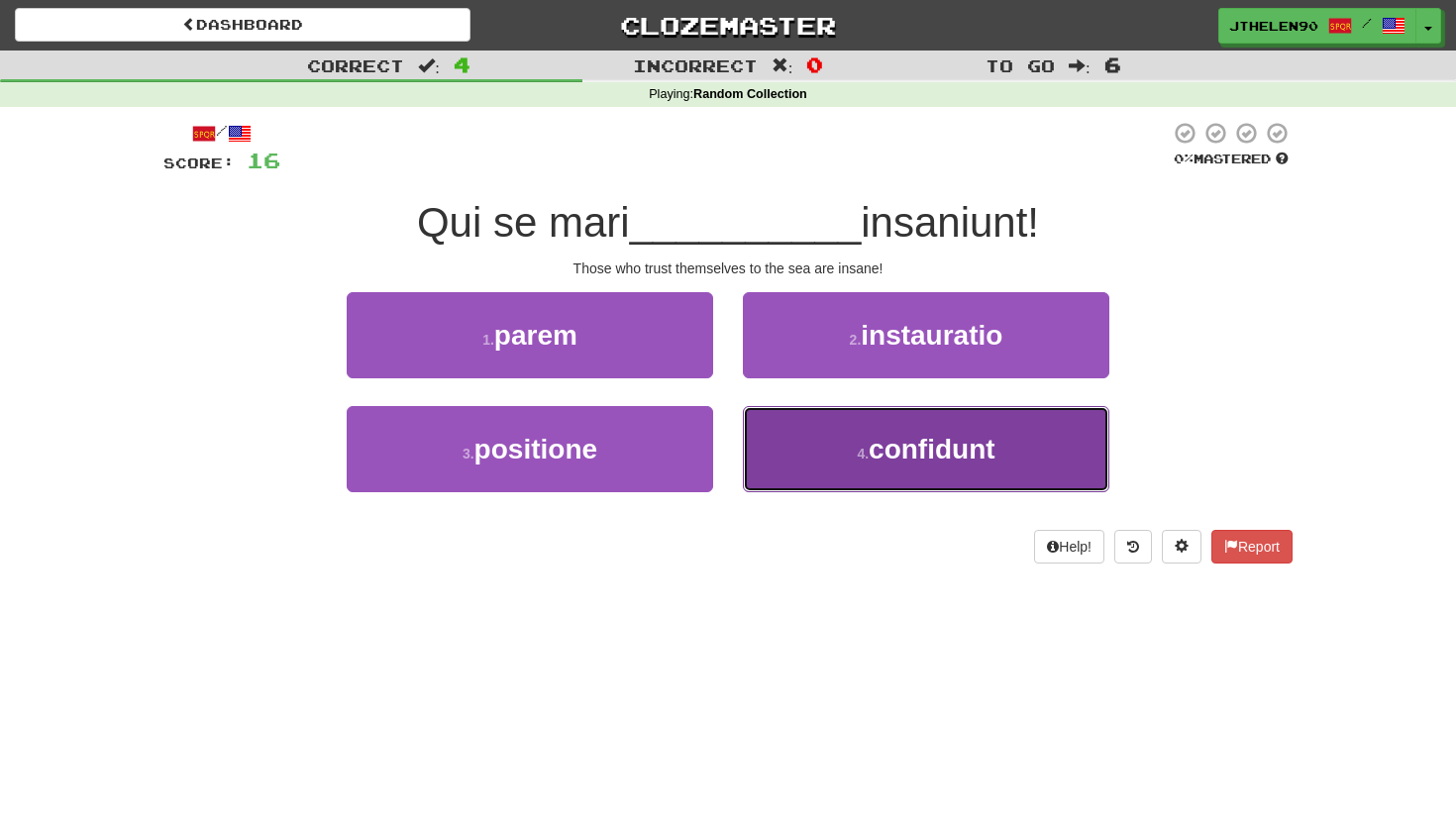 click on "confidunt" at bounding box center (932, 449) 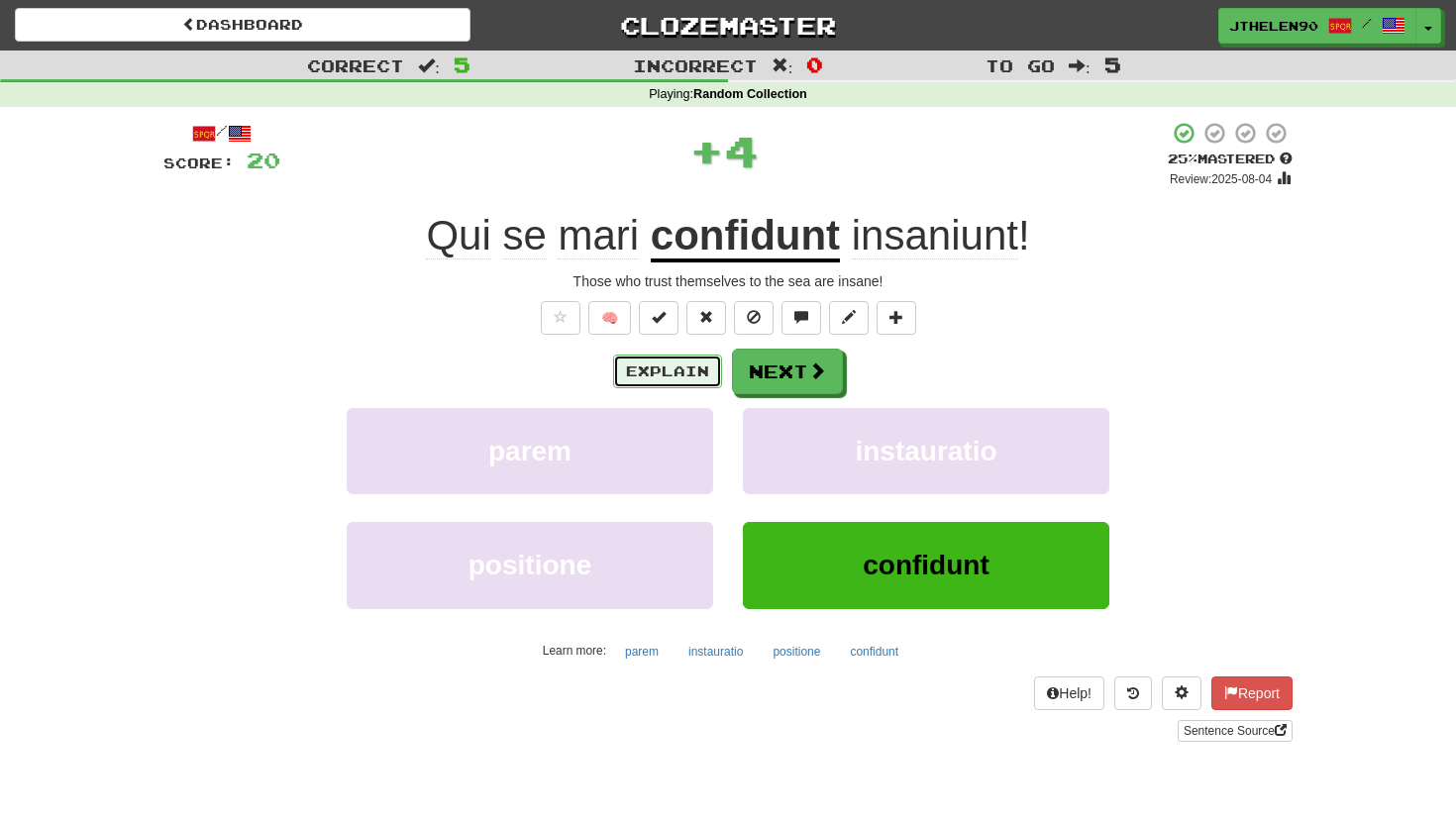 click on "Explain" at bounding box center [668, 371] 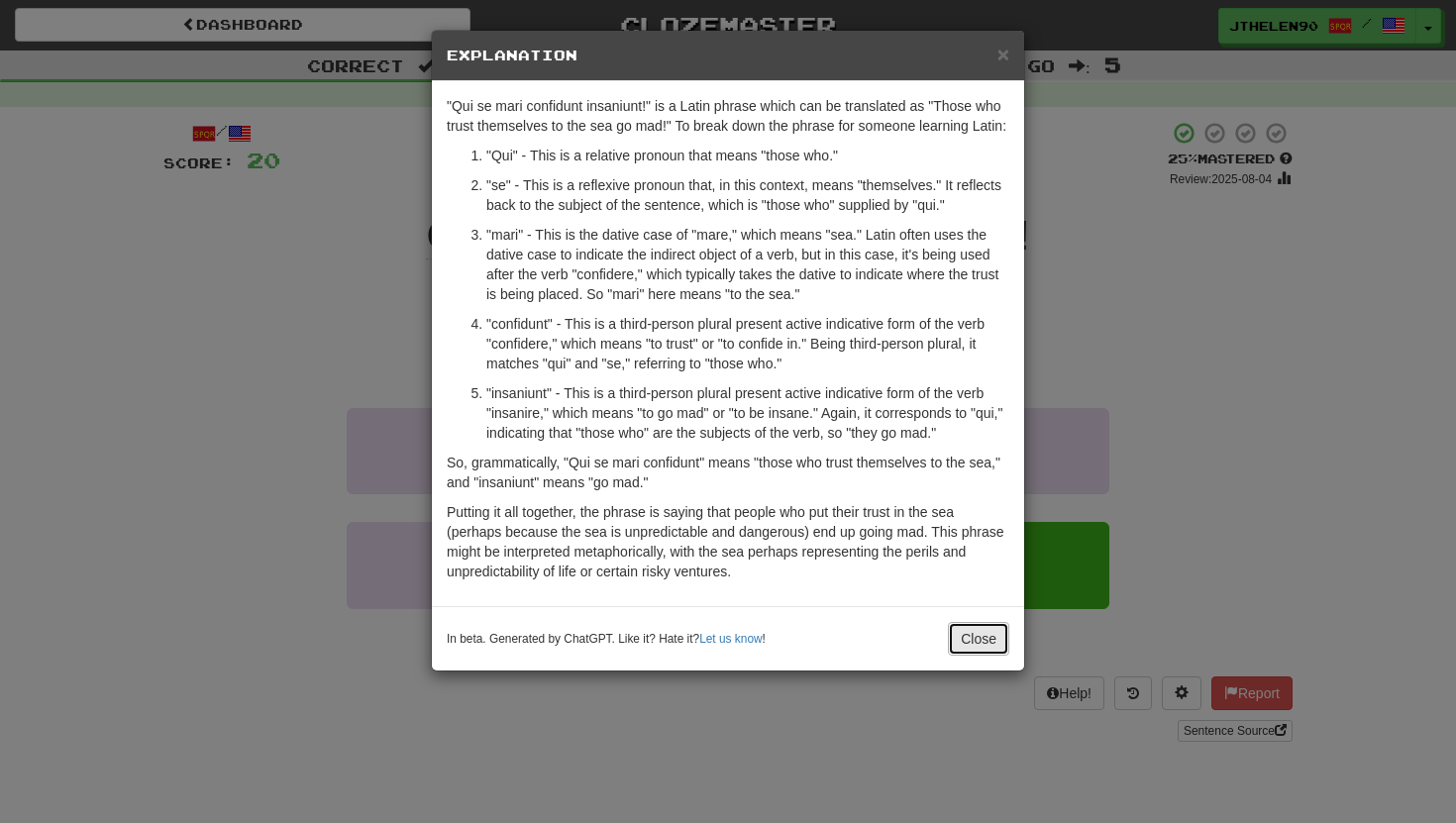 click on "Close" at bounding box center [979, 639] 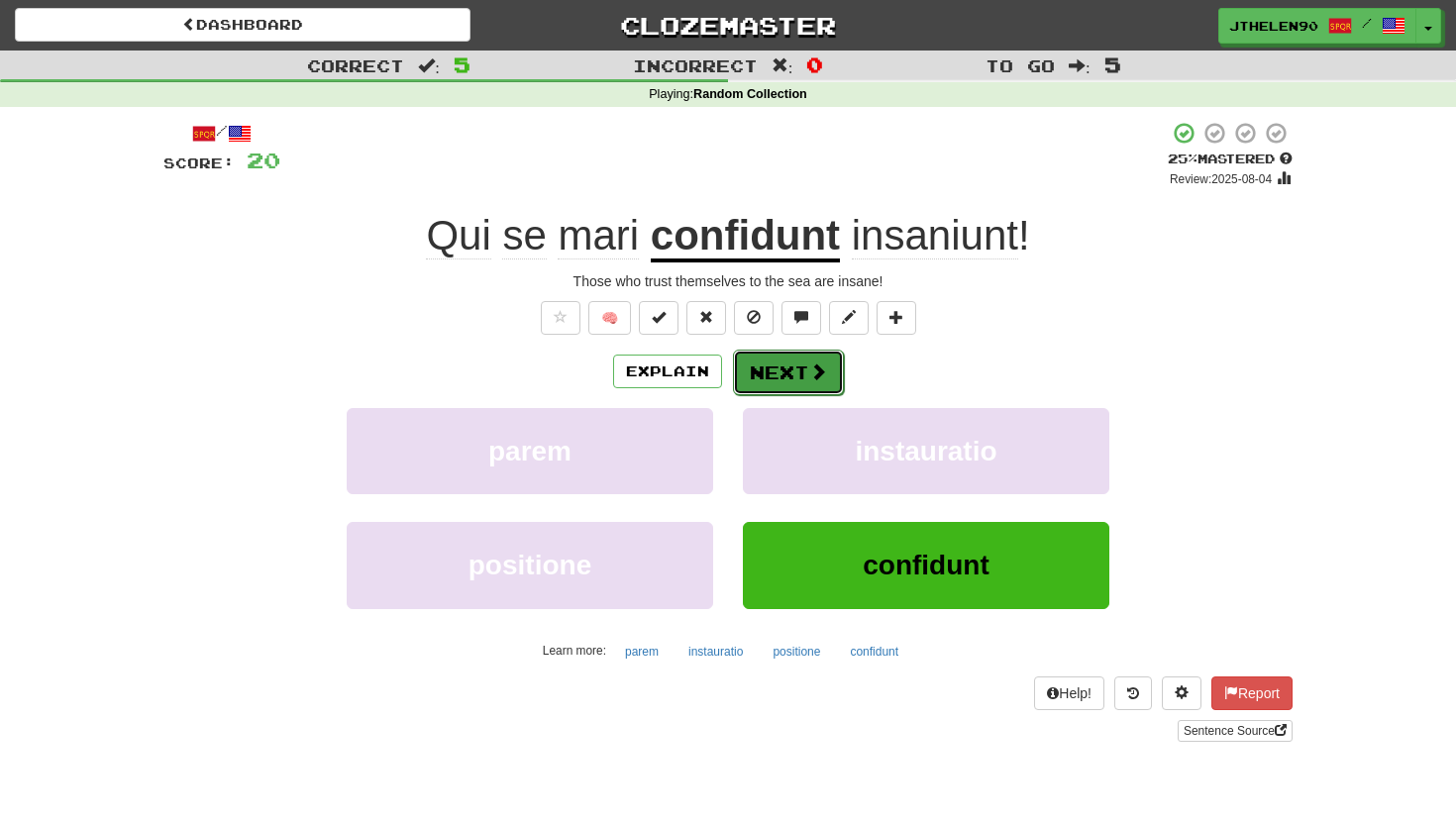 click at bounding box center [818, 371] 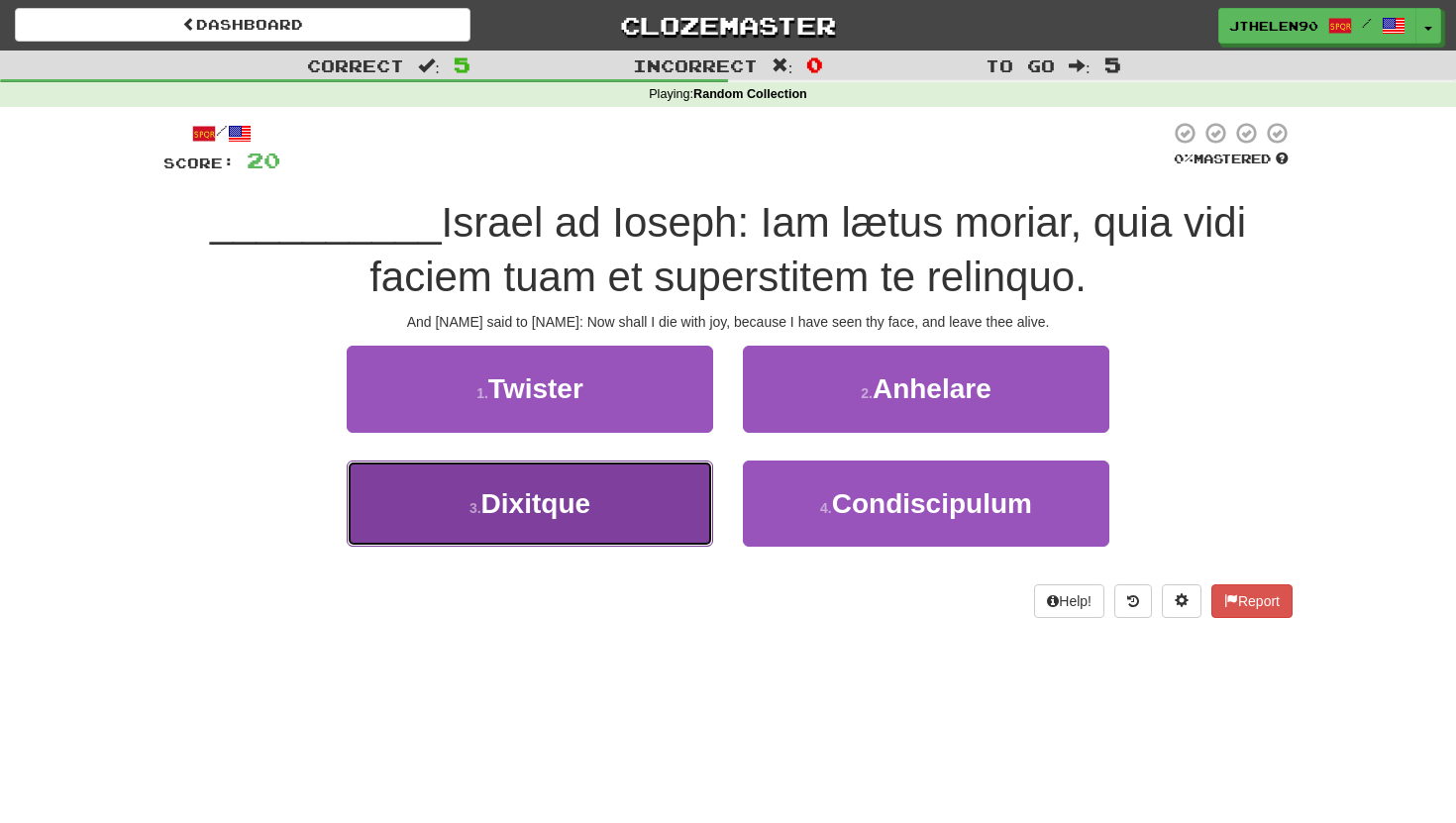 click on "Dixitque" at bounding box center (536, 503) 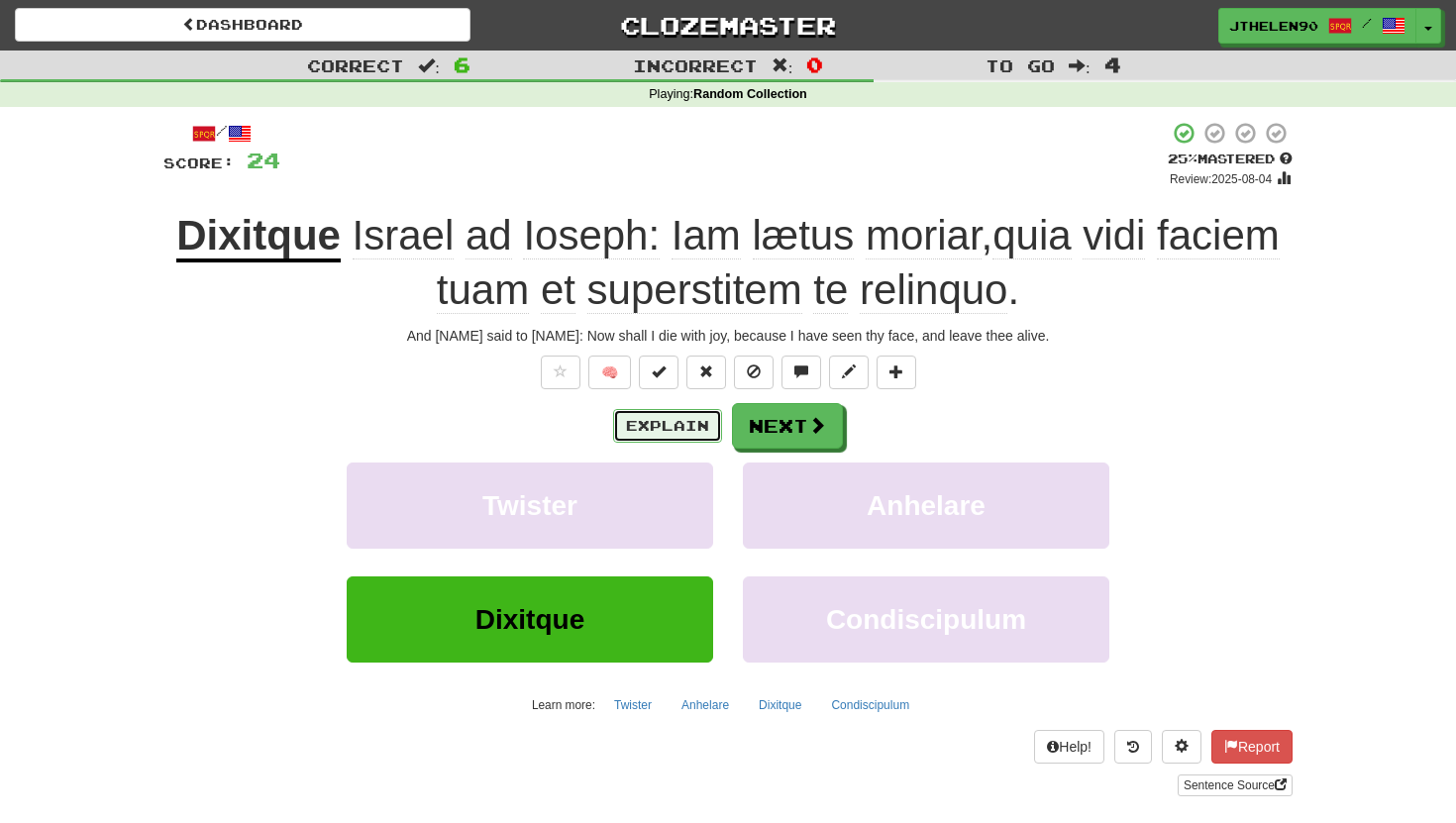 click on "Explain" at bounding box center (668, 426) 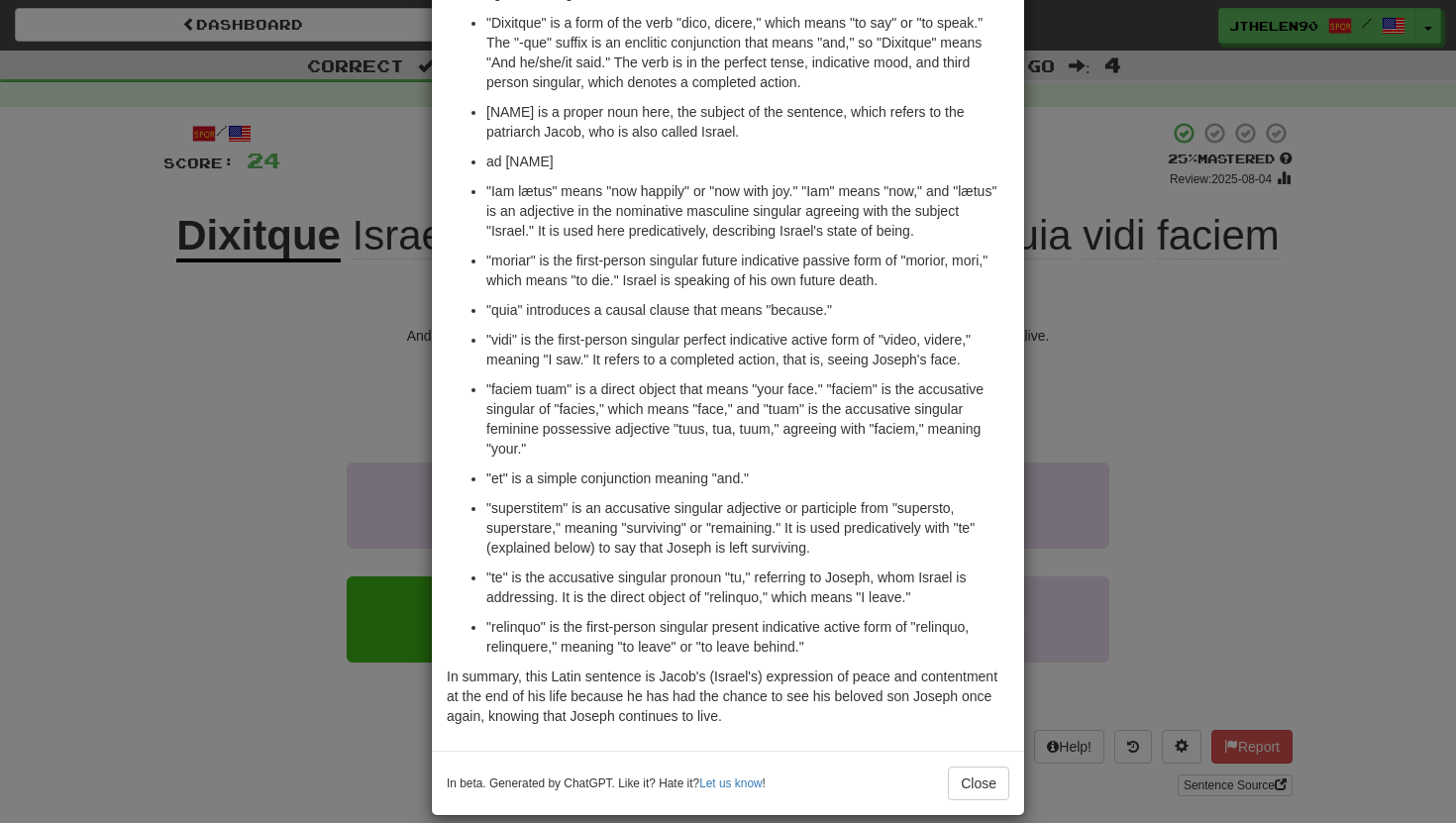 scroll, scrollTop: 225, scrollLeft: 0, axis: vertical 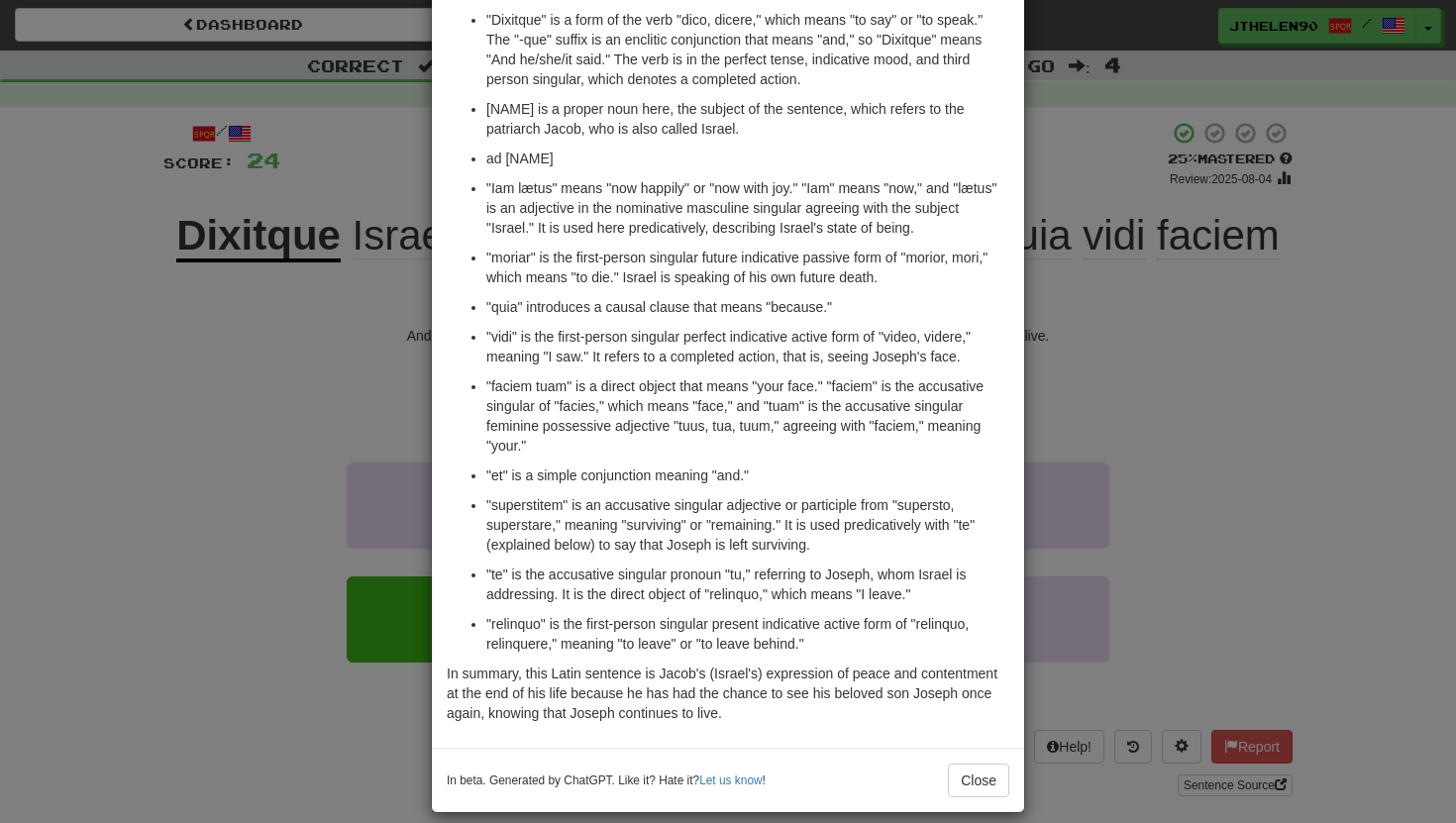 click on "× Explanation The sentence "Dixitque Israel ad Ioseph: Iam lætus moriar, quia vidi faciem tuam et superstitem te relinquo." is a Latin phrase, which can be translated into English as "And Israel said to Joseph: 'Now I will die happily, since I have seen your face and leave you surviving.'" This sentence reflects the speech of Israel (Jacob) to his son Joseph, expressing his contentment at seeing Joseph again before he dies.
Breaking down the grammar:
"Dixitque" is a form of the verb "dico, dicere," which means "to say" or "to speak." The "-que" suffix is an enclitic conjunction that means "and," so "Dixitque" means "And he/she/it said." The verb is in the perfect tense, indicative mood, and third person singular, which denotes a completed action.
"Israel" is a proper noun here, the subject of the sentence, which refers to the patriarch Jacob, who is also called Israel.
"quia" introduces a causal clause that means "because."
!" at bounding box center (728, 411) 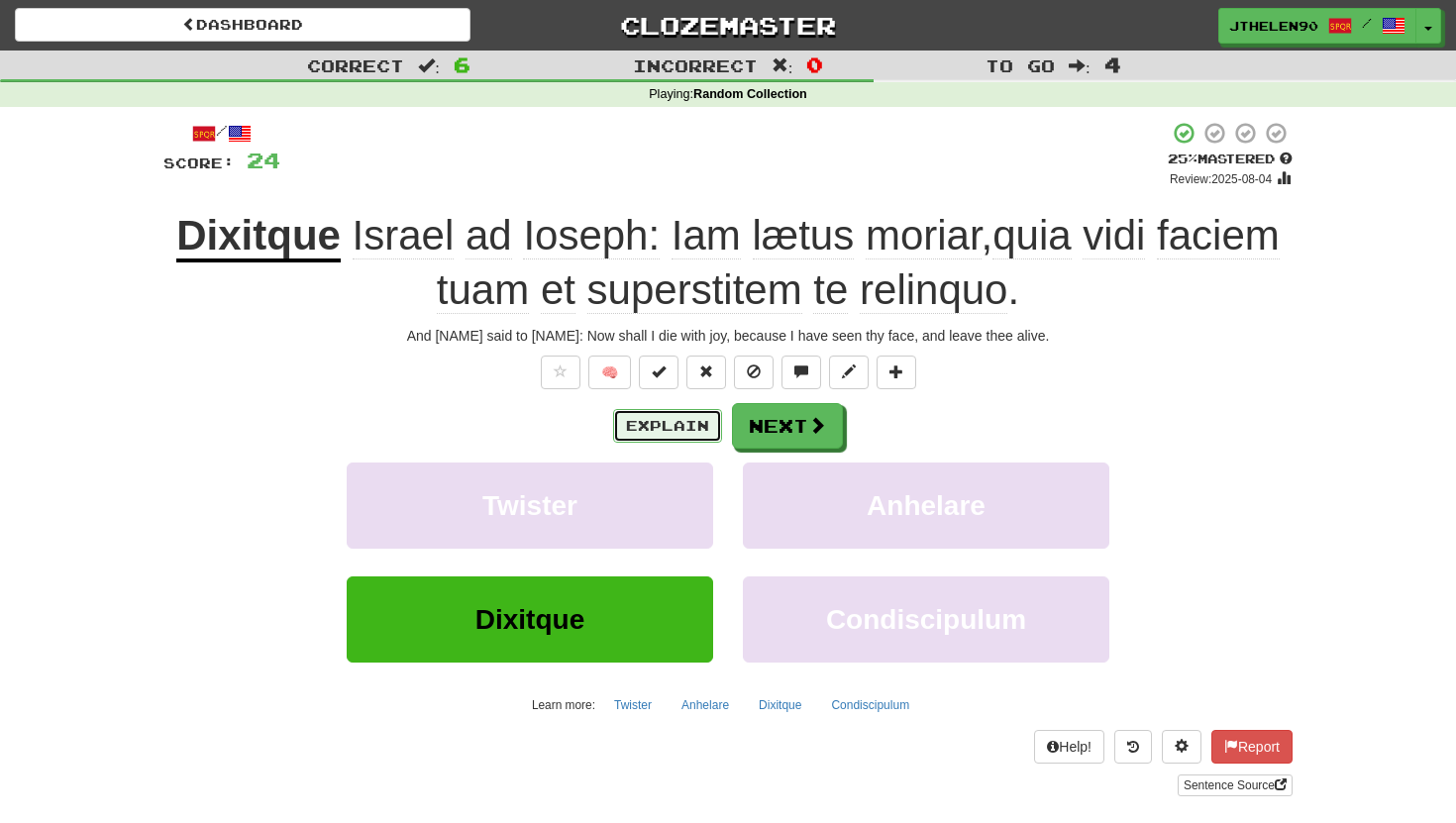 click on "Explain" at bounding box center [668, 426] 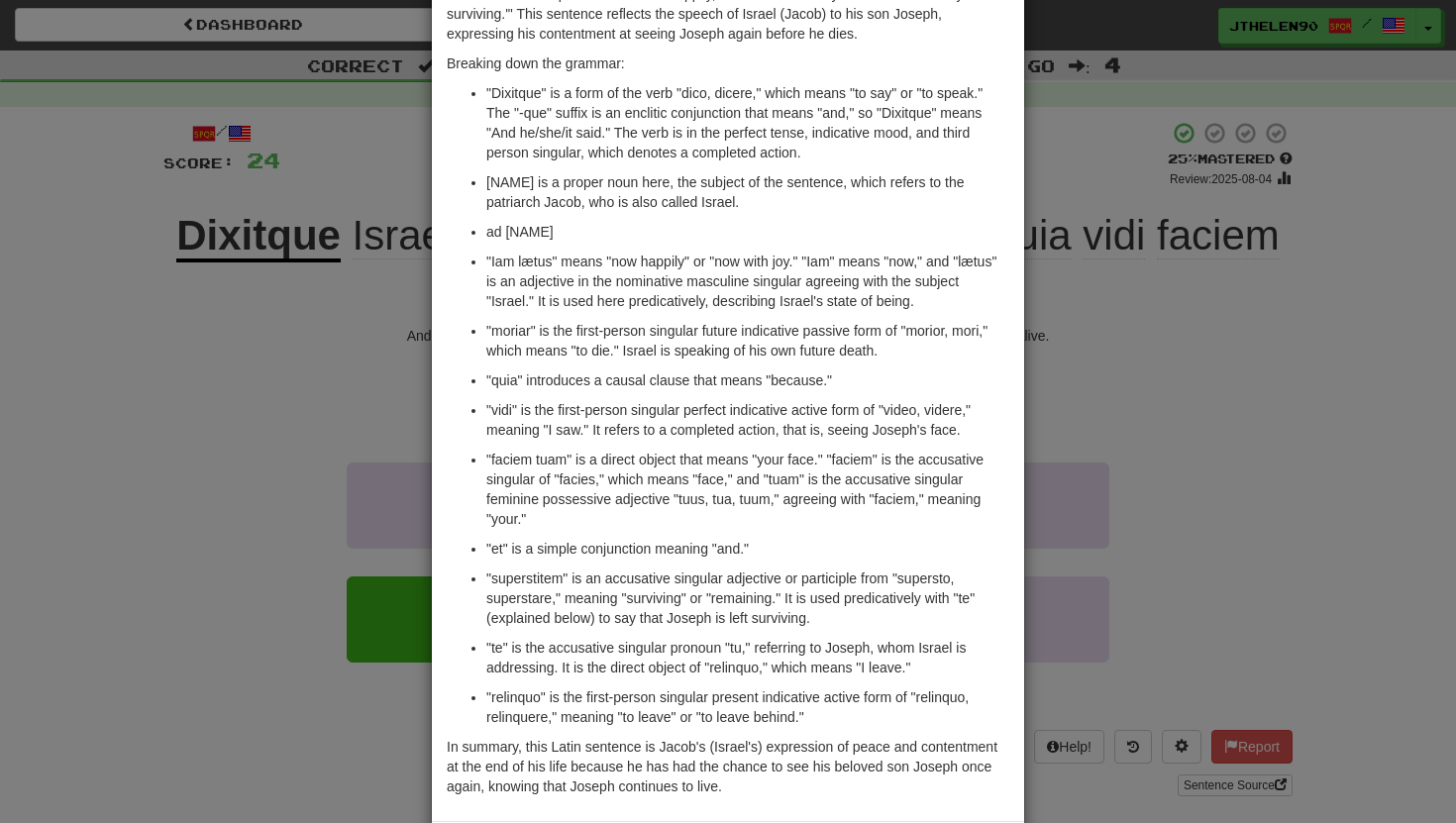 scroll, scrollTop: 159, scrollLeft: 0, axis: vertical 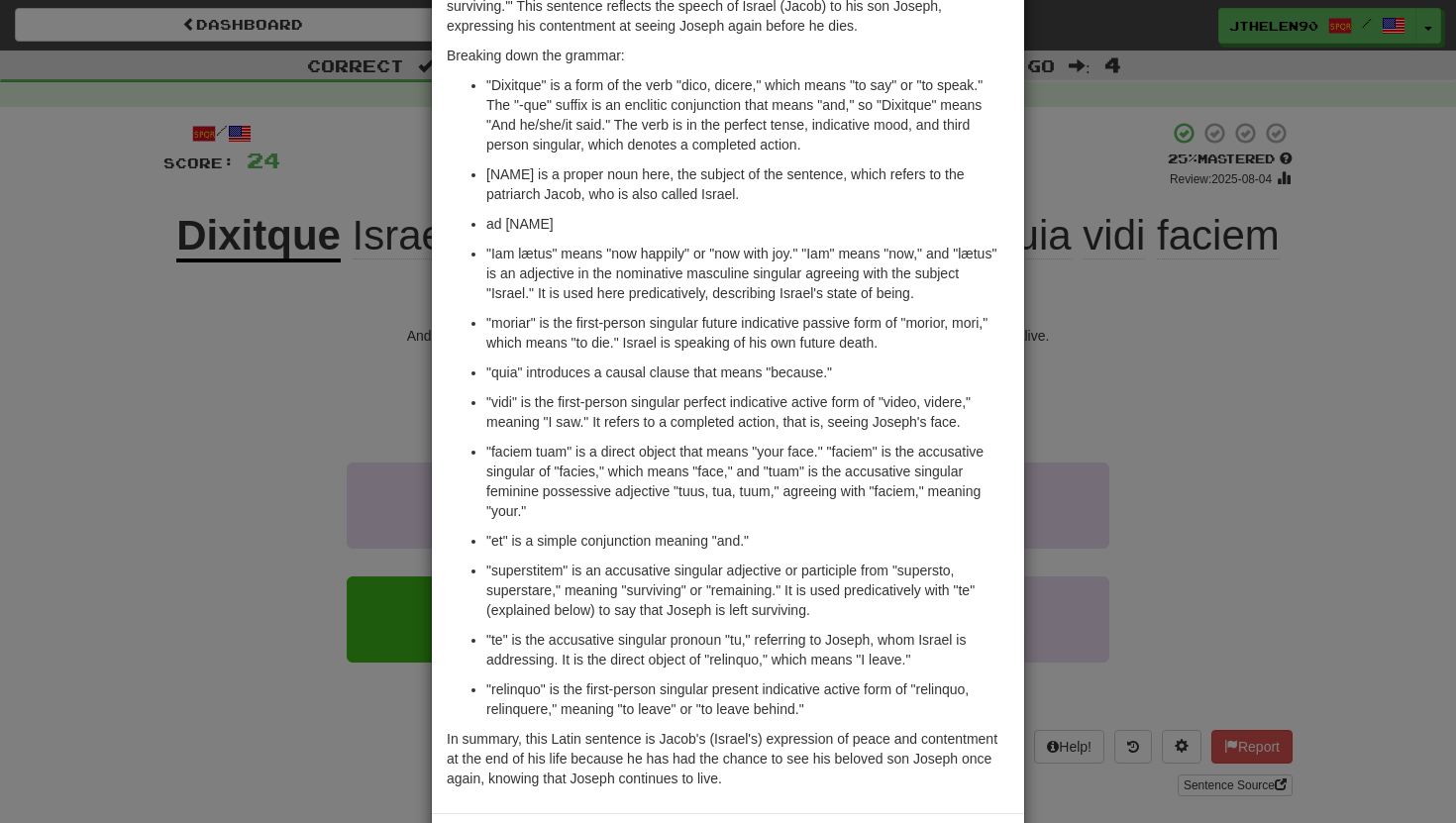 click on "× Explanation The sentence "Dixitque Israel ad Ioseph: Iam lætus moriar, quia vidi faciem tuam et superstitem te relinquo." is a Latin phrase, which can be translated into English as "And Israel said to Joseph: 'Now I will die happily, since I have seen your face and leave you surviving.'" This sentence reflects the speech of Israel (Jacob) to his son Joseph, expressing his contentment at seeing Joseph again before he dies.
Breaking down the grammar:
"Dixitque" is a form of the verb "dico, dicere," which means "to say" or "to speak." The "-que" suffix is an enclitic conjunction that means "and," so "Dixitque" means "And he/she/it said." The verb is in the perfect tense, indicative mood, and third person singular, which denotes a completed action.
"Israel" is a proper noun here, the subject of the sentence, which refers to the patriarch Jacob, who is also called Israel.
"quia" introduces a causal clause that means "because."
!" at bounding box center (728, 411) 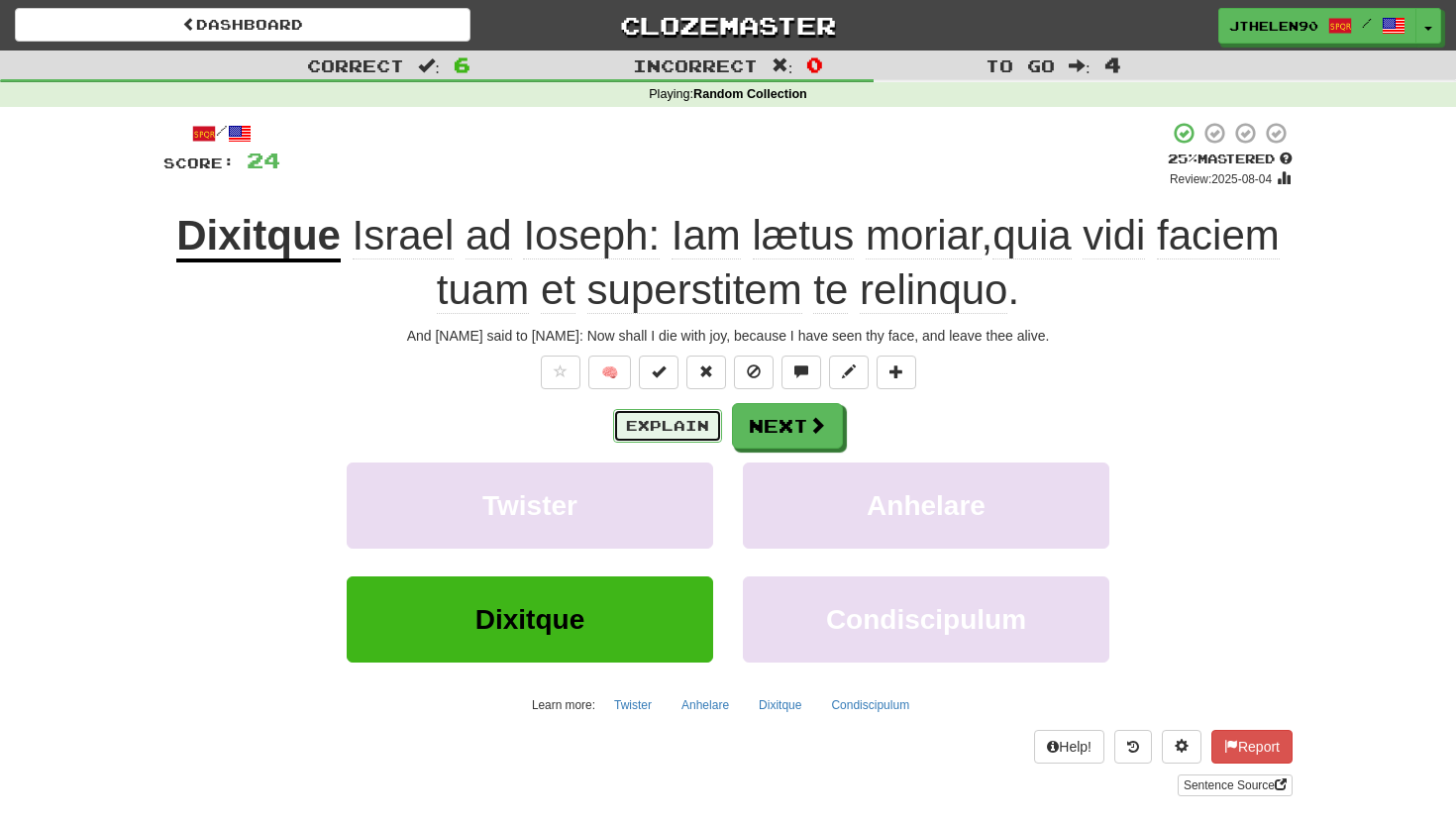 click on "Explain" at bounding box center [668, 426] 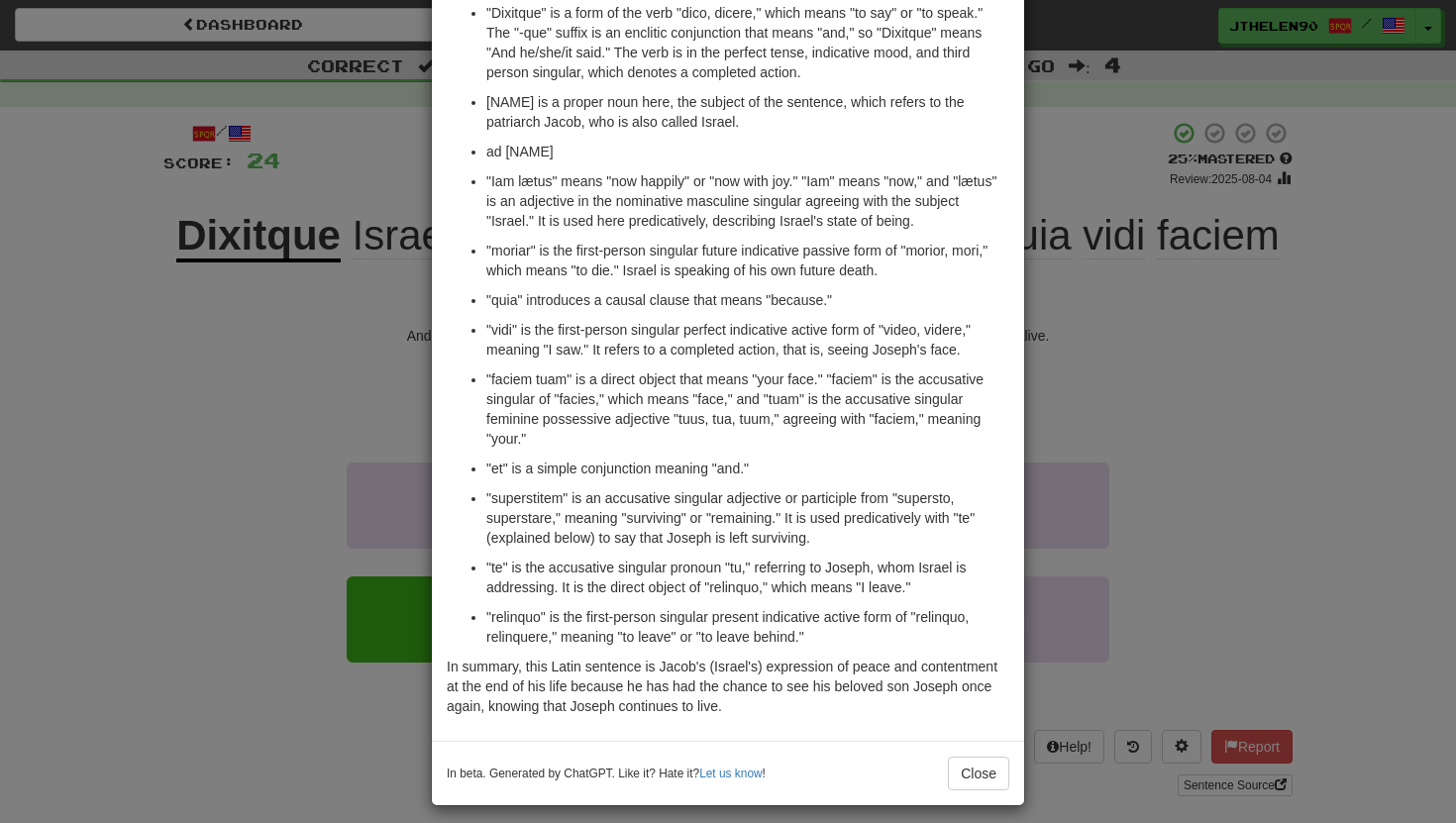 scroll, scrollTop: 237, scrollLeft: 0, axis: vertical 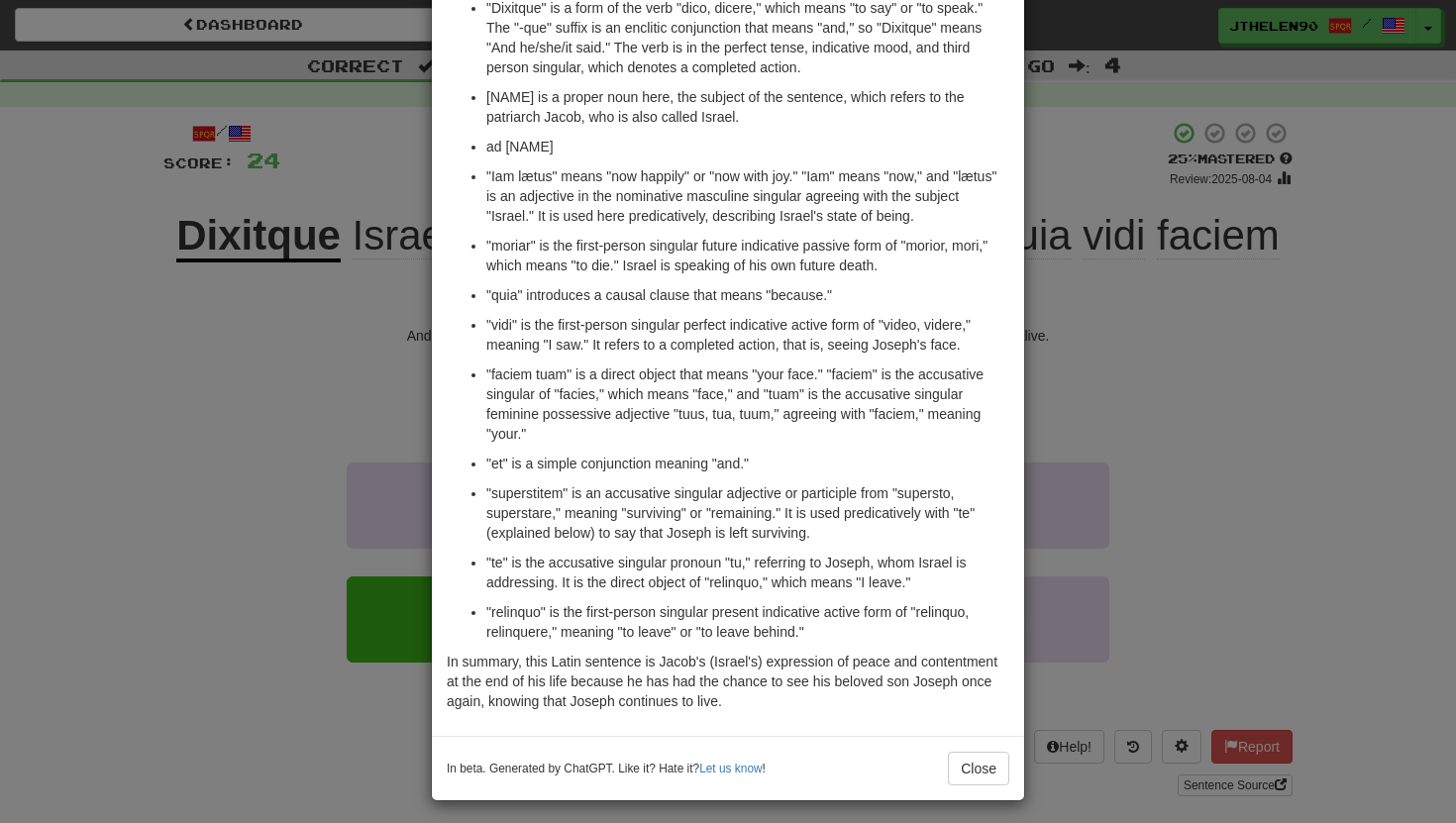 click on "× Explanation The sentence "Dixitque Israel ad Ioseph: Iam lætus moriar, quia vidi faciem tuam et superstitem te relinquo." is a Latin phrase, which can be translated into English as "And Israel said to Joseph: 'Now I will die happily, since I have seen your face and leave you surviving.'" This sentence reflects the speech of Israel (Jacob) to his son Joseph, expressing his contentment at seeing Joseph again before he dies.
Breaking down the grammar:
"Dixitque" is a form of the verb "dico, dicere," which means "to say" or "to speak." The "-que" suffix is an enclitic conjunction that means "and," so "Dixitque" means "And he/she/it said." The verb is in the perfect tense, indicative mood, and third person singular, which denotes a completed action.
"Israel" is a proper noun here, the subject of the sentence, which refers to the patriarch Jacob, who is also called Israel.
"quia" introduces a causal clause that means "because."
!" at bounding box center (728, 411) 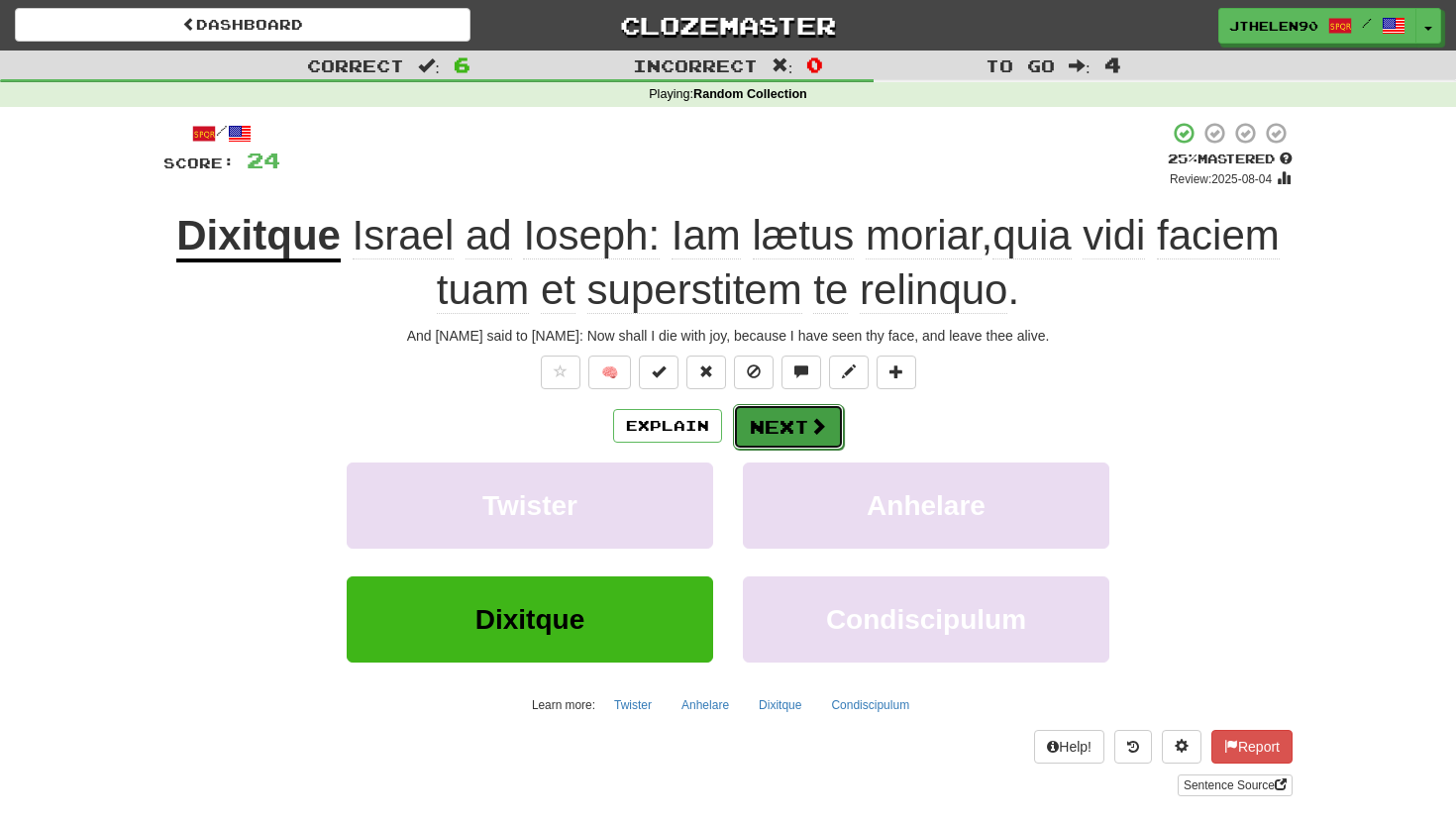 click on "Next" at bounding box center [788, 427] 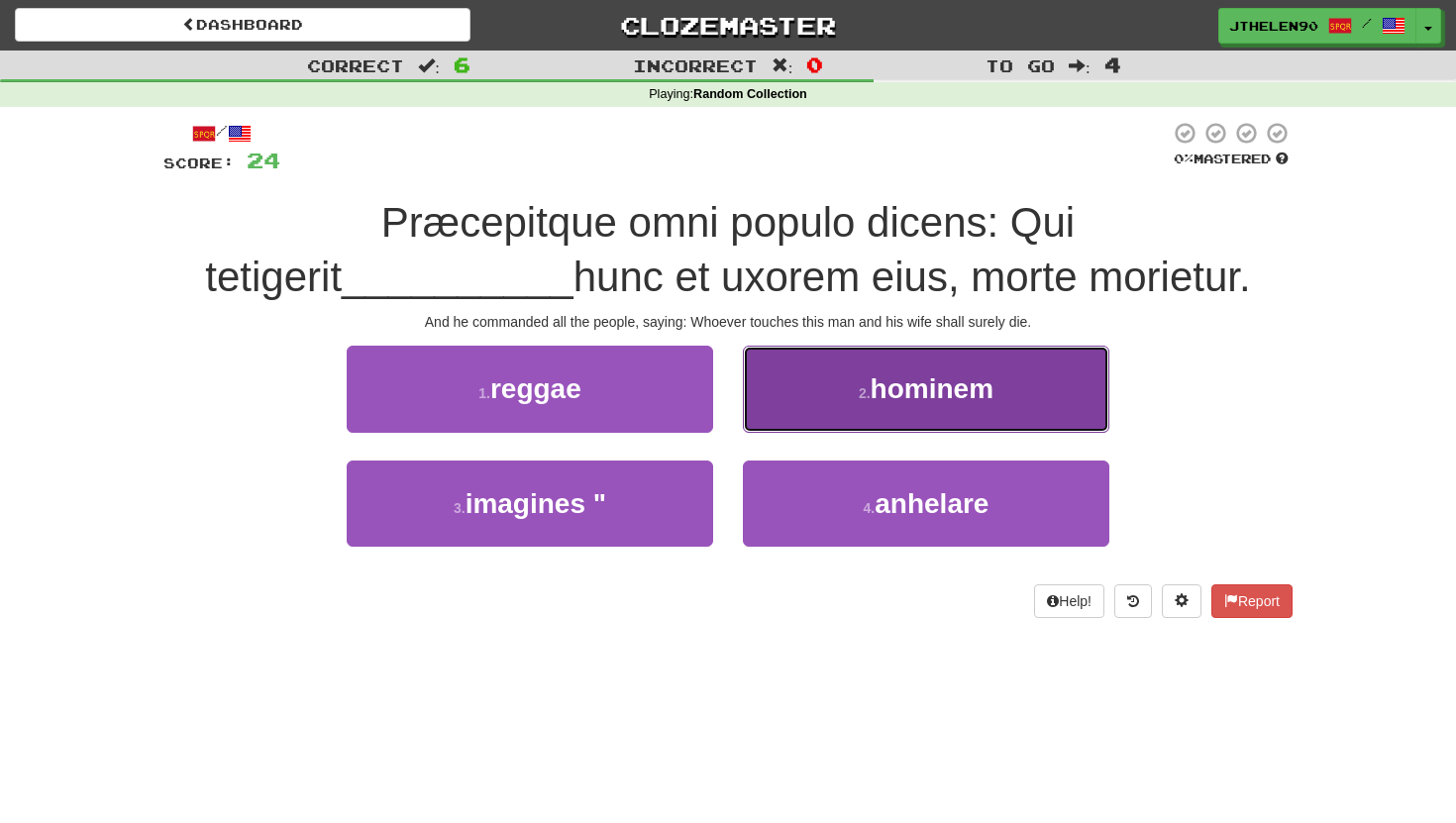 click on "hominem" at bounding box center [932, 388] 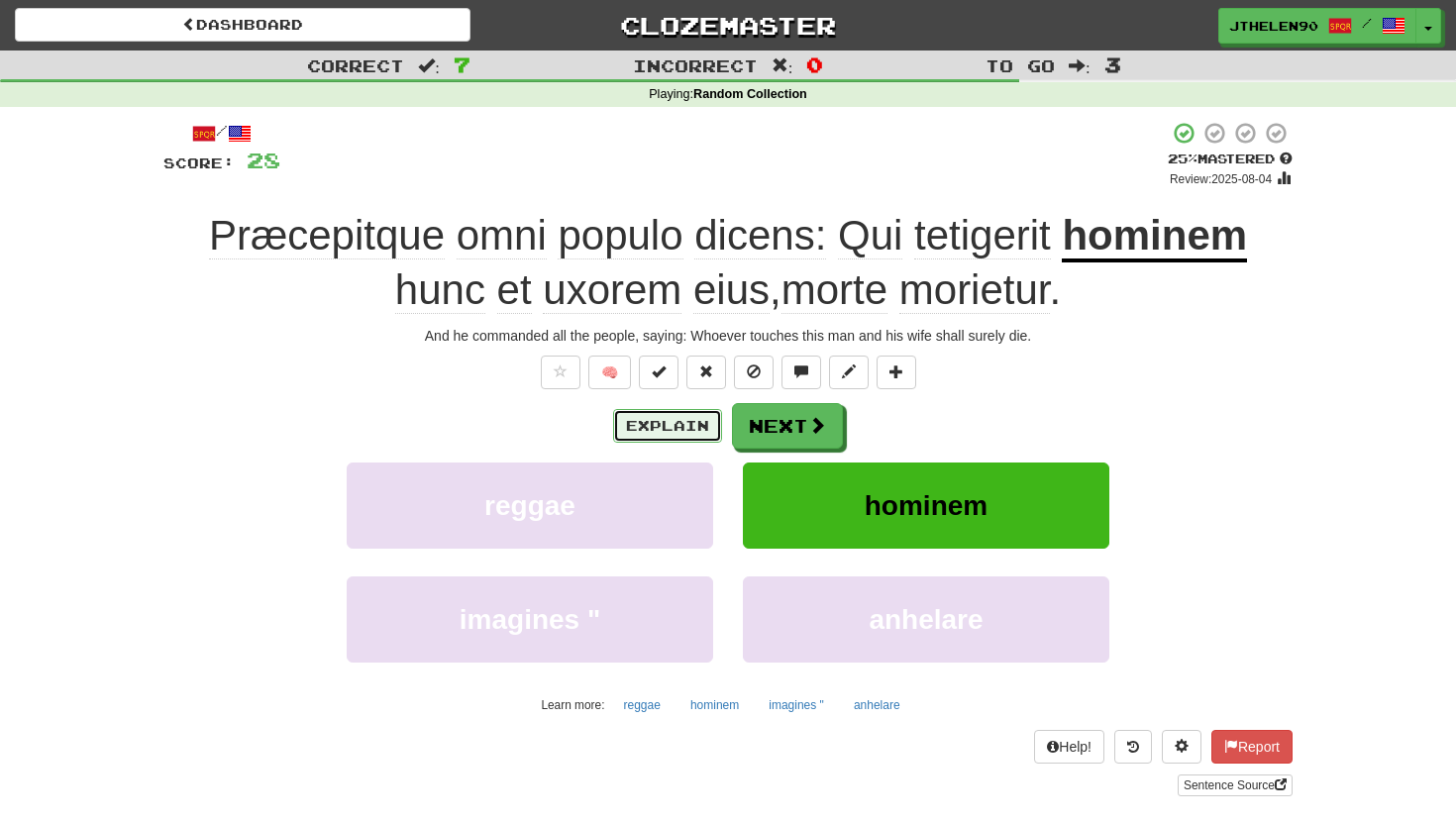 click on "Explain" at bounding box center (668, 426) 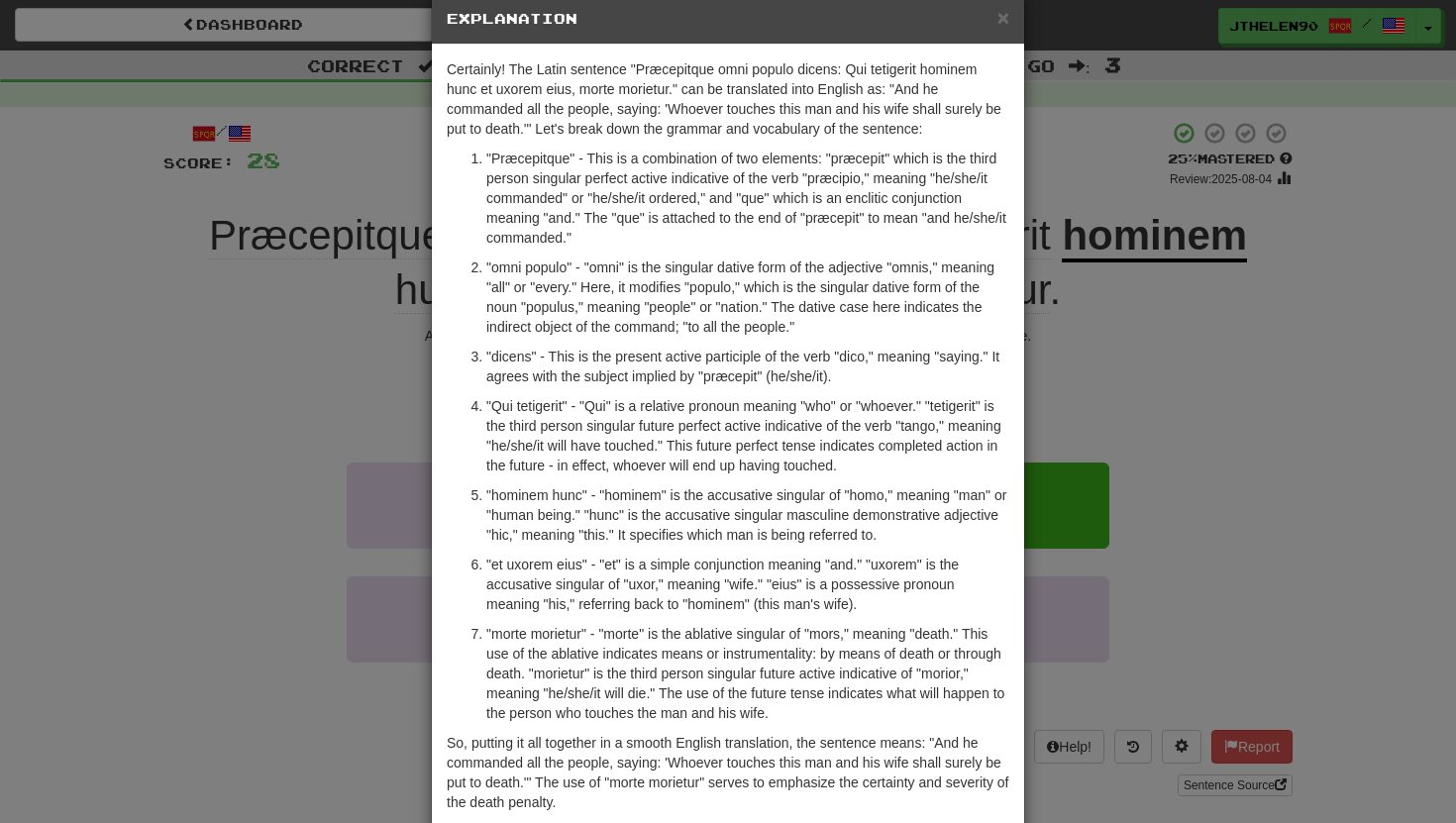 scroll, scrollTop: 49, scrollLeft: 0, axis: vertical 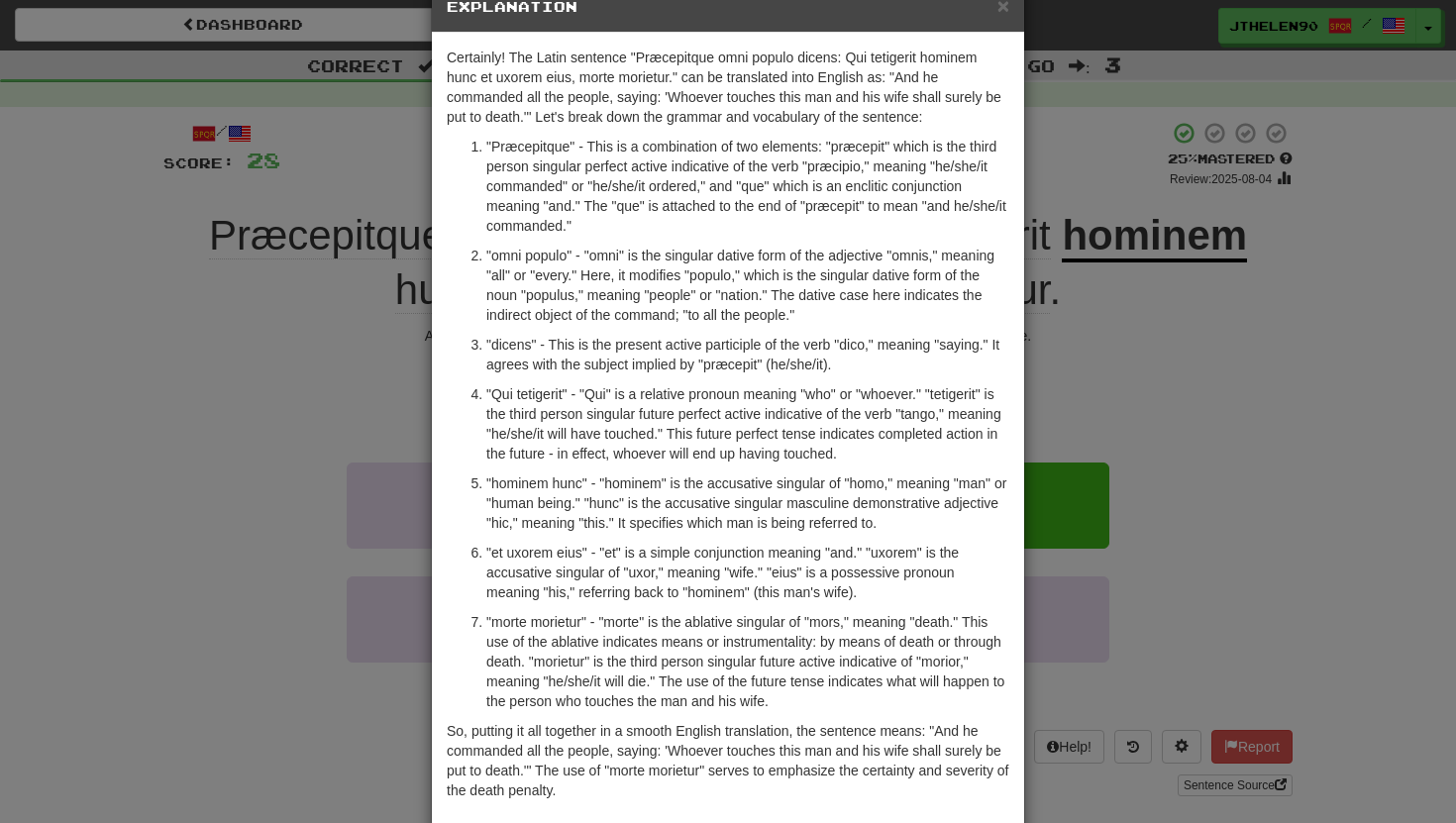 click on "× Explanation Certainly! The Latin sentence "Præcepitque omni populo dicens: Qui tetigerit hominem hunc et uxorem eius, morte morietur." can be translated into English as: "And he commanded all the people, saying: 'Whoever touches this man and his wife shall surely be put to death.'" Let's break down the grammar and vocabulary of the sentence:
"Præcepitque" - This is a combination of two elements: "præcepit" which is the third person singular perfect active indicative of the verb "præcipio," meaning "he/she/it commanded" or "he/she/it ordered," and "que" which is an enclitic conjunction meaning "and." The "que" is attached to the end of "præcepit" to mean "and he/she/it commanded."
"omni populo" - "omni" is the singular dative form of the adjective "omnis," meaning "all" or "every." Here, it modifies "populo," which is the singular dative form of the noun "populus," meaning "people" or "nation." The dative case here indicates the indirect object of the command; "to all the people."" at bounding box center [728, 411] 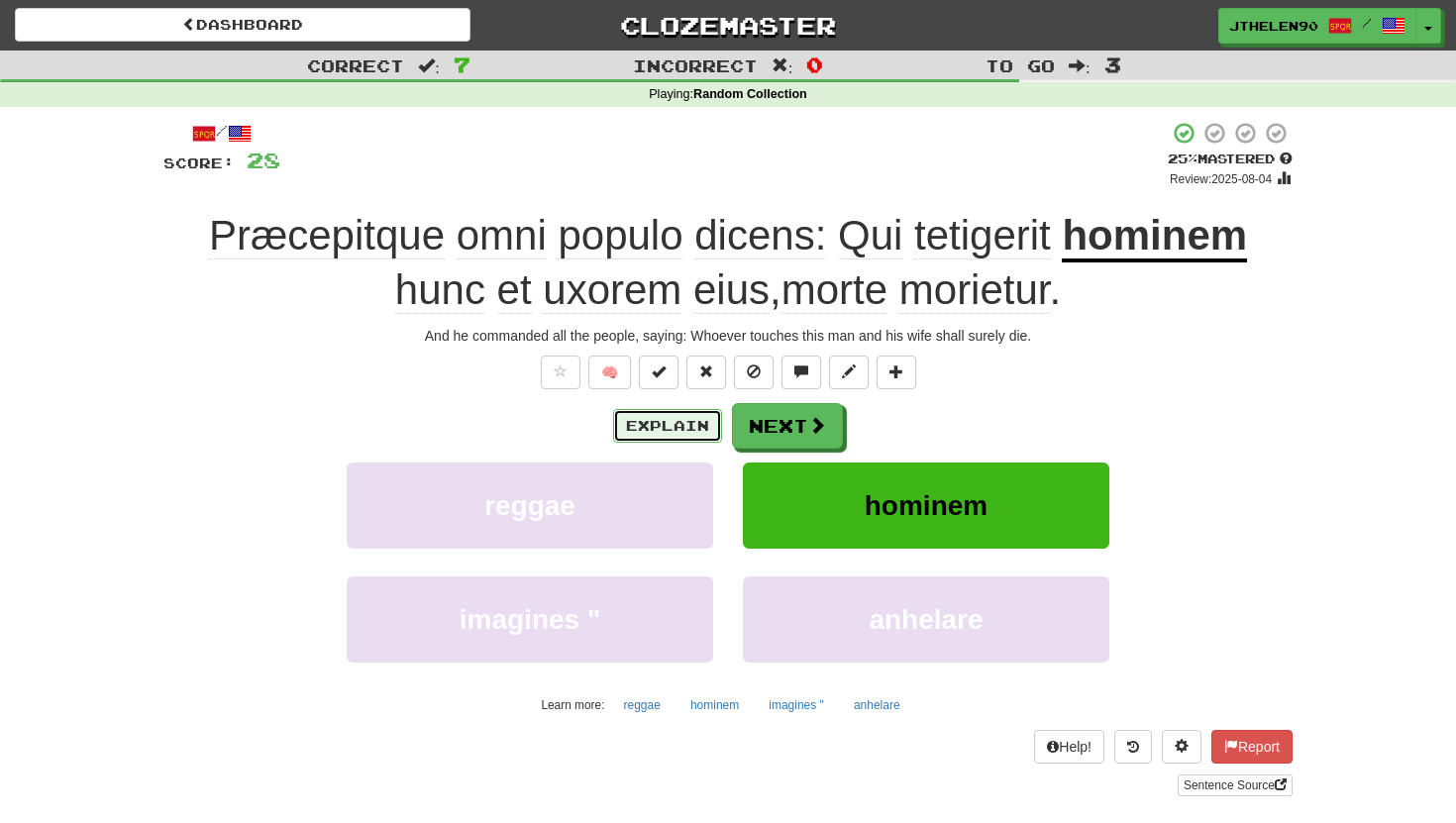 click on "Explain" at bounding box center [668, 426] 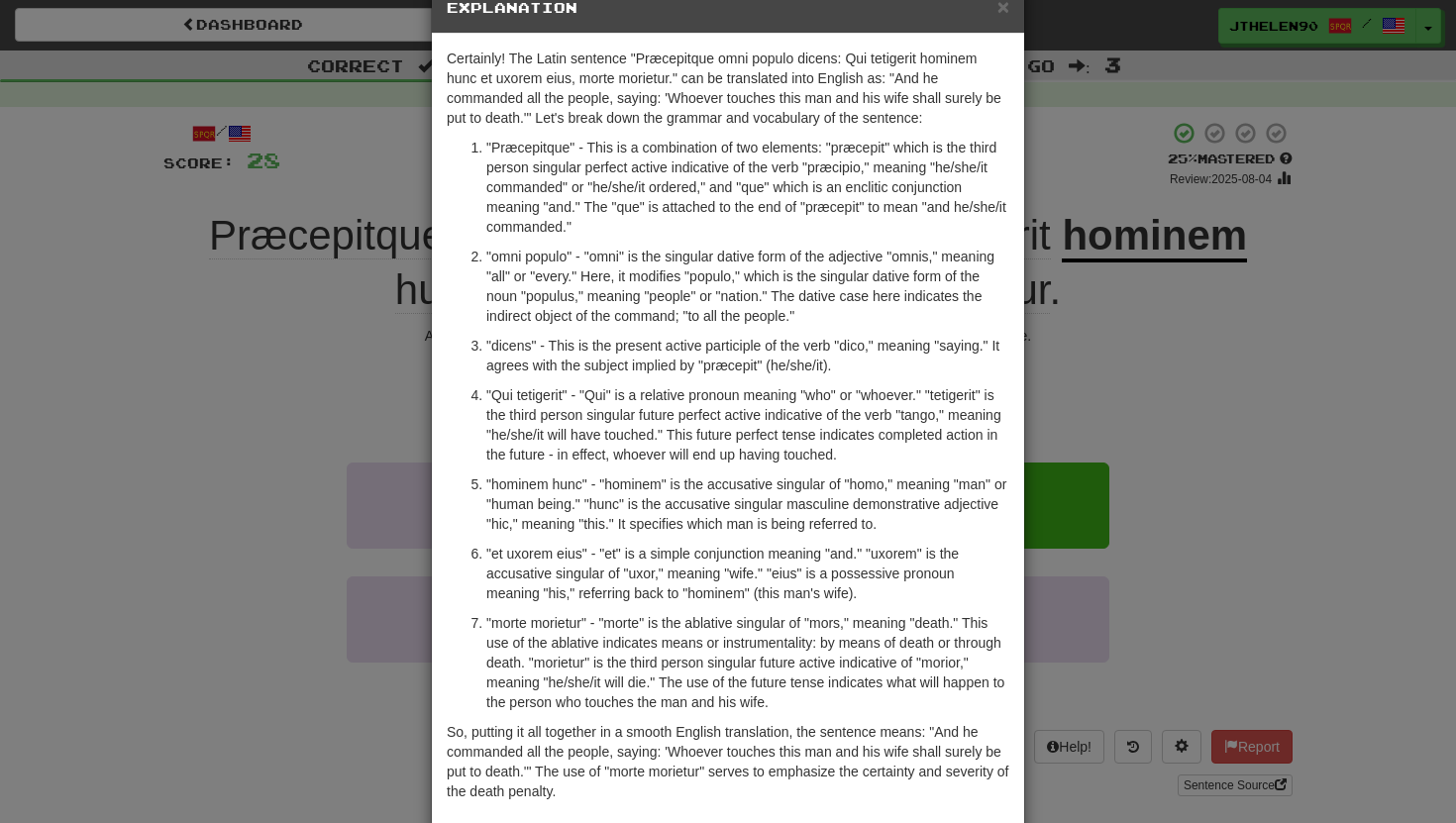 scroll, scrollTop: 60, scrollLeft: 0, axis: vertical 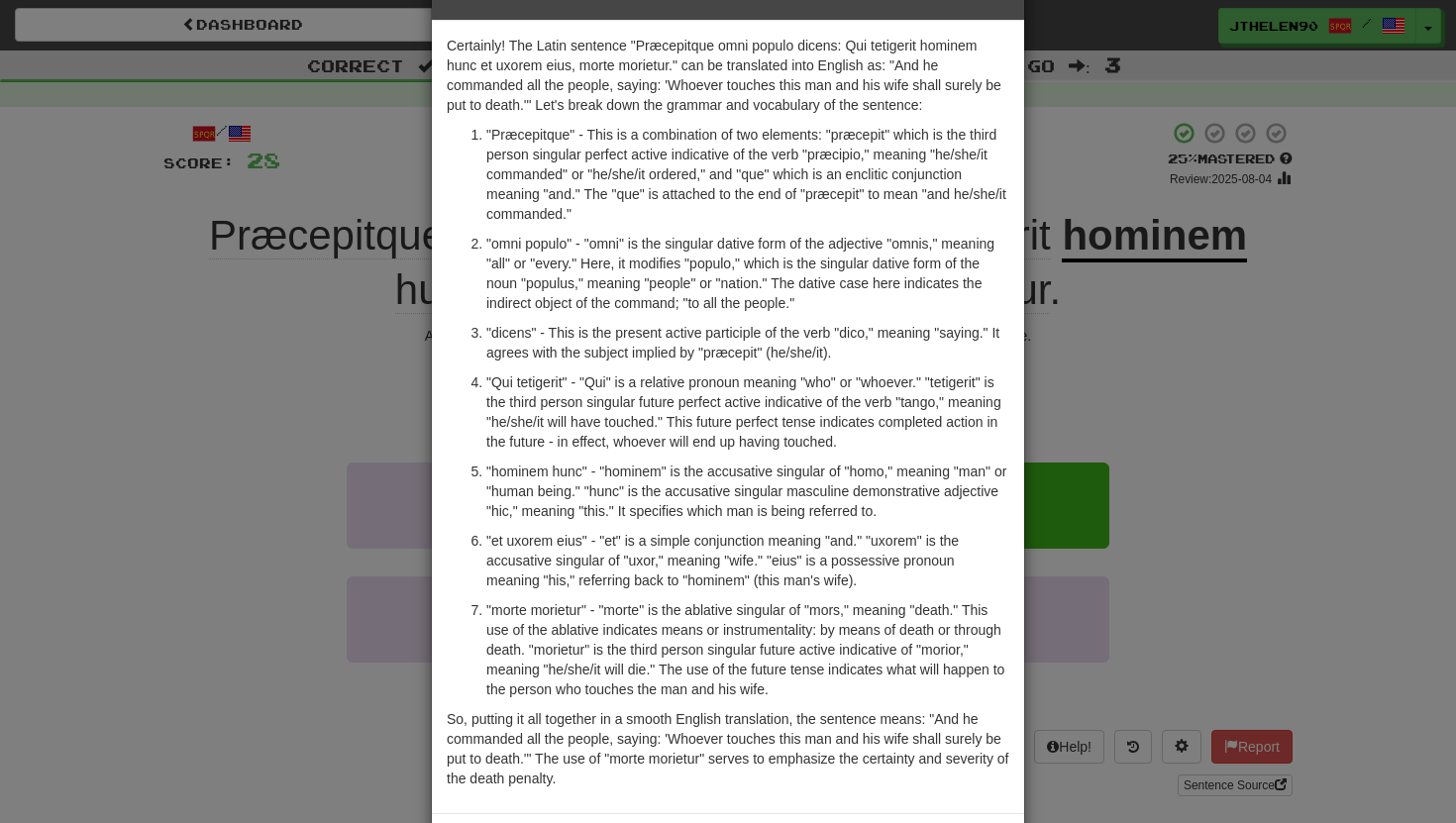 click on "× Explanation Certainly! The Latin sentence "Præcepitque omni populo dicens: Qui tetigerit hominem hunc et uxorem eius, morte morietur." can be translated into English as: "And he commanded all the people, saying: 'Whoever touches this man and his wife shall surely be put to death.'" Let's break down the grammar and vocabulary of the sentence:
"Præcepitque" - This is a combination of two elements: "præcepit" which is the third person singular perfect active indicative of the verb "præcipio," meaning "he/she/it commanded" or "he/she/it ordered," and "que" which is an enclitic conjunction meaning "and." The "que" is attached to the end of "præcepit" to mean "and he/she/it commanded."
"omni populo" - "omni" is the singular dative form of the adjective "omnis," meaning "all" or "every." Here, it modifies "populo," which is the singular dative form of the noun "populus," meaning "people" or "nation." The dative case here indicates the indirect object of the command; "to all the people."" at bounding box center [728, 411] 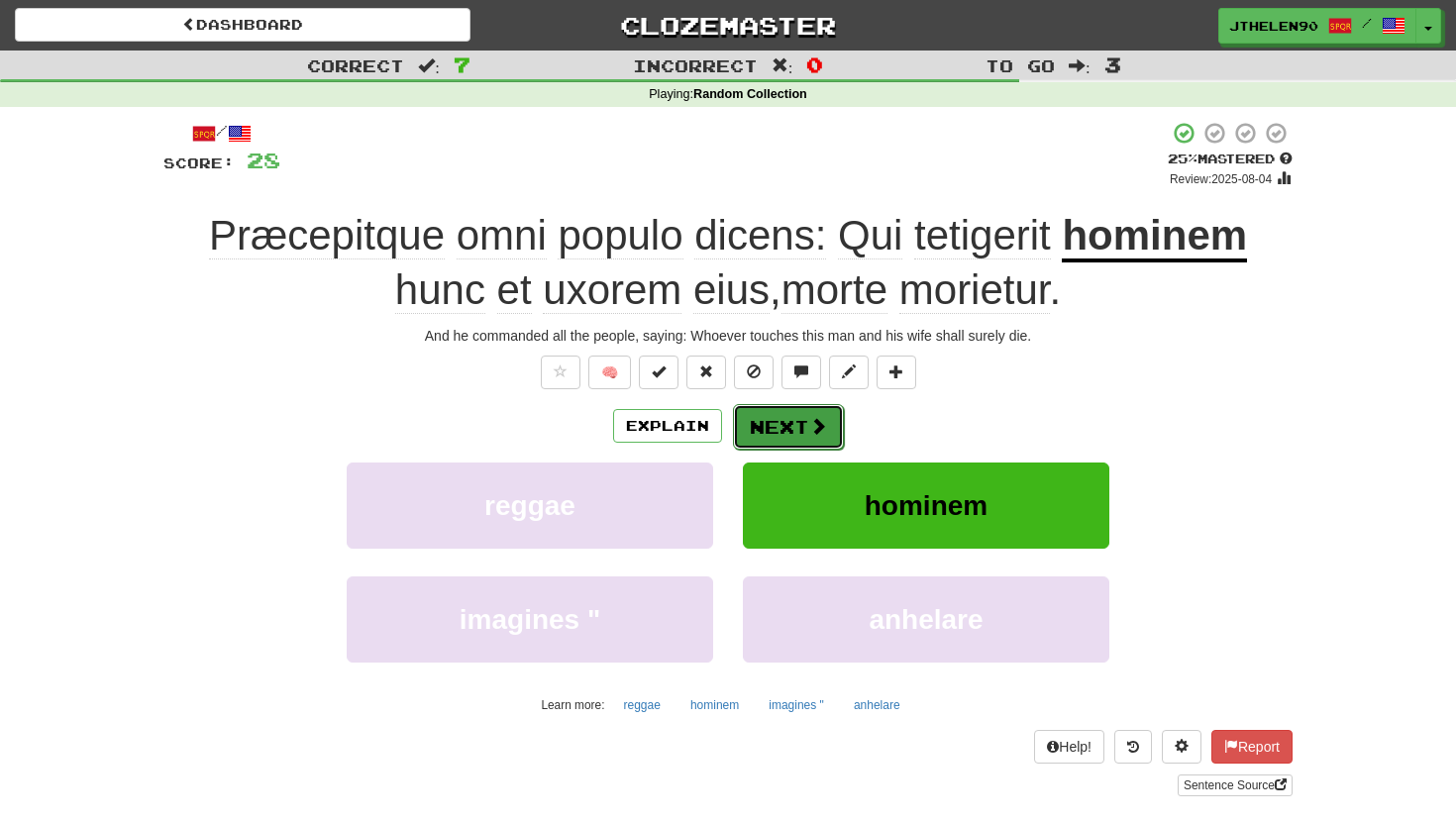 click on "Next" at bounding box center [788, 427] 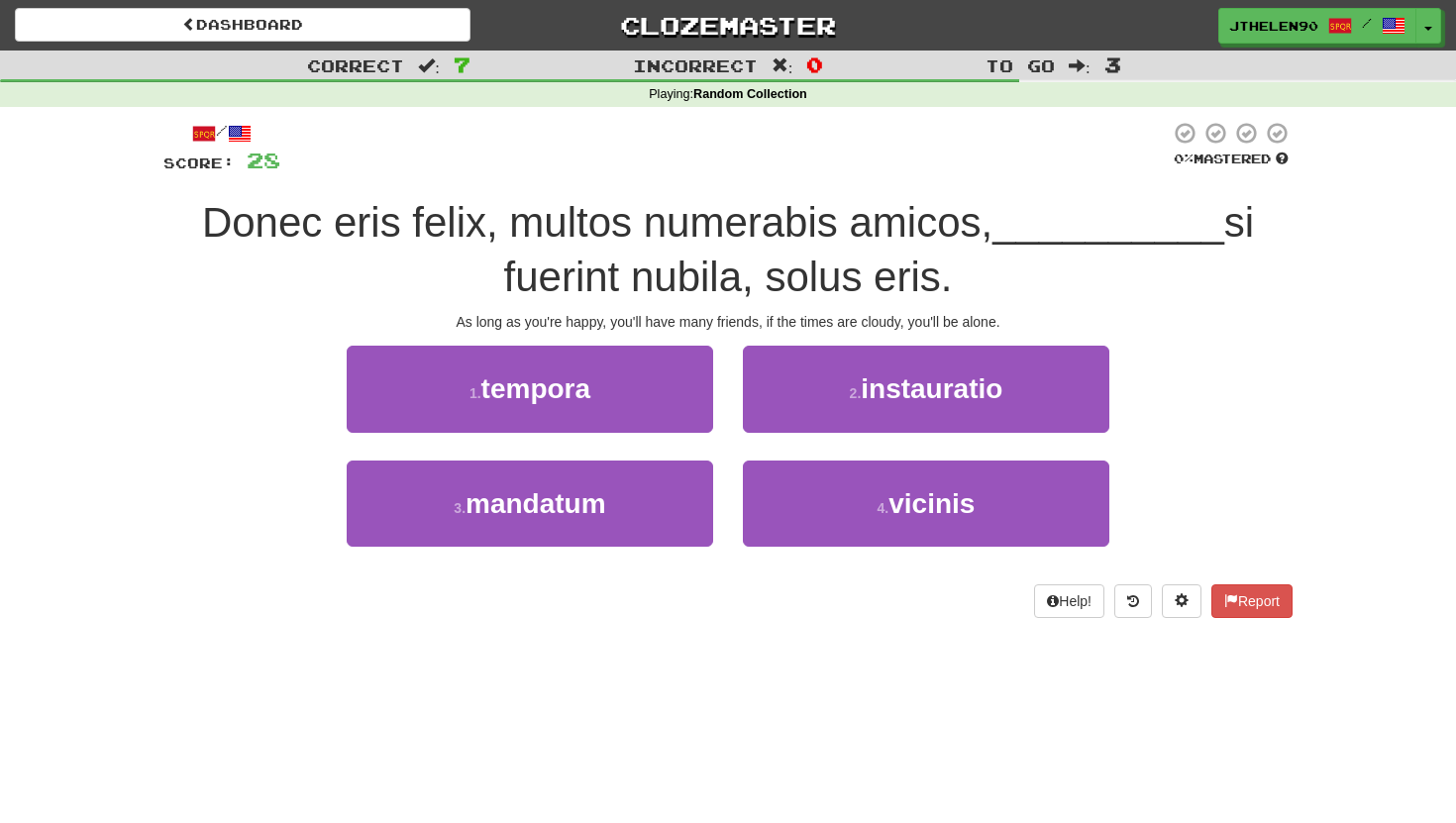 click on "Donec eris felix, multos numerabis amicos," at bounding box center (597, 222) 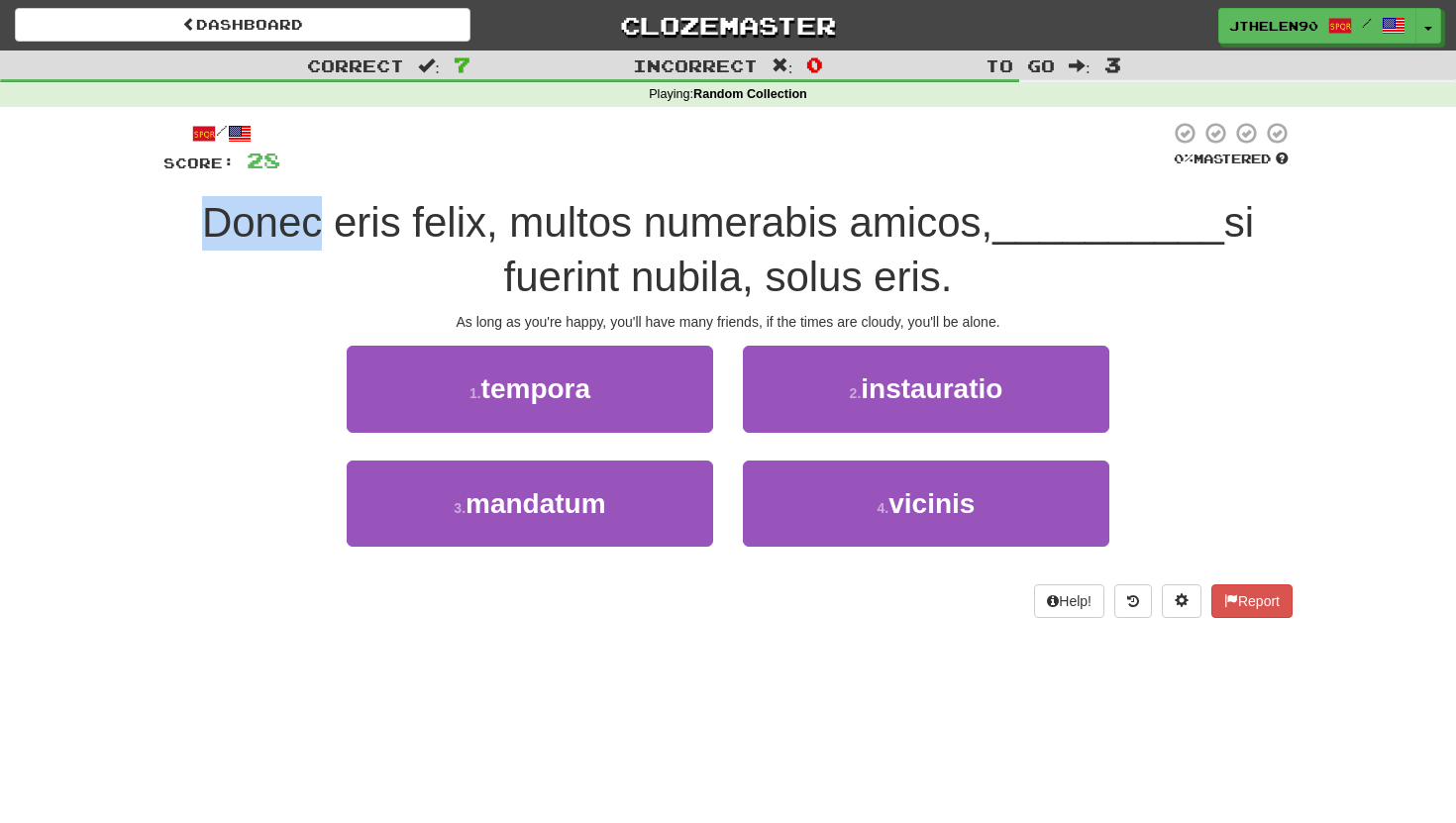 click on "Donec eris felix, multos numerabis amicos," at bounding box center [597, 222] 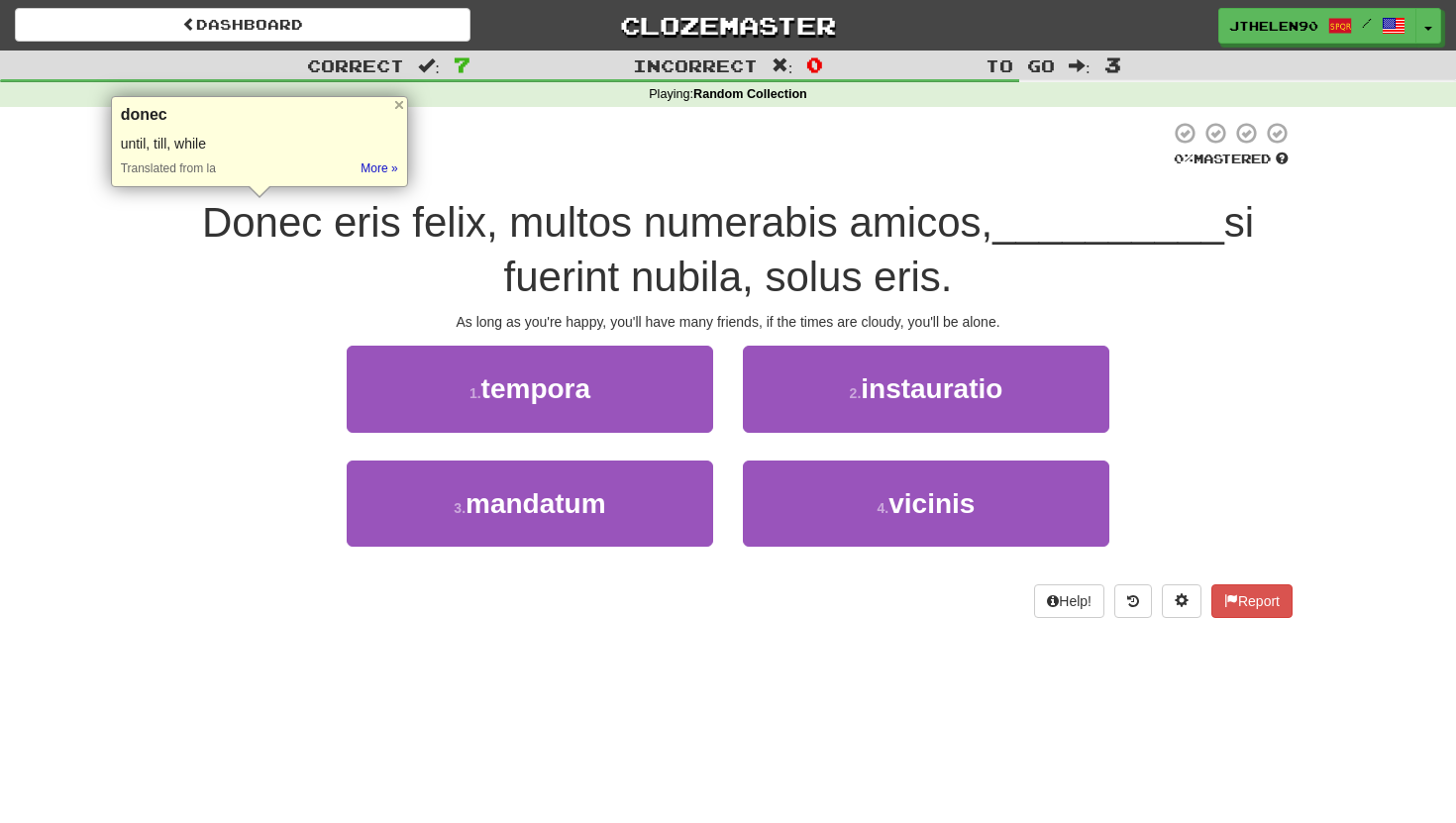 click on "Donec eris felix, multos numerabis amicos,  __________  si fuerint nubila, solus eris." at bounding box center [728, 250] 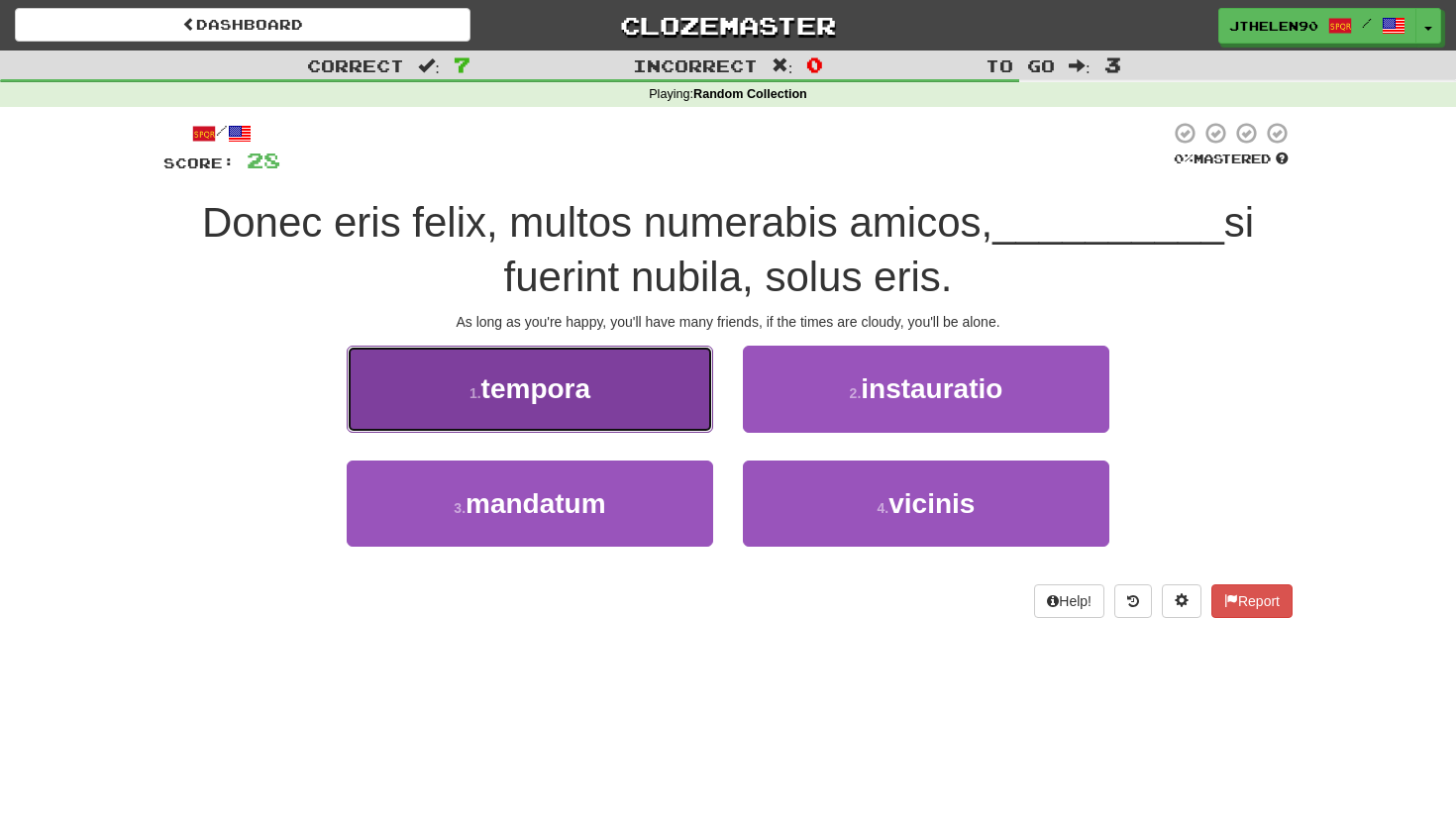 click on "1 .  tempora" at bounding box center (530, 388) 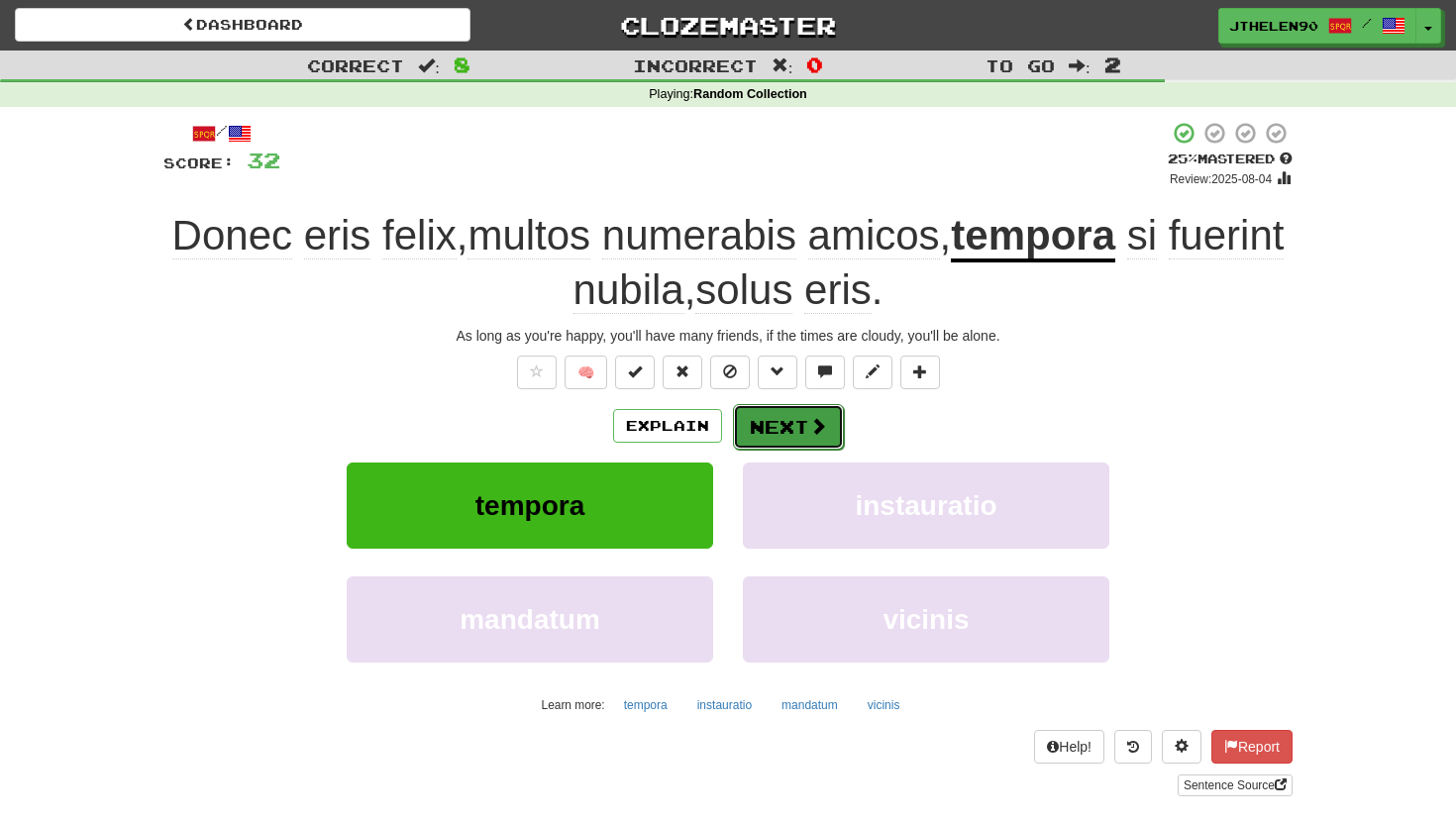 click on "Next" at bounding box center (788, 427) 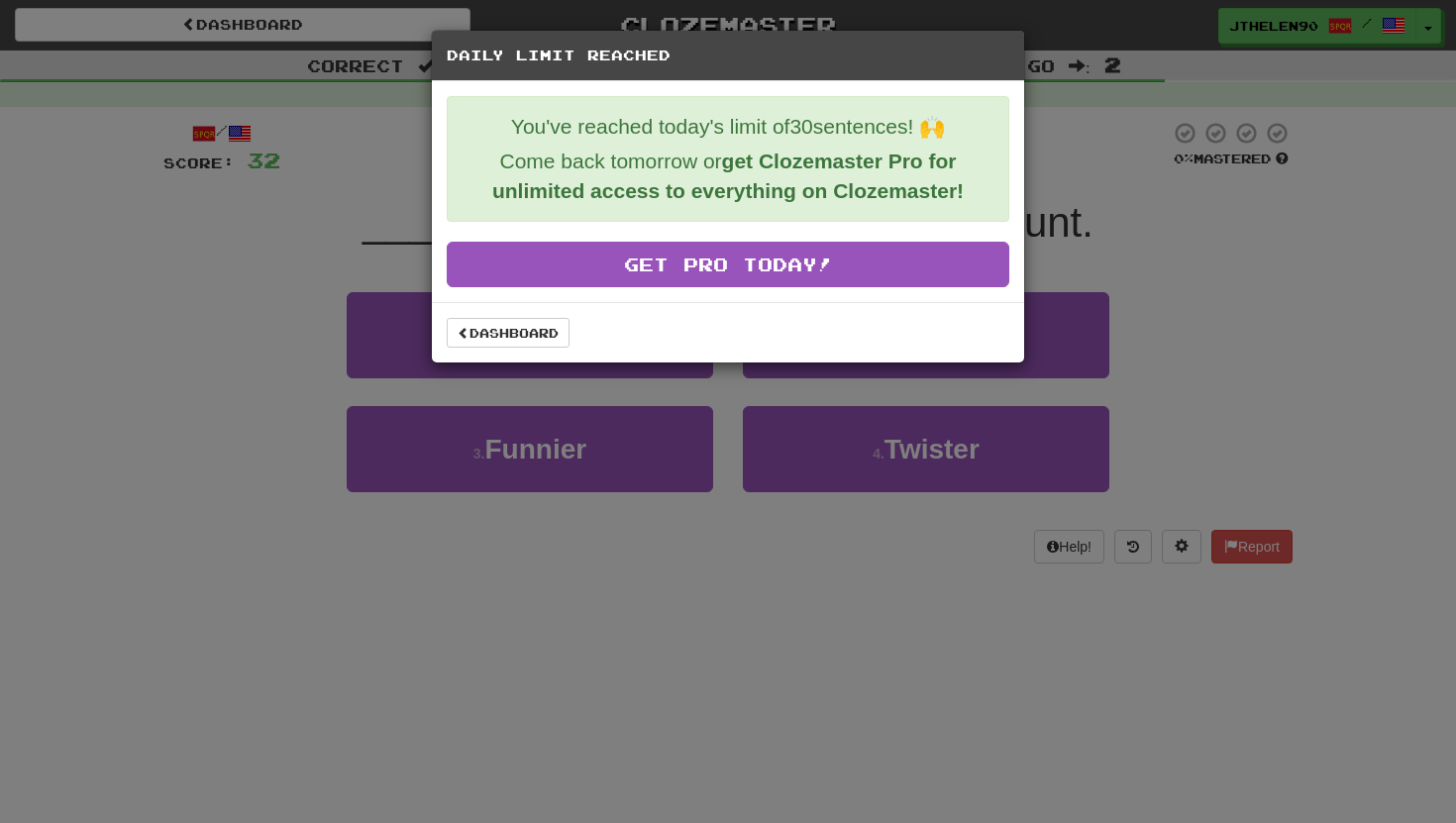 click on "Dashboard" at bounding box center (728, 332) 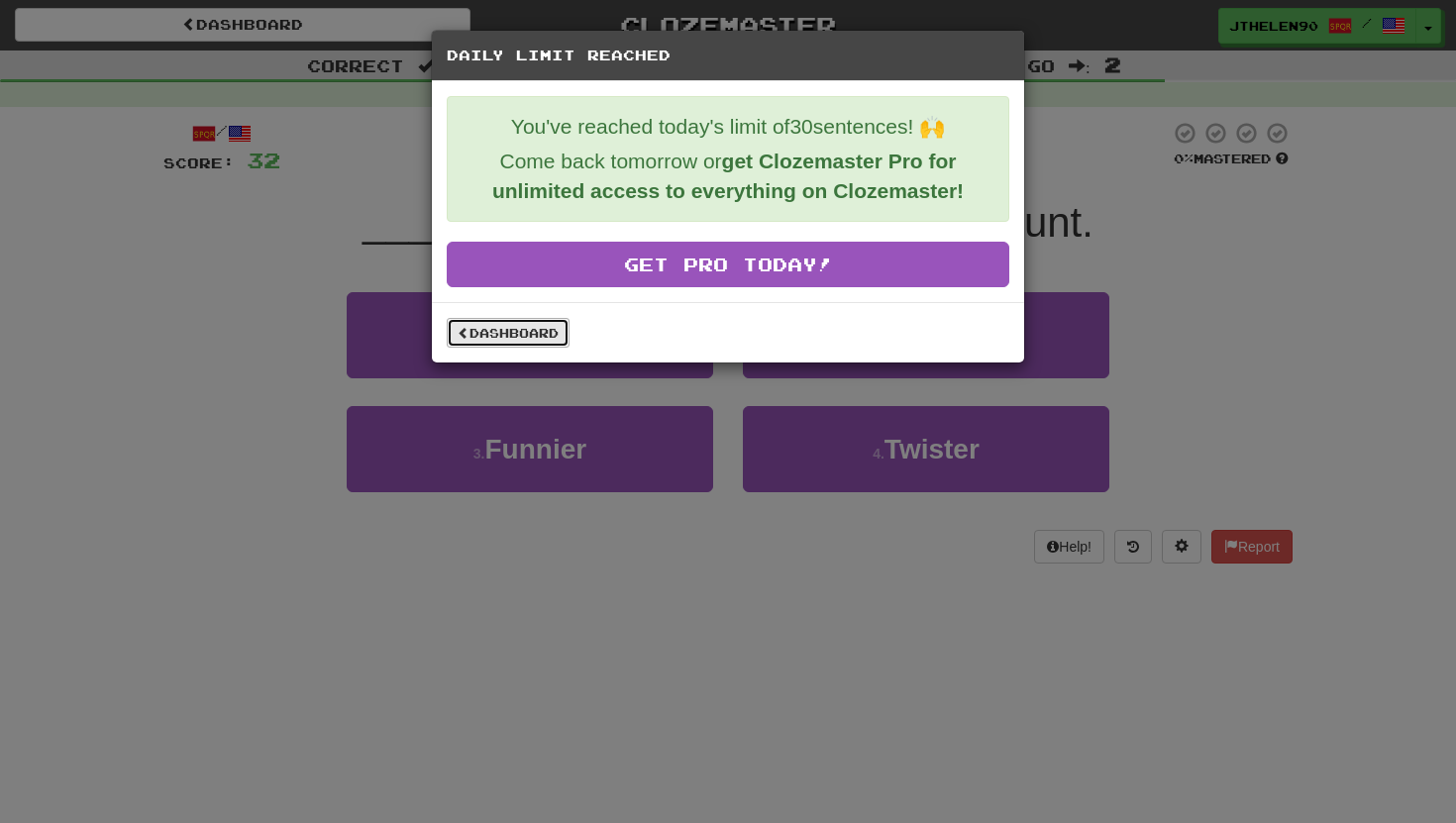 click on "Dashboard" at bounding box center (508, 333) 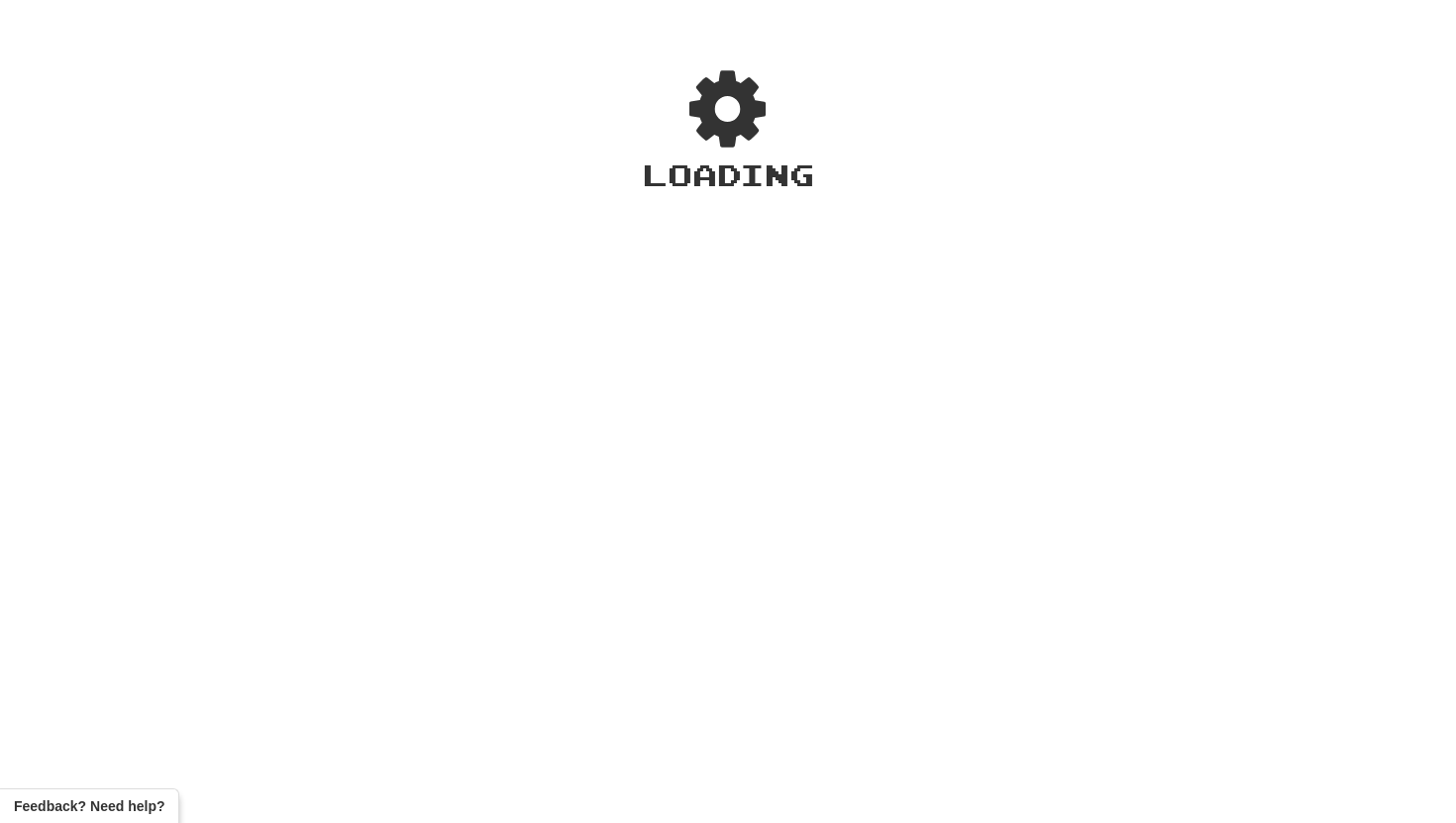 scroll, scrollTop: 0, scrollLeft: 0, axis: both 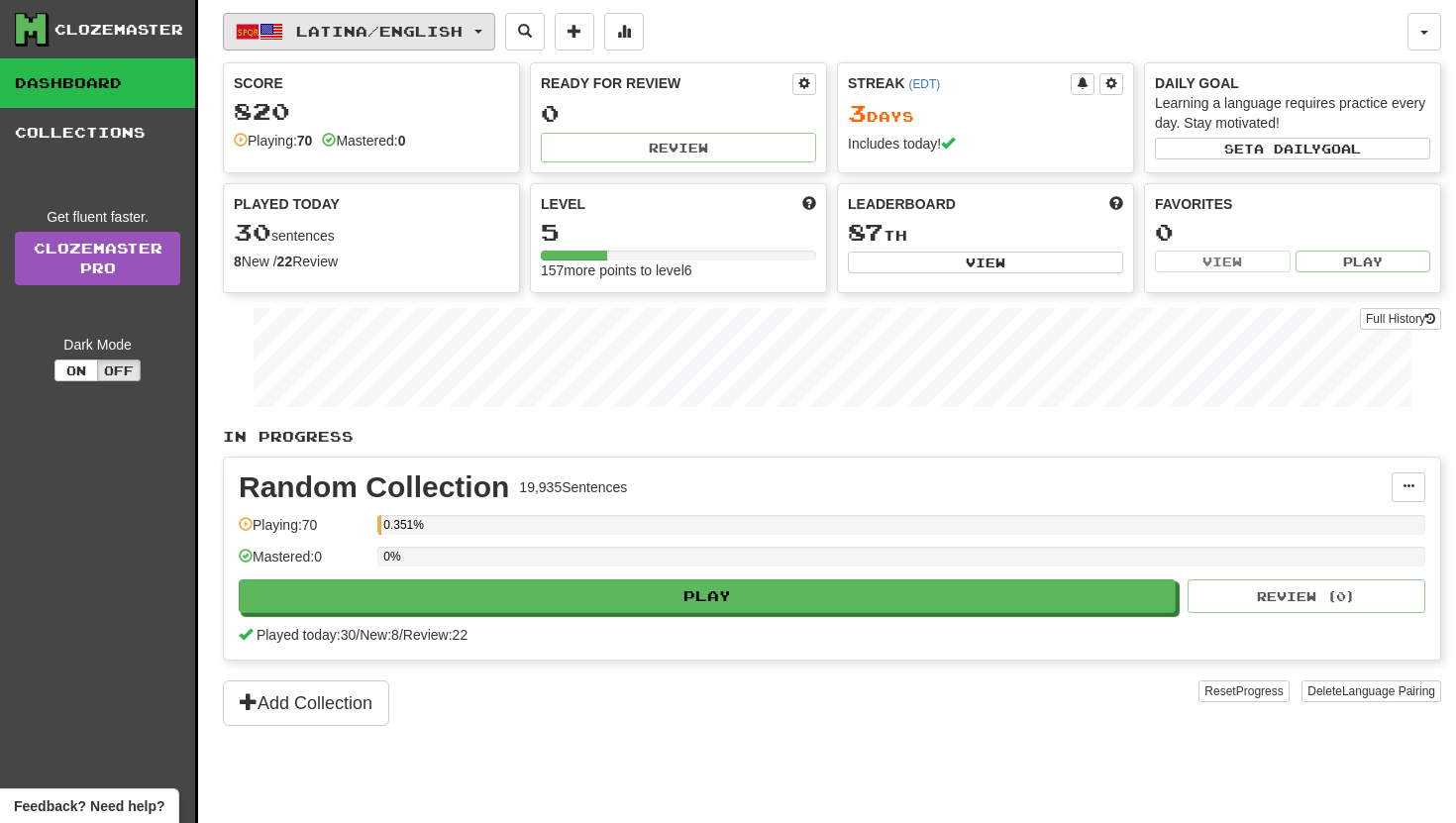 click on "Latina  /  English" at bounding box center [379, 31] 